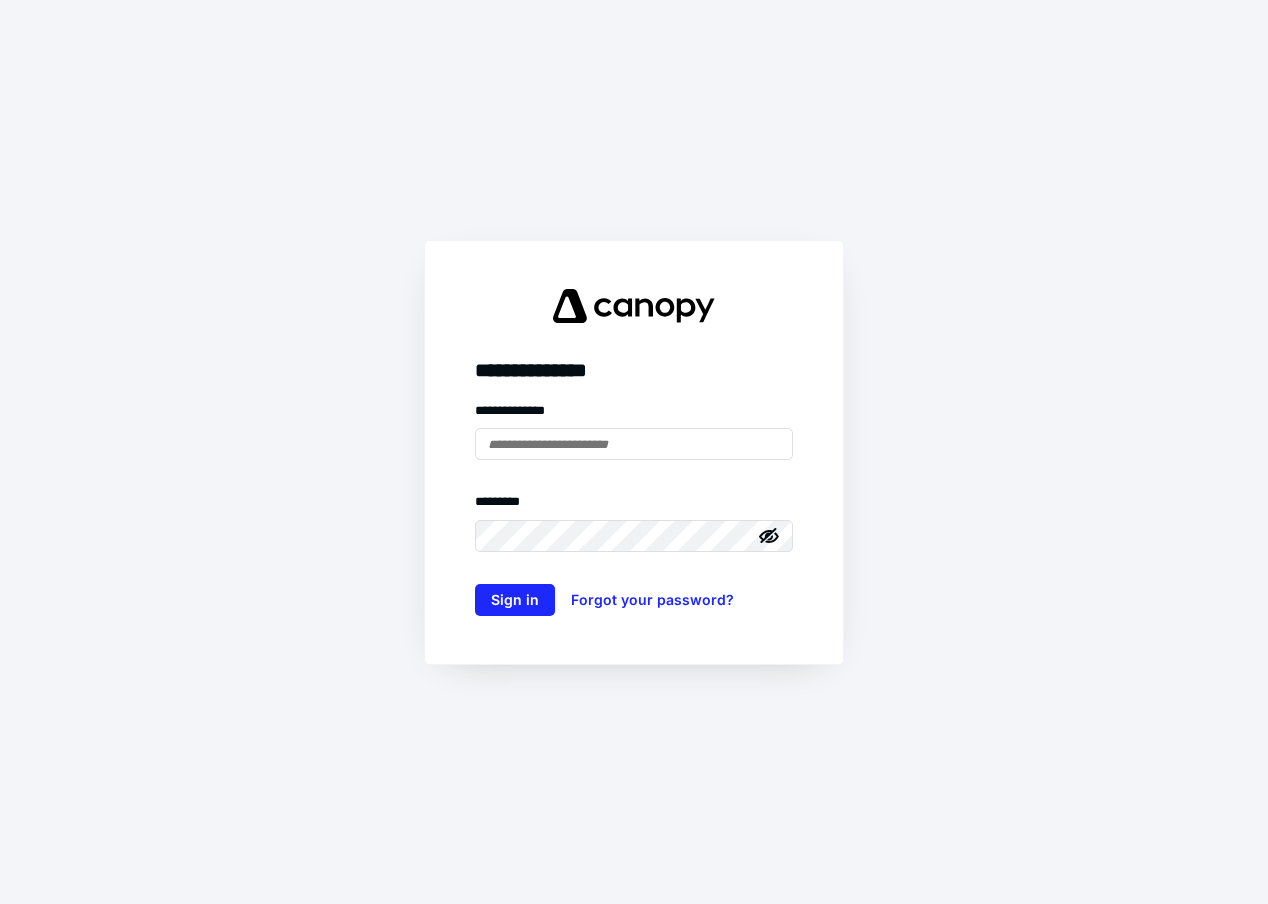 scroll, scrollTop: 0, scrollLeft: 0, axis: both 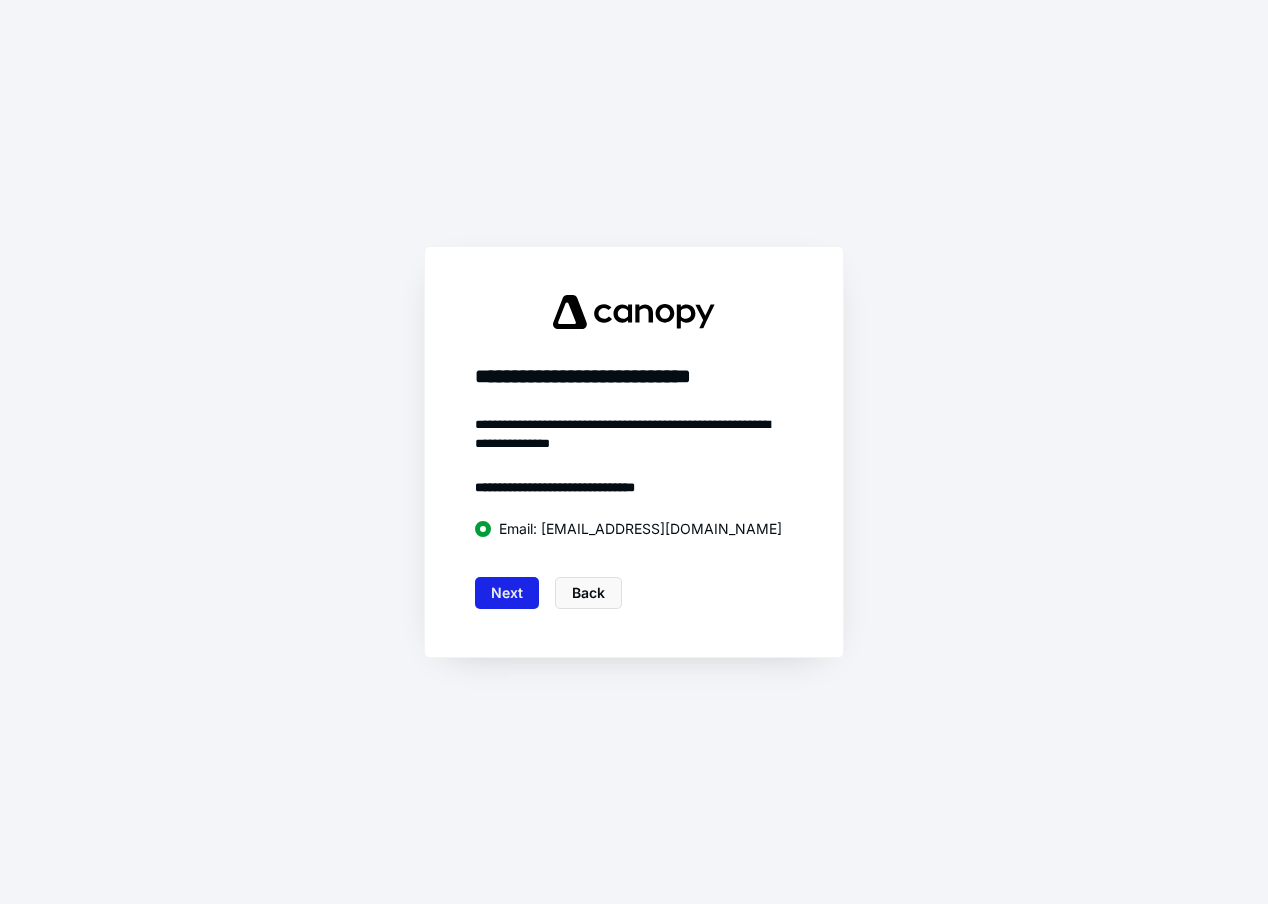 click on "Next" at bounding box center [507, 593] 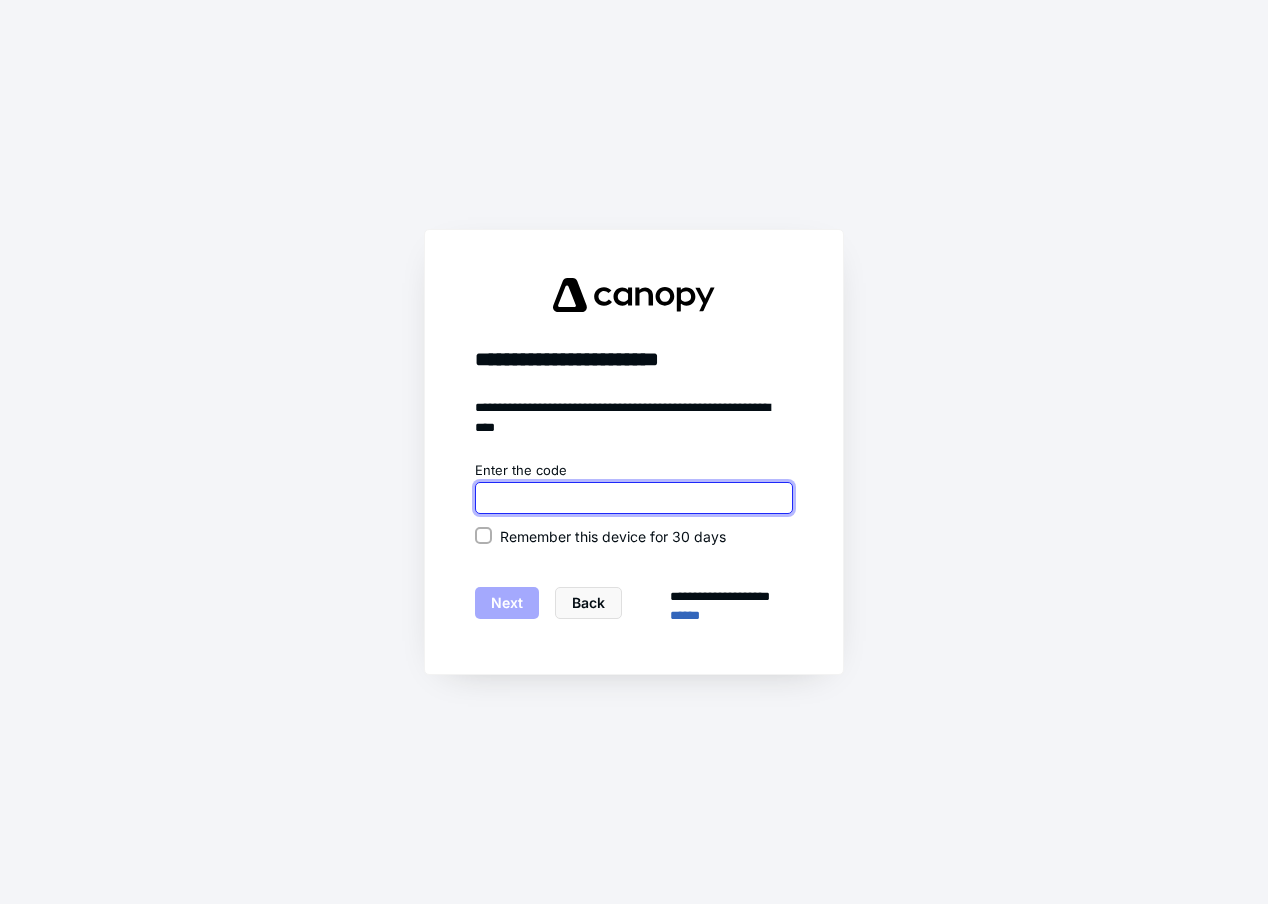 click at bounding box center [634, 498] 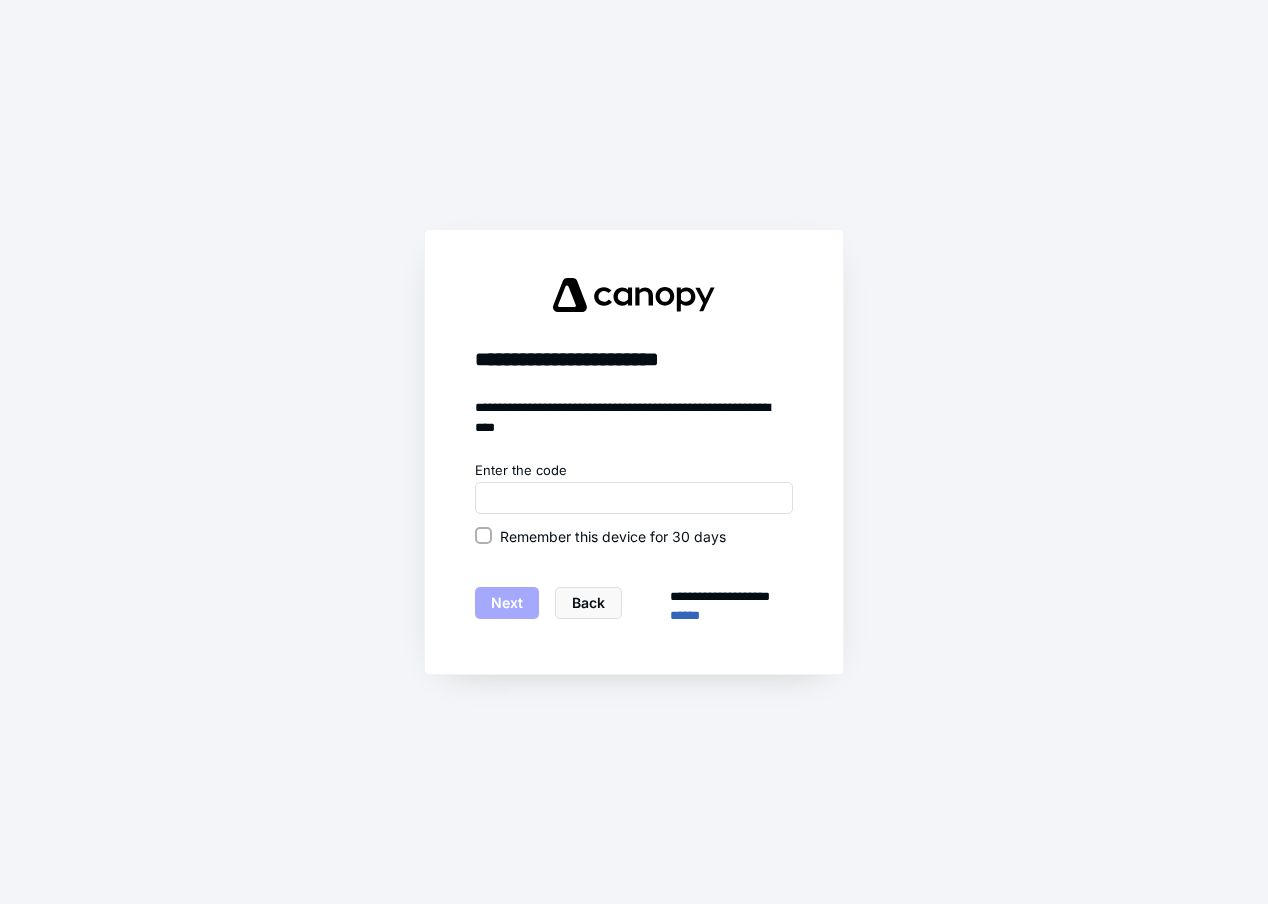 click on "**********" at bounding box center [634, 452] 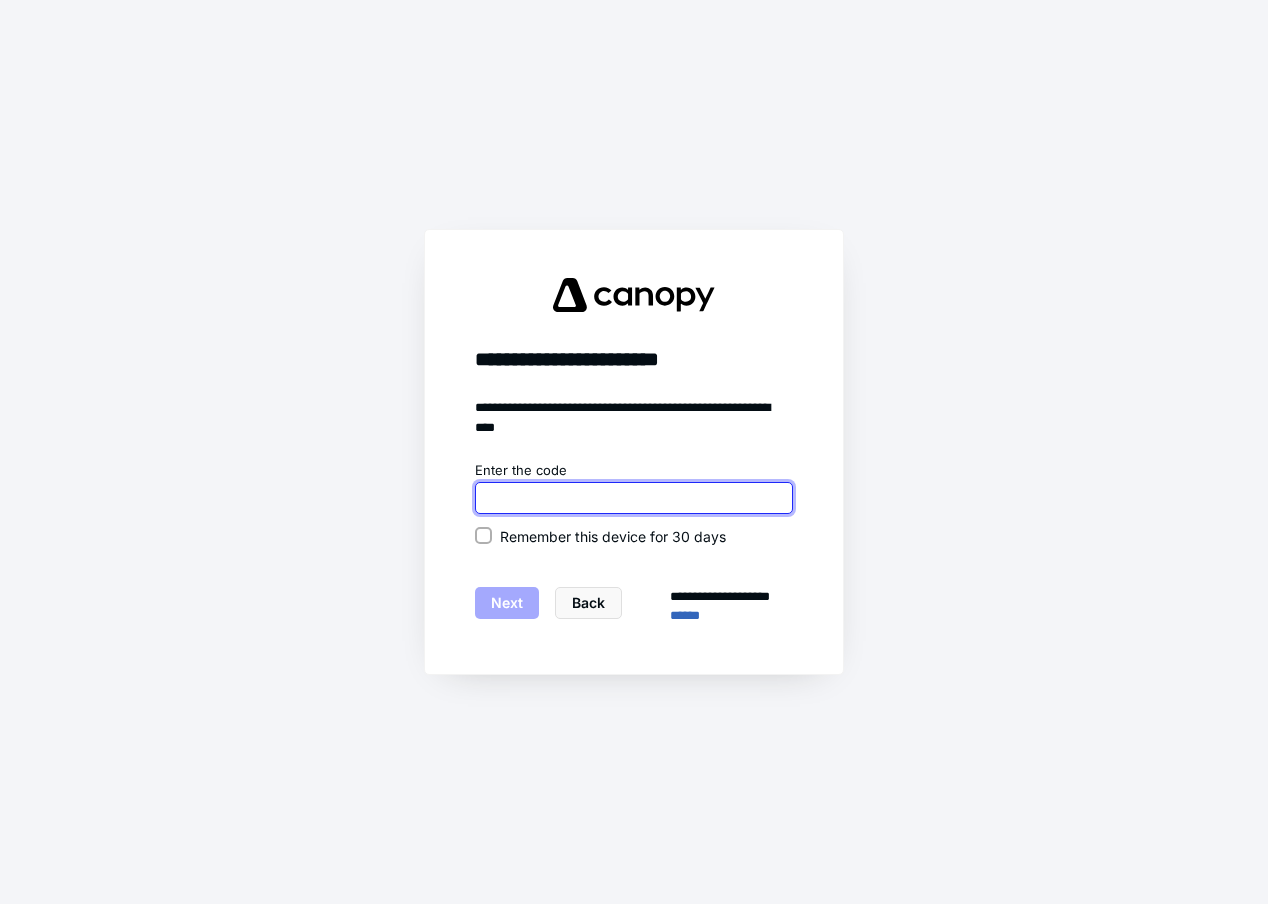 click at bounding box center [634, 498] 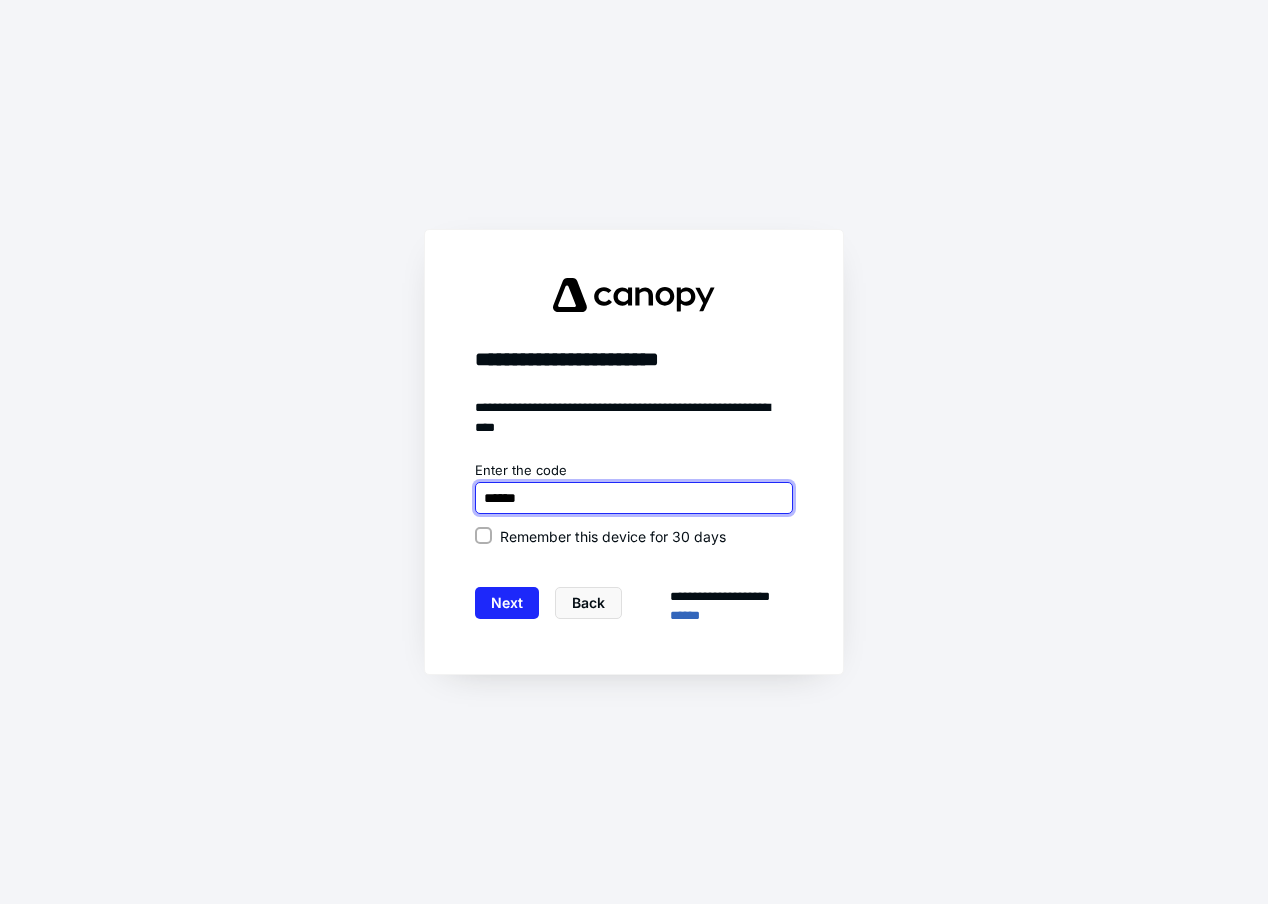 type on "******" 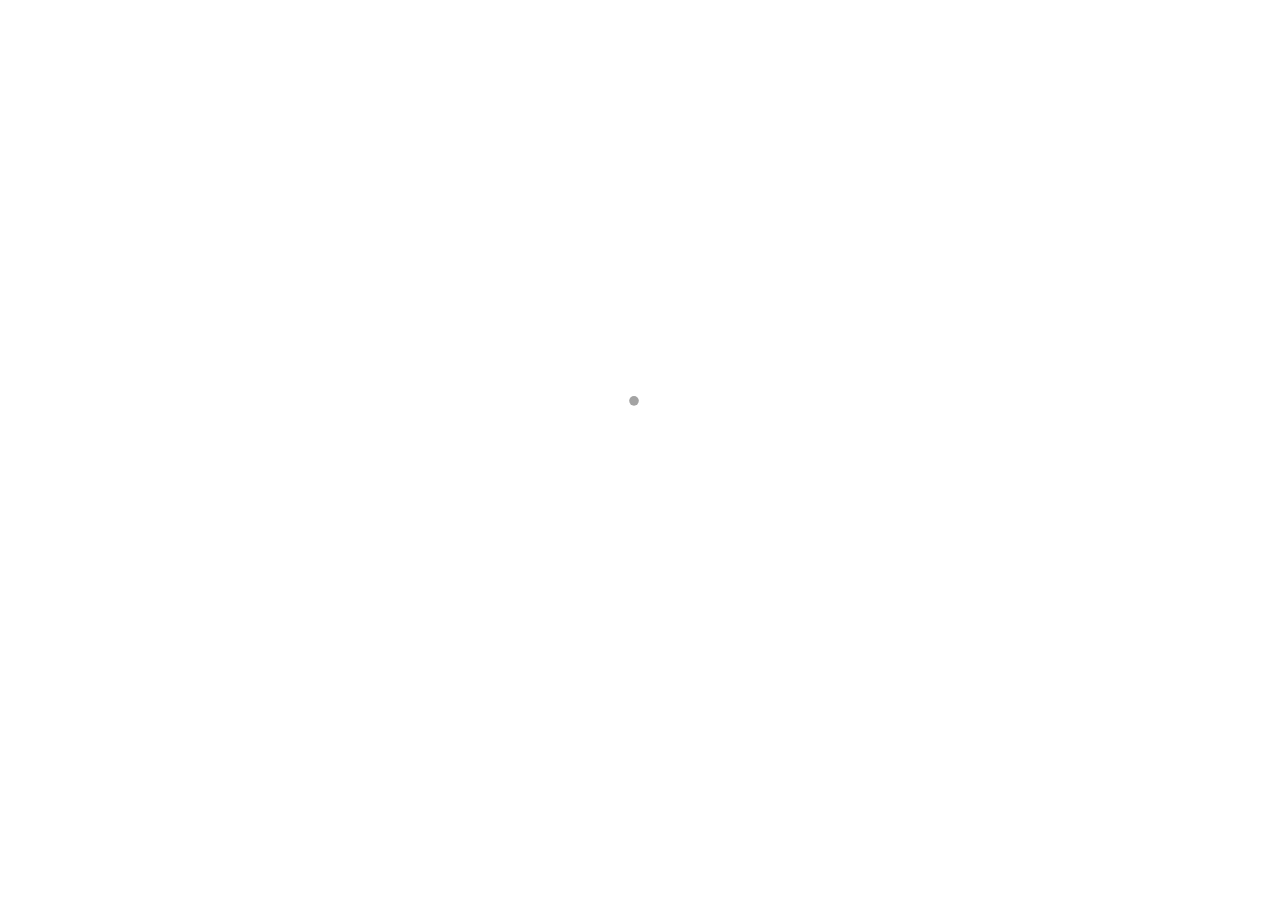 scroll, scrollTop: 0, scrollLeft: 0, axis: both 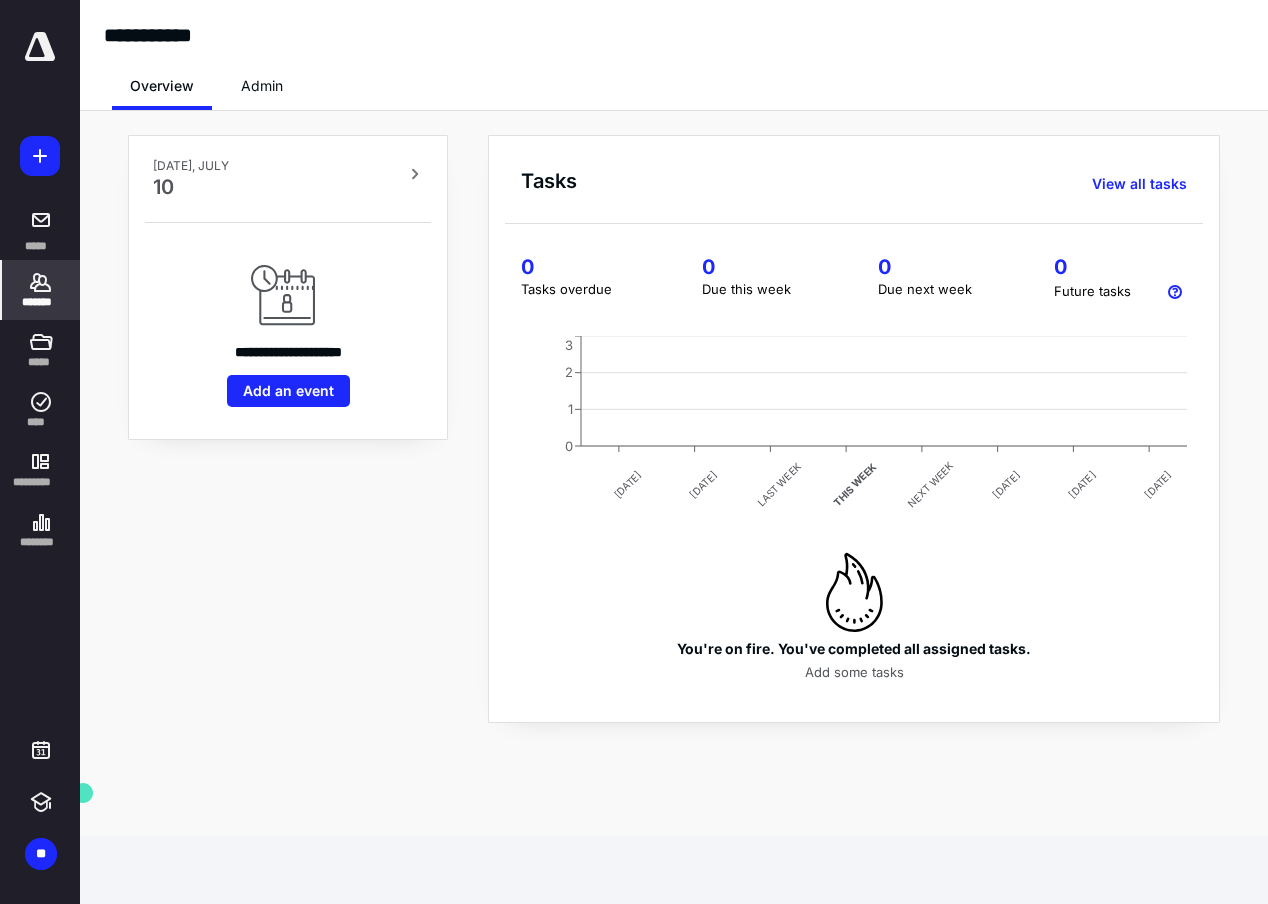 click on "*******" at bounding box center [41, 302] 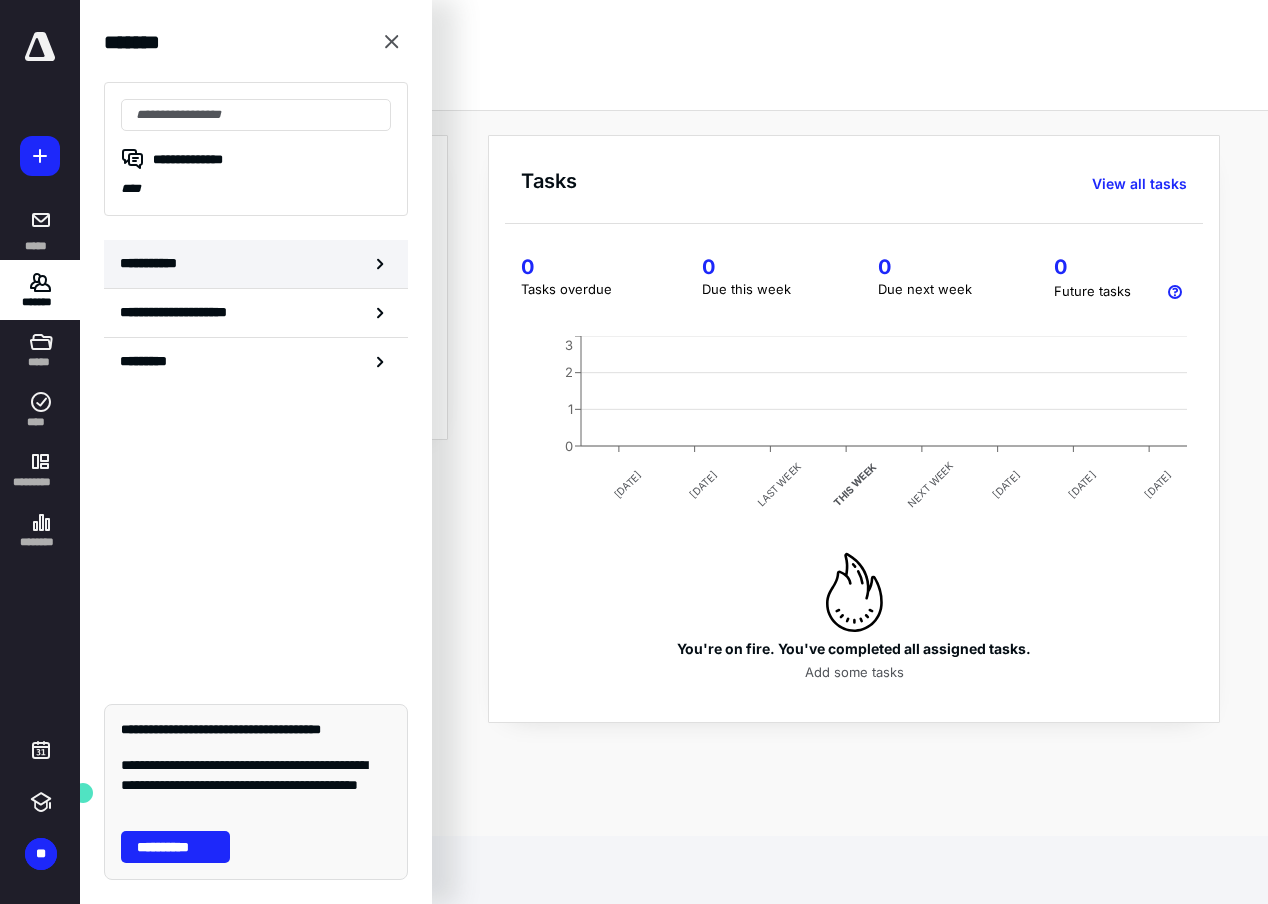 click on "**********" at bounding box center (256, 264) 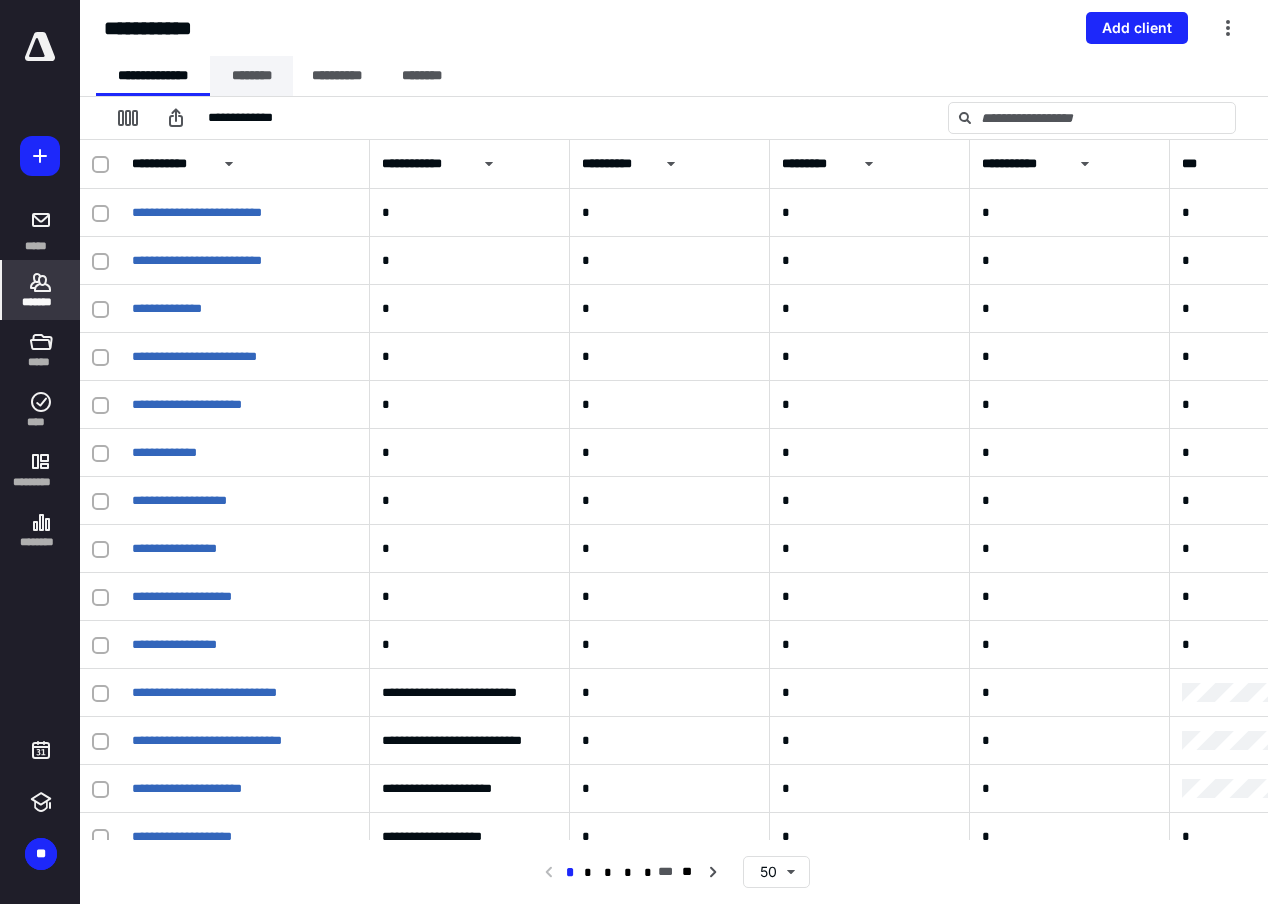 click on "********" at bounding box center [251, 76] 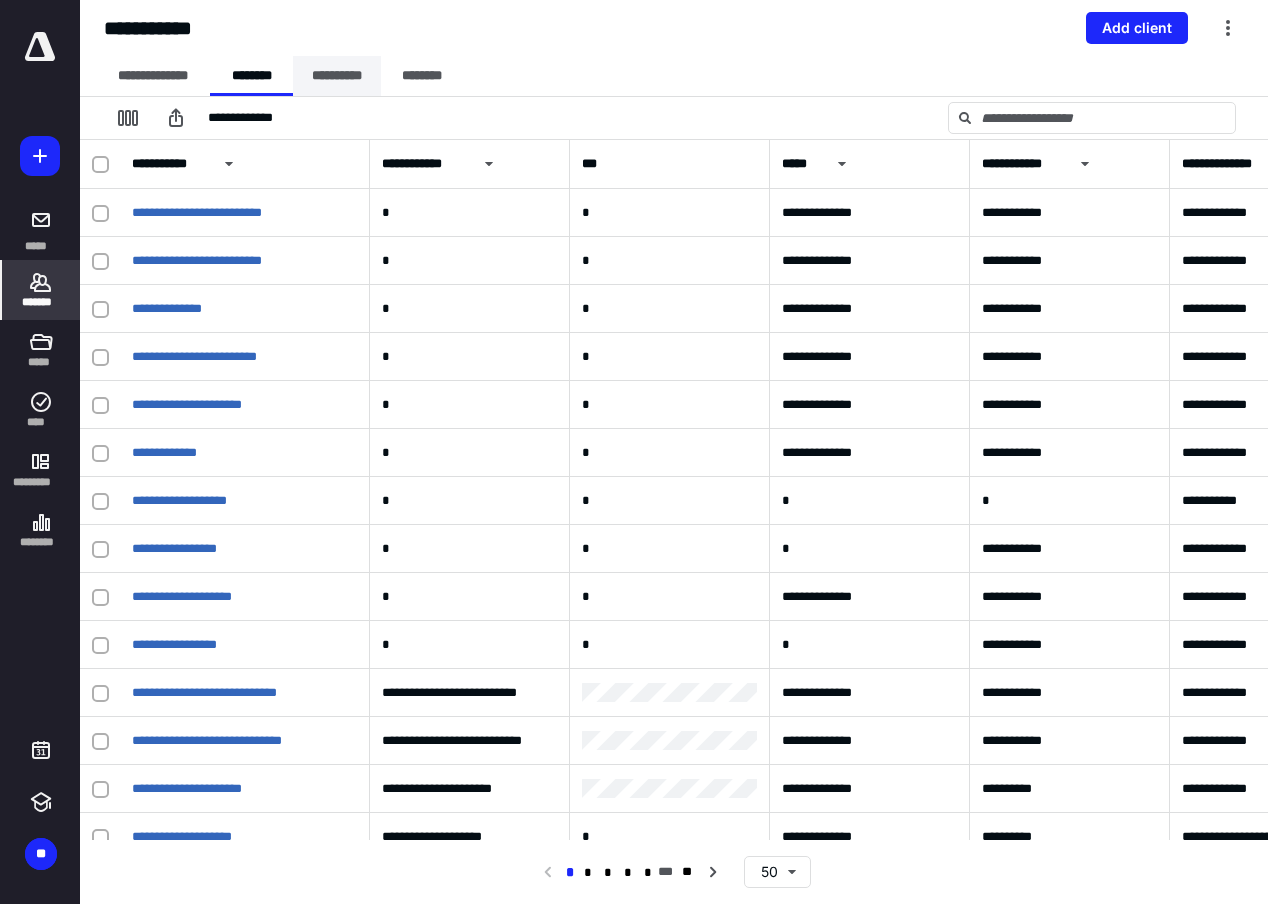 click on "**********" at bounding box center (337, 76) 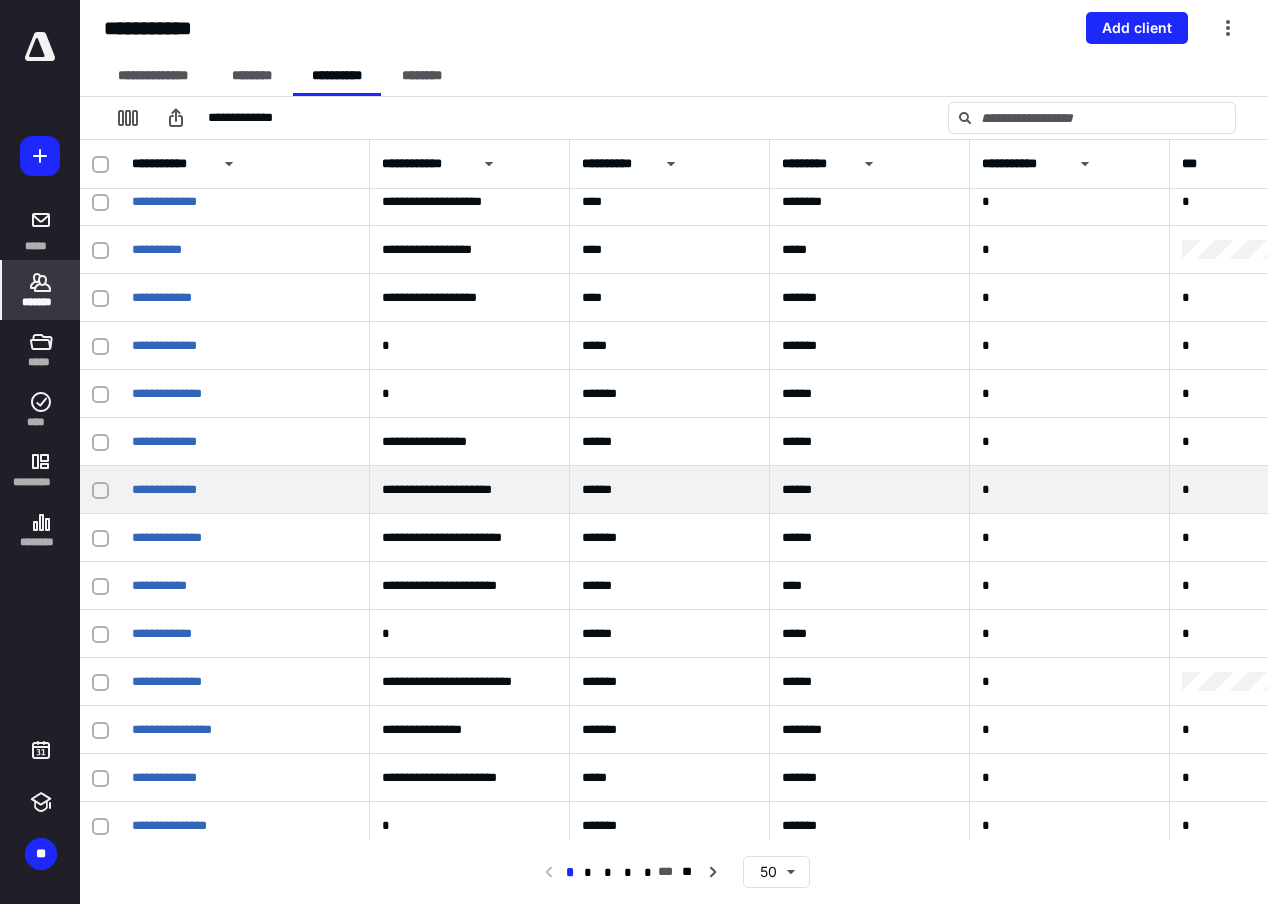 scroll, scrollTop: 1500, scrollLeft: 0, axis: vertical 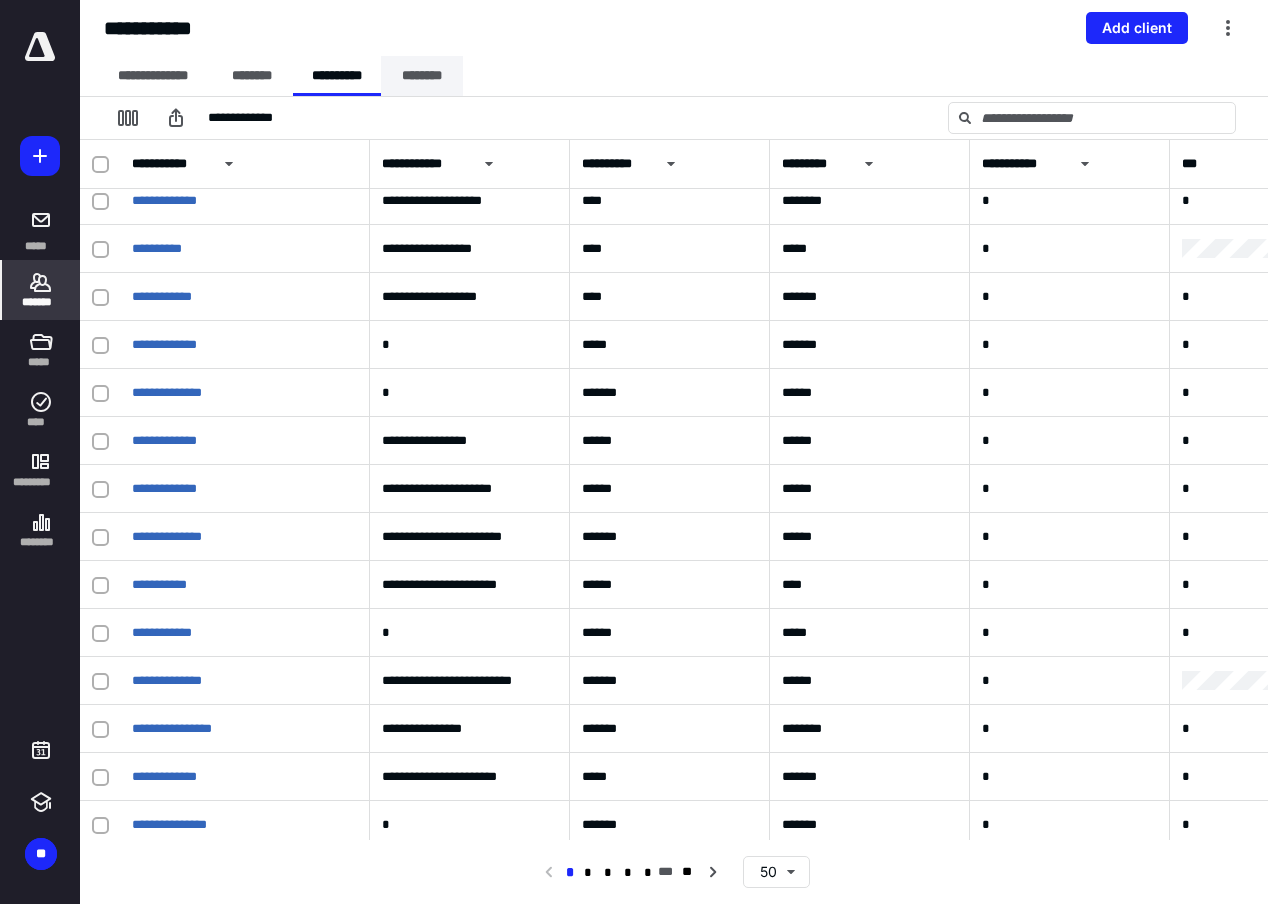 click on "********" at bounding box center (422, 76) 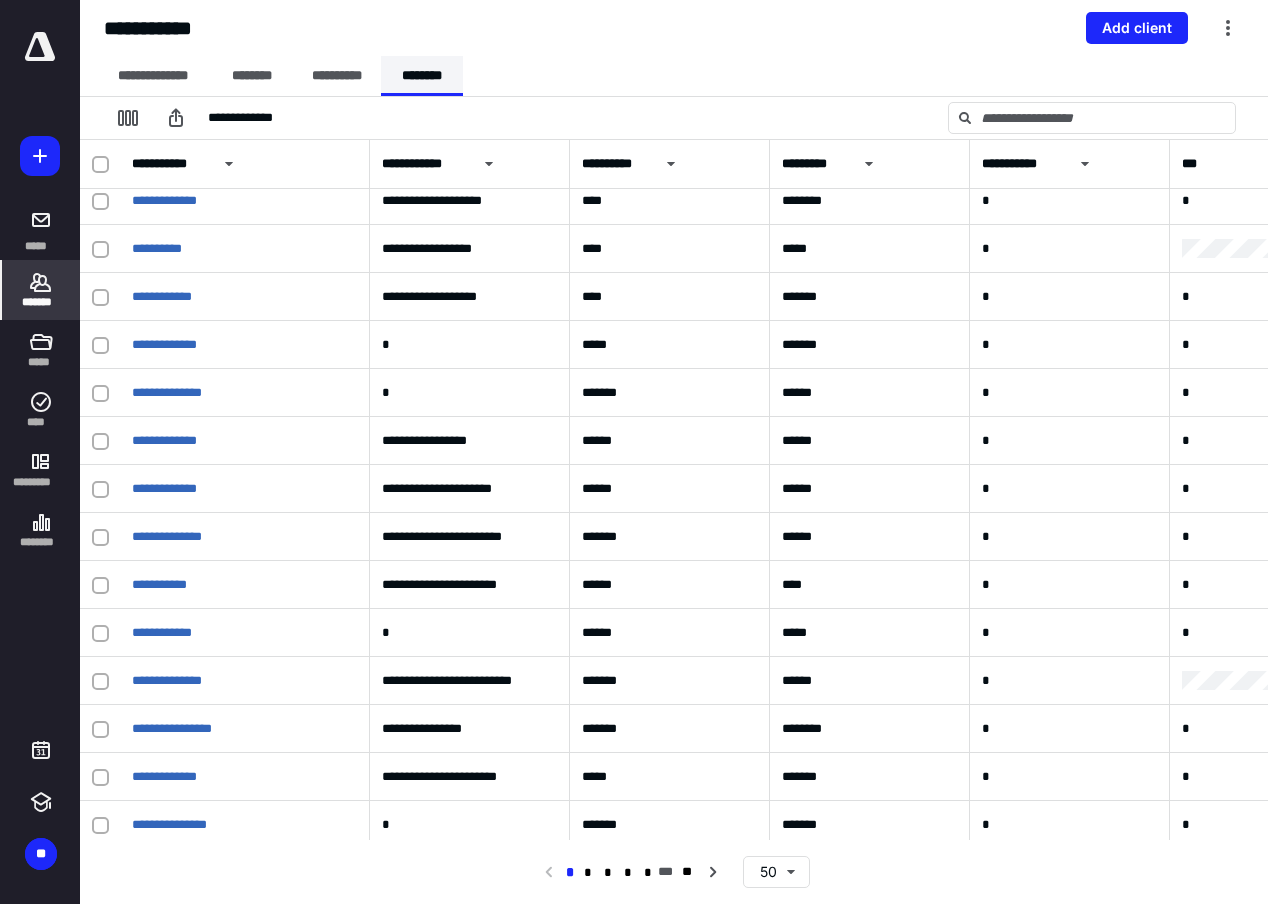 scroll, scrollTop: 0, scrollLeft: 0, axis: both 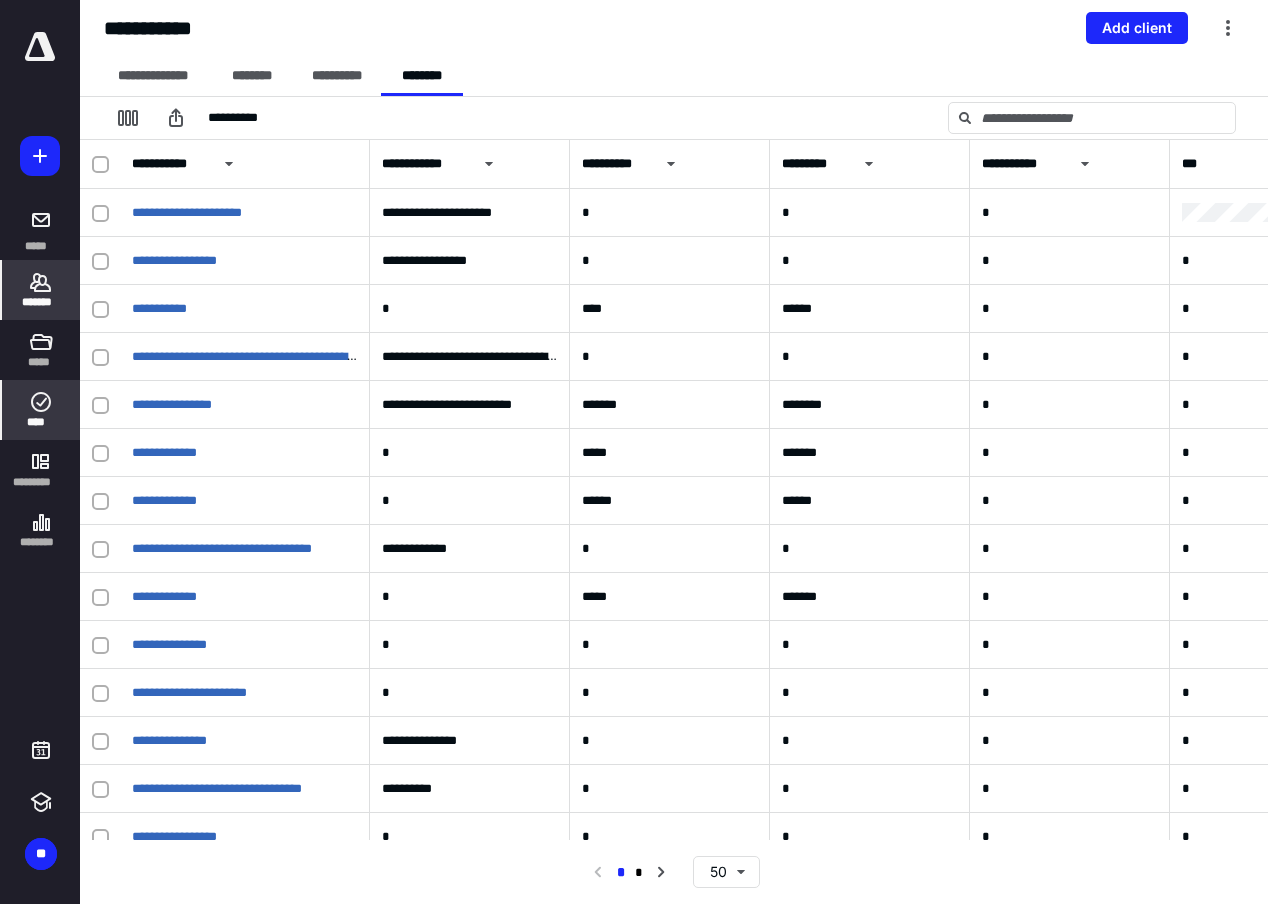 click 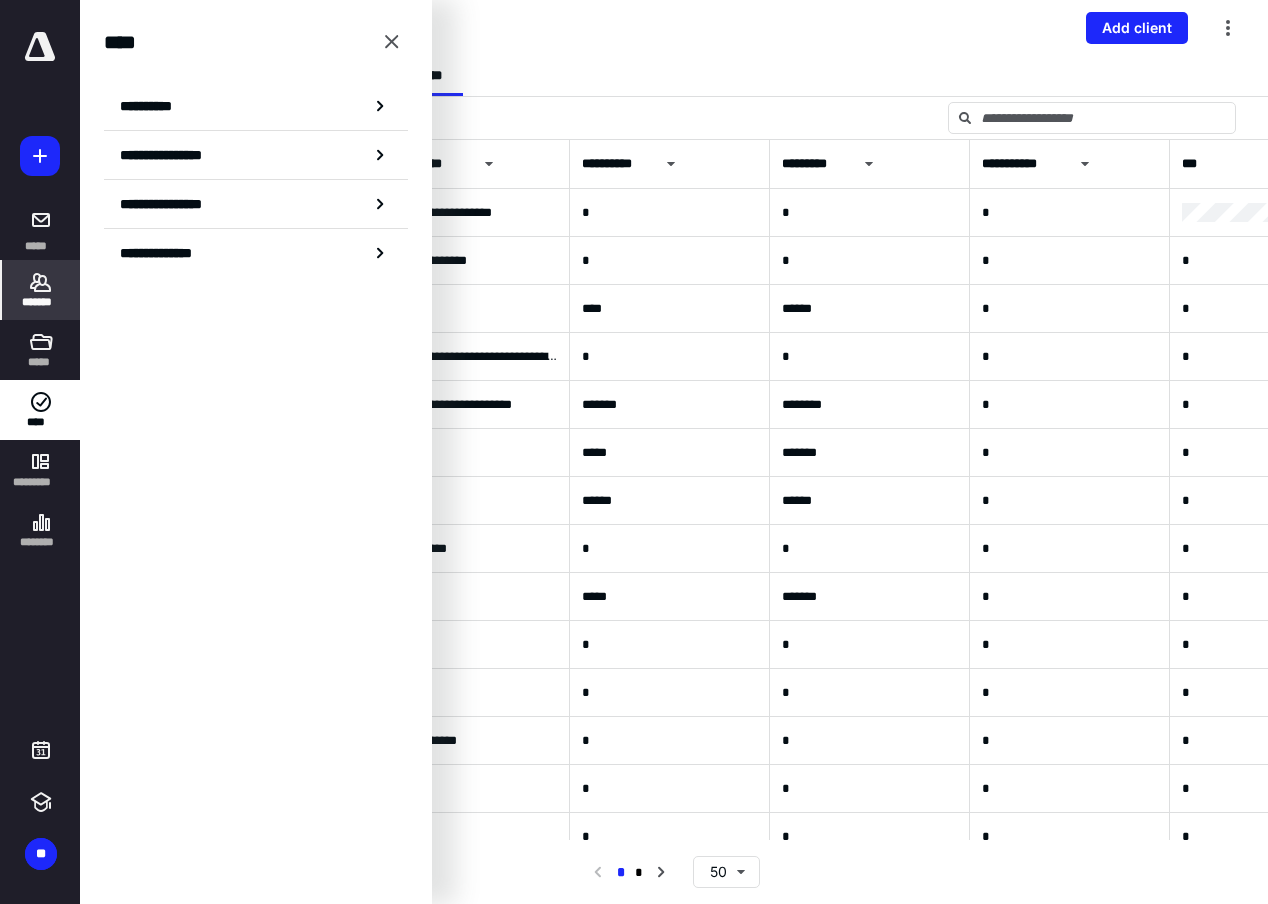 click 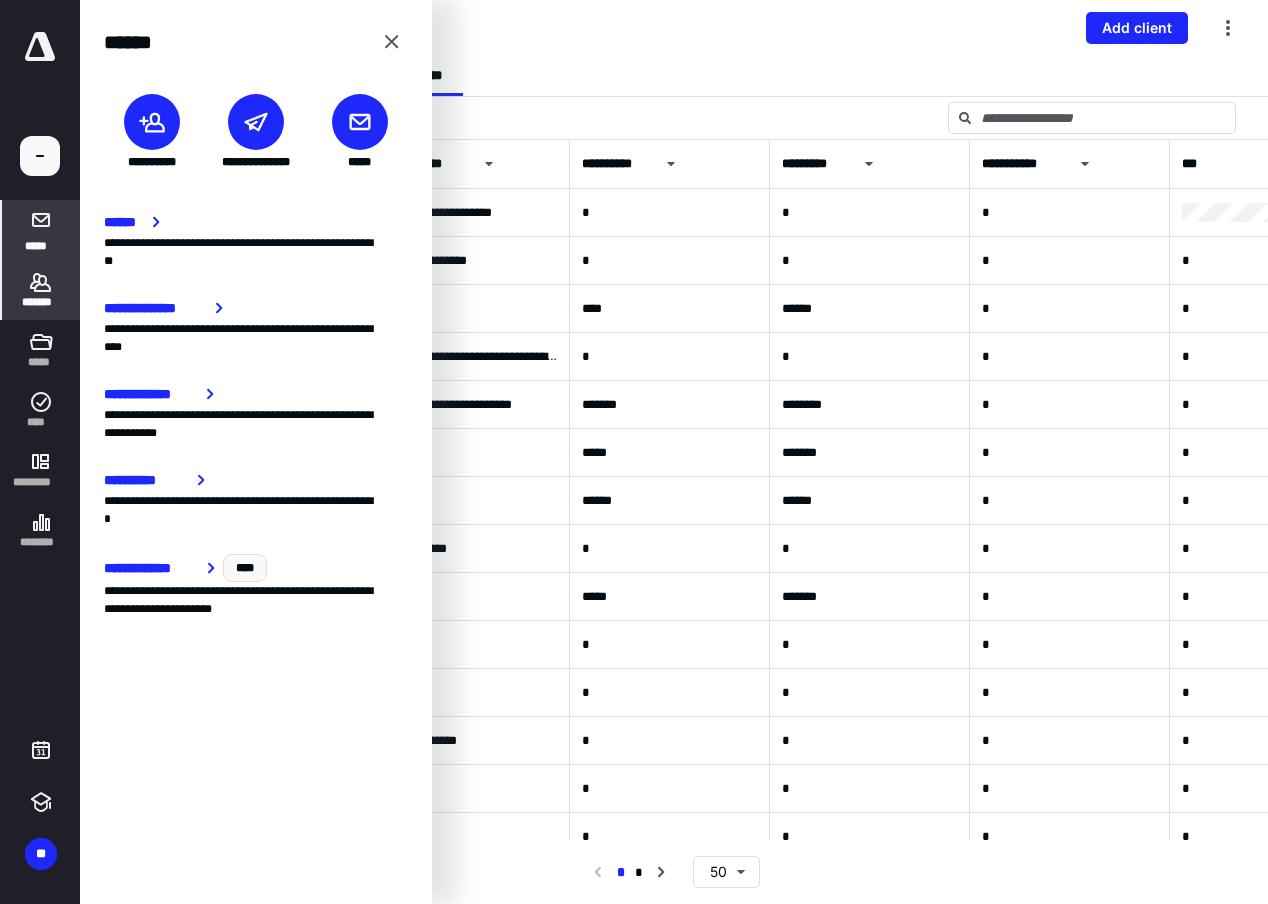click 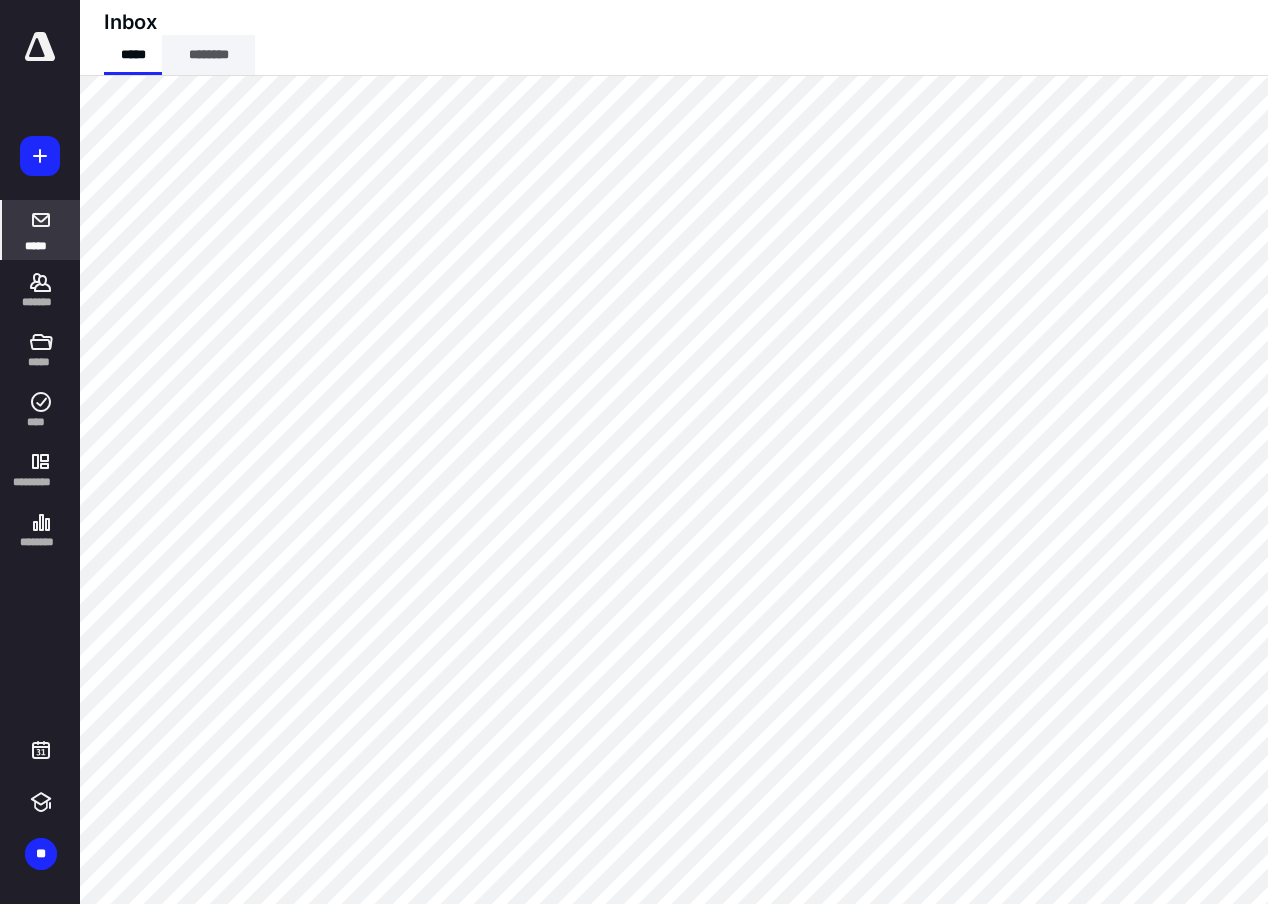 click on "********" at bounding box center (208, 55) 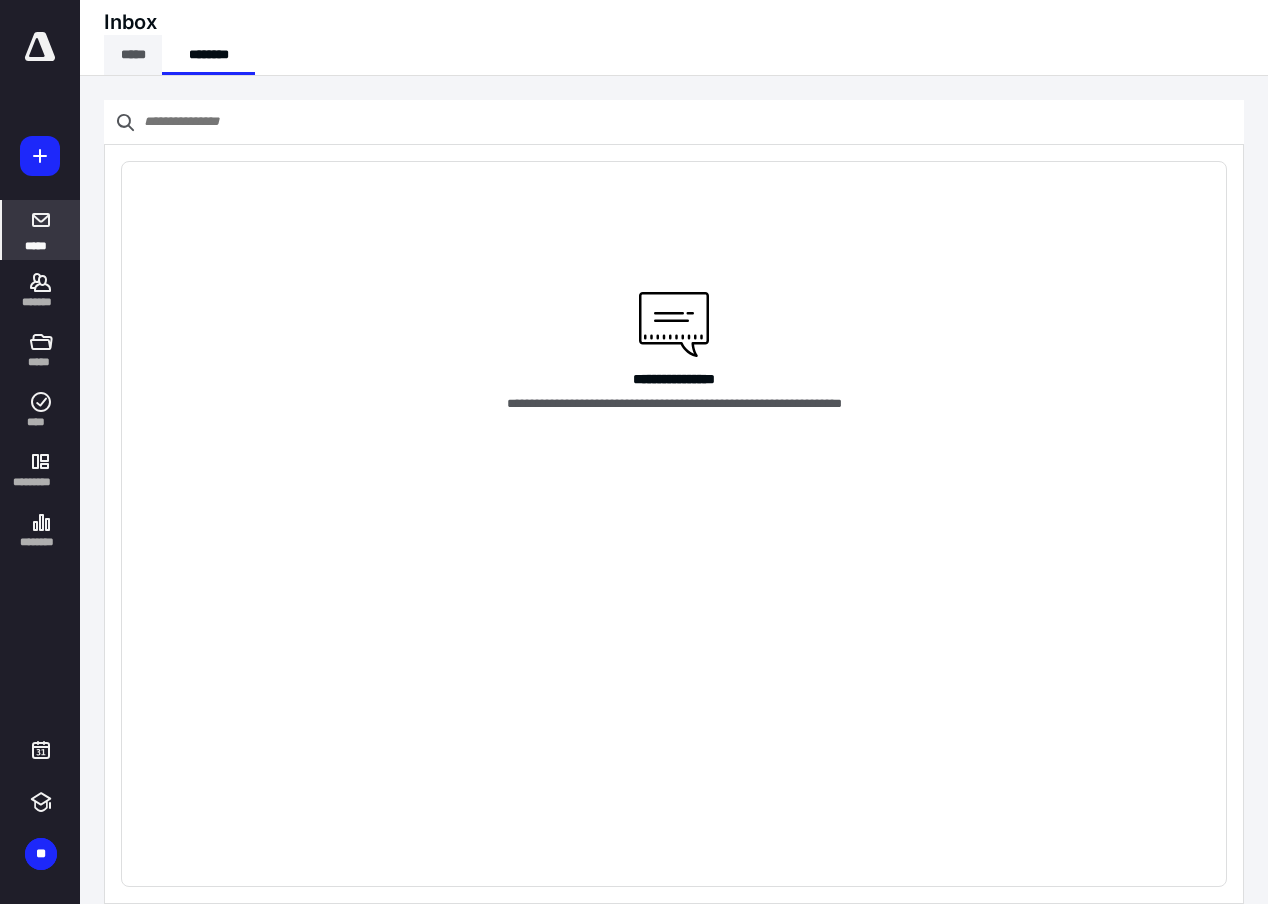 click on "*****" at bounding box center [133, 55] 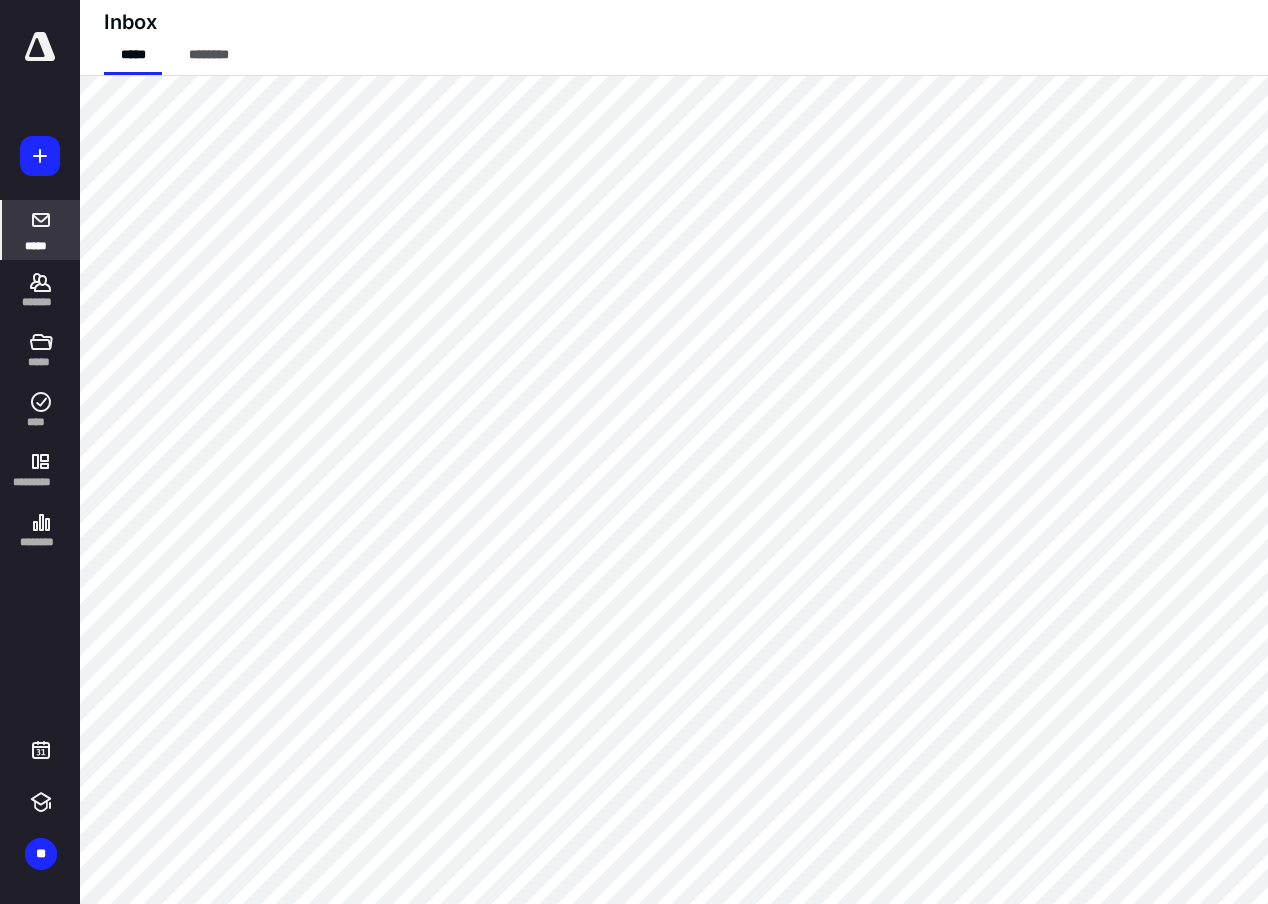 click at bounding box center [40, 156] 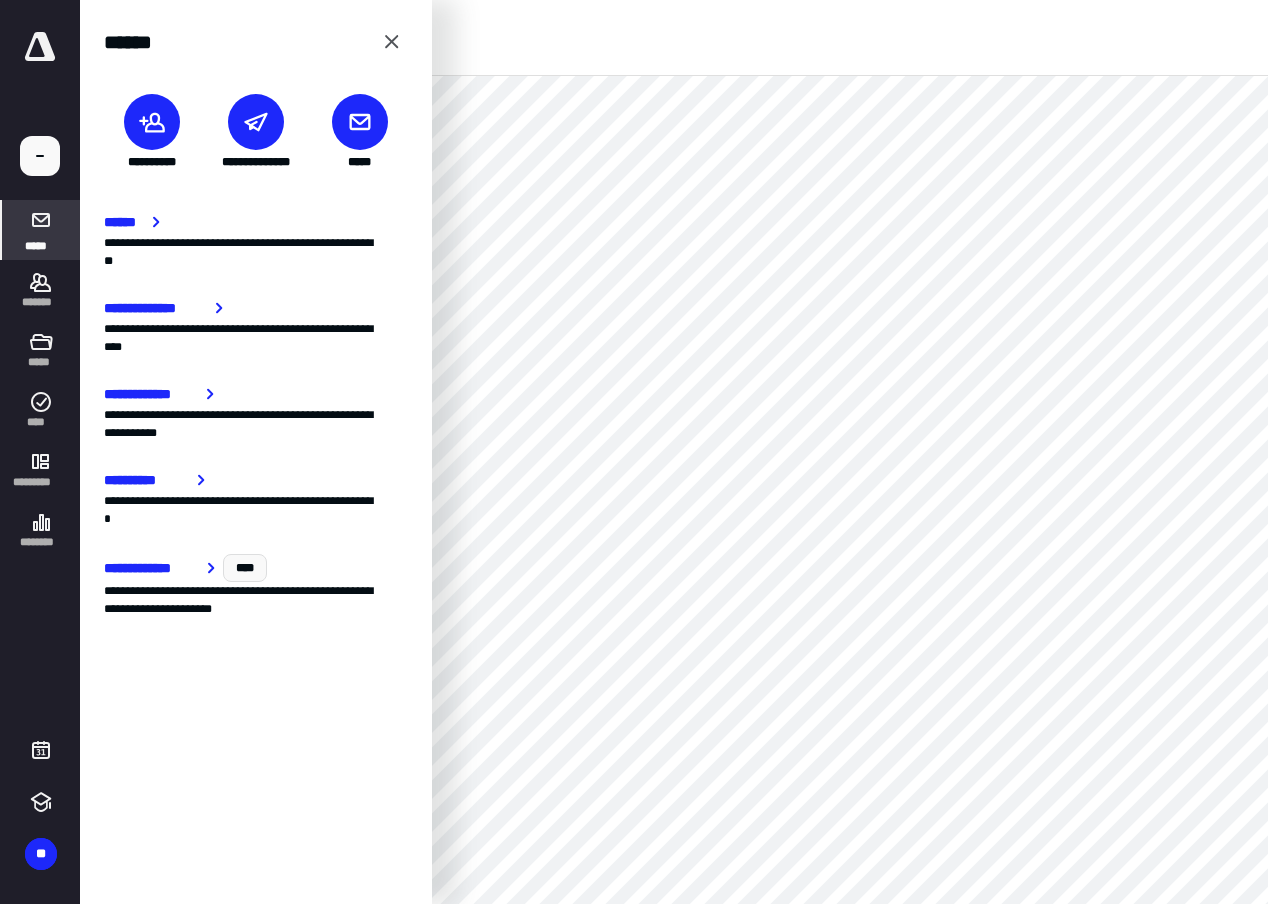 click 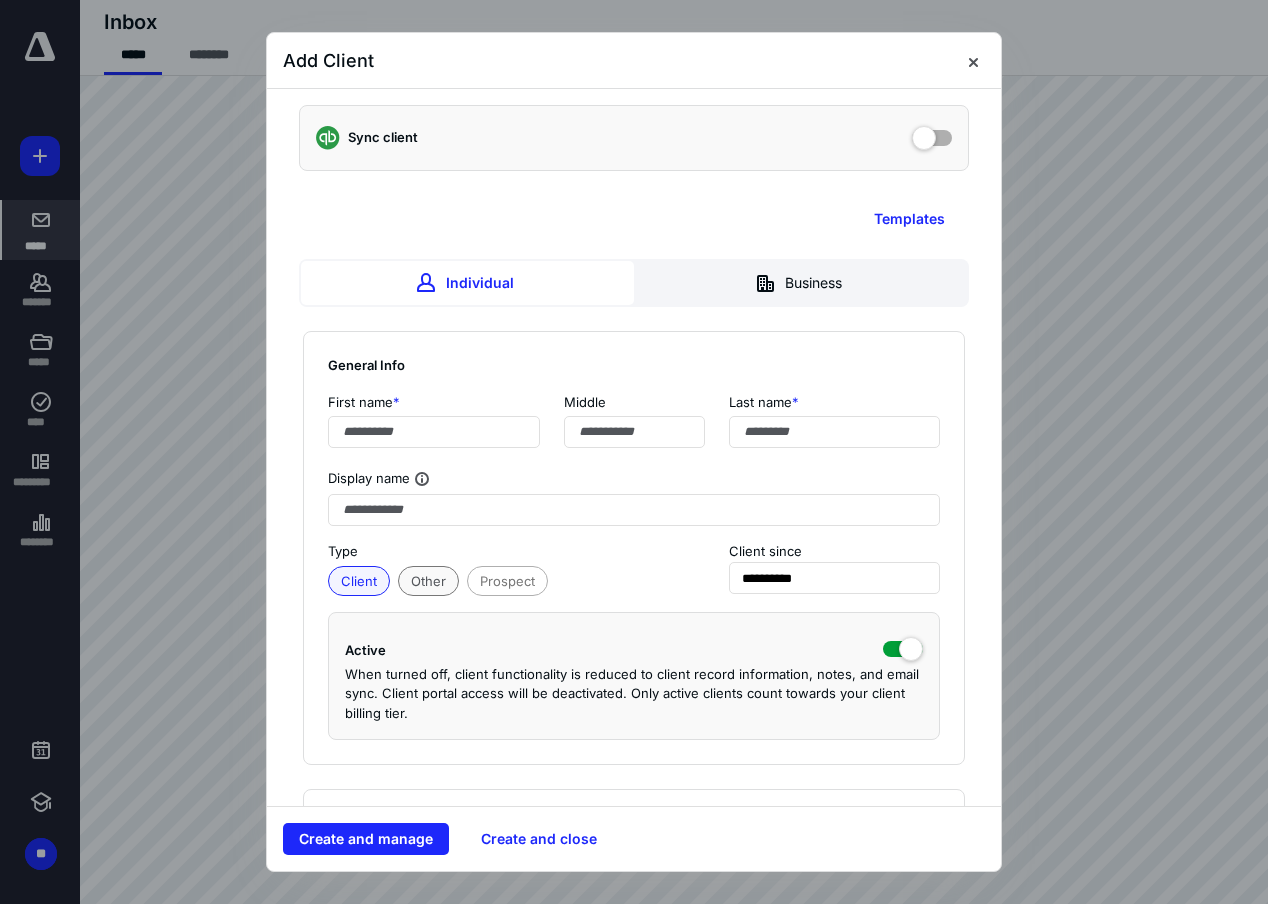 click on "Other" at bounding box center (428, 581) 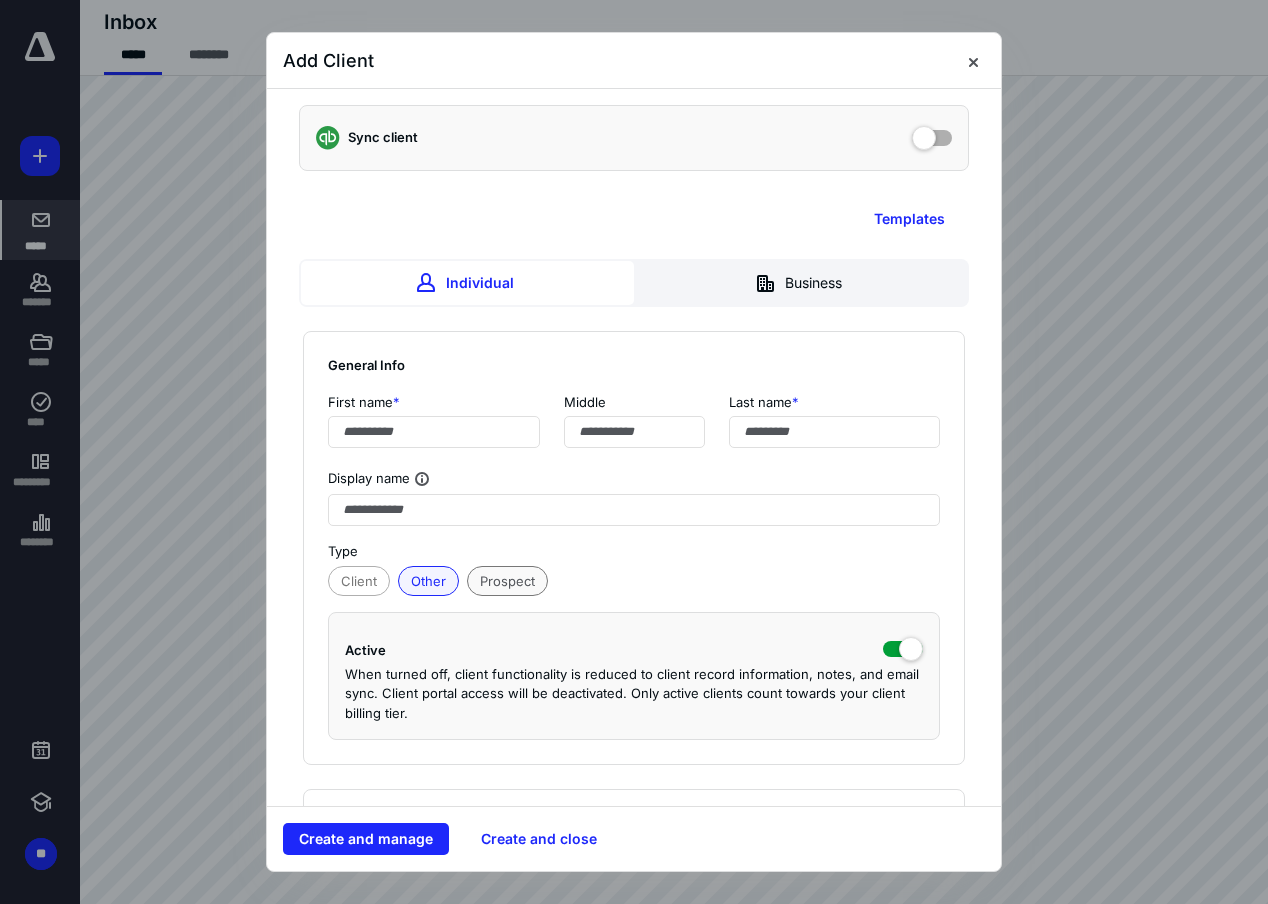 click on "Prospect" at bounding box center [507, 581] 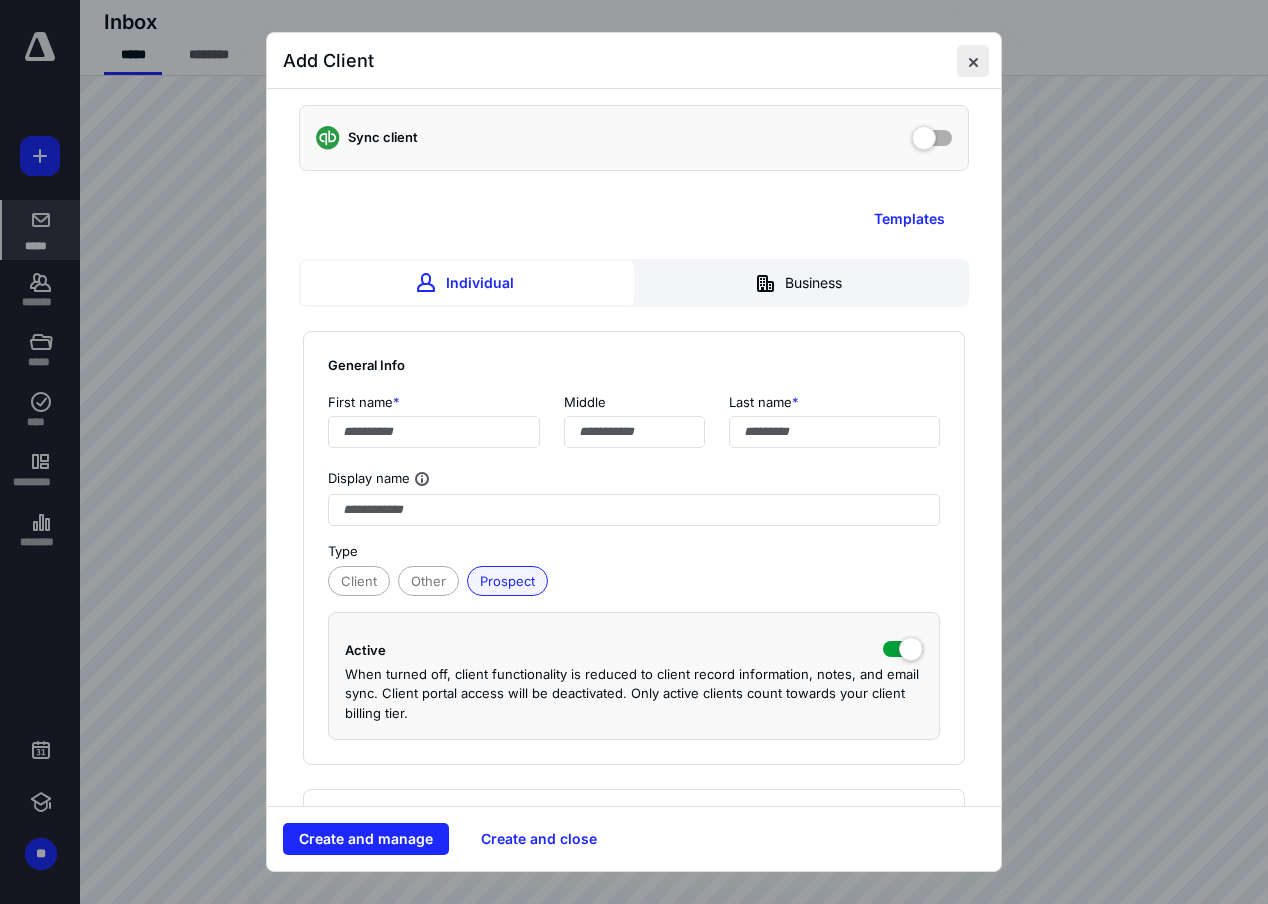 click at bounding box center [973, 61] 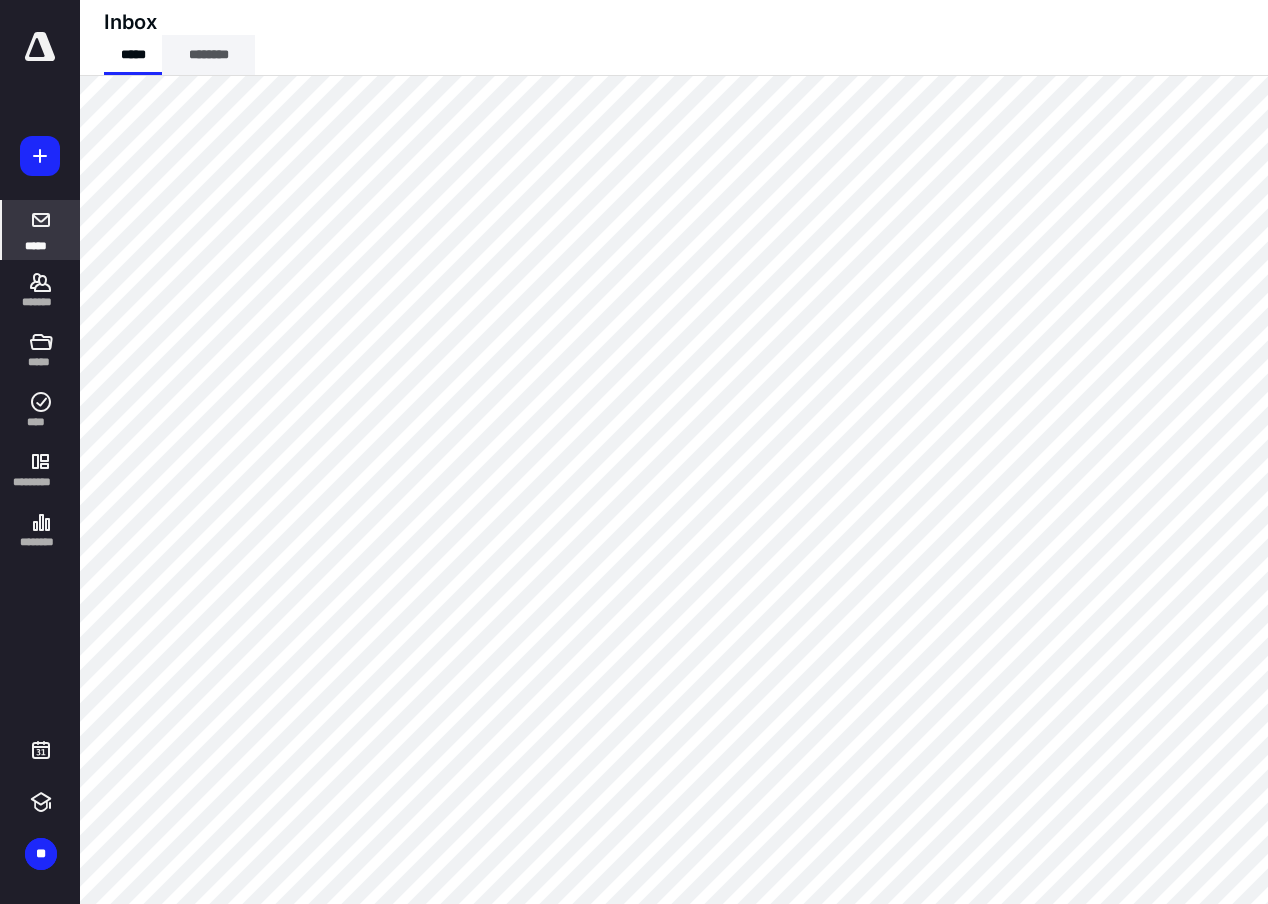 click on "********" at bounding box center (208, 55) 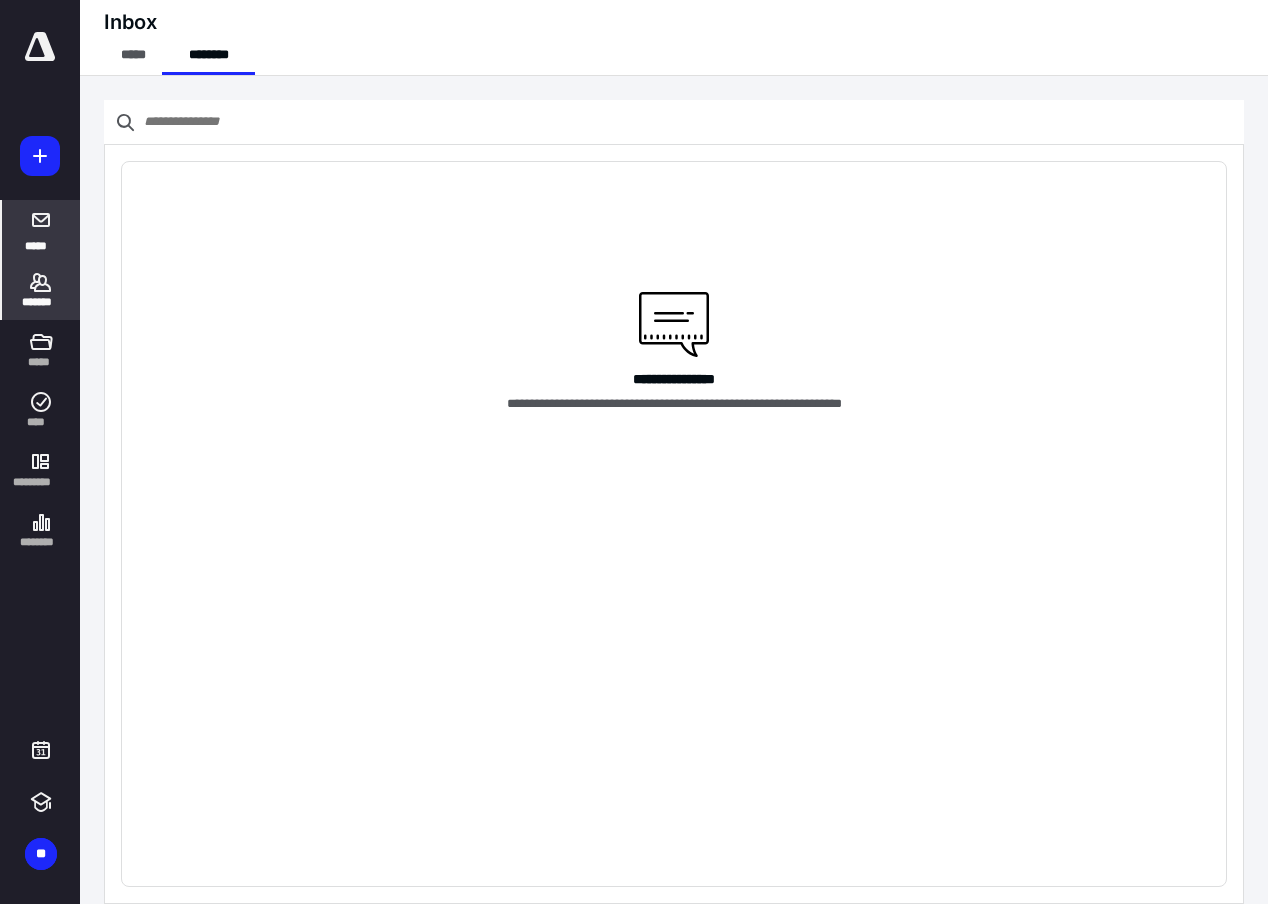 click on "*******" at bounding box center [41, 290] 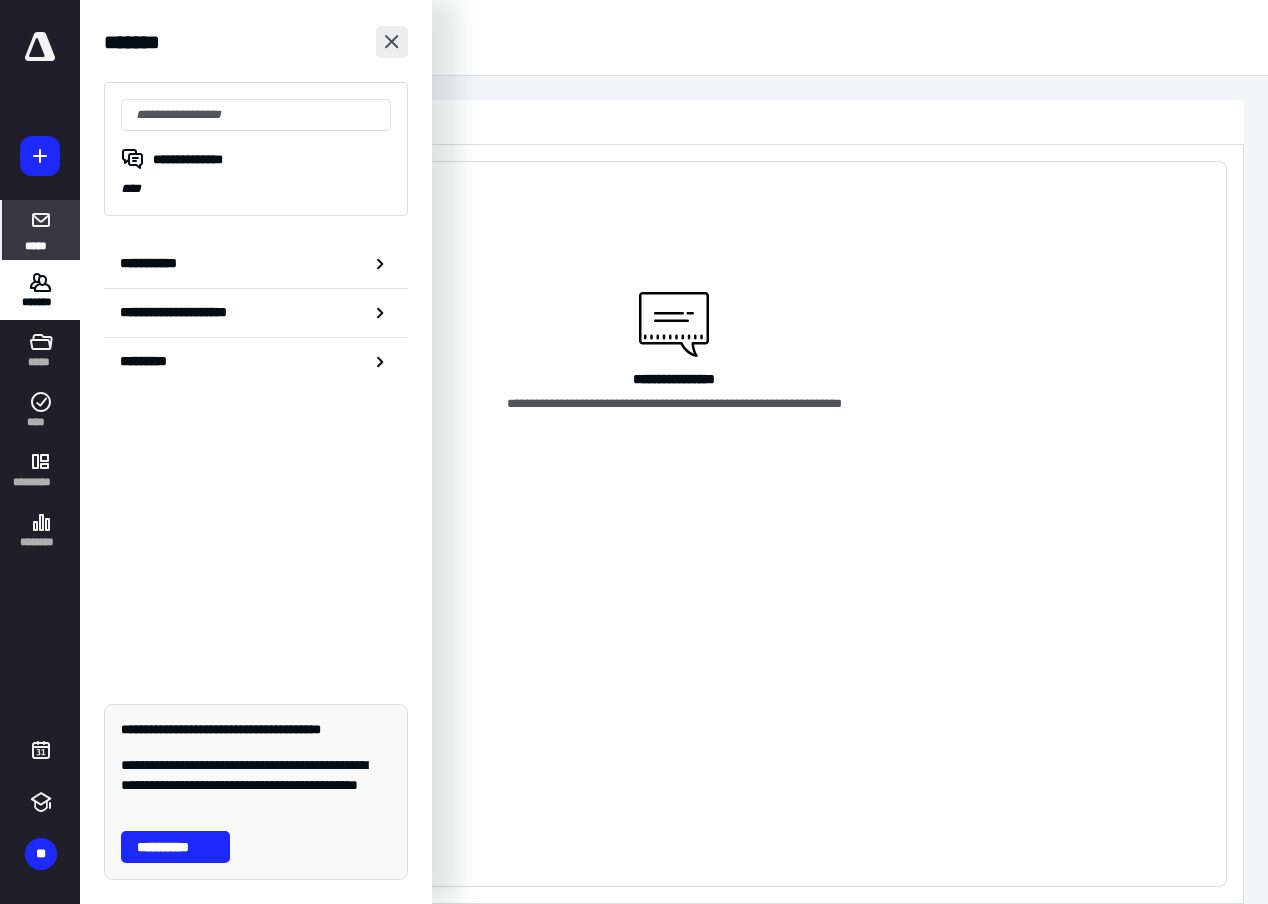 click at bounding box center [392, 42] 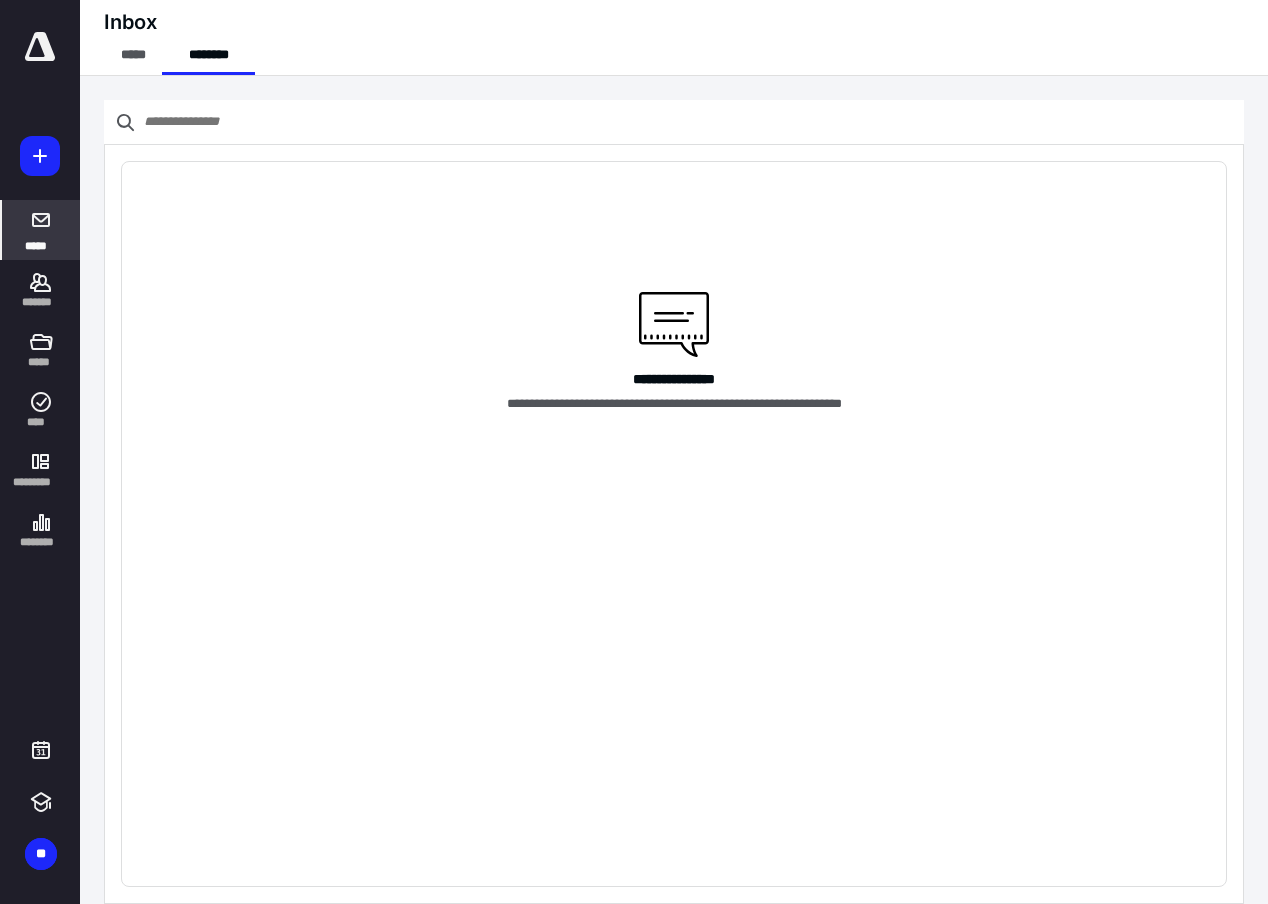 click at bounding box center [40, 47] 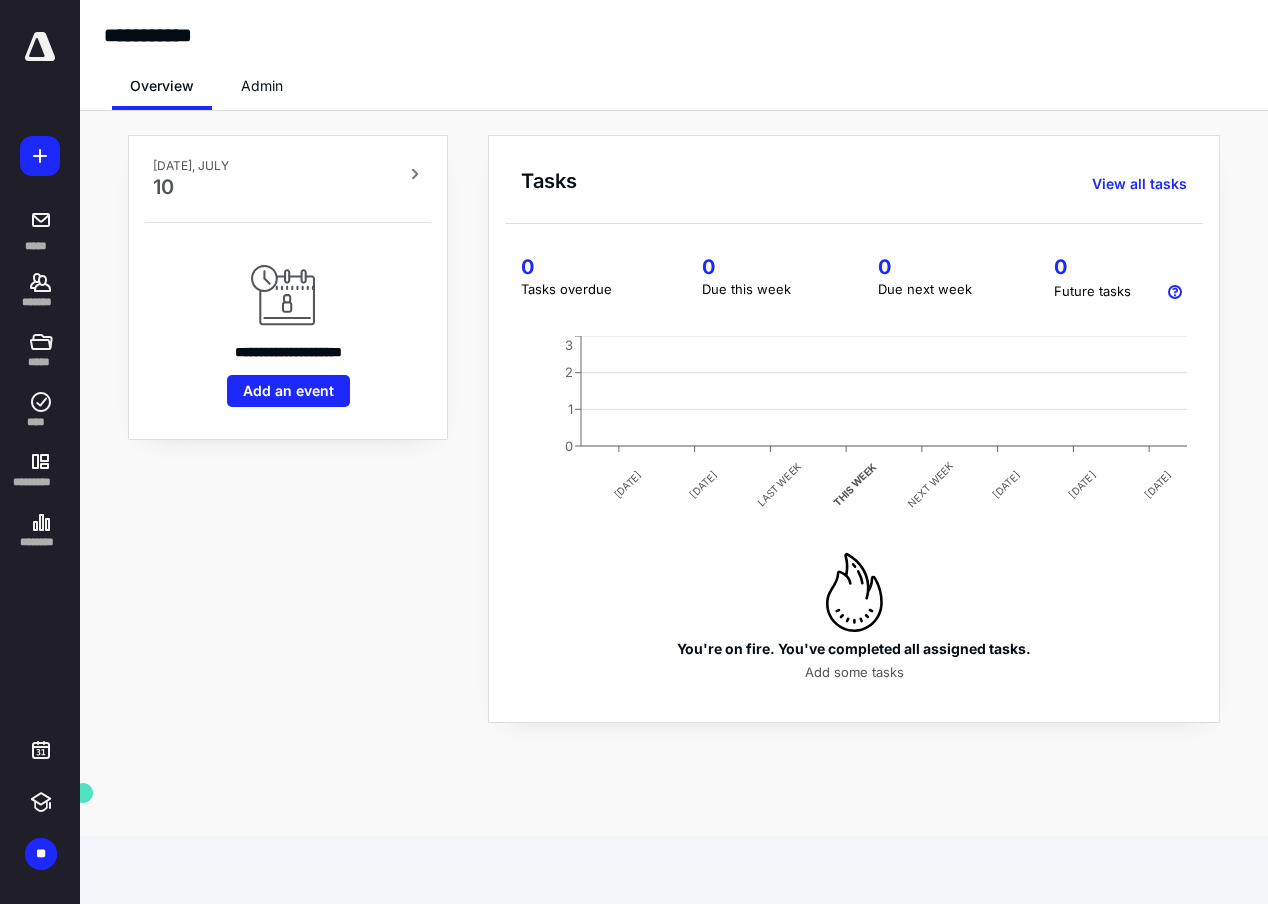 click on "Admin" at bounding box center (262, 86) 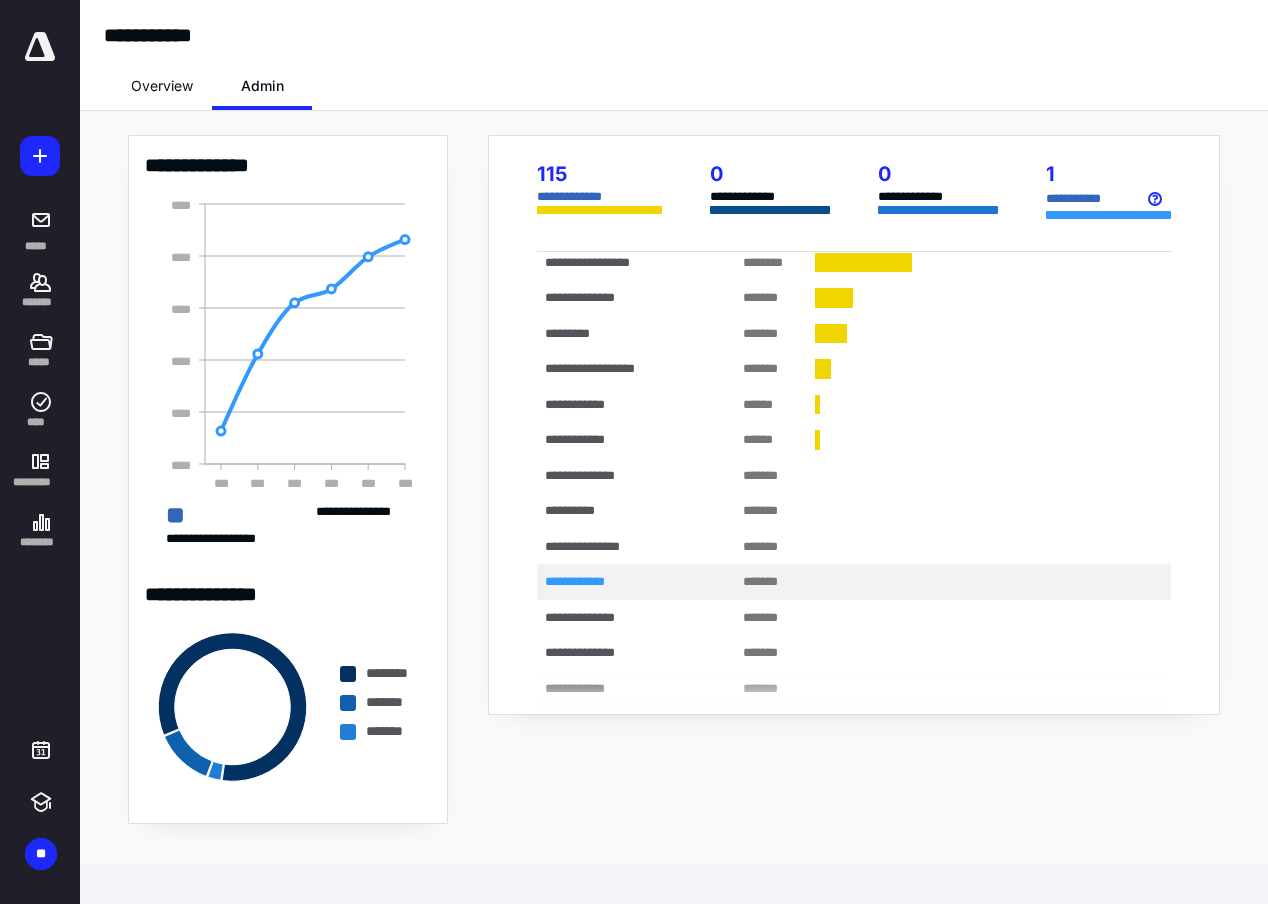 scroll, scrollTop: 178, scrollLeft: 0, axis: vertical 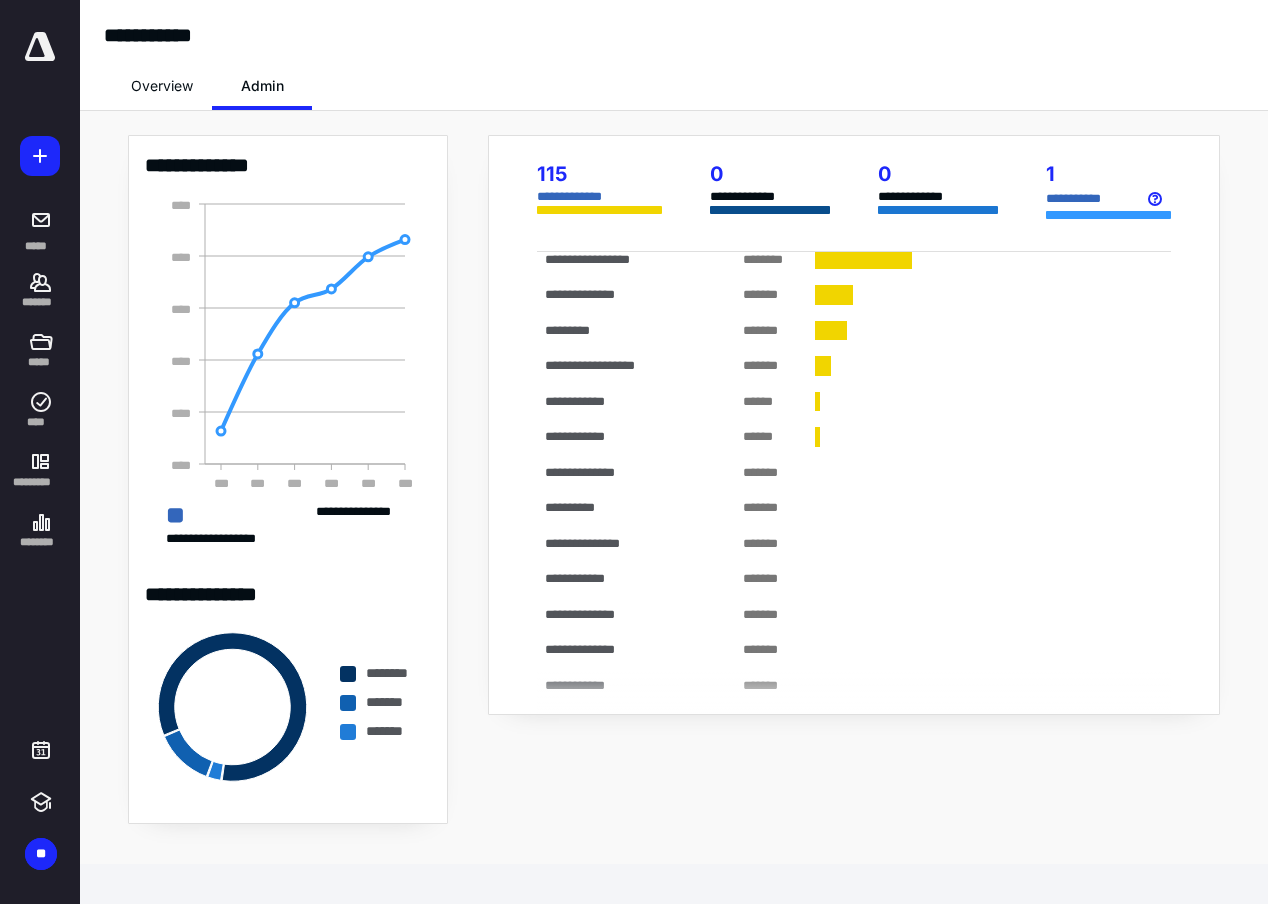 click on "**********" at bounding box center [620, 579] 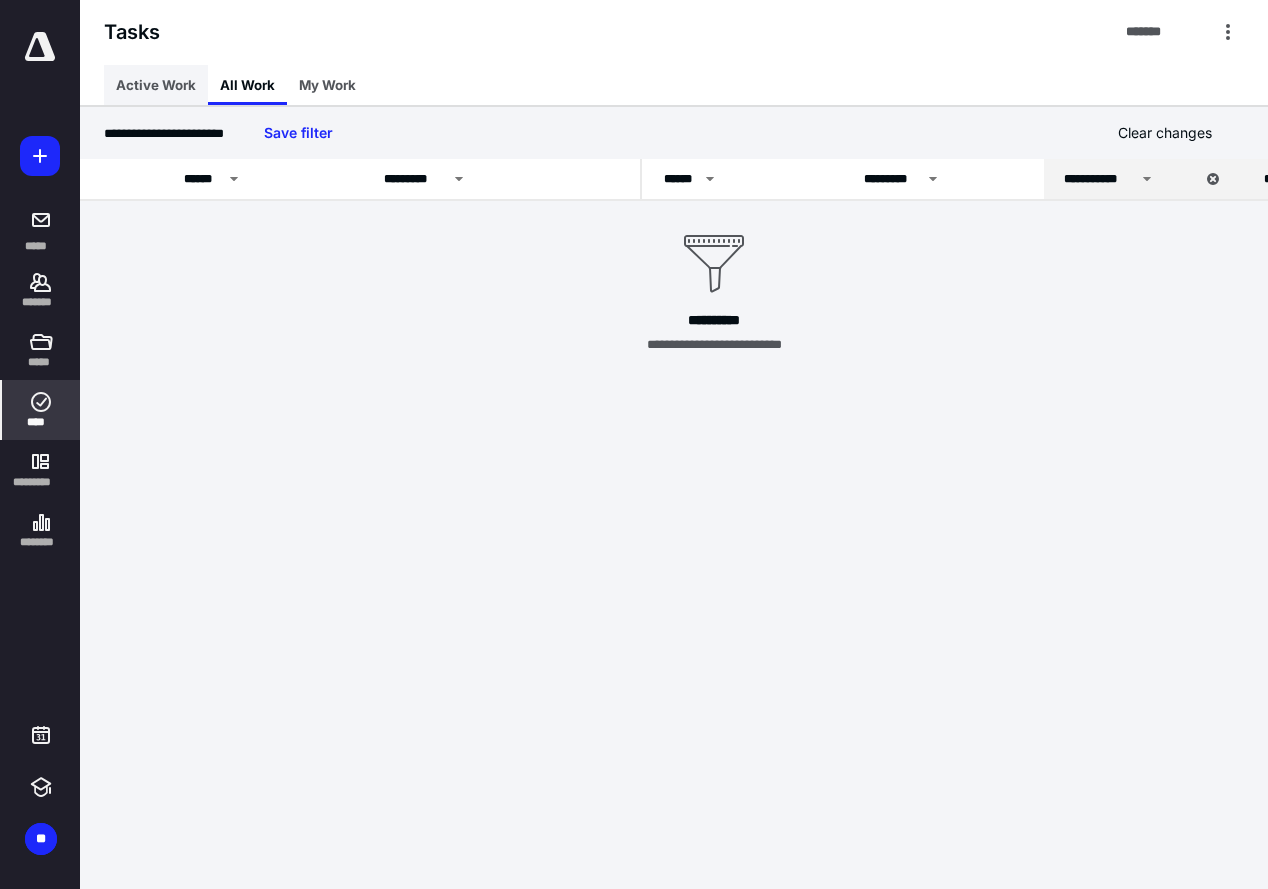 click on "Active Work" at bounding box center (156, 85) 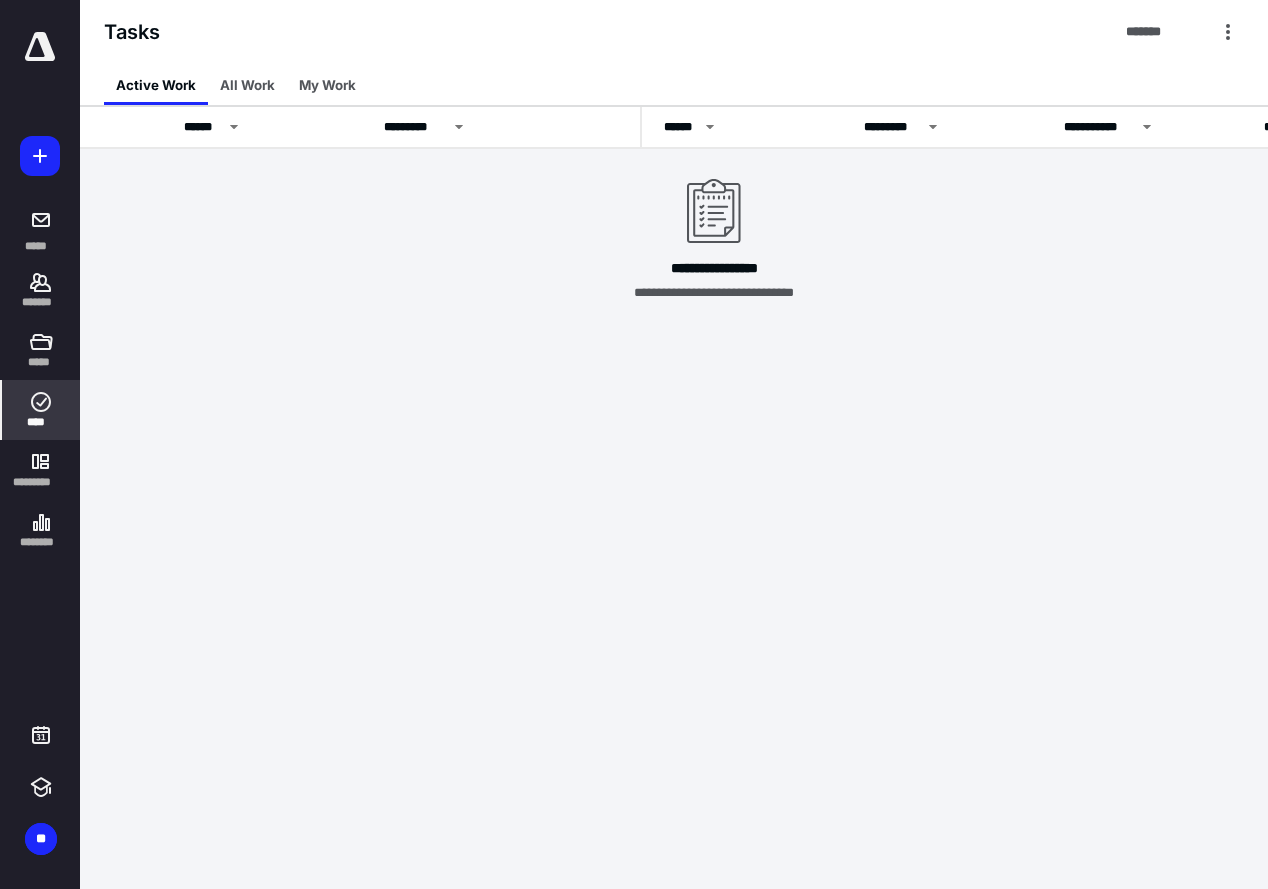 click at bounding box center (40, 47) 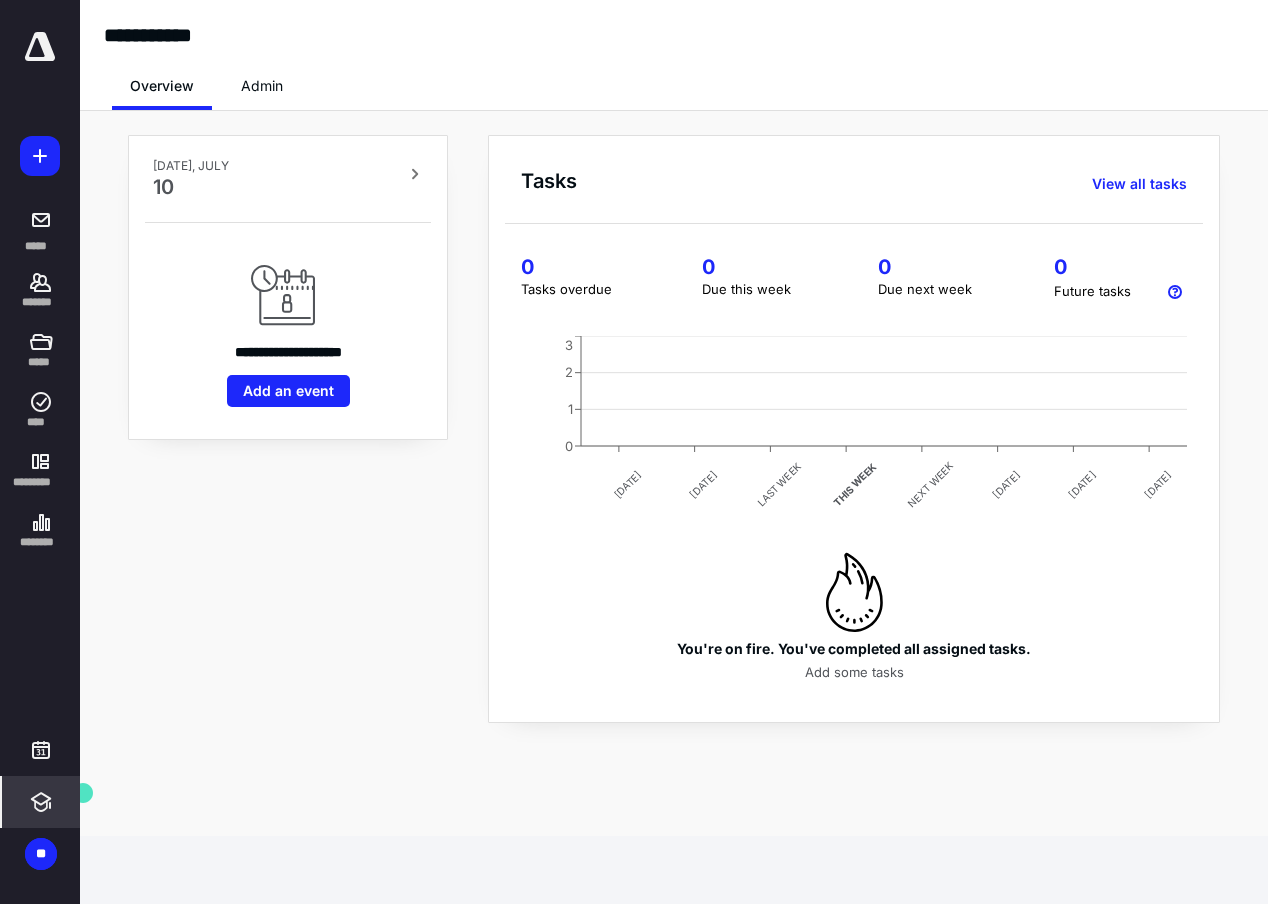 click 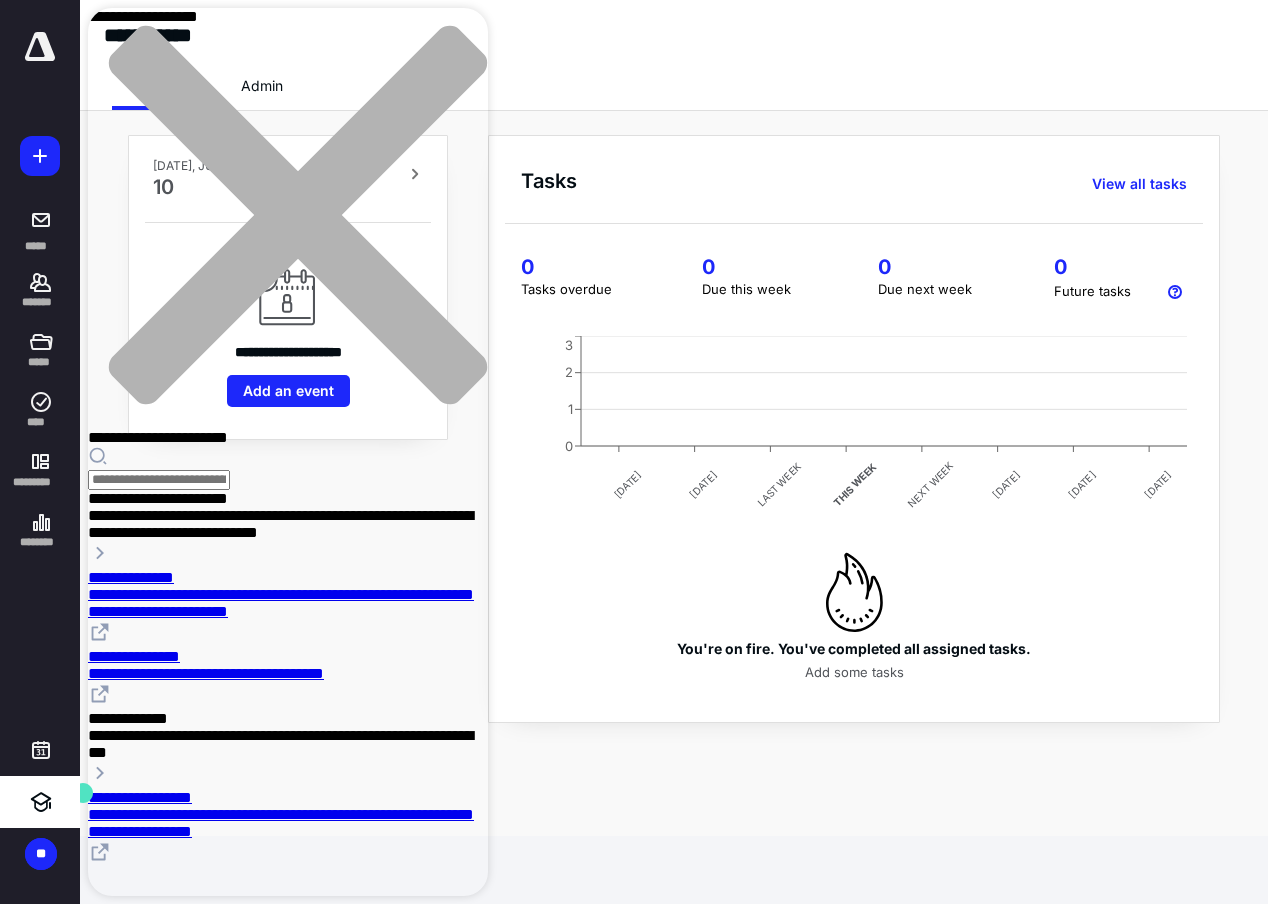 click 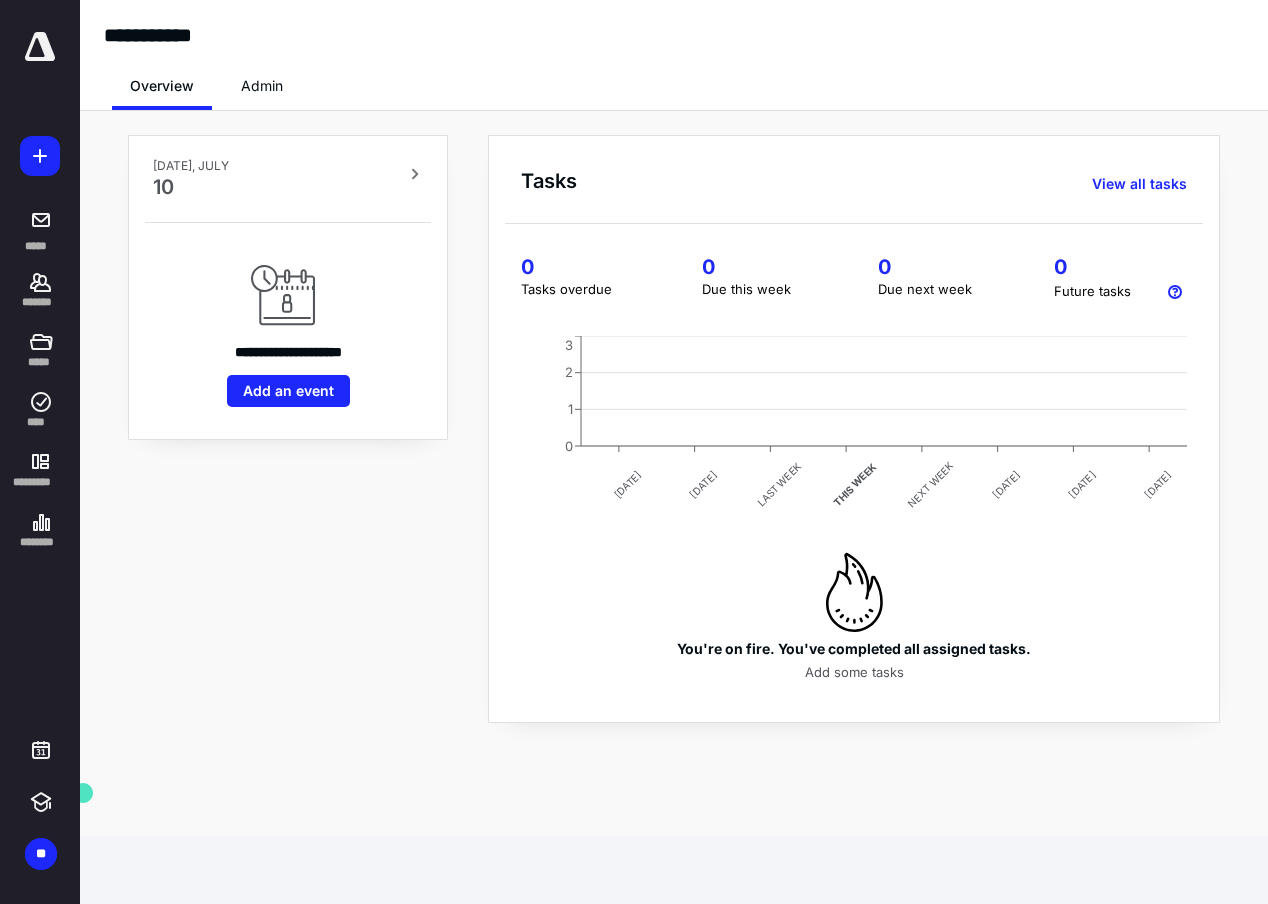 click on "Admin" at bounding box center (262, 86) 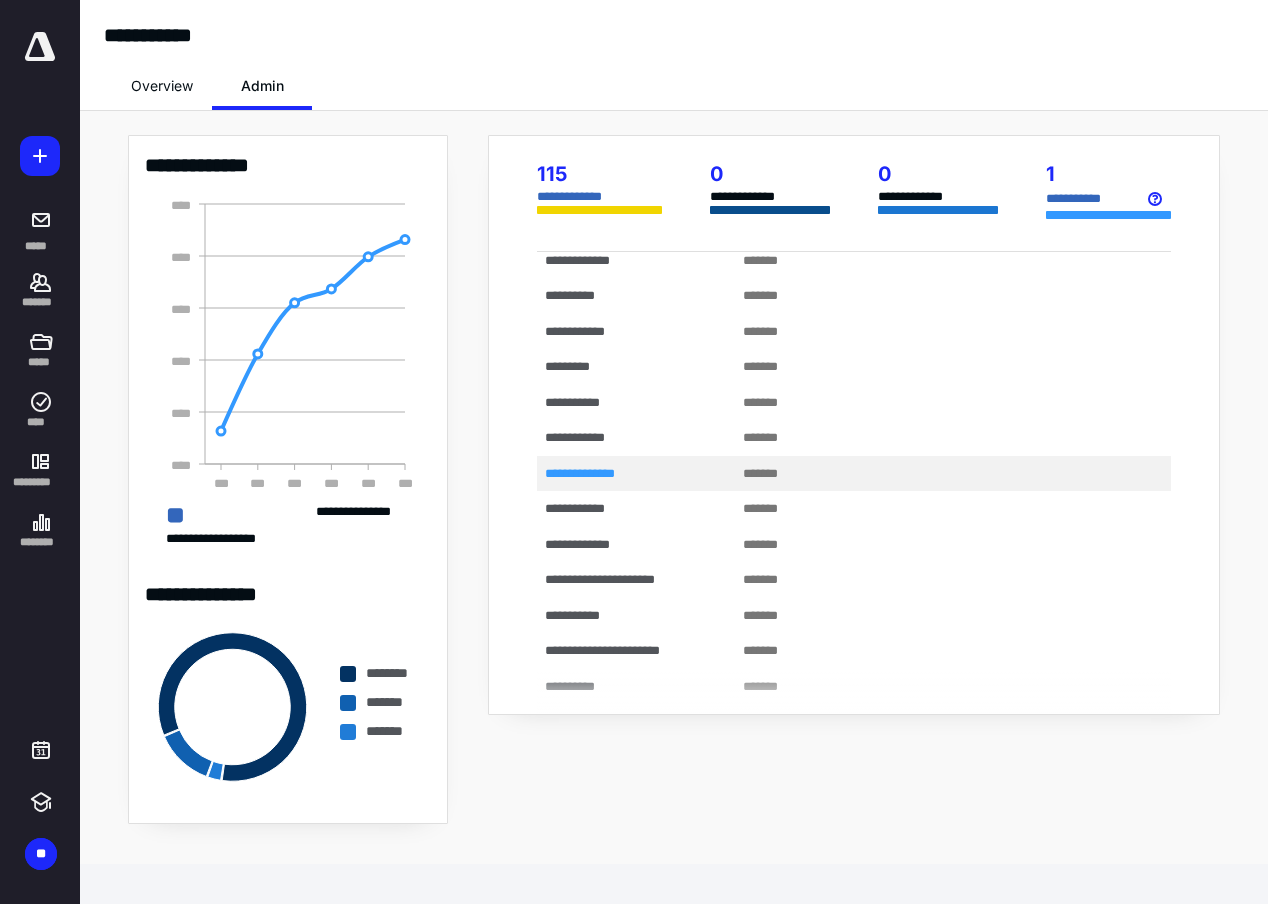 scroll, scrollTop: 1408, scrollLeft: 0, axis: vertical 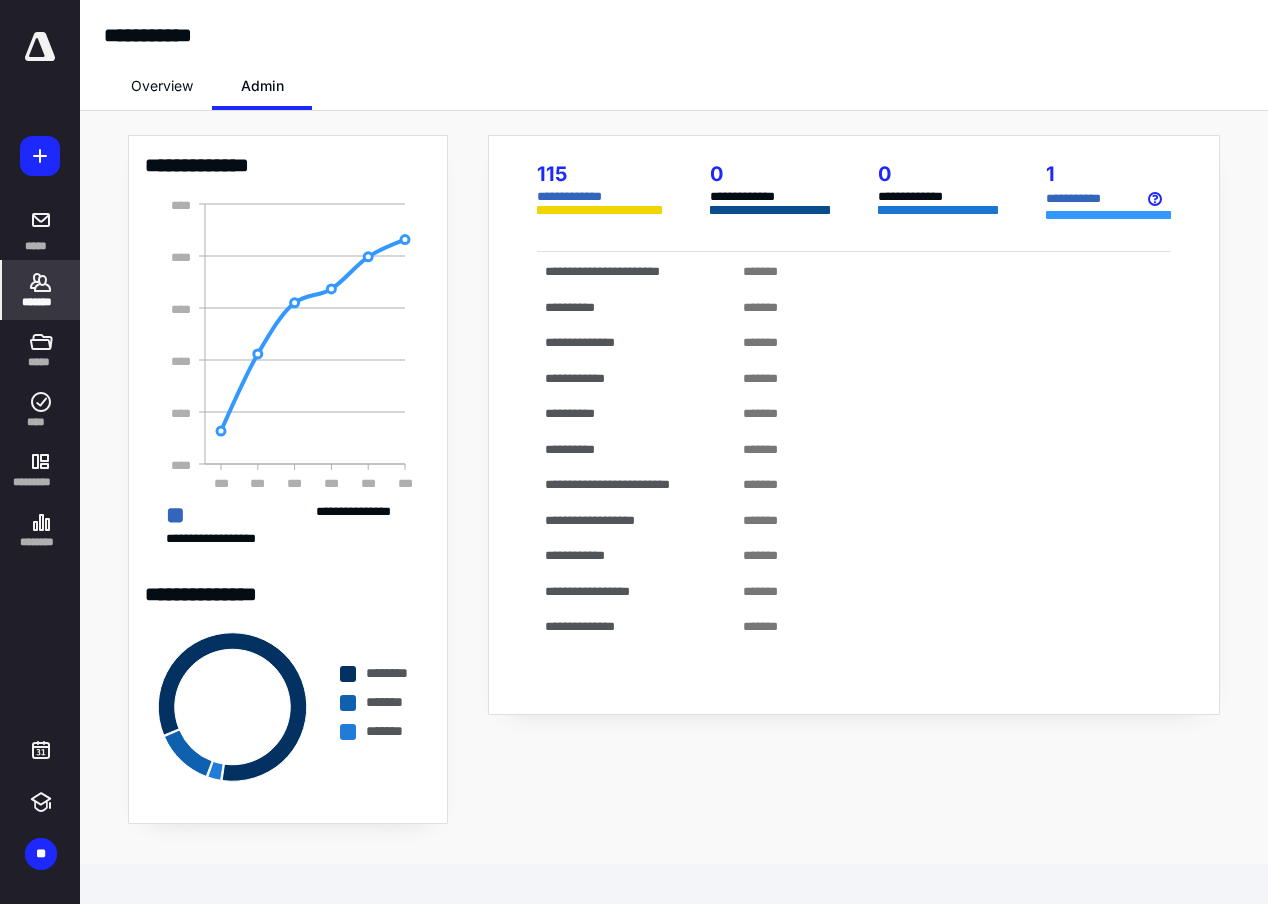 click on "*******" at bounding box center [41, 290] 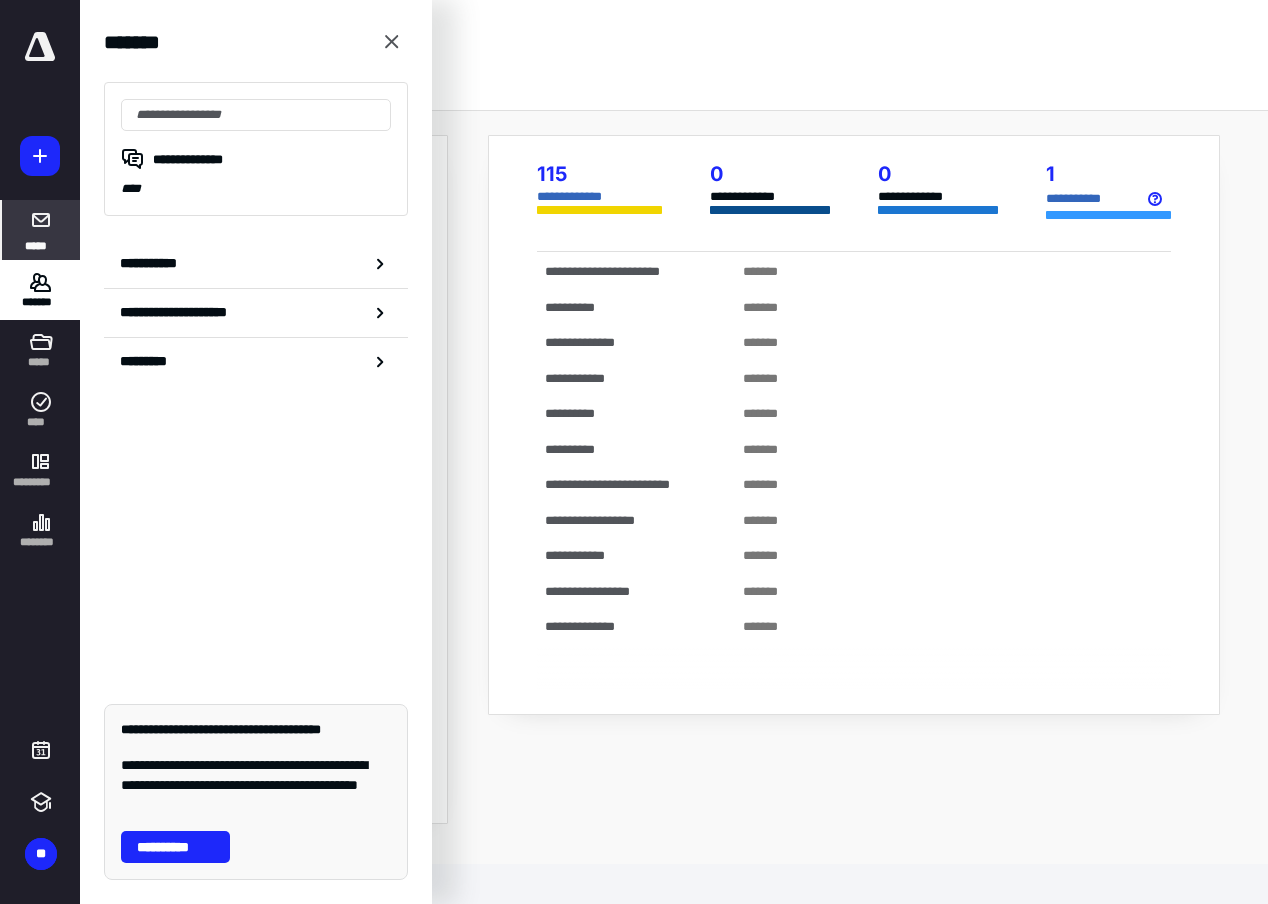 click at bounding box center (41, 220) 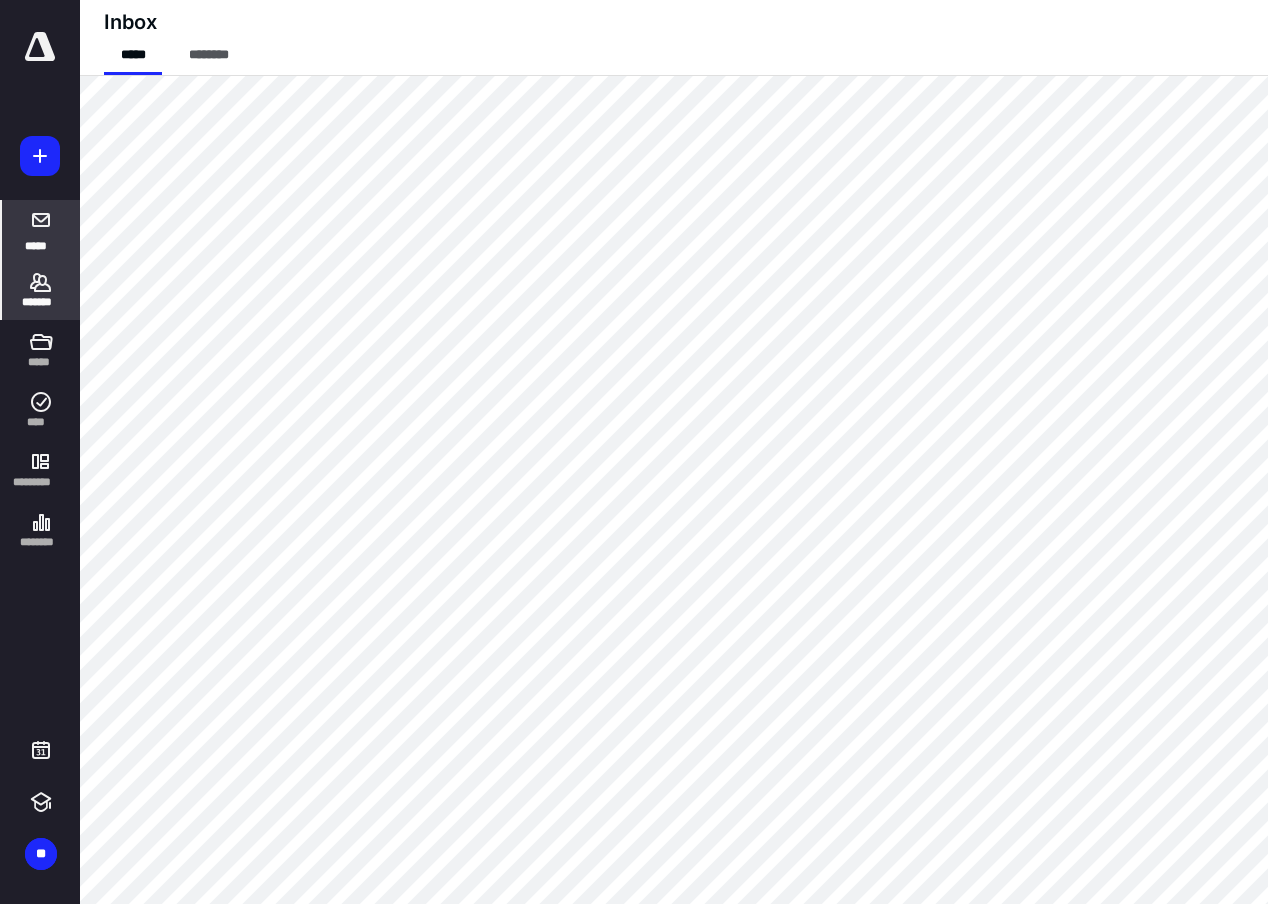click on "*******" at bounding box center [41, 302] 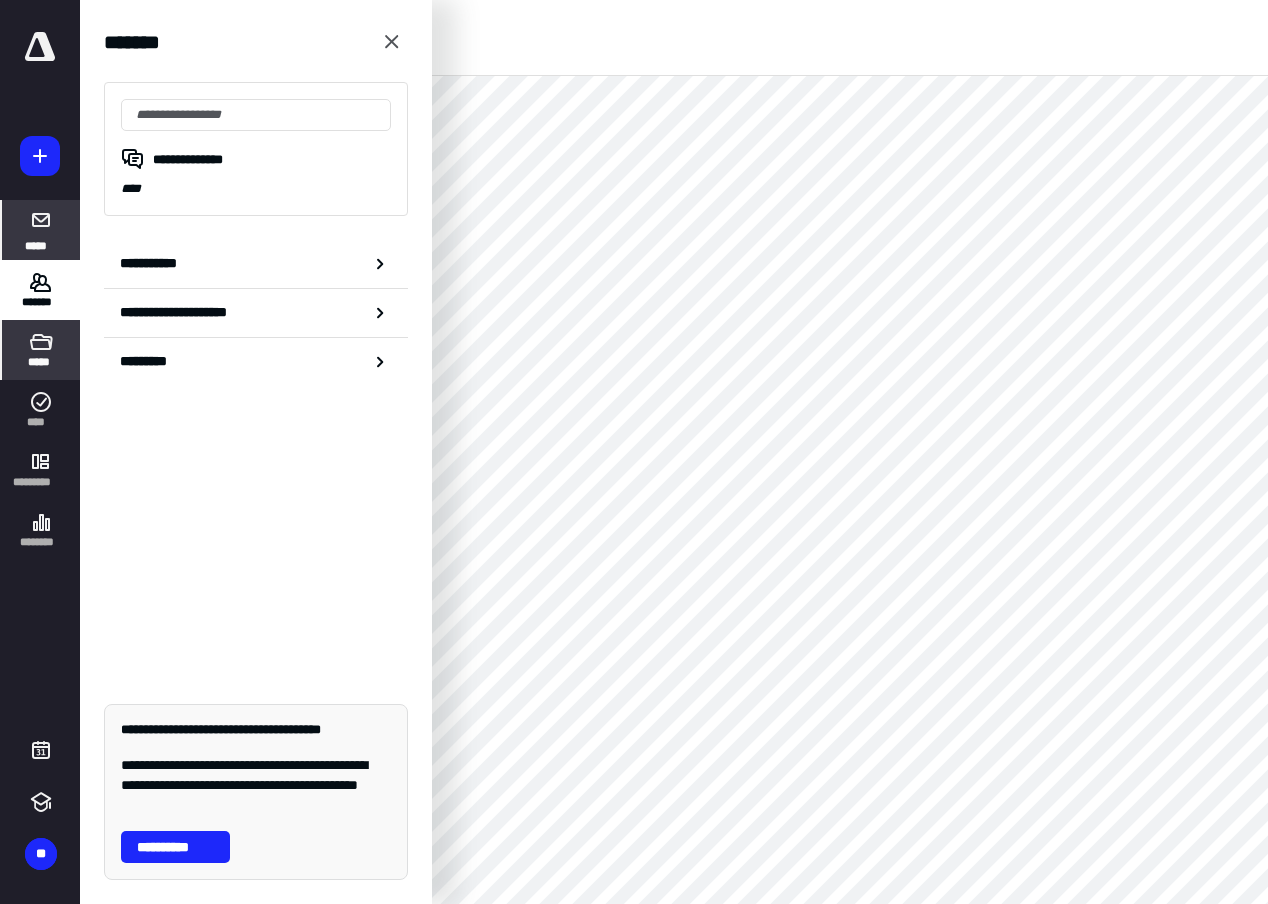 click on "*****" at bounding box center [41, 350] 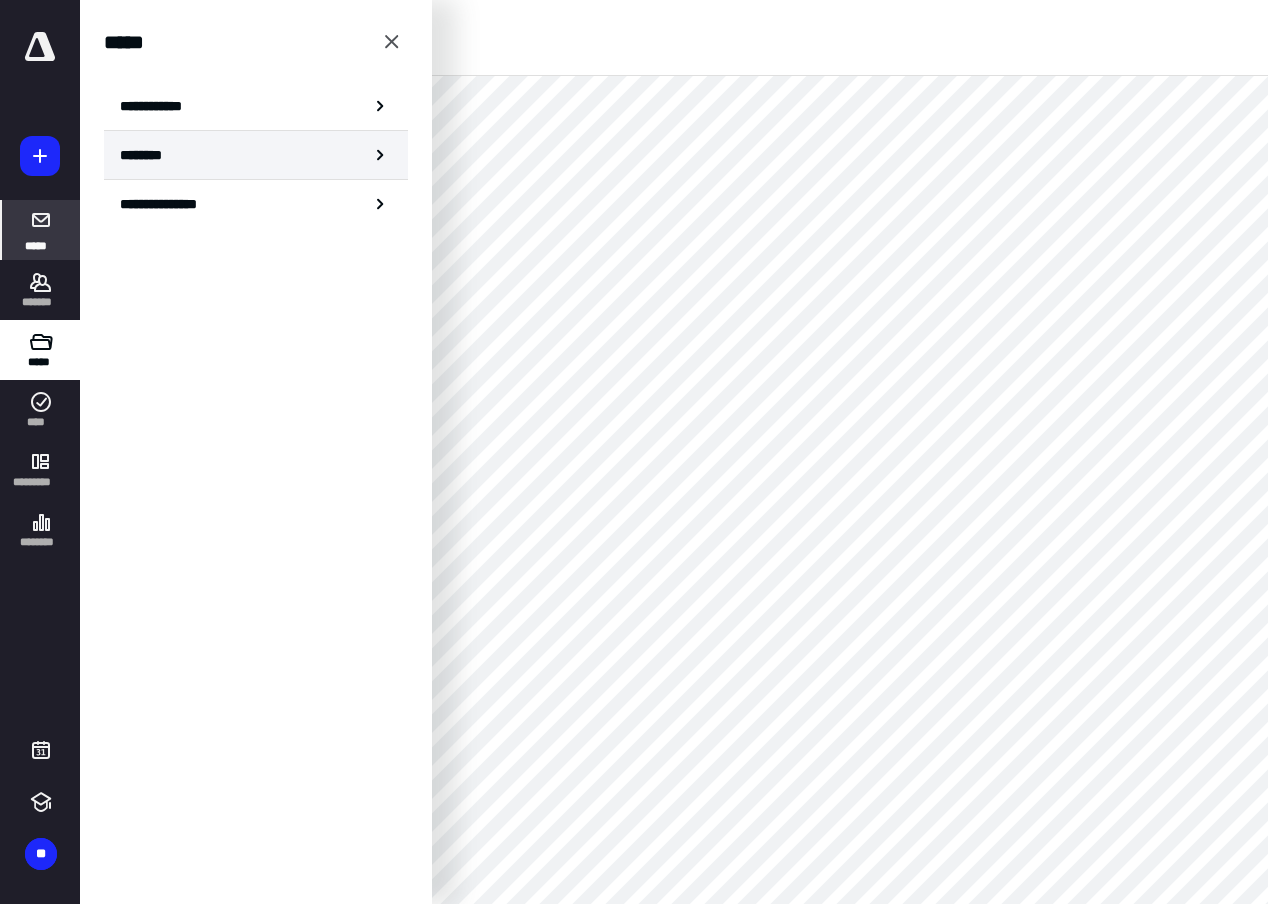 click on "********" at bounding box center (256, 155) 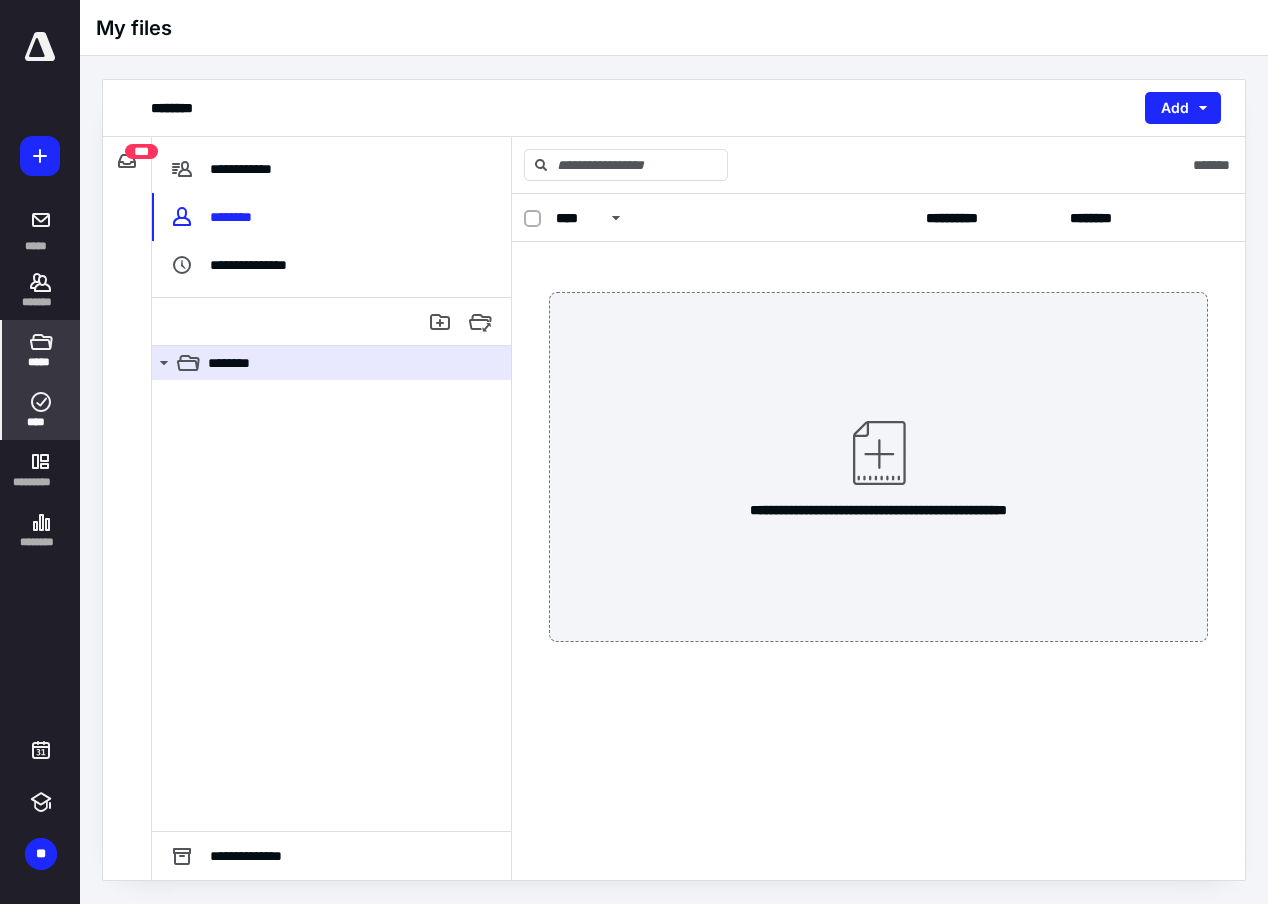 click 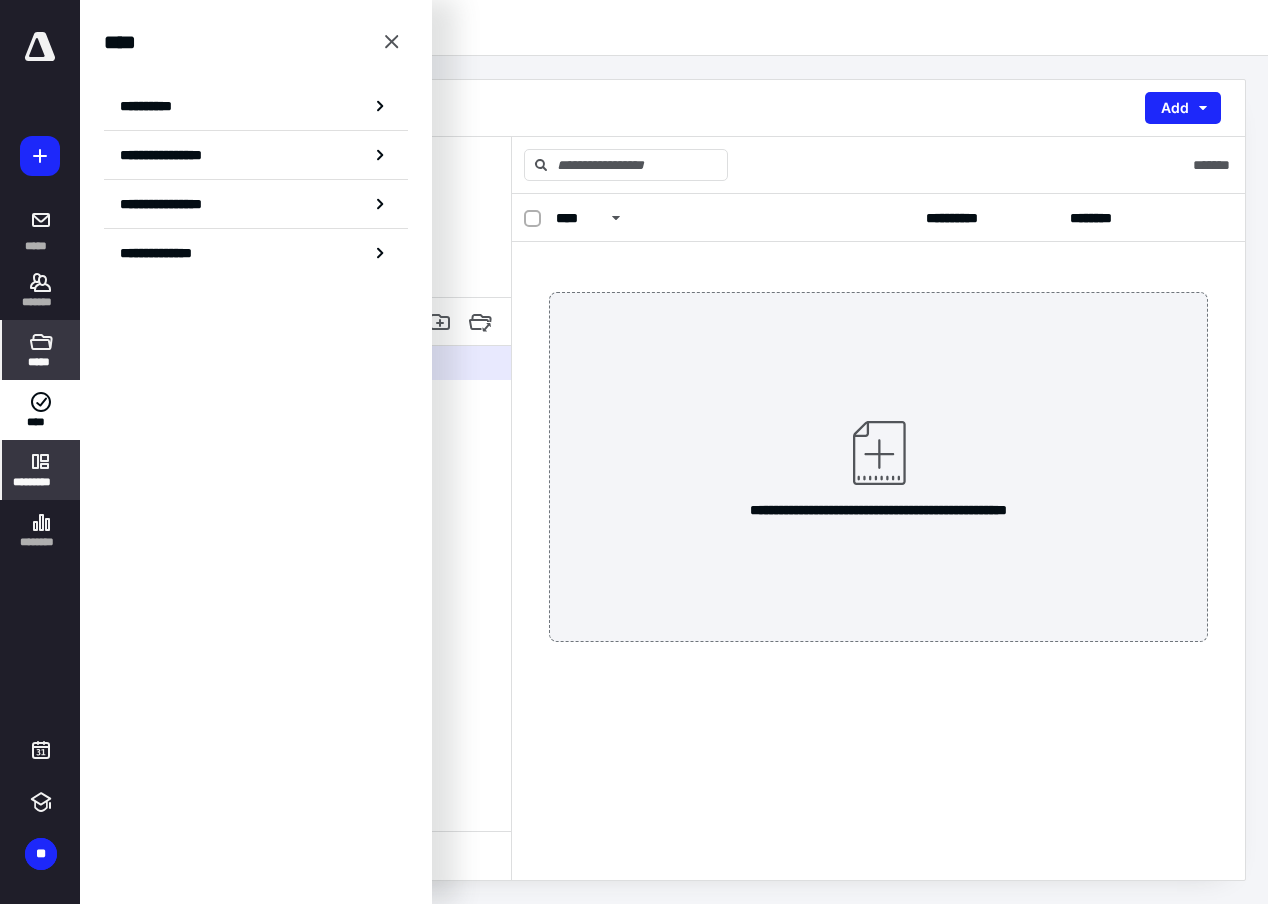click on "*********" at bounding box center [41, 470] 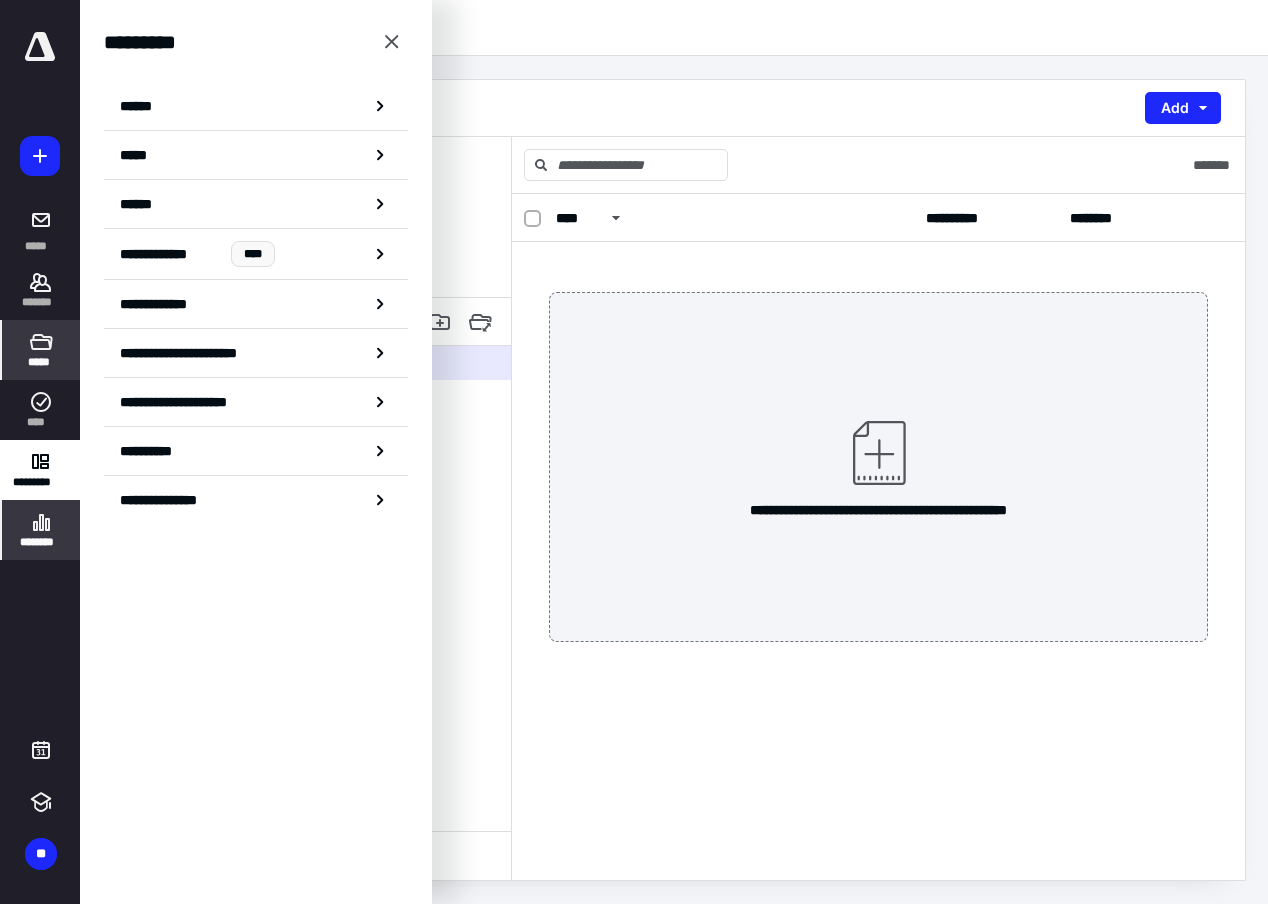 click on "********" at bounding box center [41, 530] 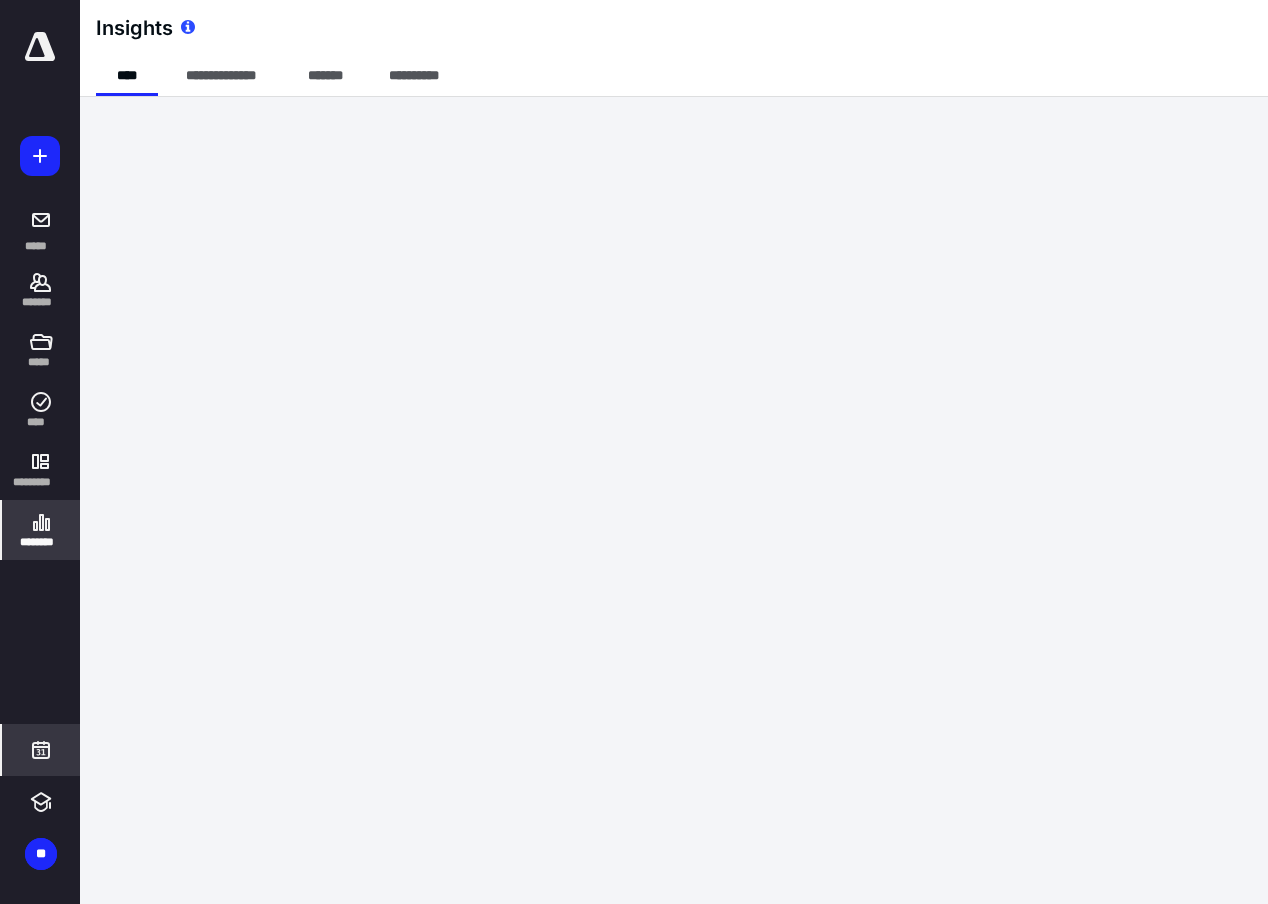 click 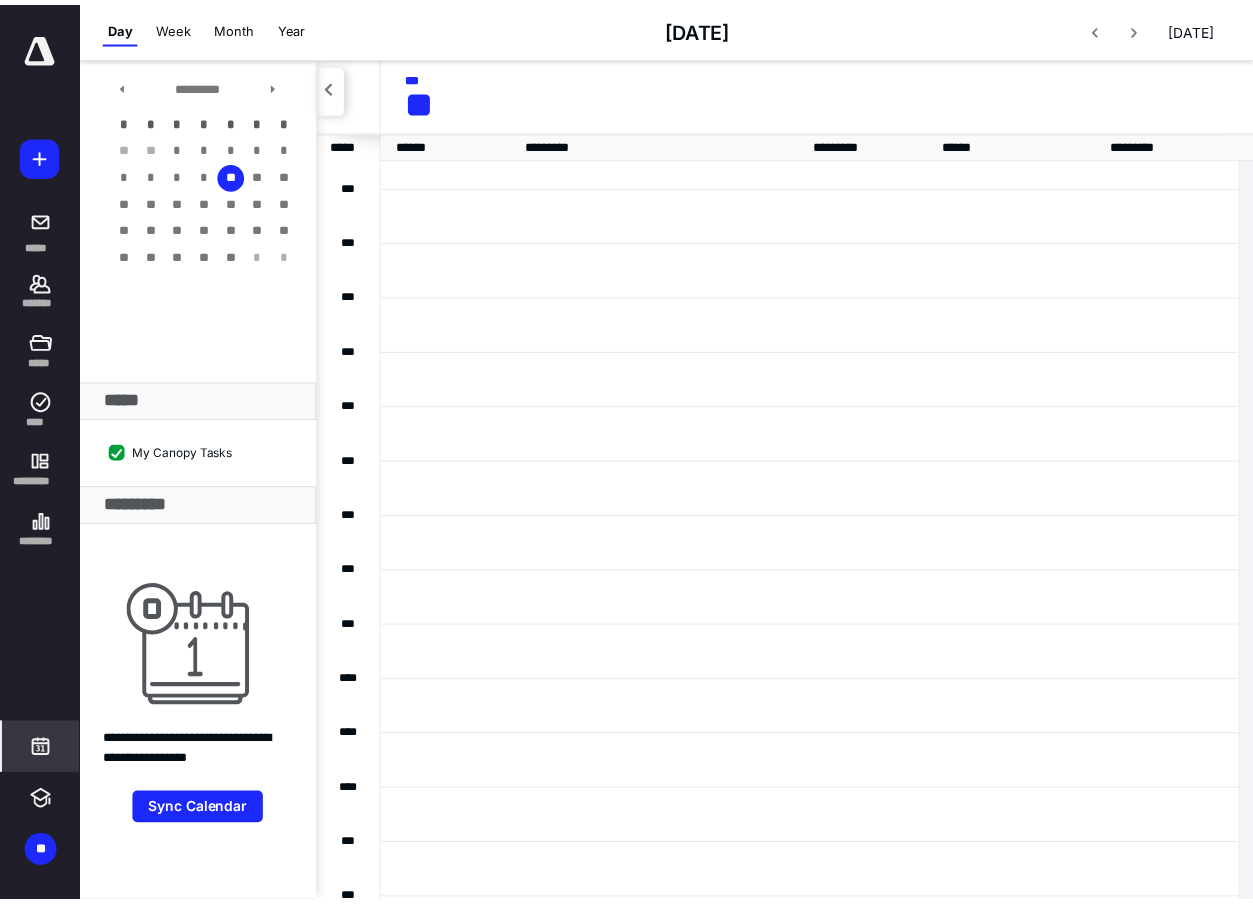 scroll, scrollTop: 385, scrollLeft: 0, axis: vertical 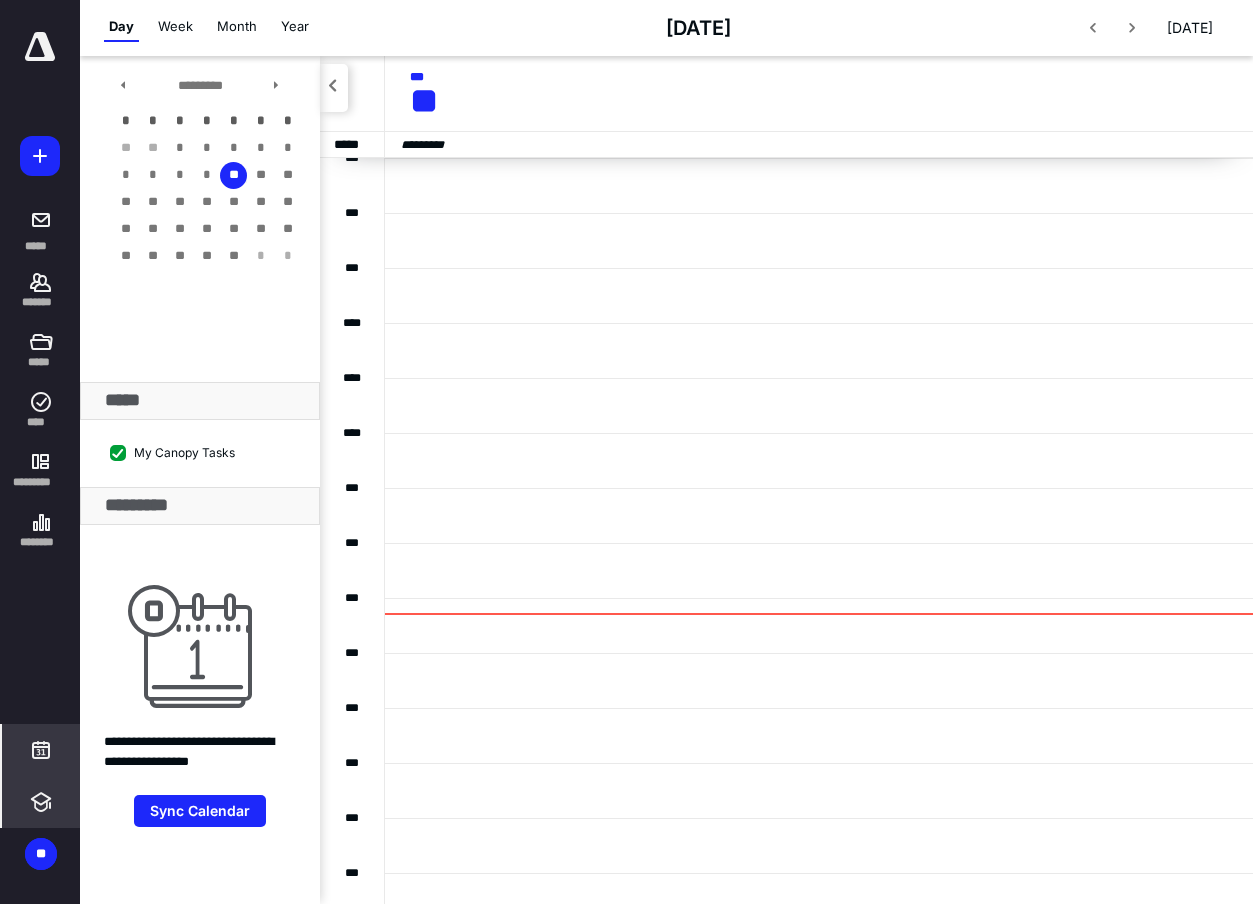 click 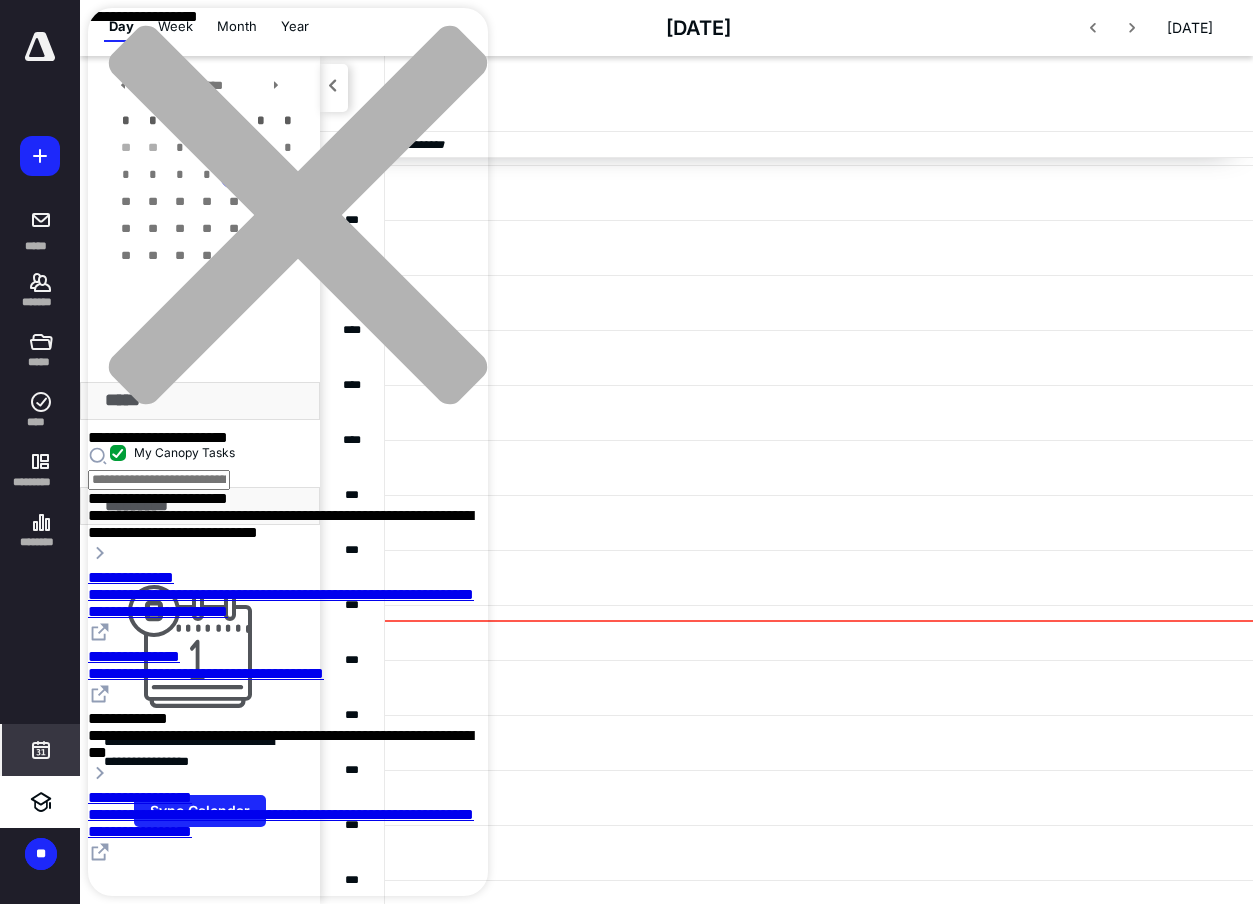scroll, scrollTop: 369, scrollLeft: 0, axis: vertical 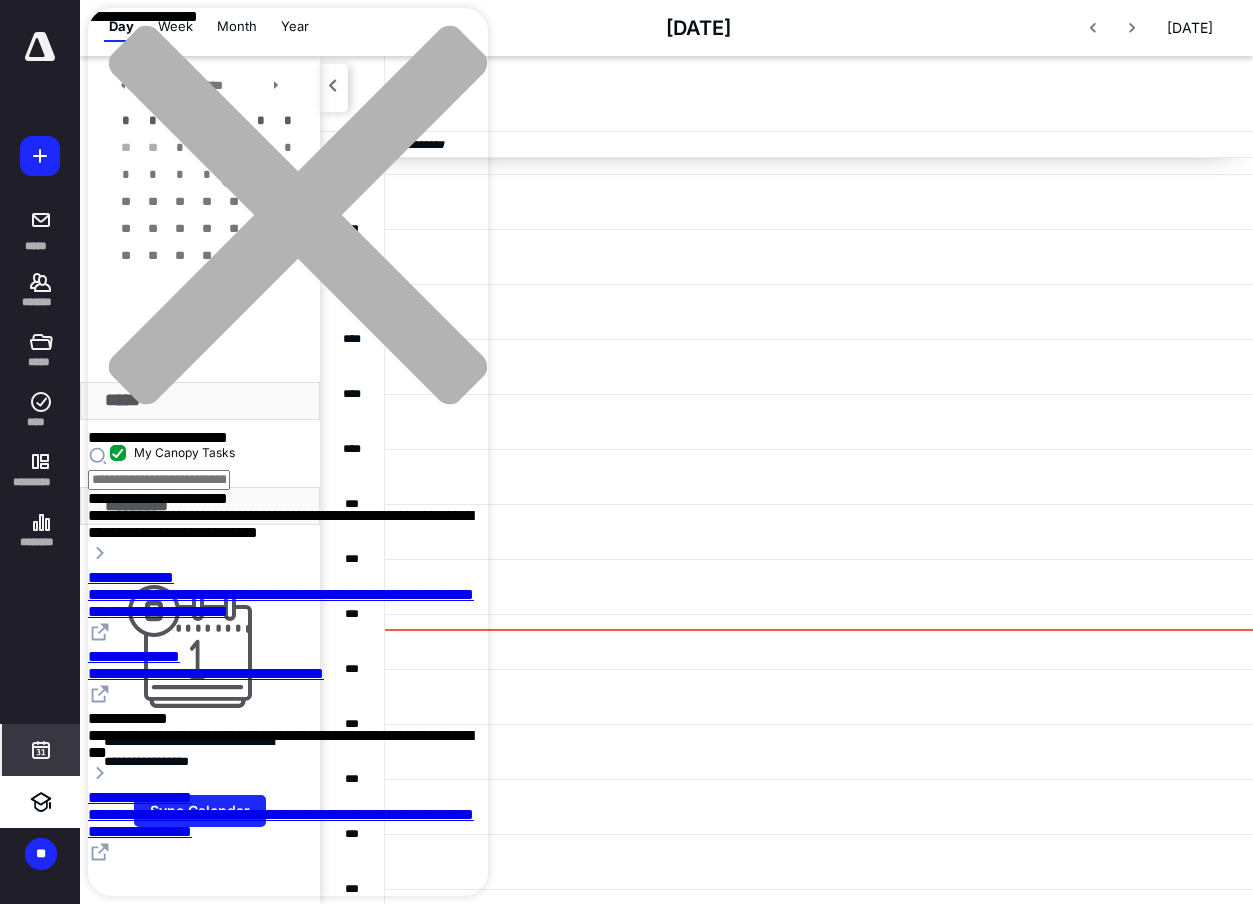 drag, startPoint x: 455, startPoint y: 29, endPoint x: 483, endPoint y: 32, distance: 28.160255 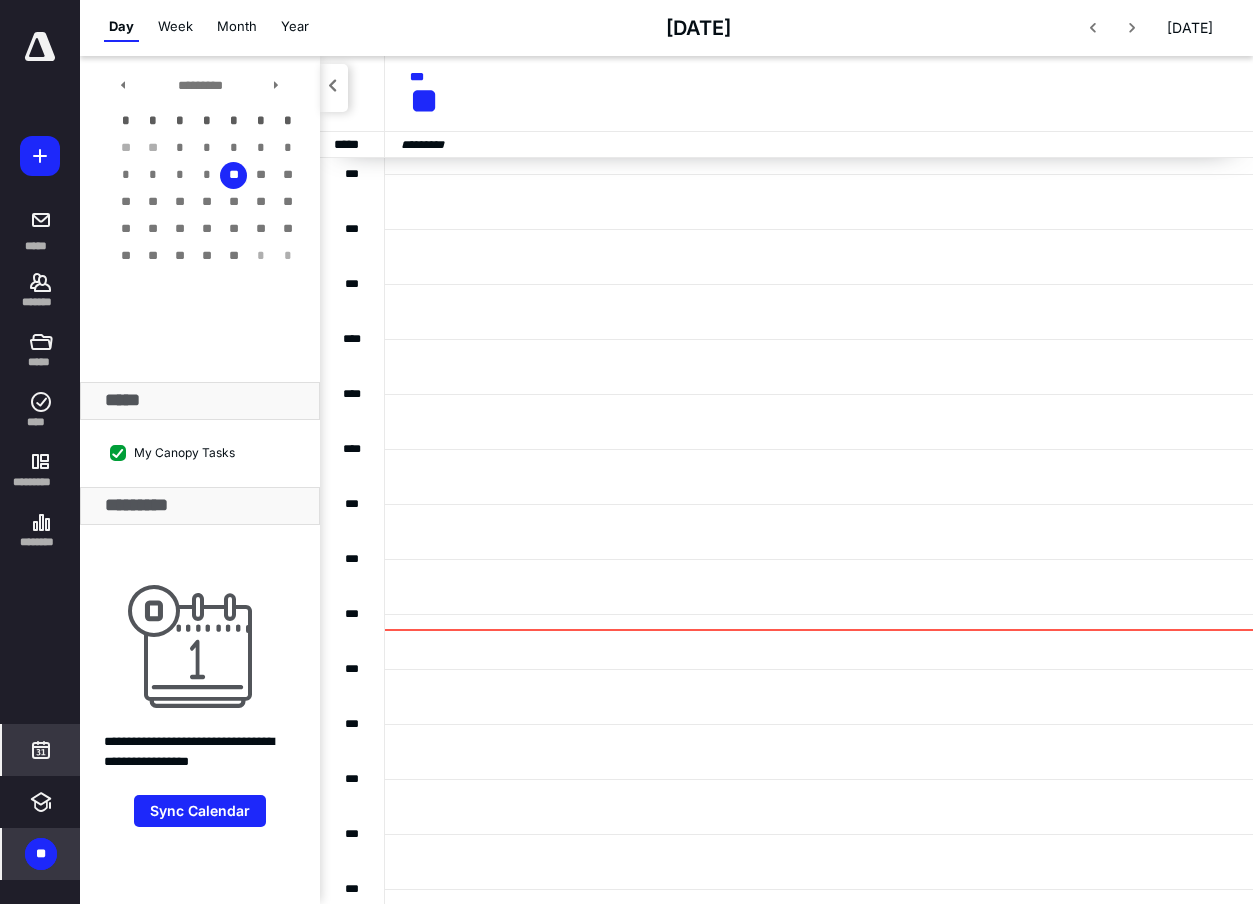 click on "**" at bounding box center [41, 854] 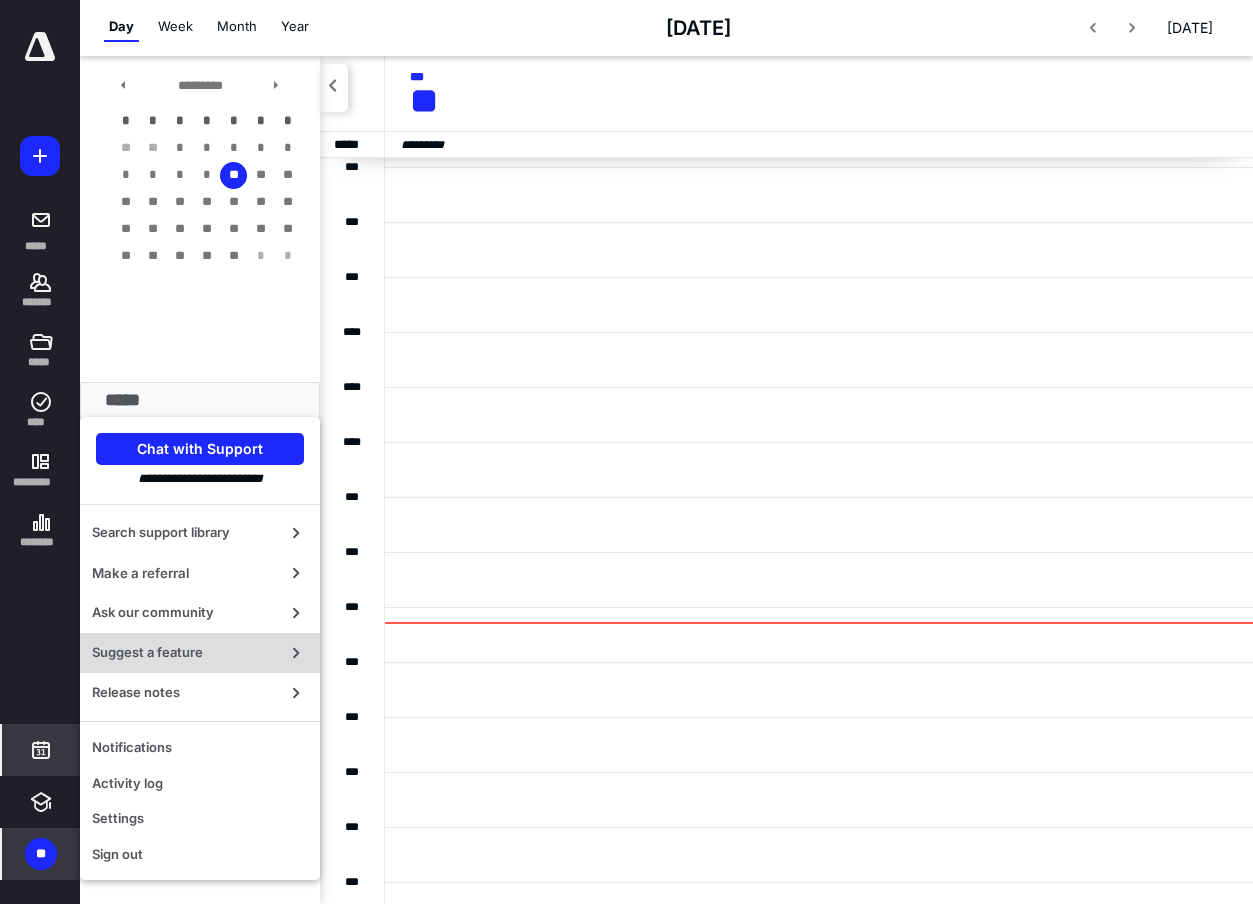 scroll, scrollTop: 378, scrollLeft: 0, axis: vertical 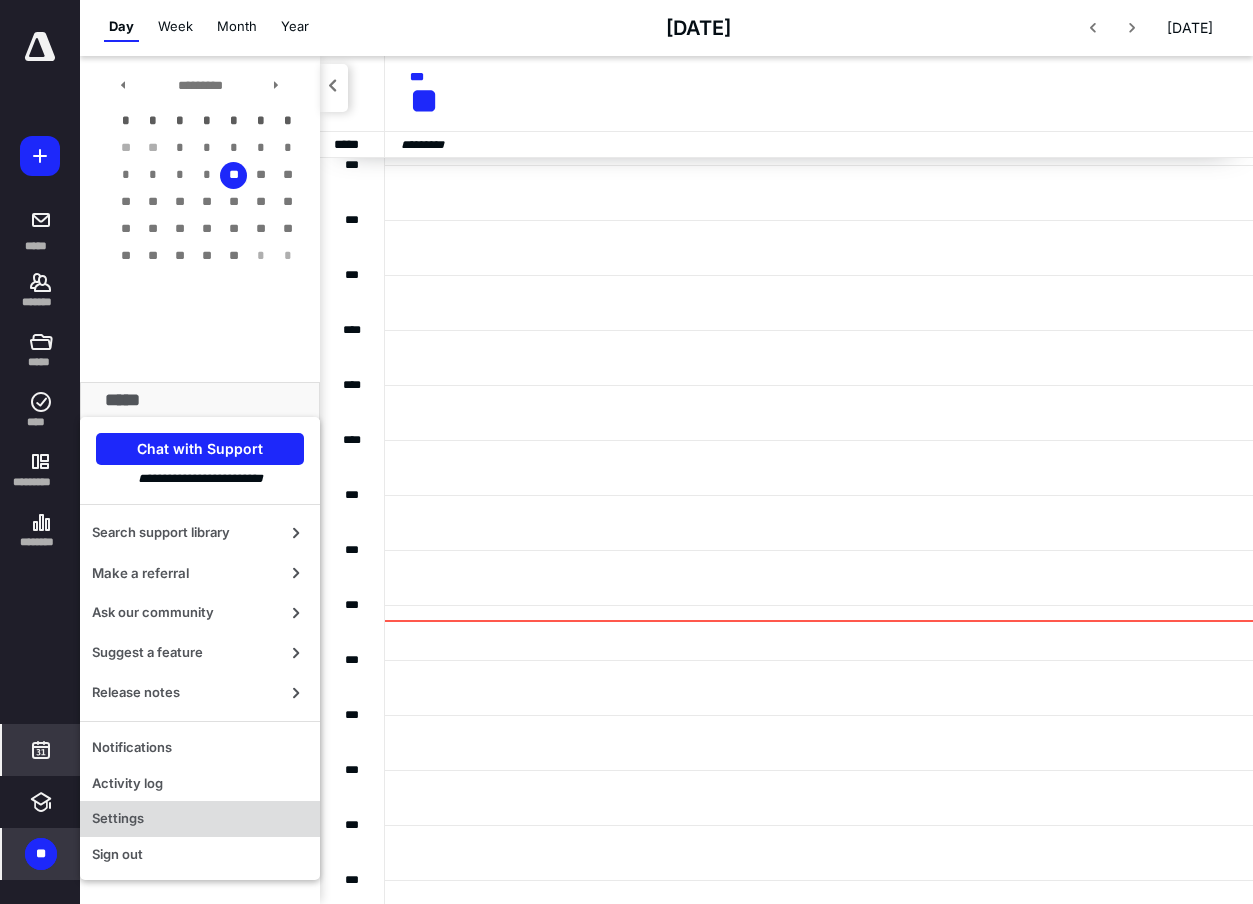 click on "Settings" at bounding box center [200, 819] 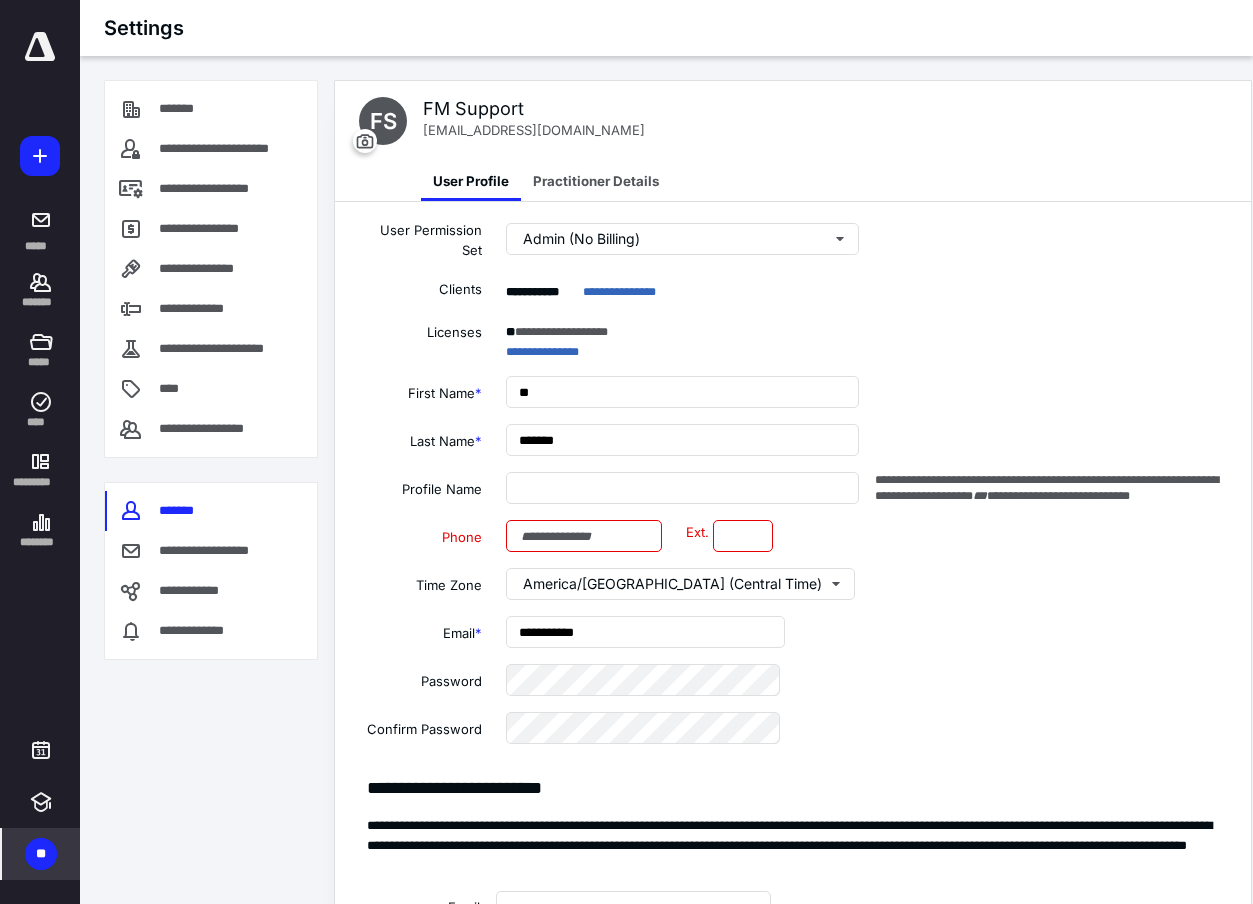 type on "**********" 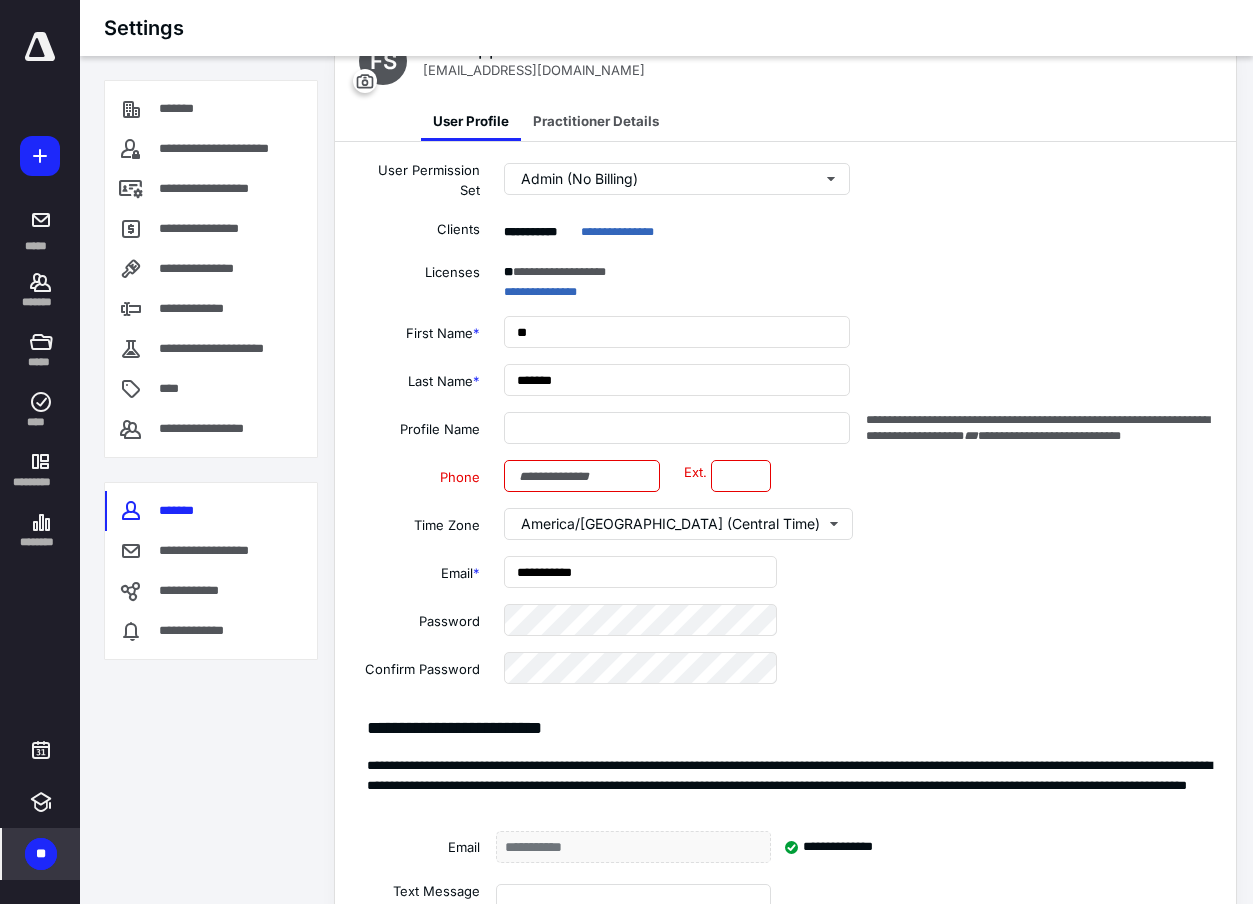scroll, scrollTop: 54, scrollLeft: 0, axis: vertical 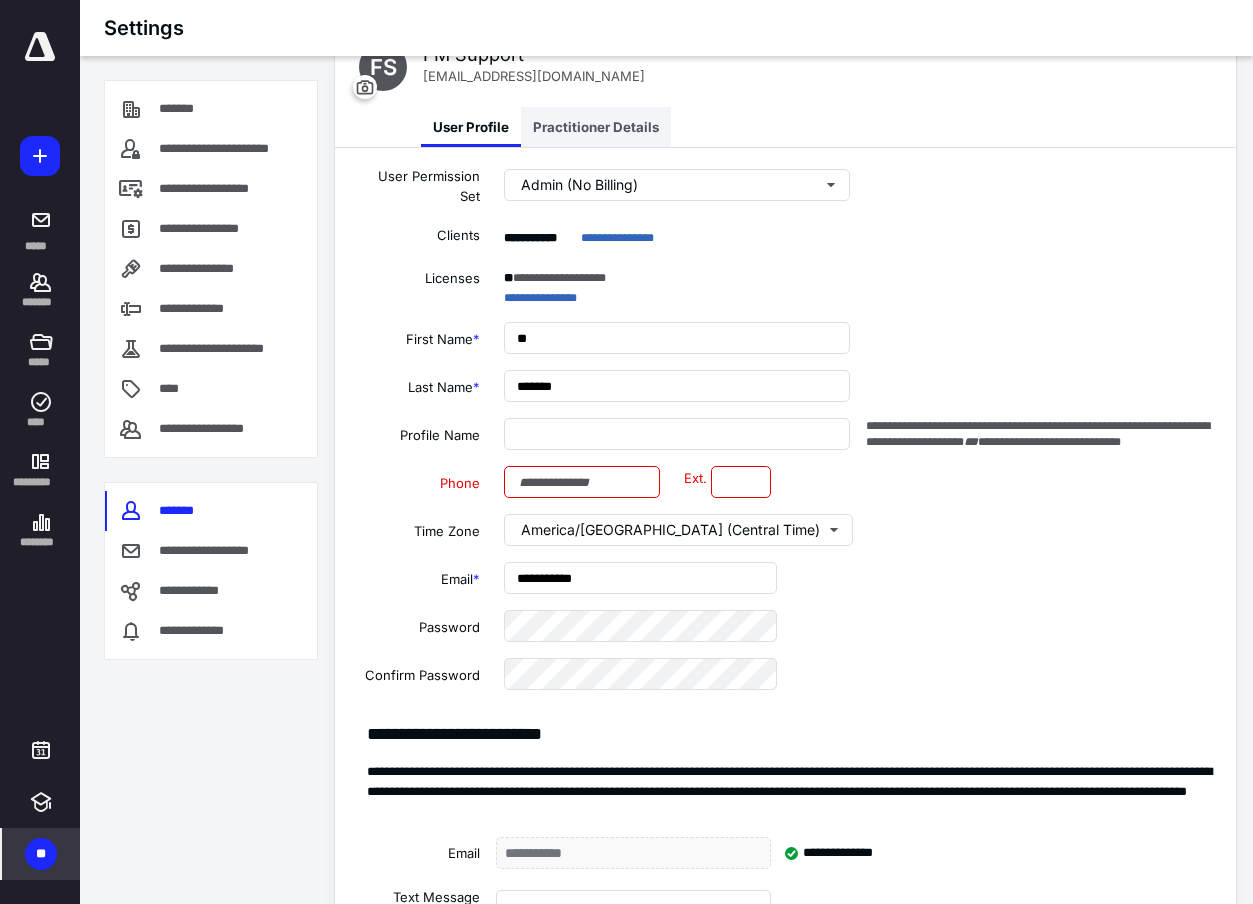 click on "Practitioner Details" at bounding box center (596, 127) 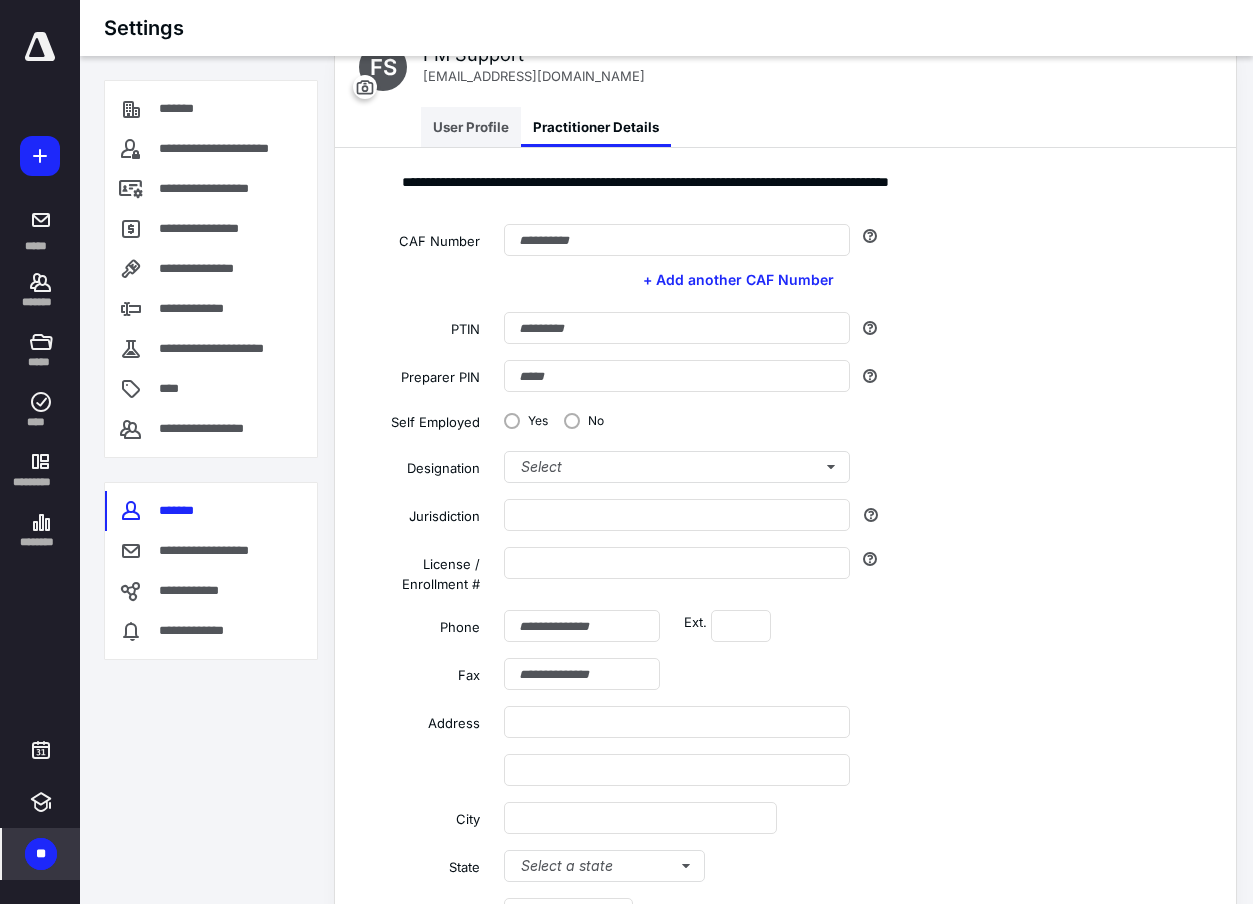 scroll, scrollTop: 53, scrollLeft: 0, axis: vertical 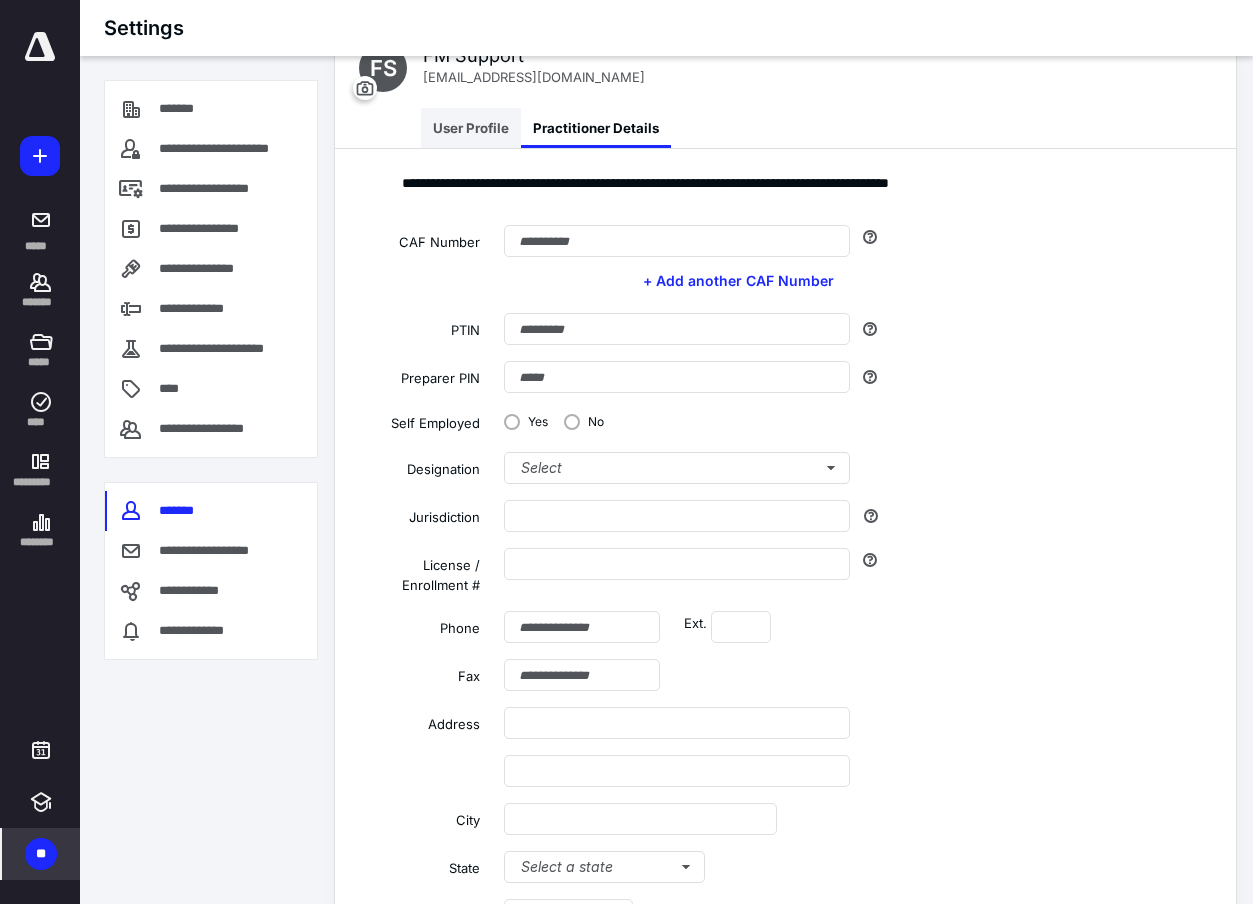 click on "User Profile" at bounding box center (471, 128) 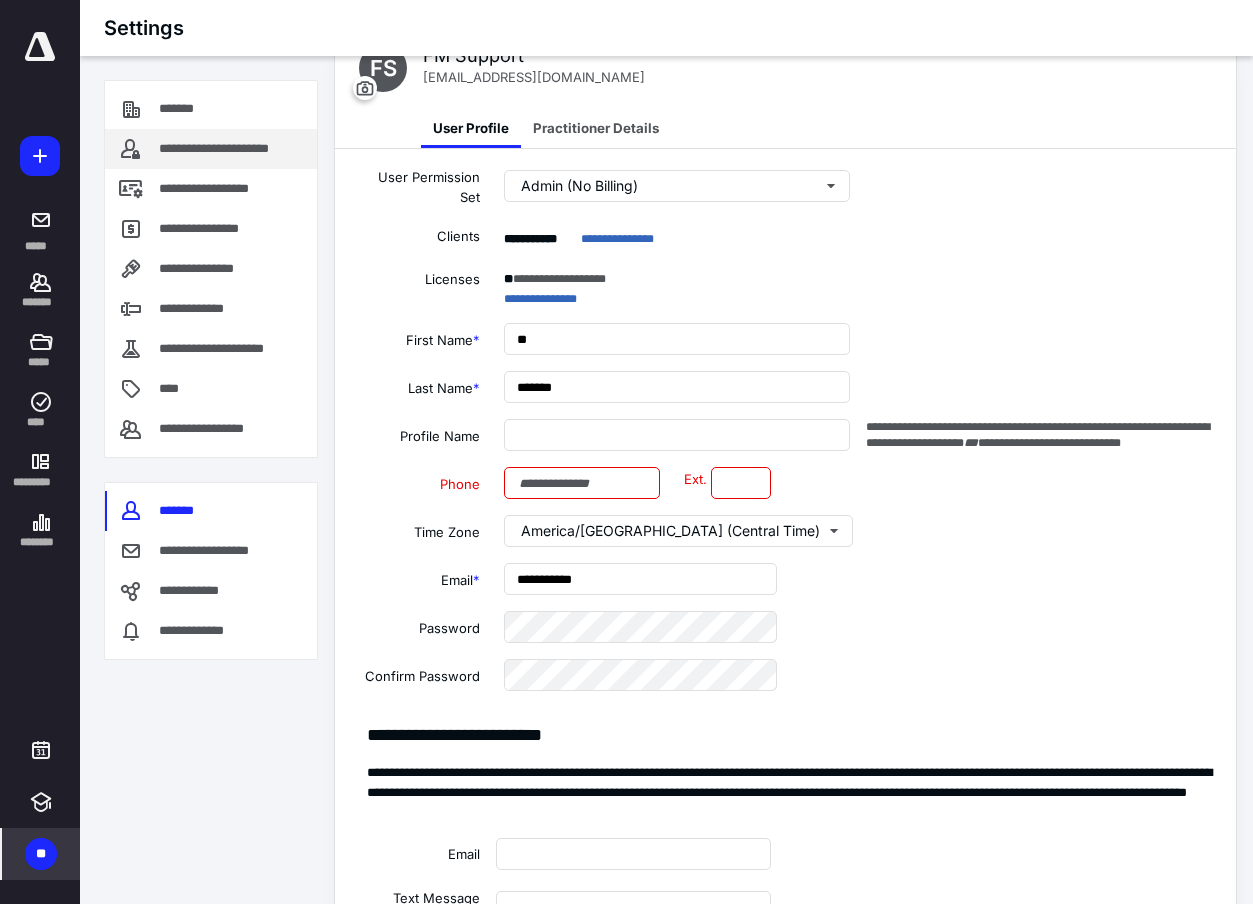 type on "**********" 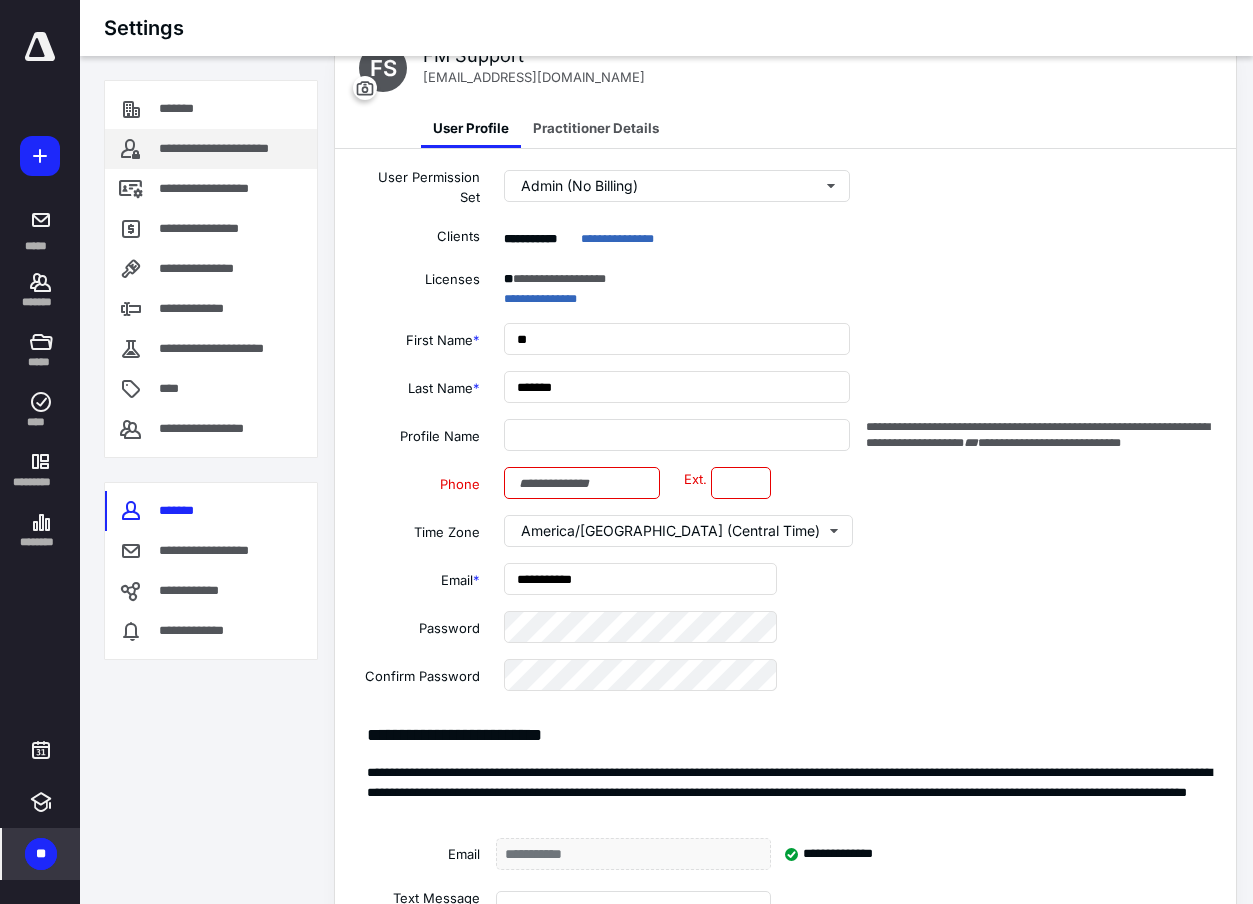 click on "**********" at bounding box center (234, 149) 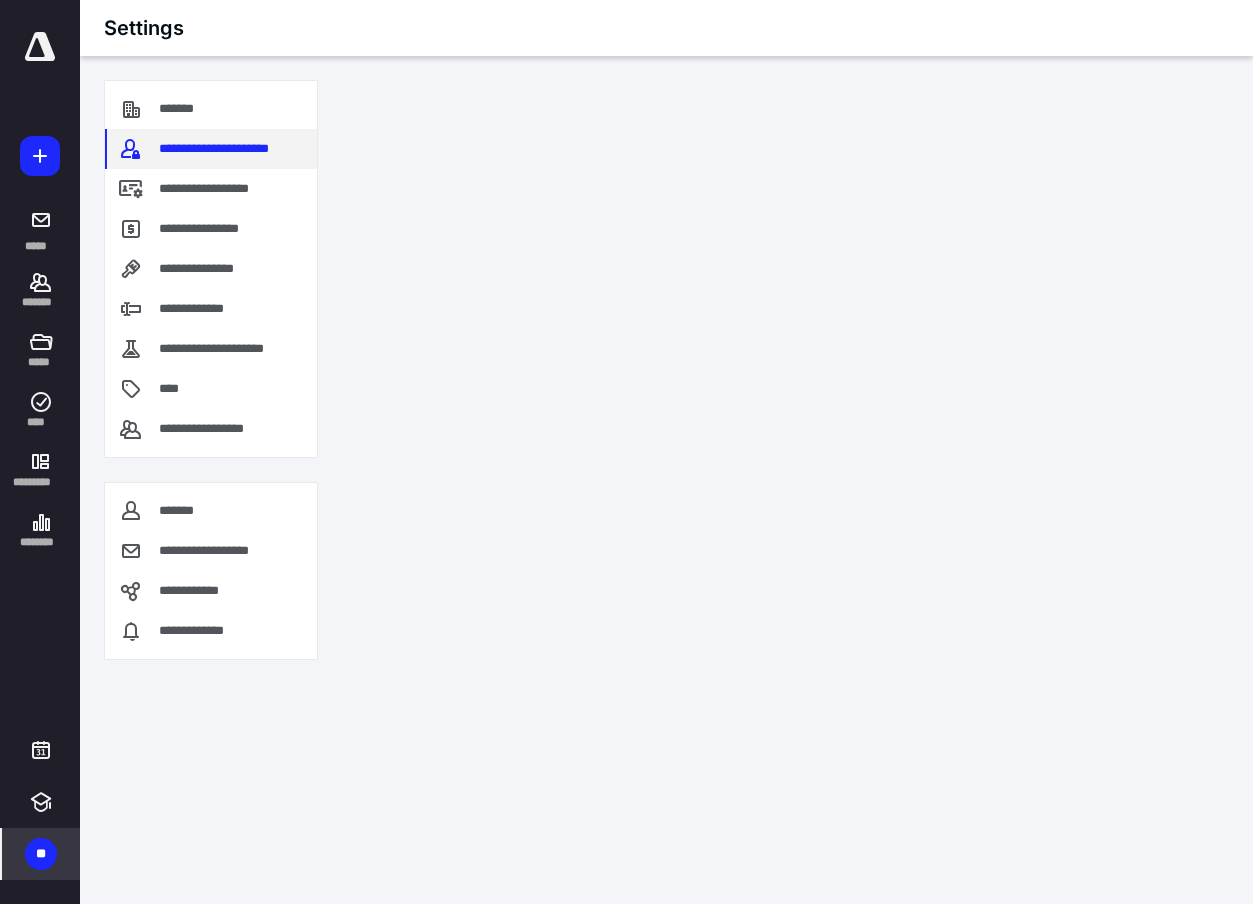scroll, scrollTop: 0, scrollLeft: 0, axis: both 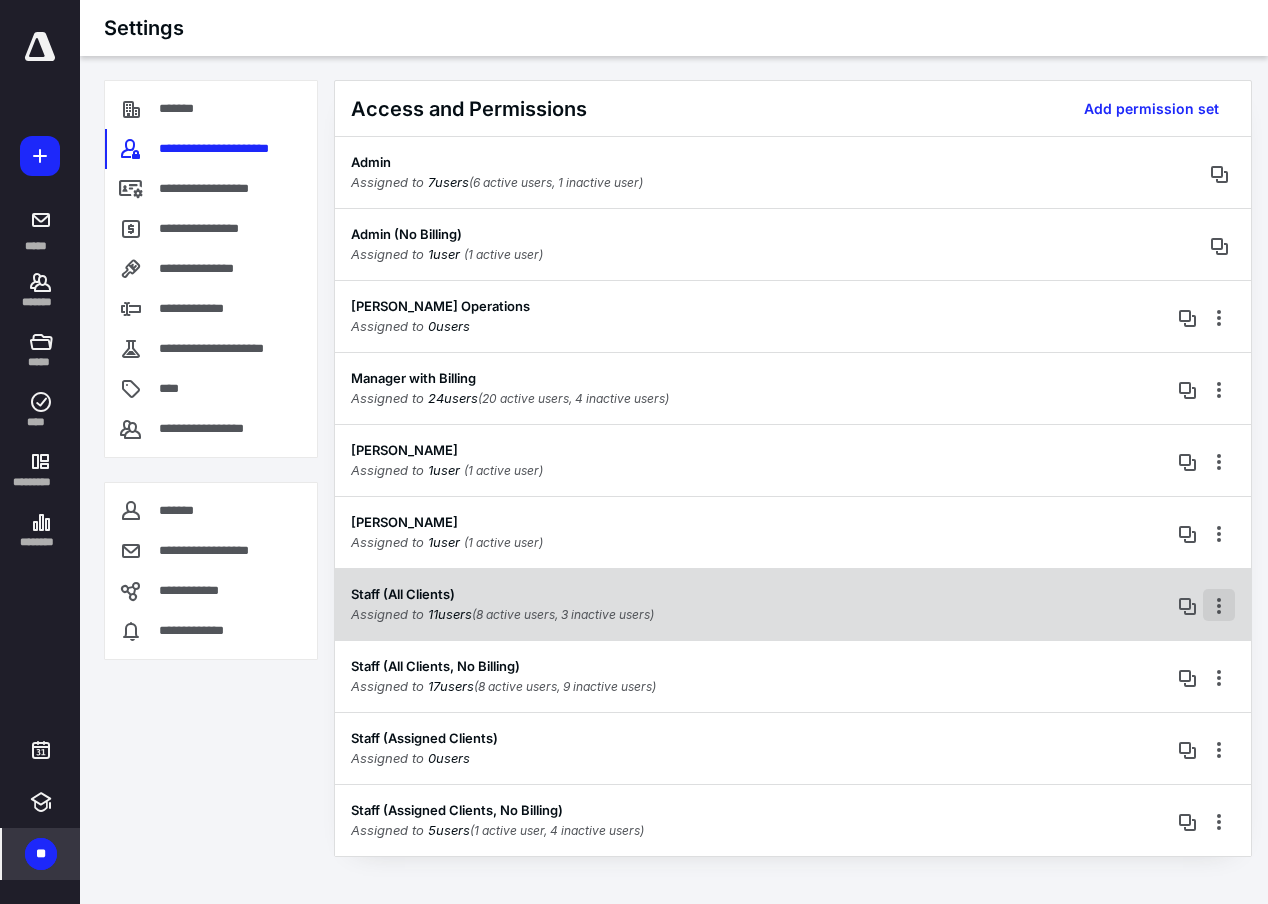 click at bounding box center (1219, 605) 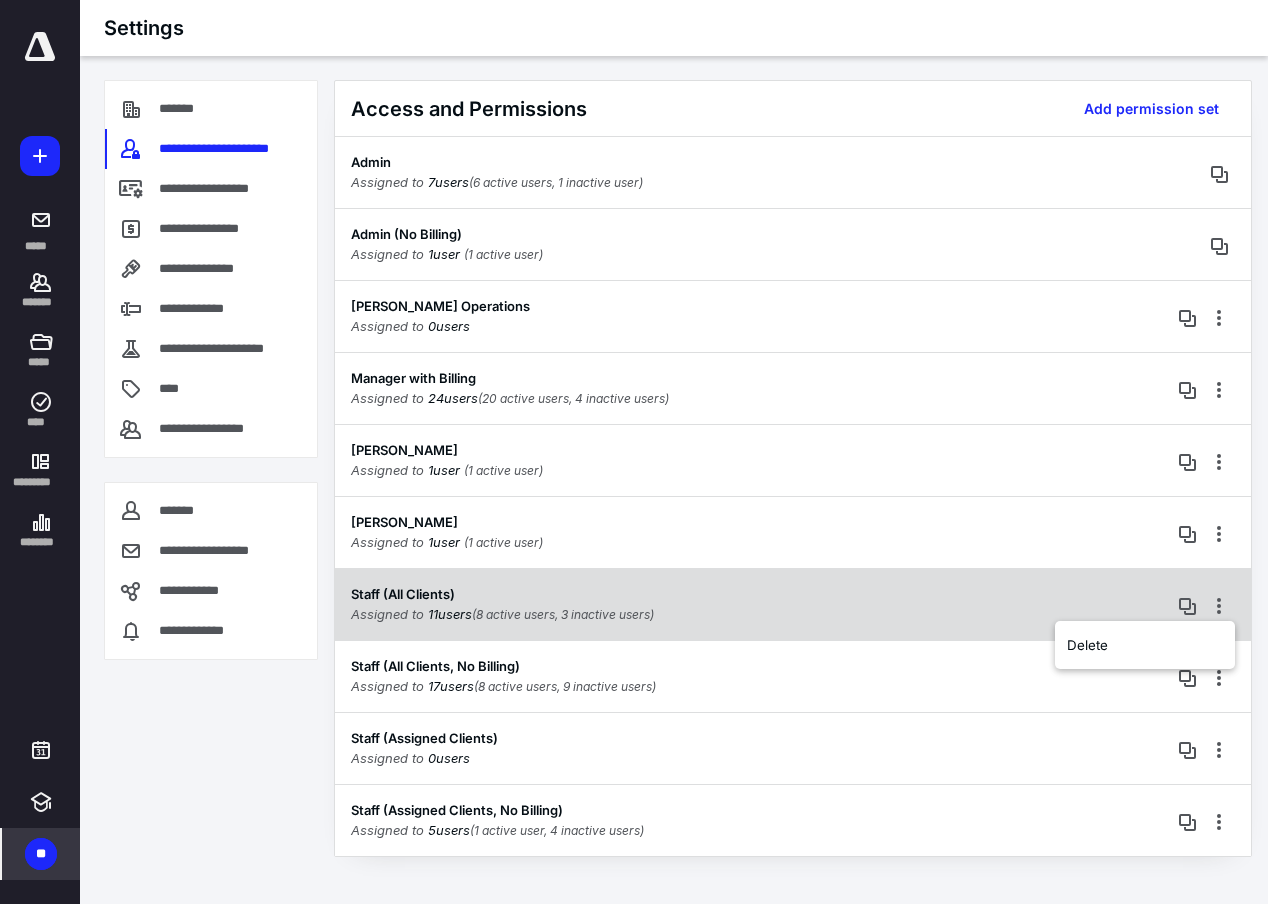 click on "Staff (All Clients) Assigned to   11  user s  (8 active users, 3 inactive users)" at bounding box center (793, 604) 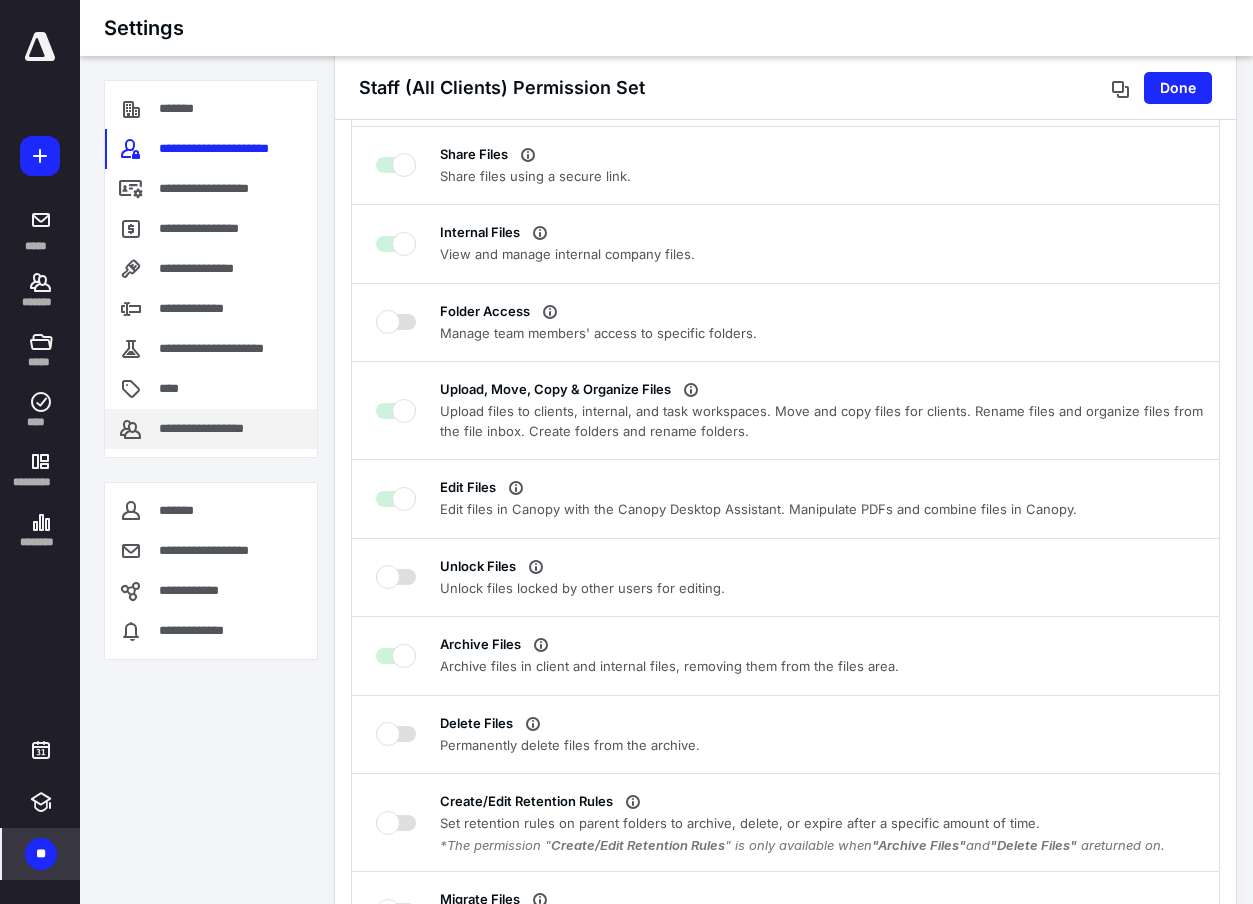 scroll, scrollTop: 4248, scrollLeft: 0, axis: vertical 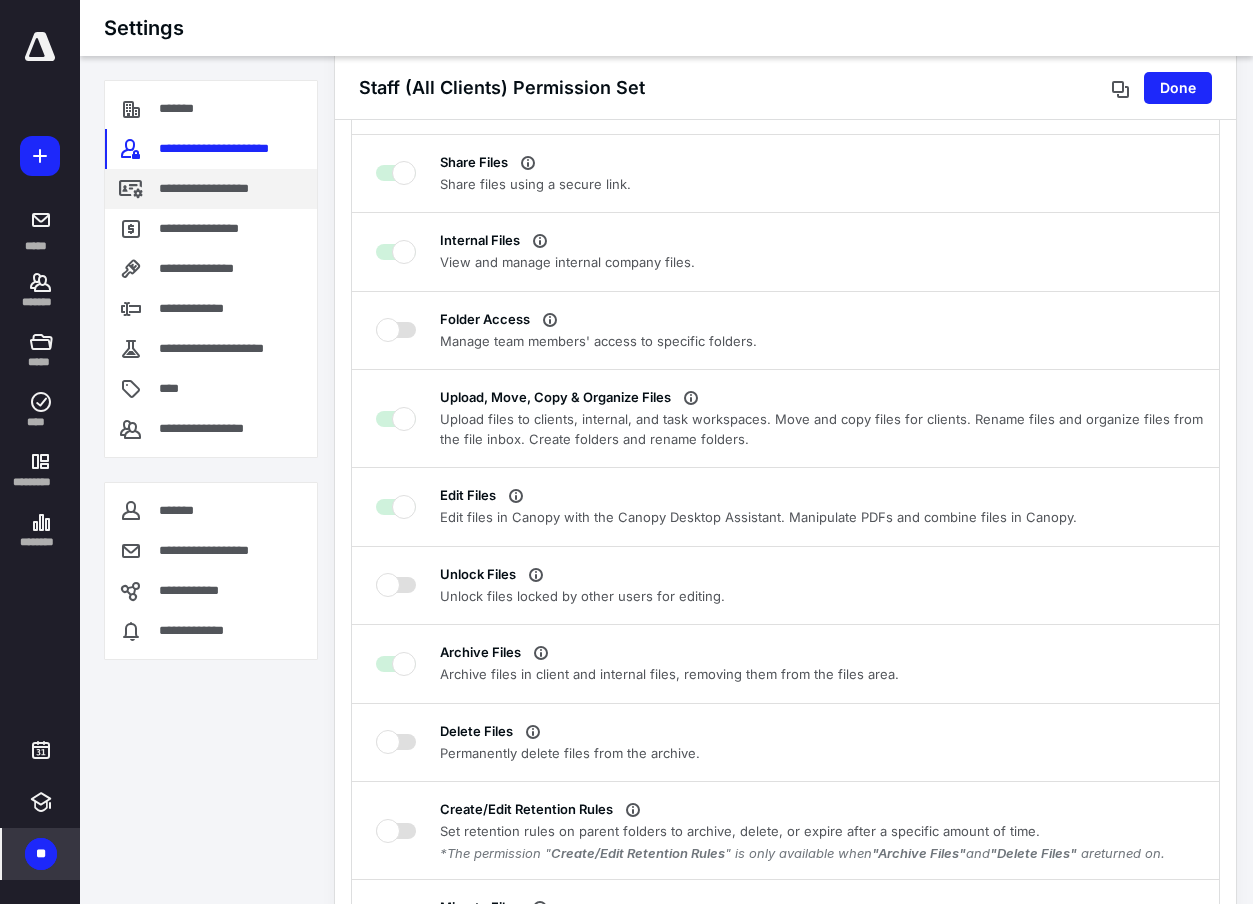 click on "**********" at bounding box center [226, 189] 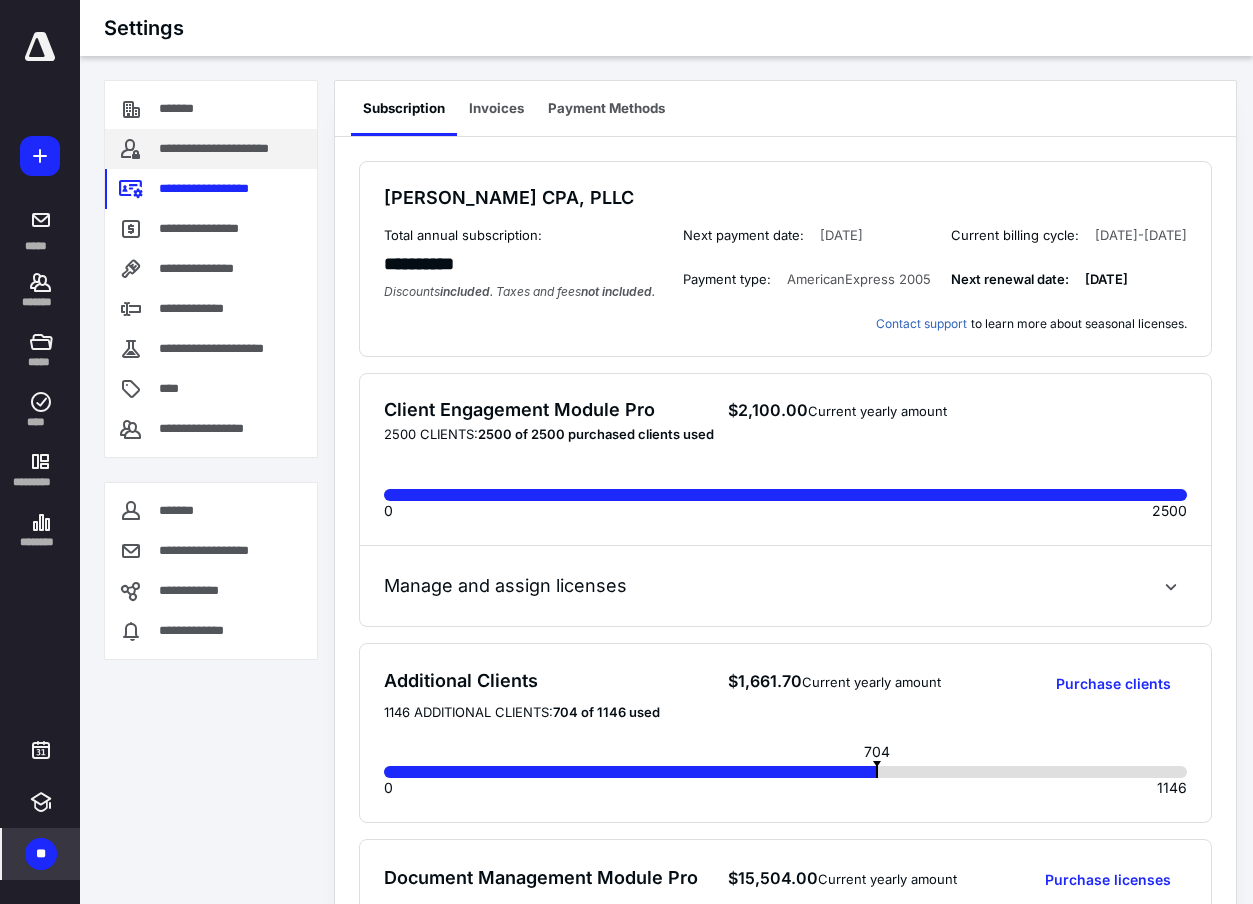 click on "**********" at bounding box center [234, 149] 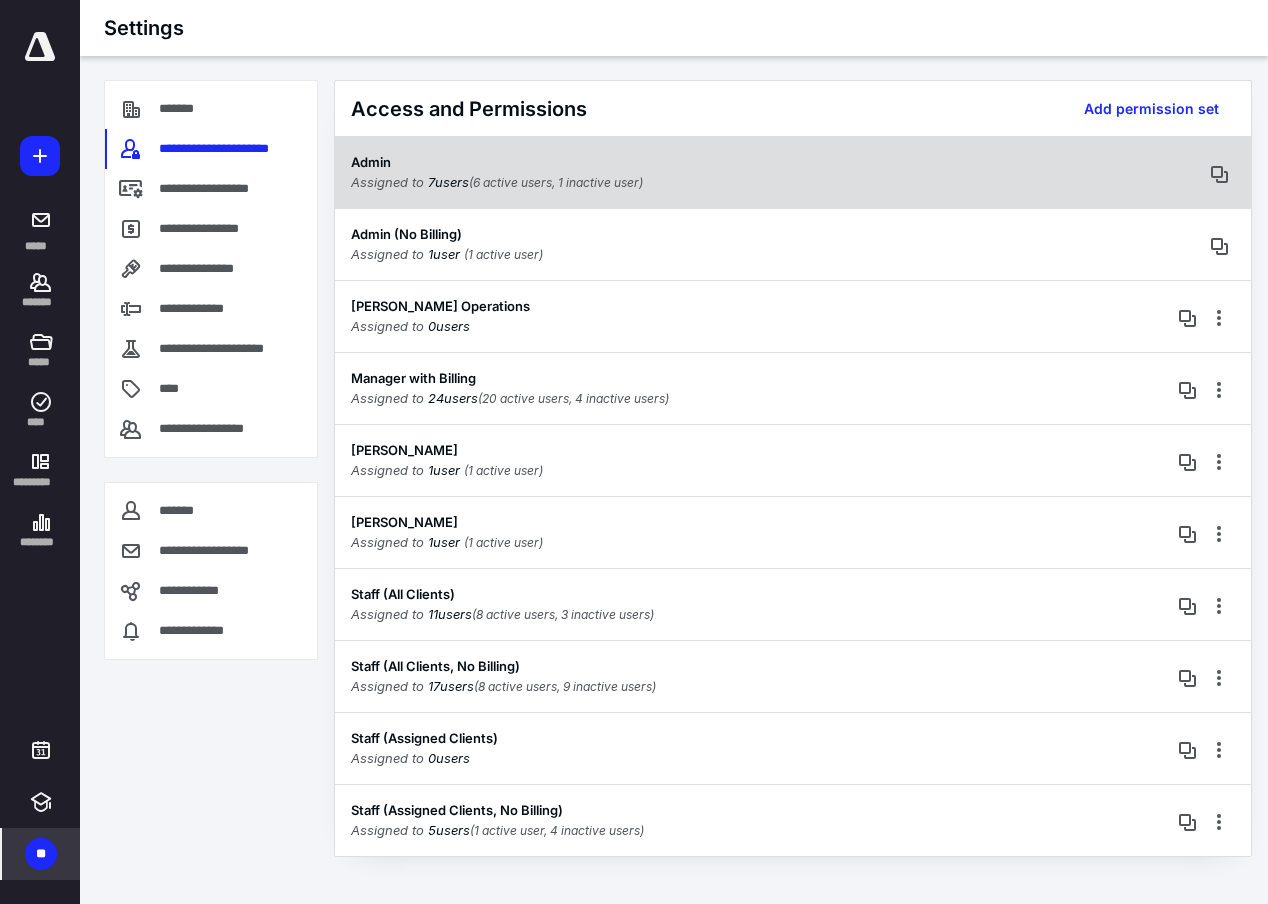 click on "Admin Assigned to   7  user s  (6 active users, 1 inactive user)" at bounding box center (793, 172) 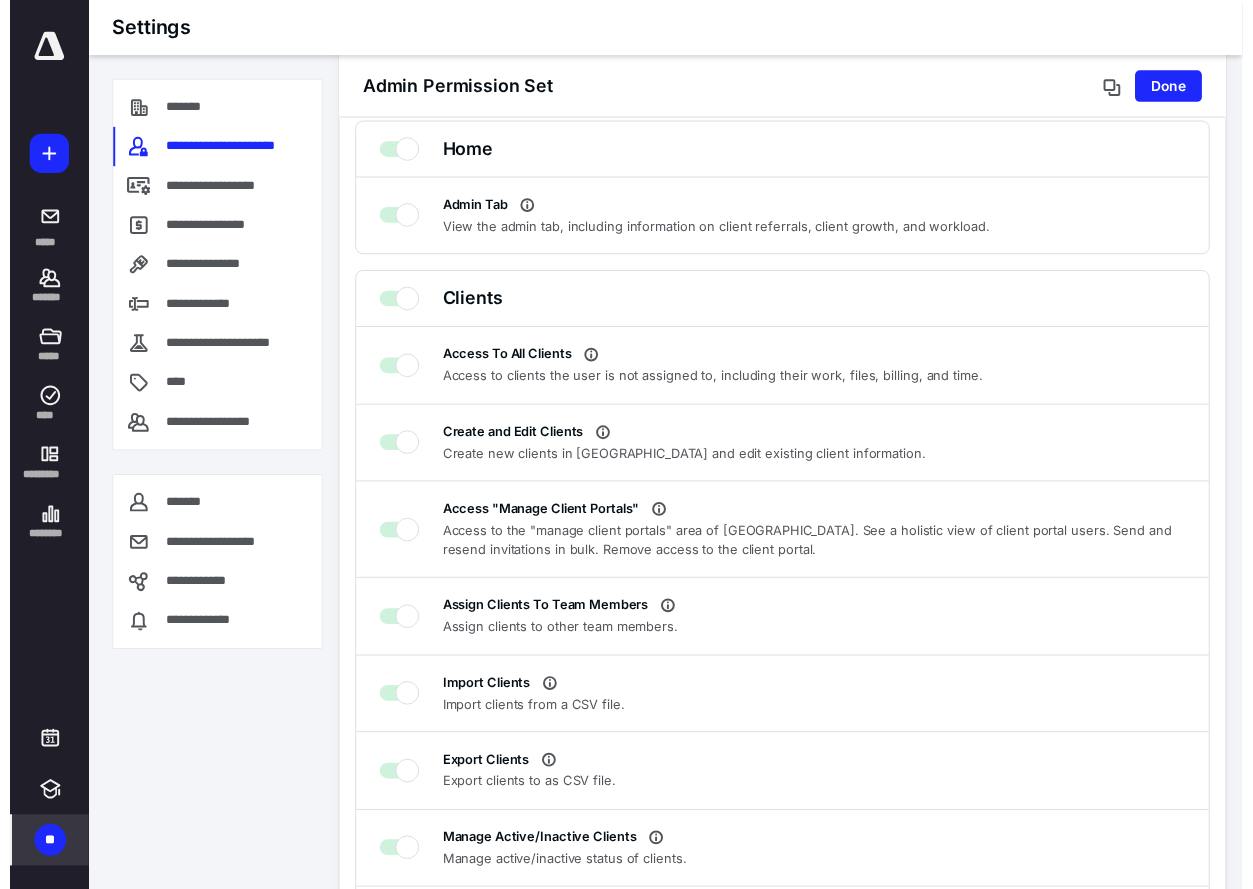 scroll, scrollTop: 0, scrollLeft: 0, axis: both 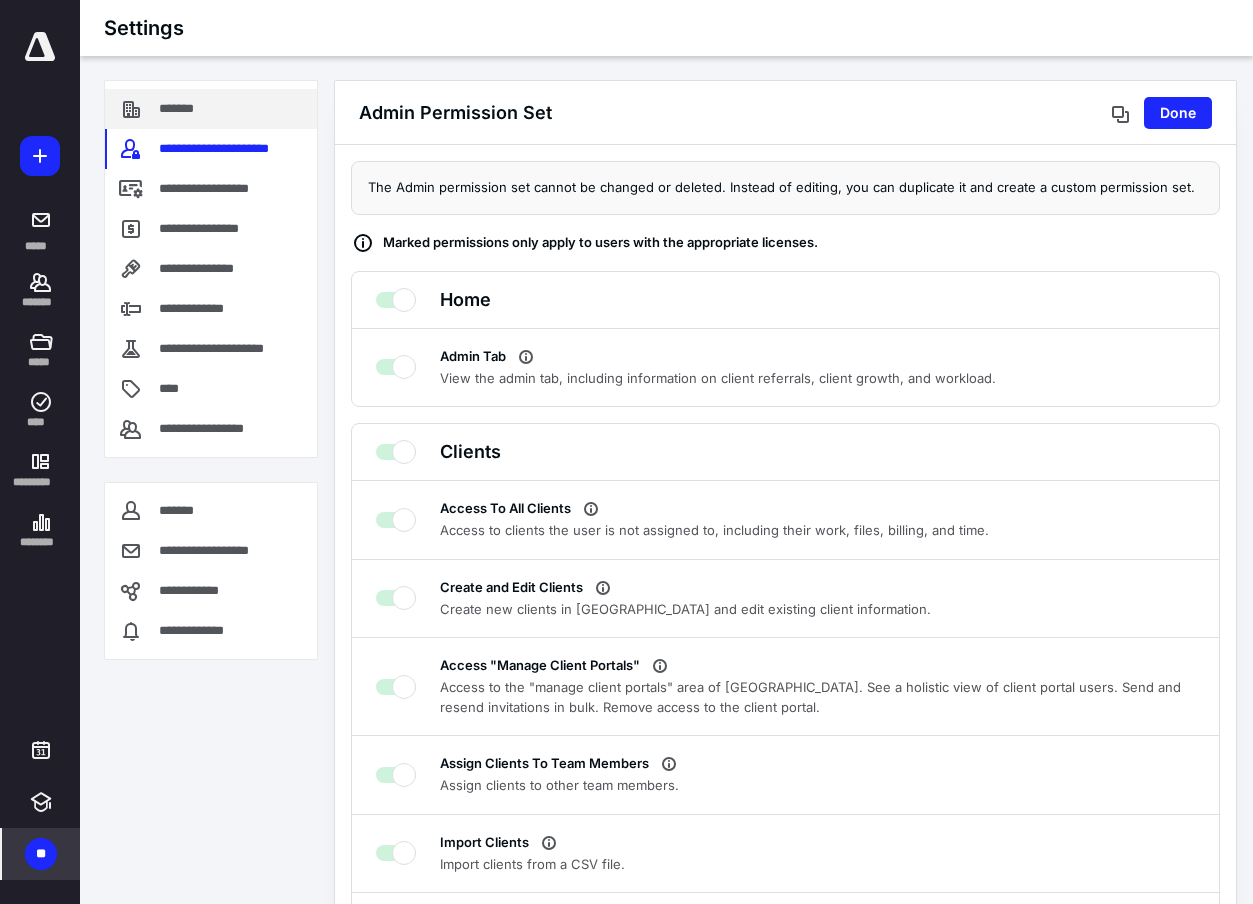 click on "*******" at bounding box center (188, 109) 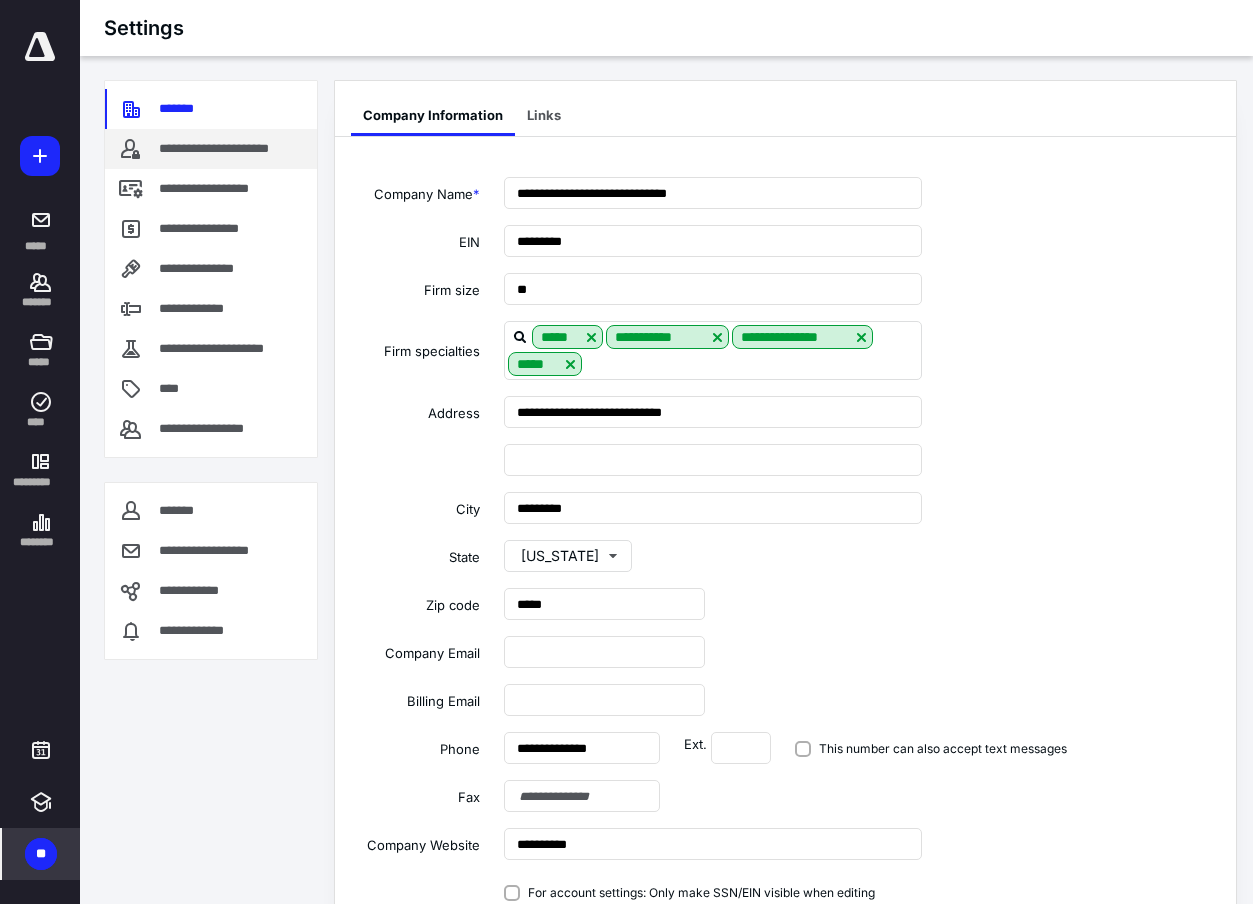 click on "**********" at bounding box center (211, 149) 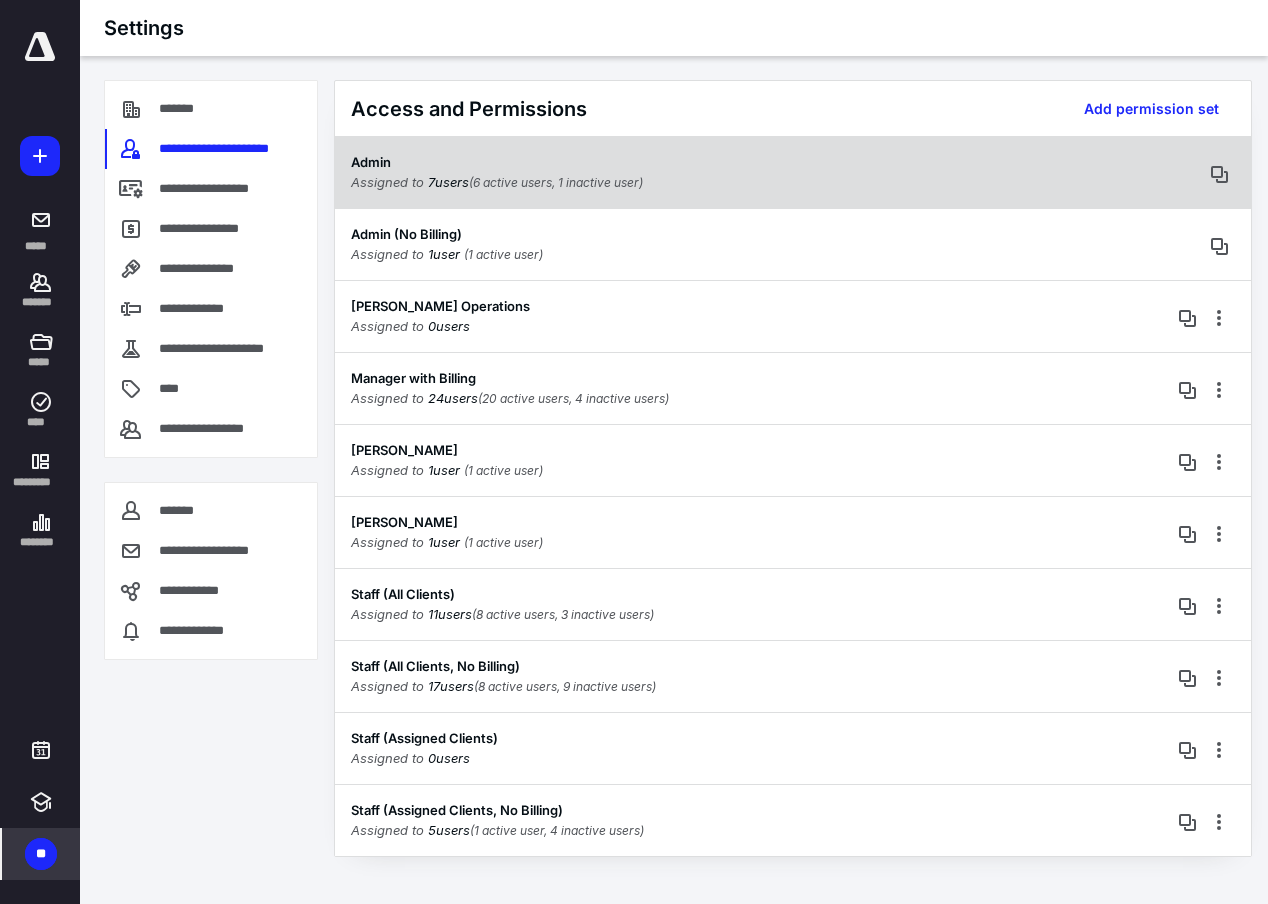 click on "Admin Assigned to   7  user s  (6 active users, 1 inactive user)" at bounding box center [793, 172] 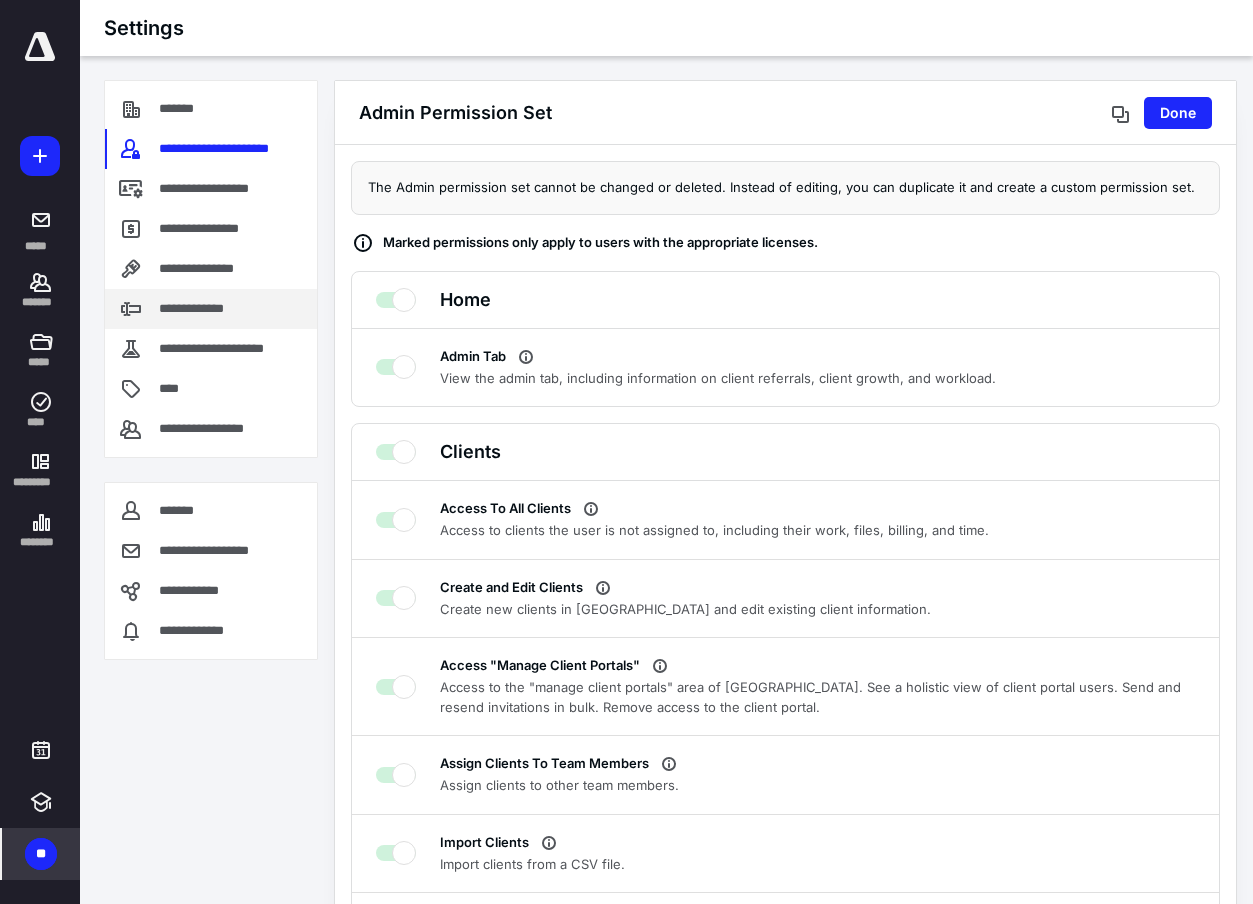 click on "**********" at bounding box center (211, 309) 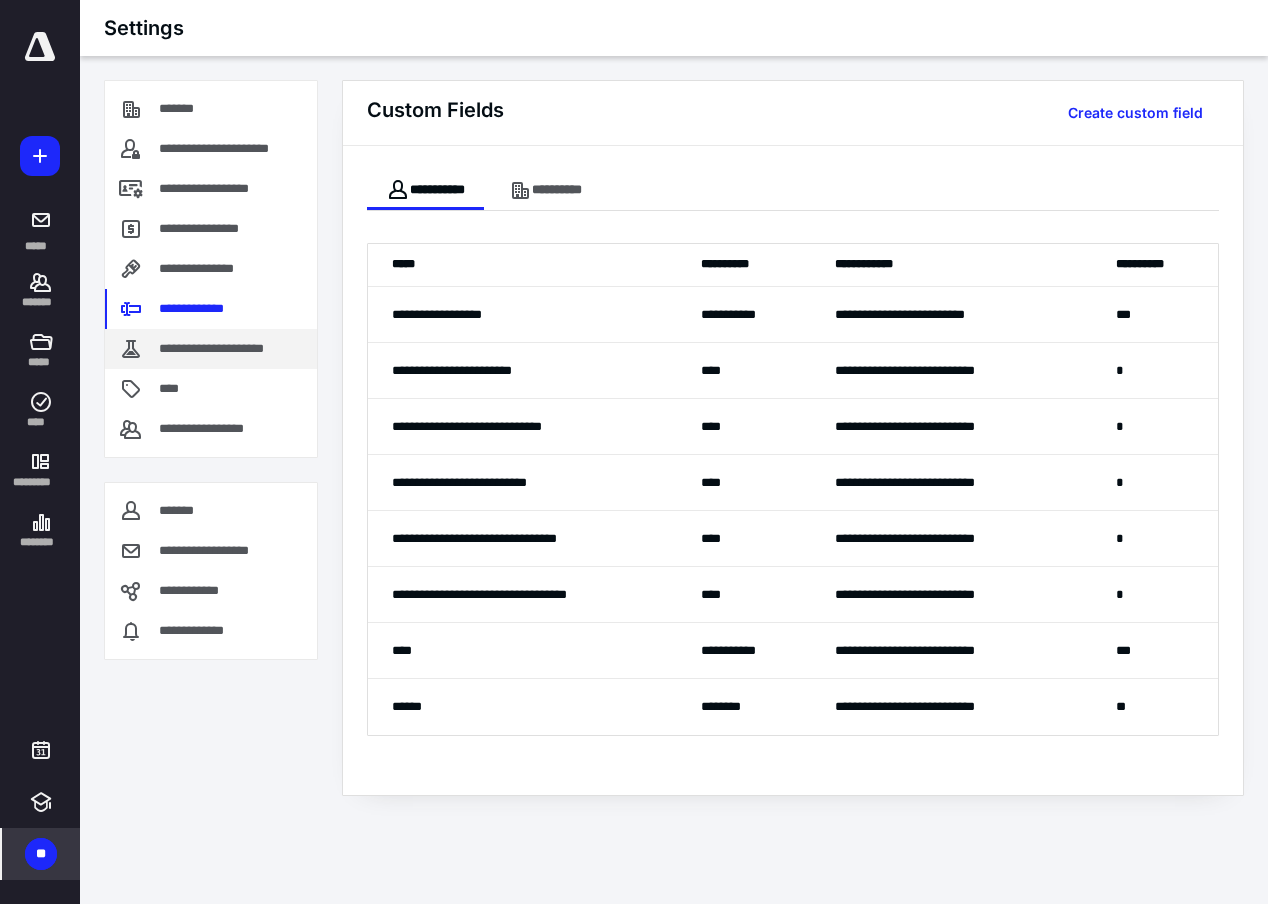 click on "**********" at bounding box center (227, 349) 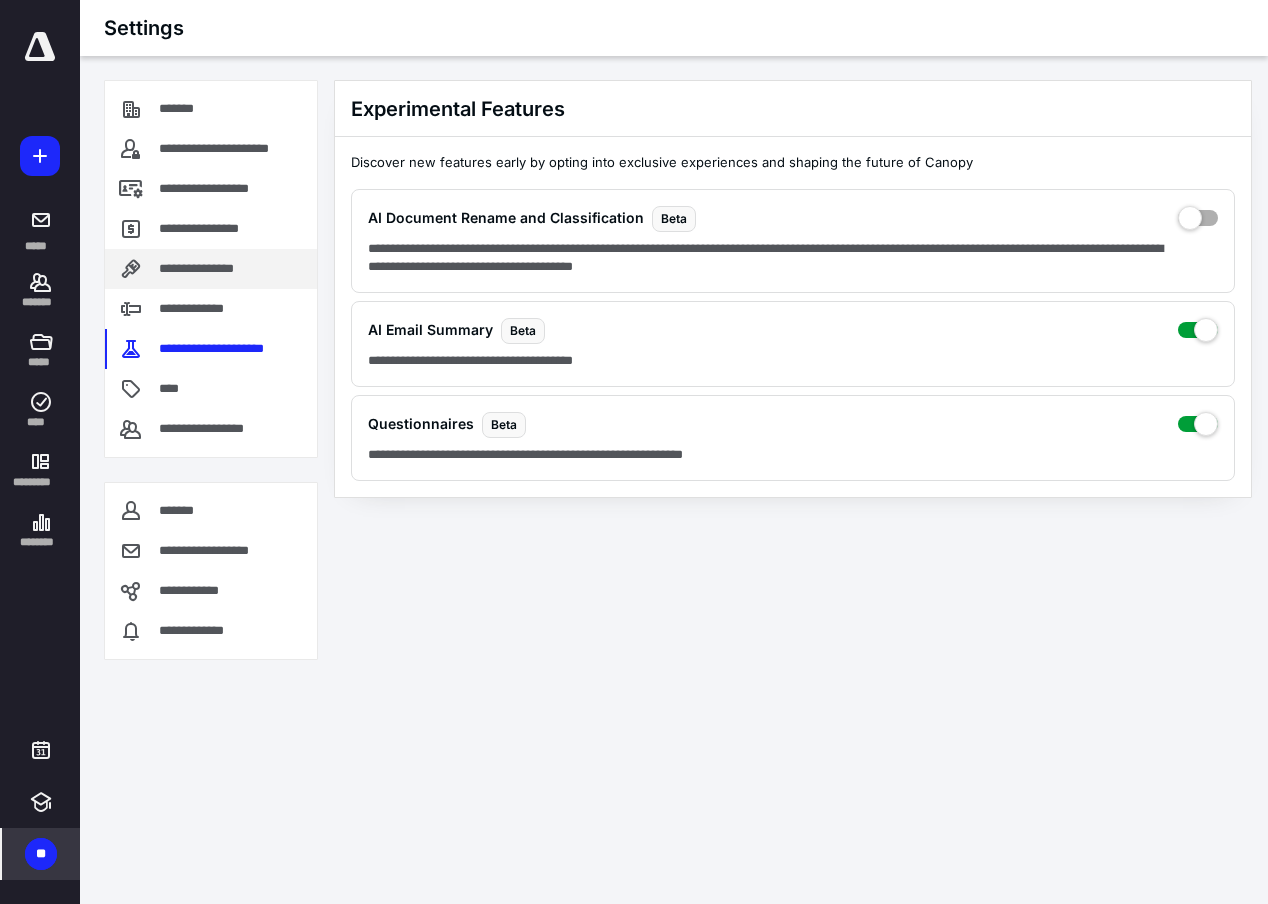 click on "**********" at bounding box center (212, 269) 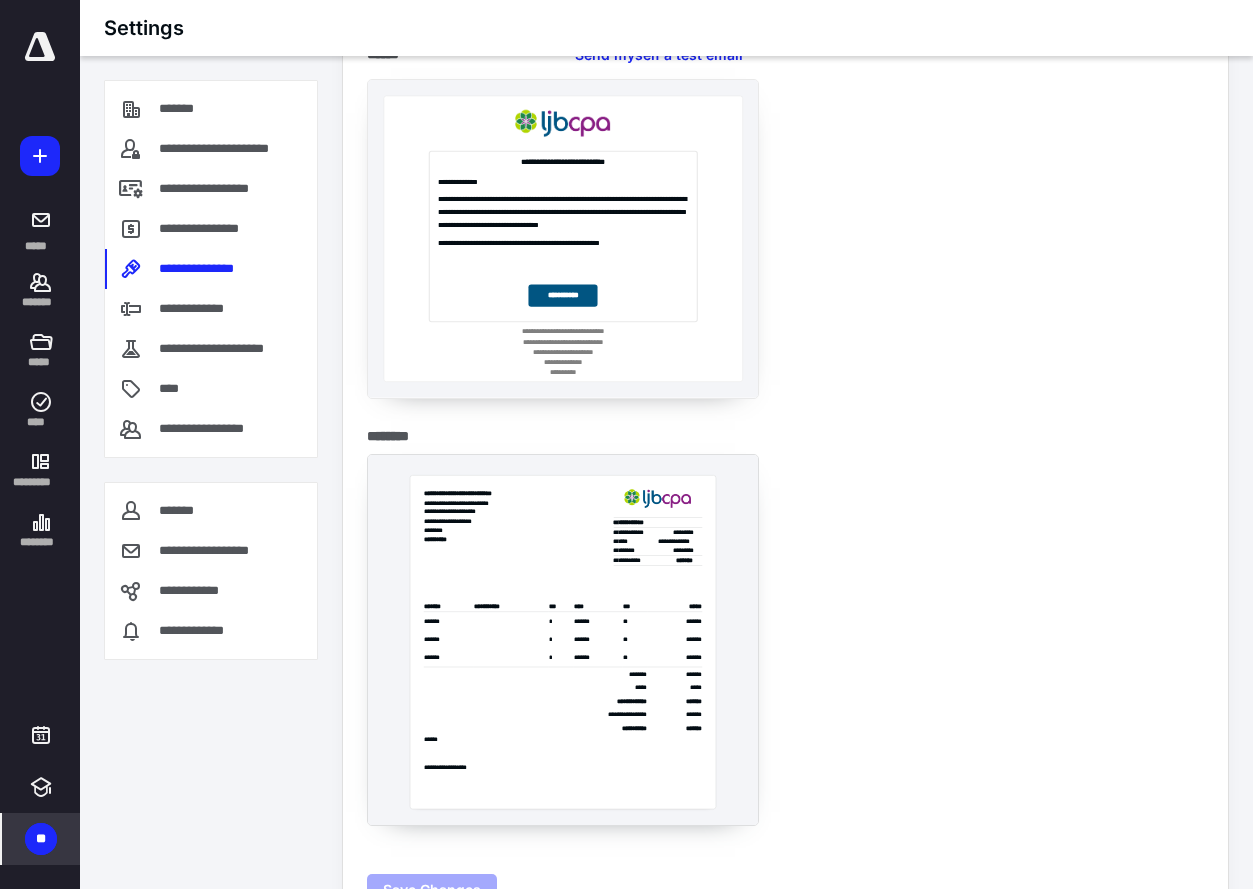 scroll, scrollTop: 3286, scrollLeft: 0, axis: vertical 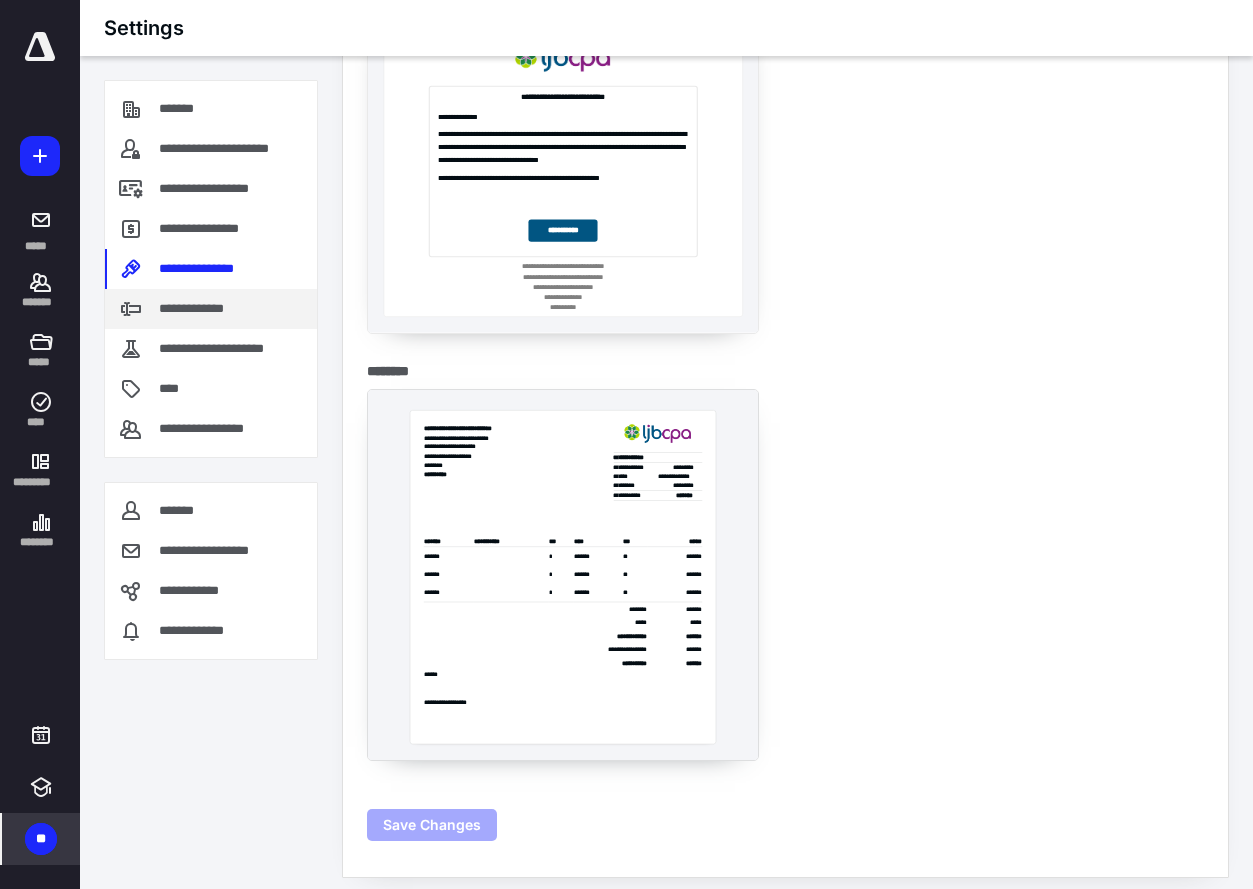 click on "**********" at bounding box center [211, 309] 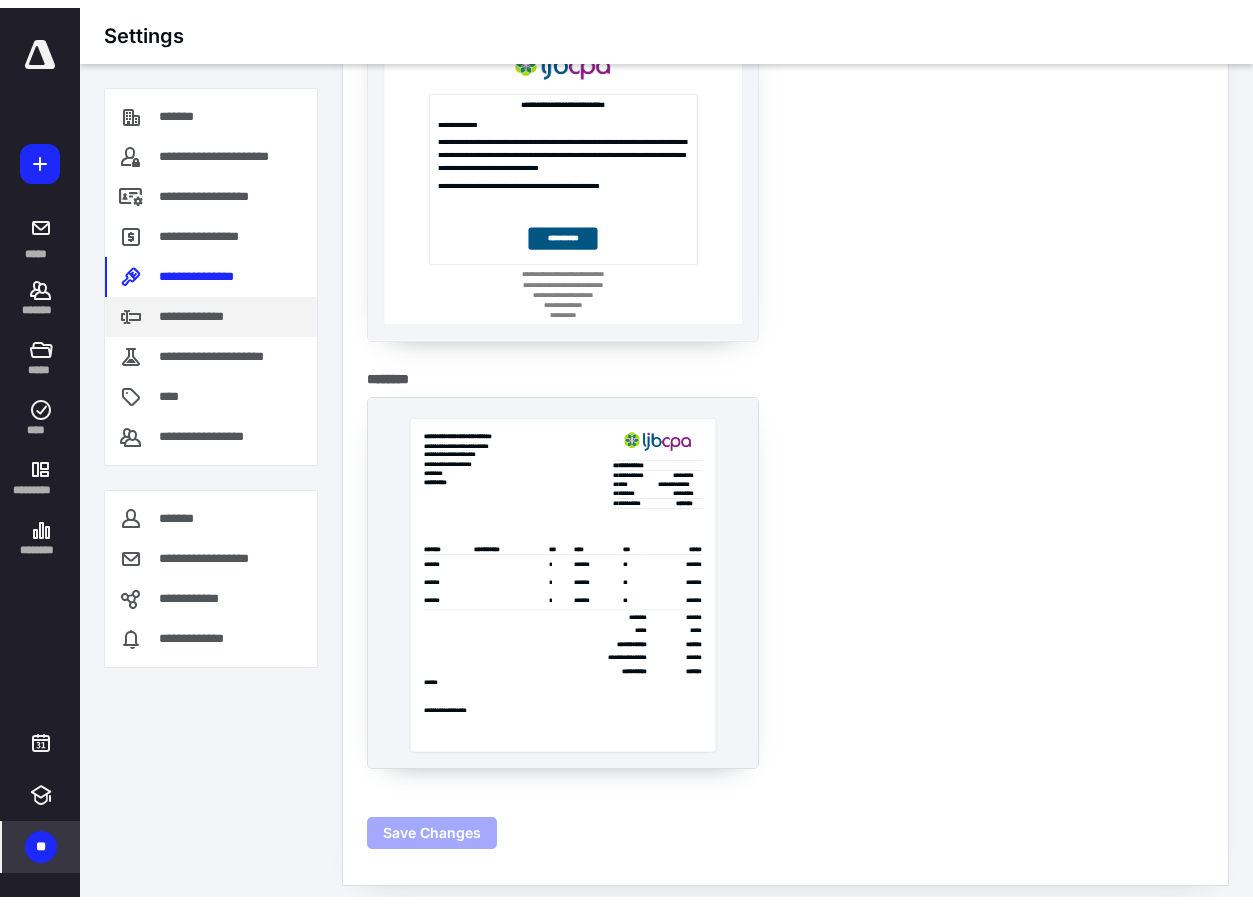 scroll, scrollTop: 0, scrollLeft: 0, axis: both 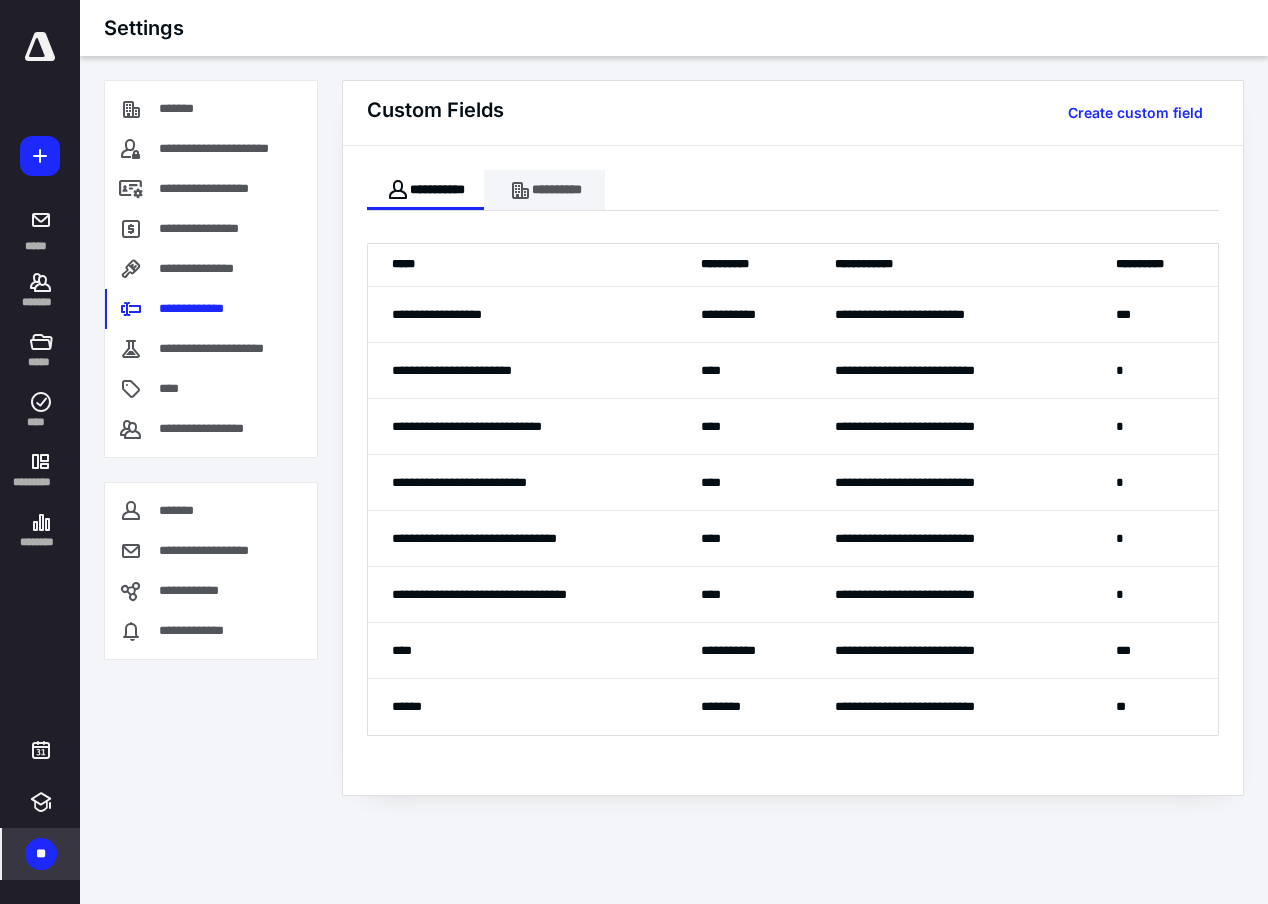 click on "**********" at bounding box center (544, 190) 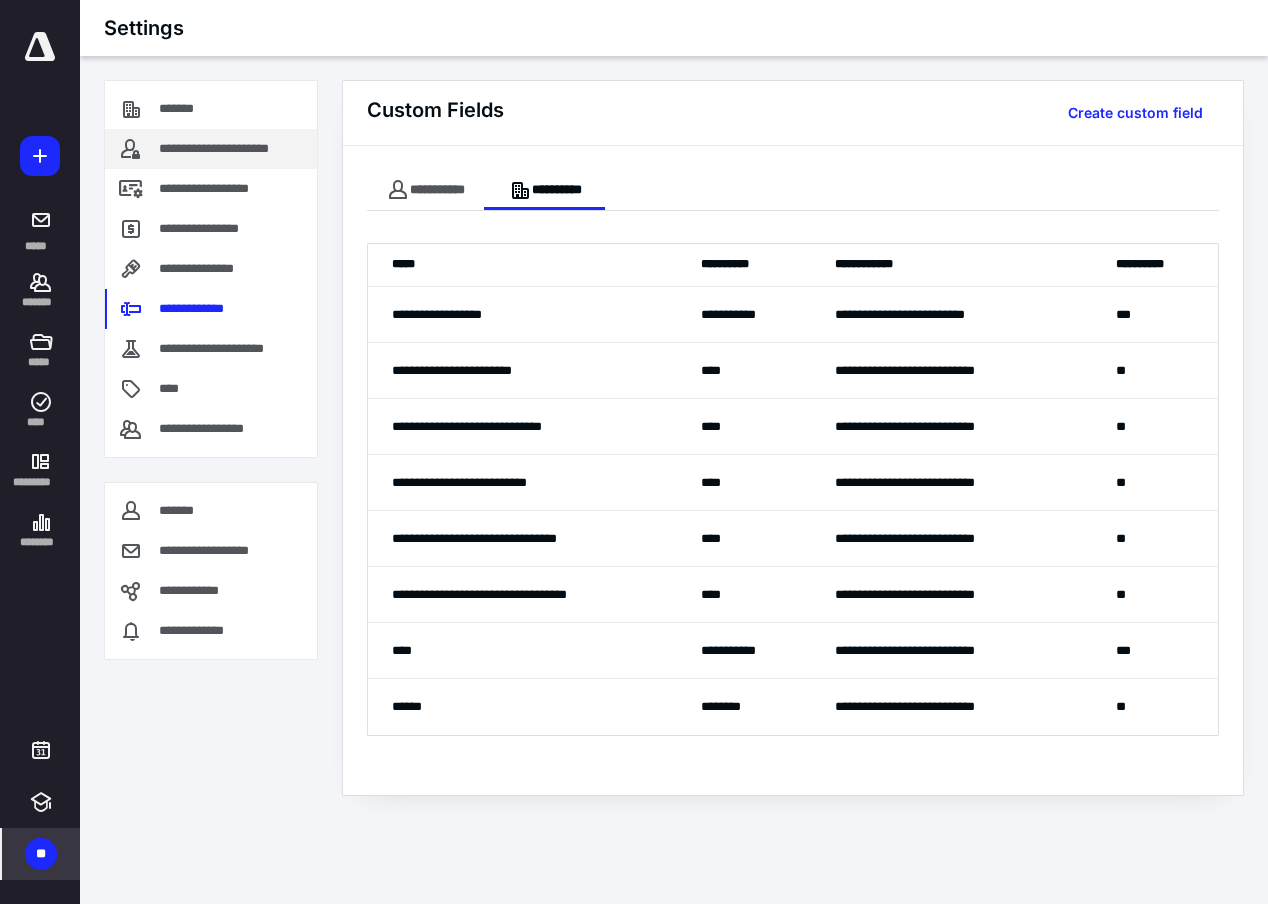 click on "**********" at bounding box center (234, 149) 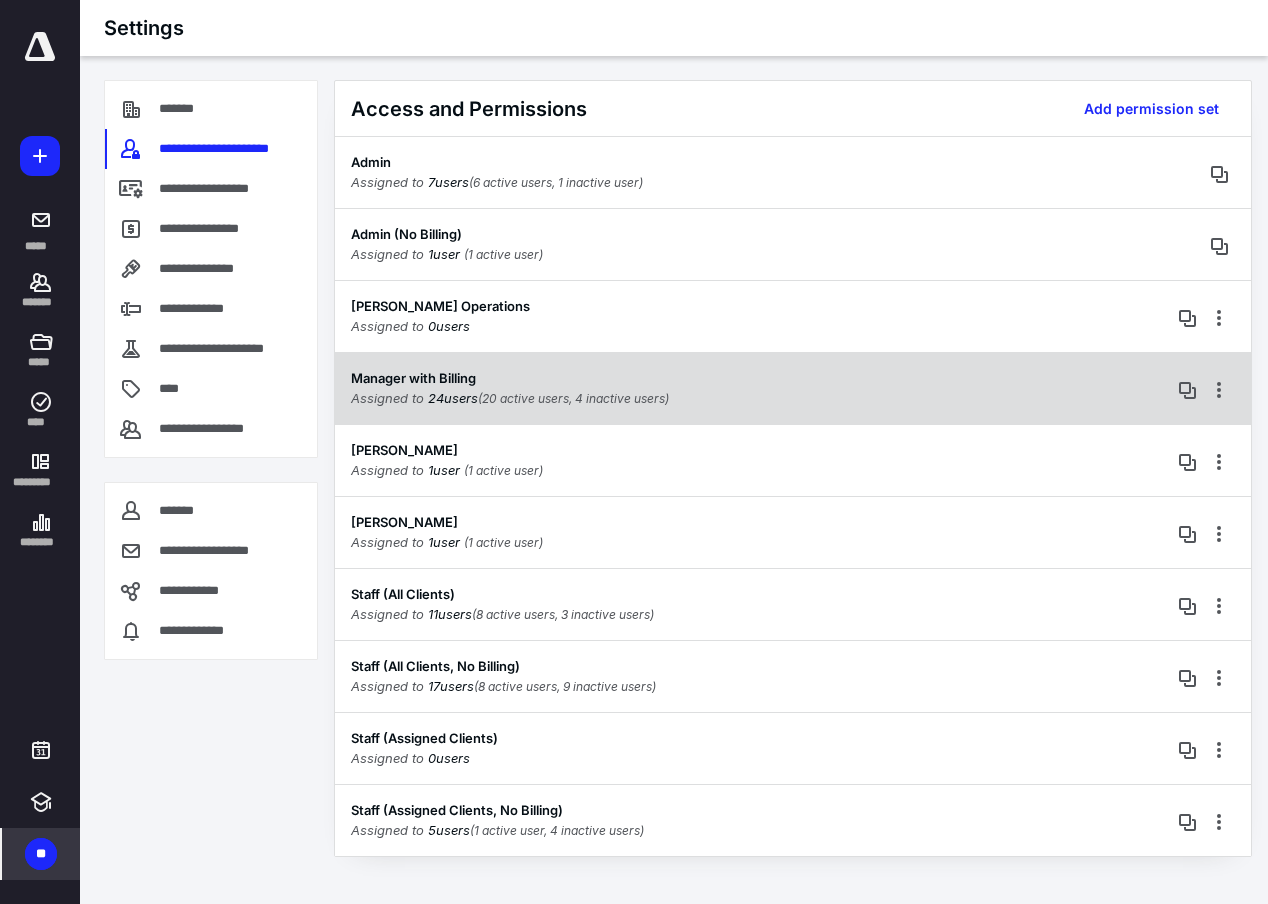 click on "Manager with Billing Assigned to   24  user s  (20 active users, 4 inactive users)" at bounding box center [793, 388] 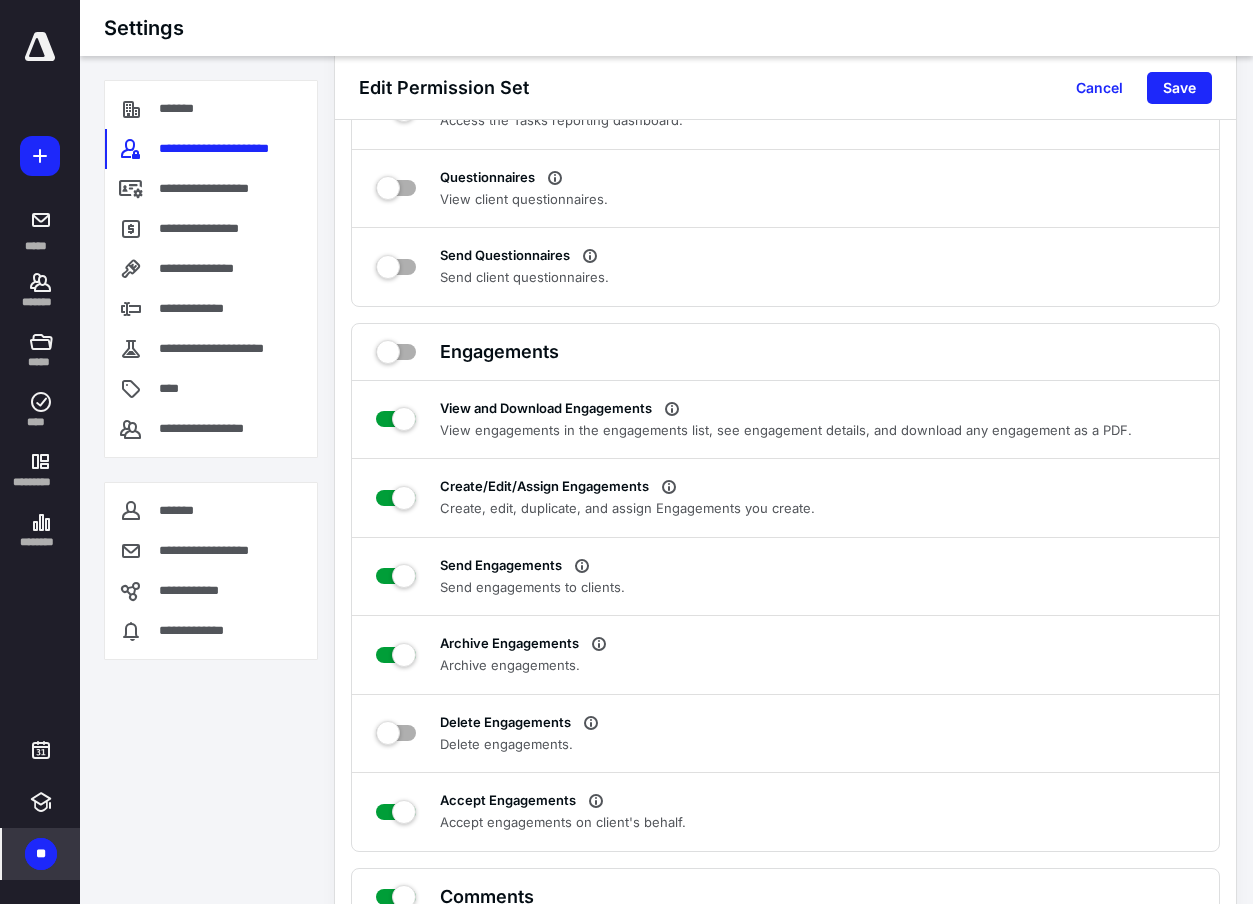 scroll, scrollTop: 2737, scrollLeft: 0, axis: vertical 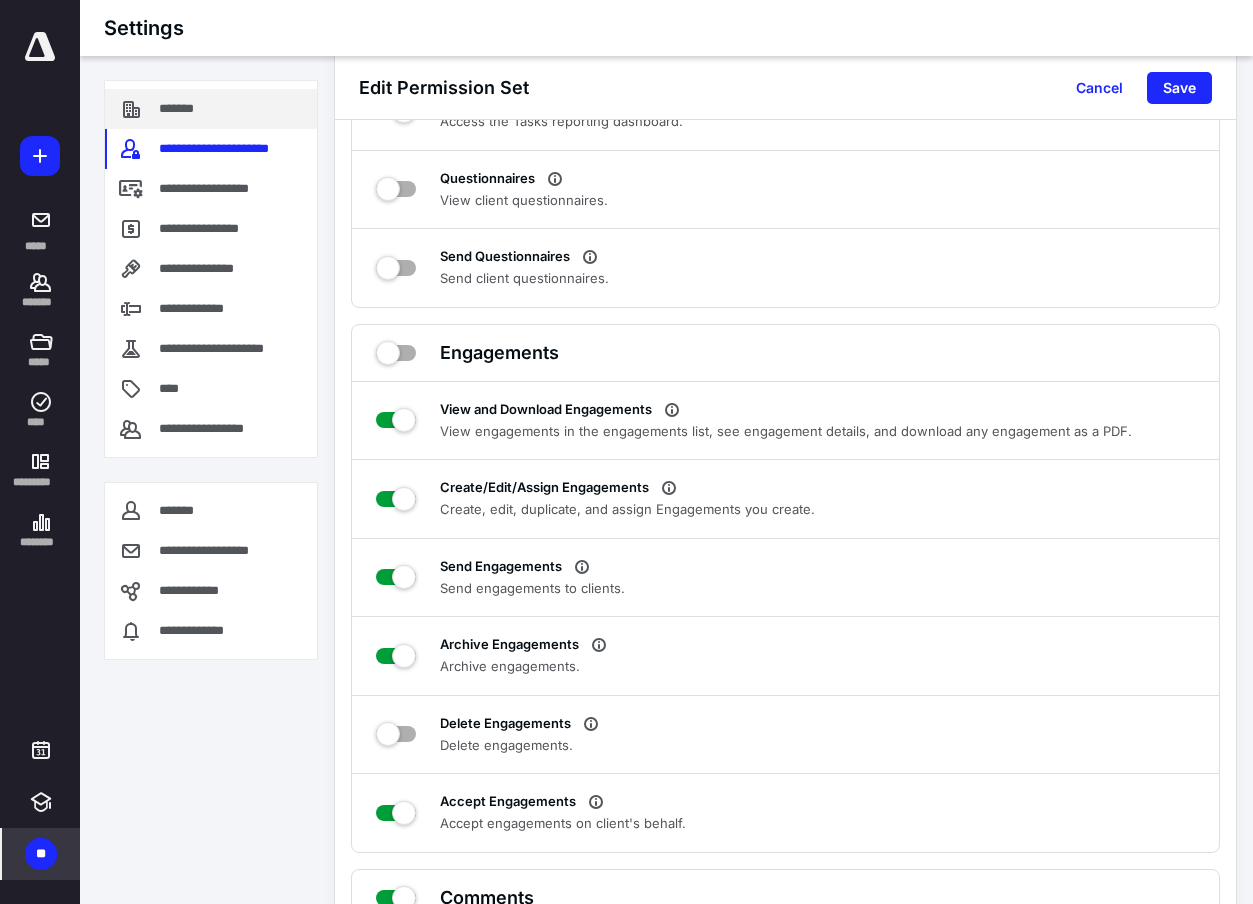 click on "*******" at bounding box center (188, 109) 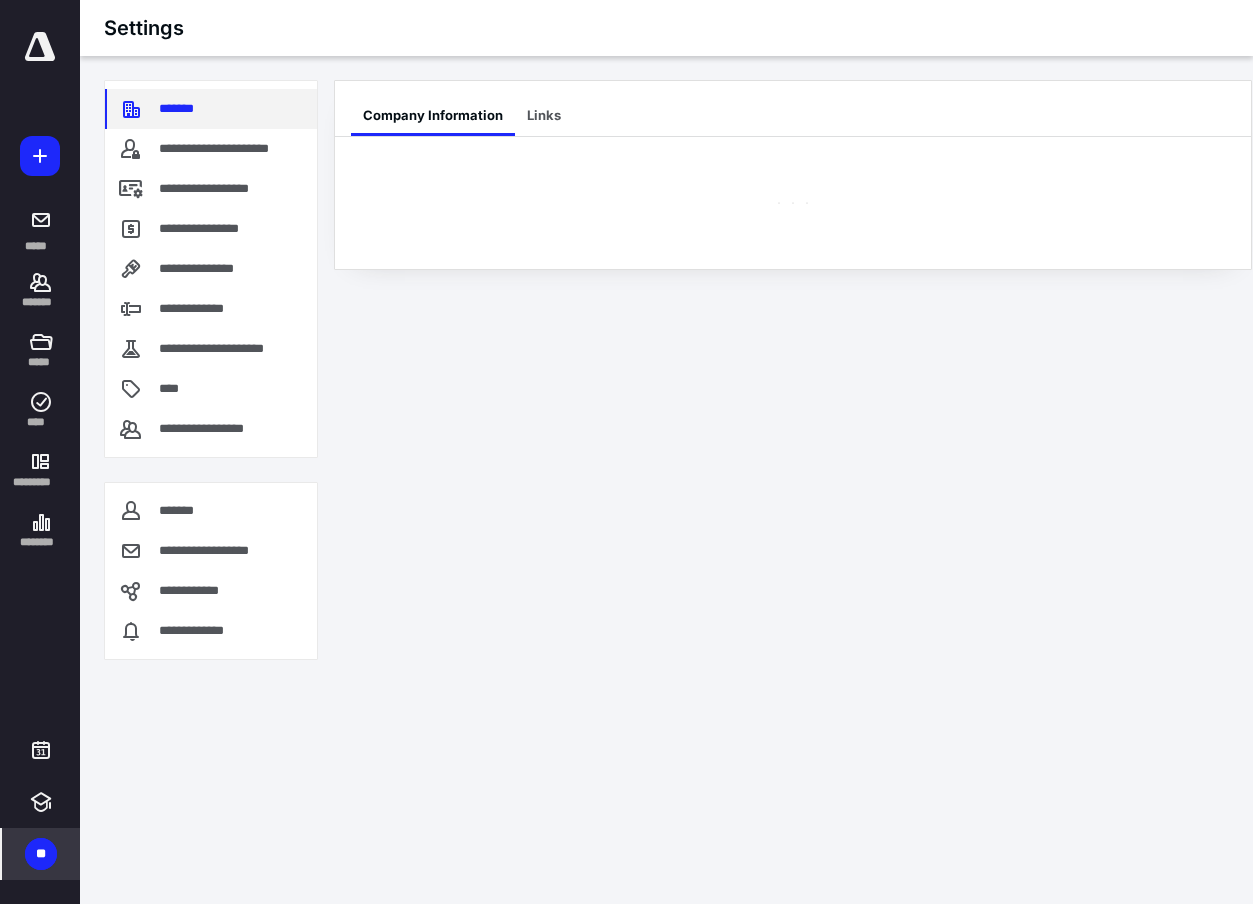 scroll, scrollTop: 0, scrollLeft: 0, axis: both 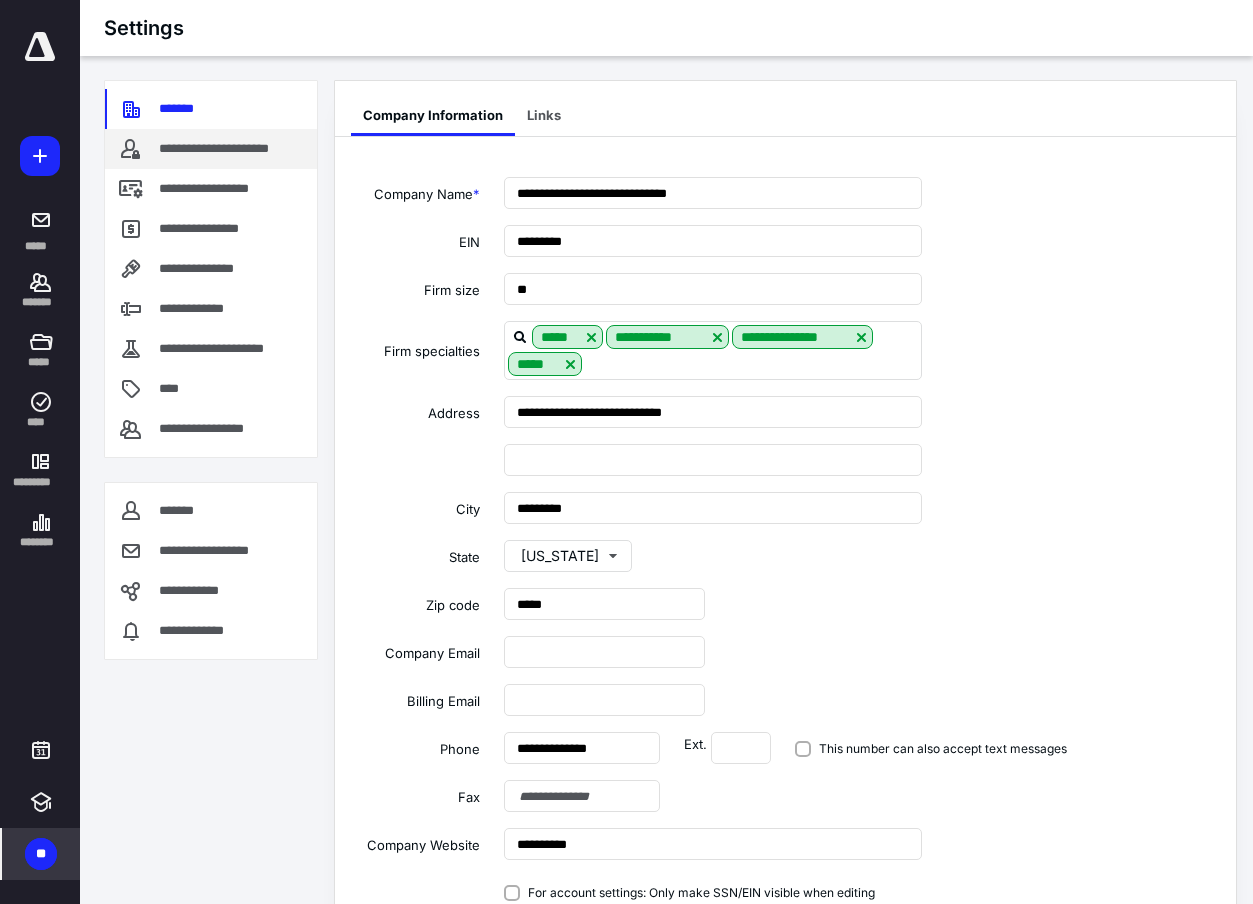 click on "**********" at bounding box center (234, 149) 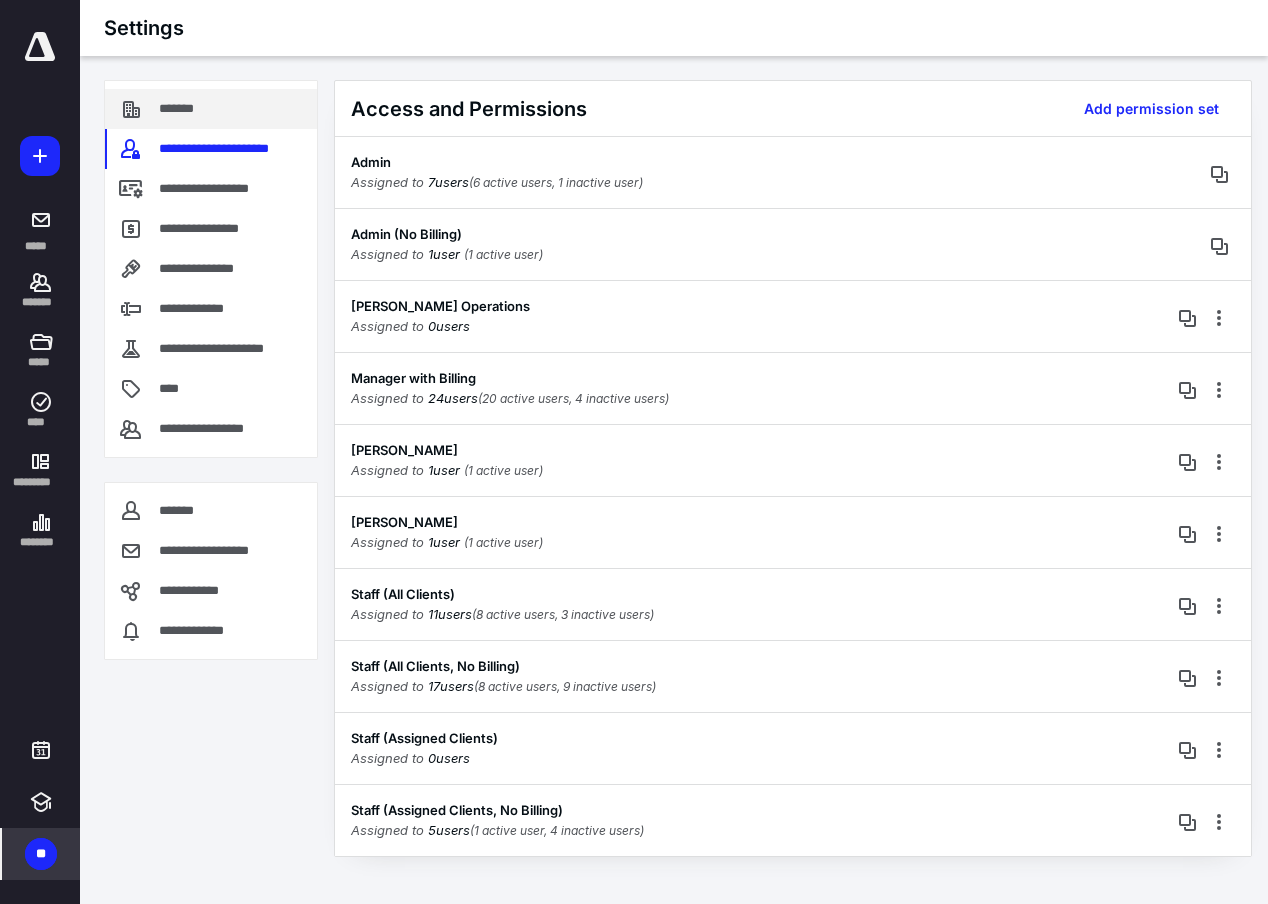 click on "*******" at bounding box center [211, 109] 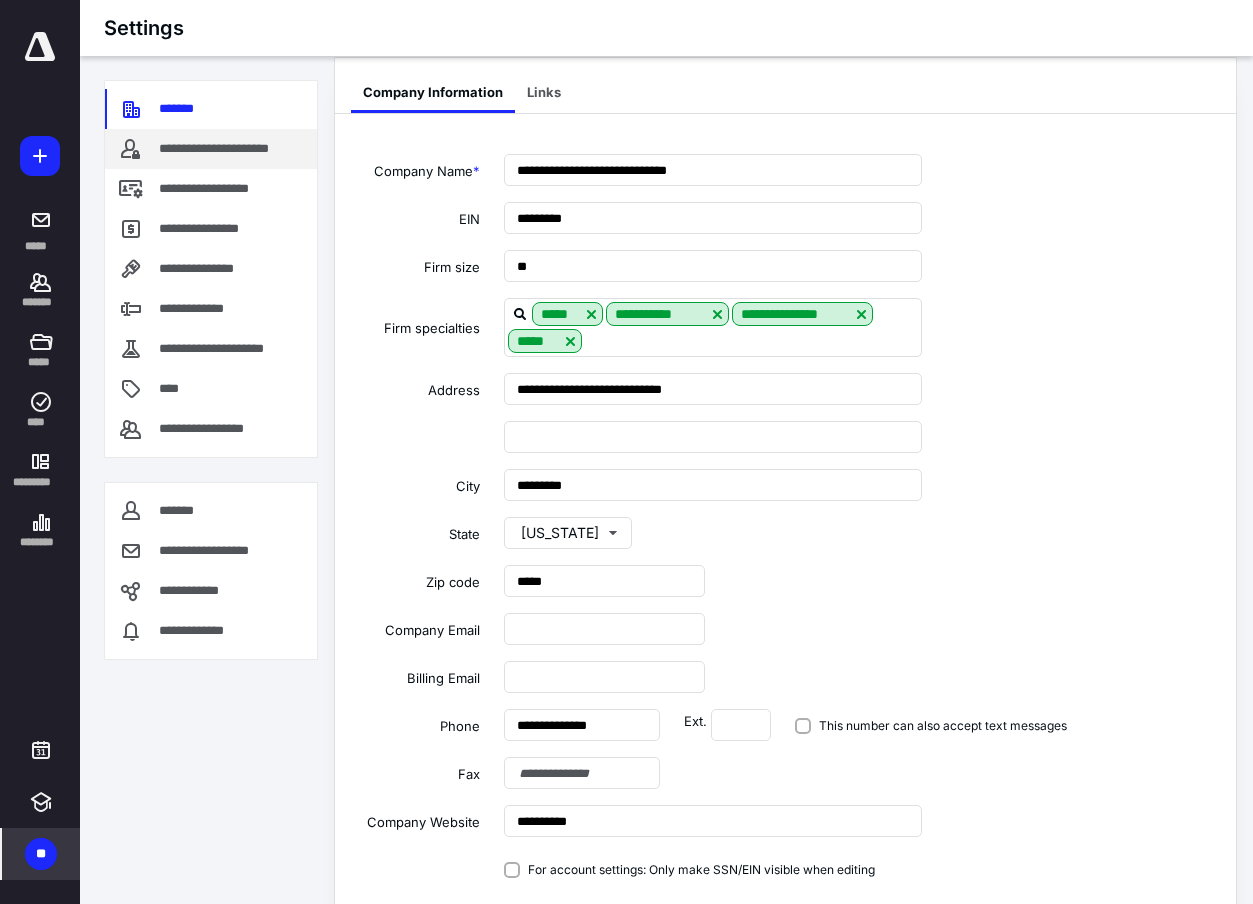 scroll, scrollTop: 30, scrollLeft: 0, axis: vertical 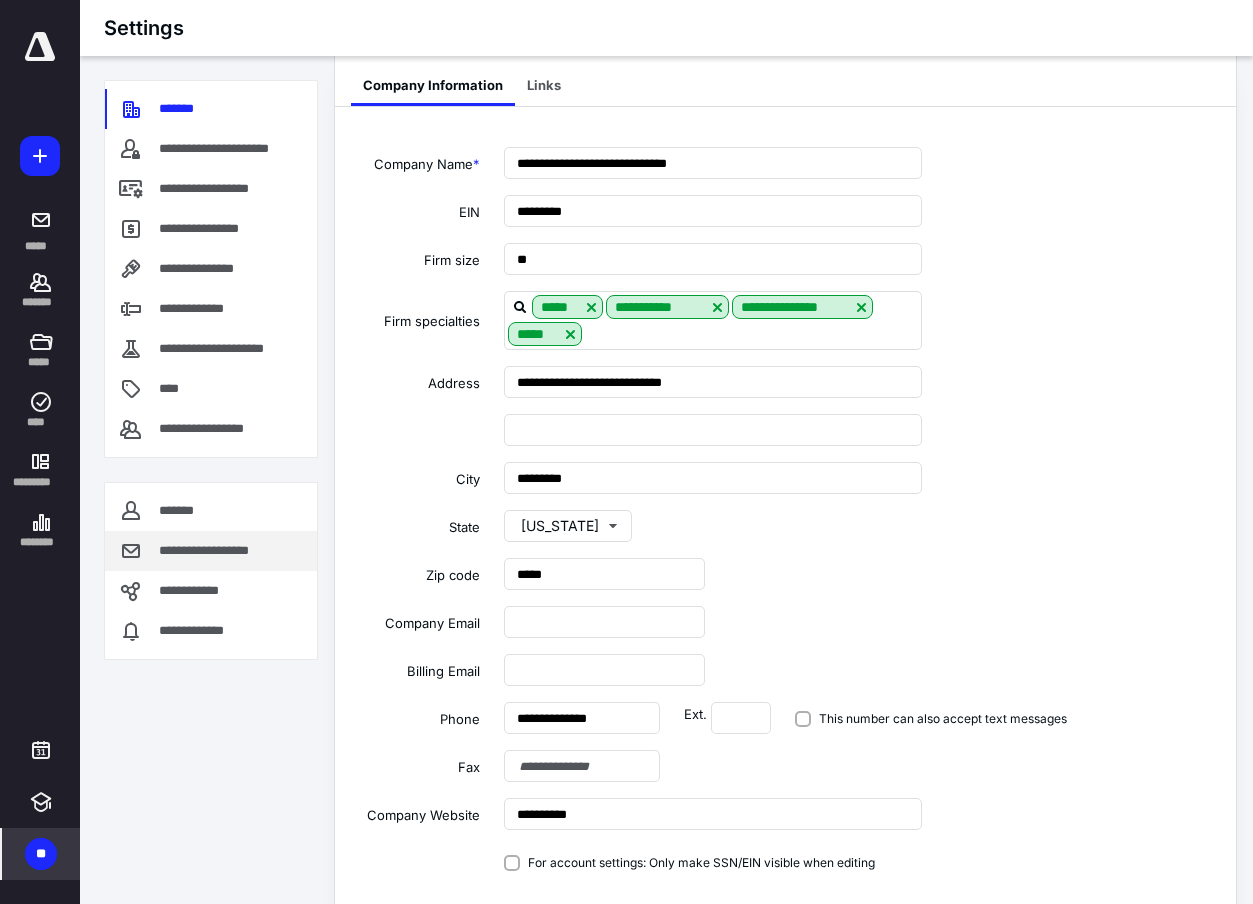 click on "**********" at bounding box center (218, 551) 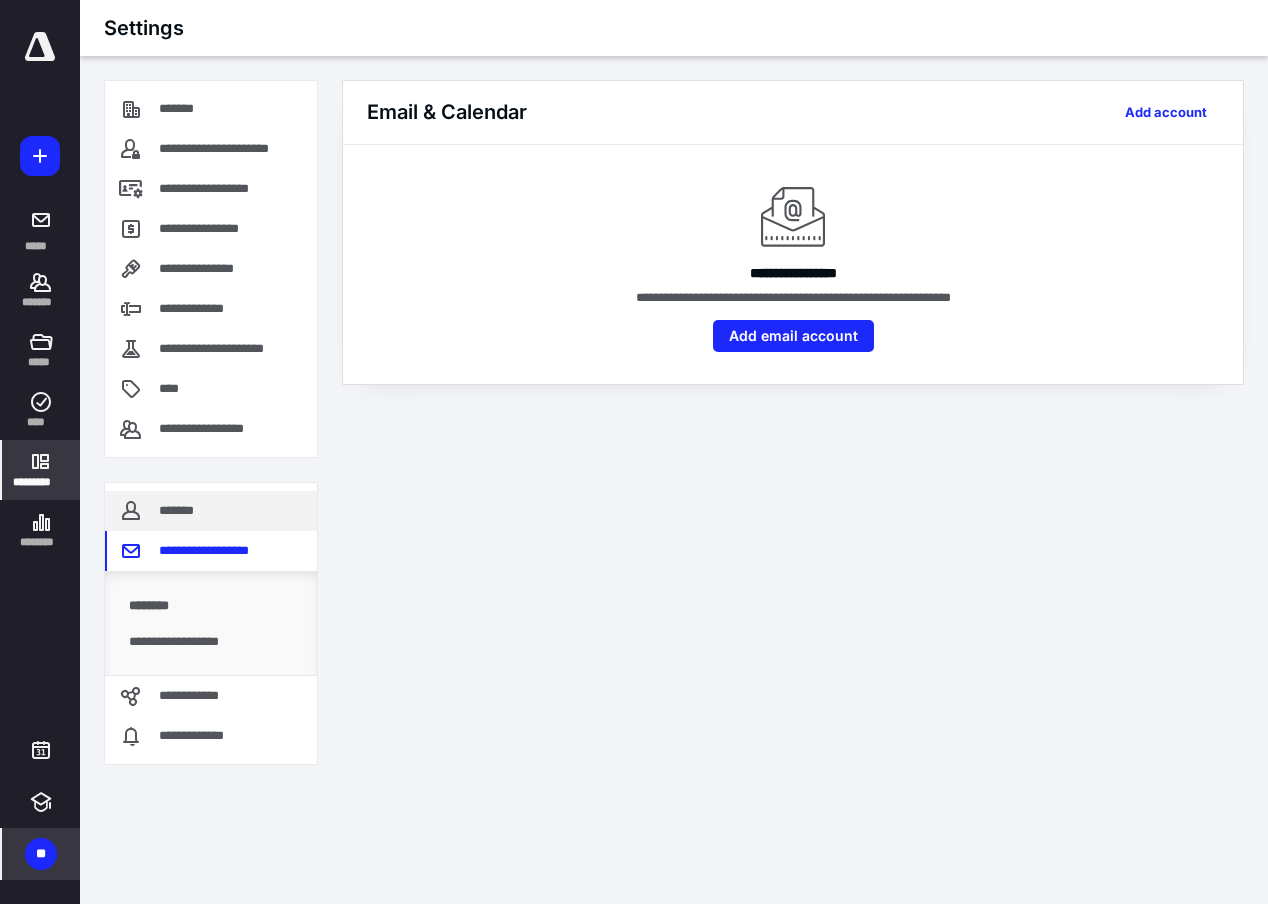 click on "*******" at bounding box center (178, 511) 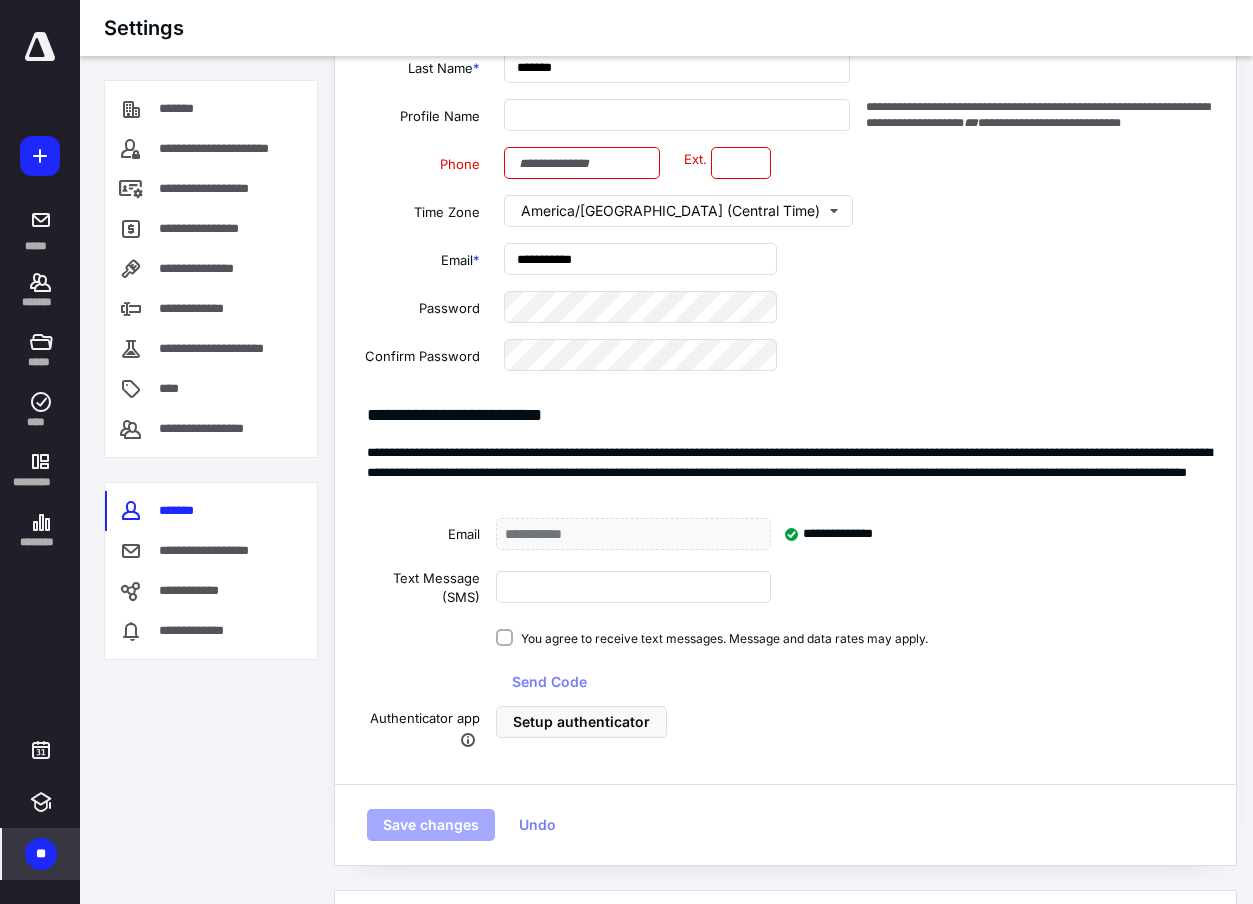 scroll, scrollTop: 511, scrollLeft: 0, axis: vertical 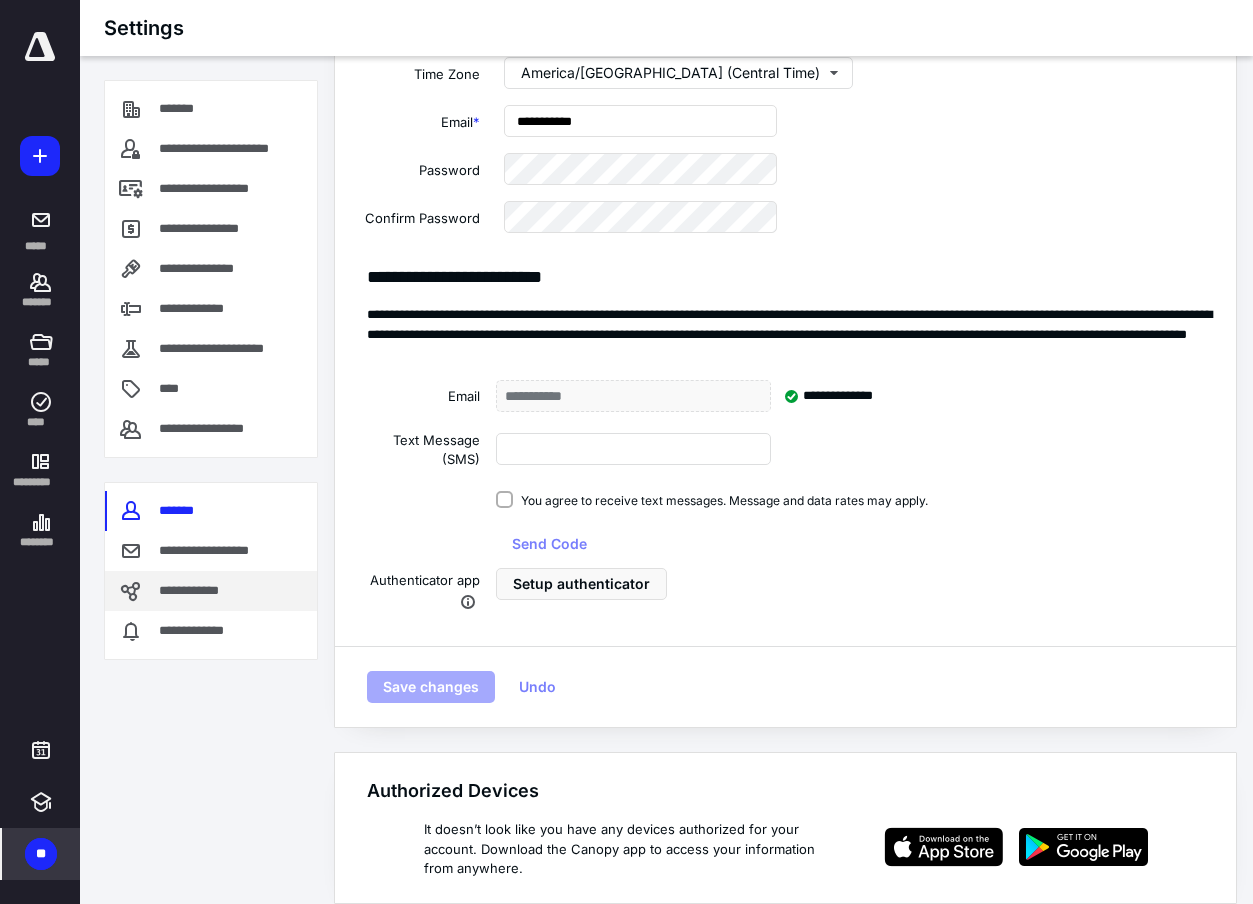 click on "**********" at bounding box center [195, 591] 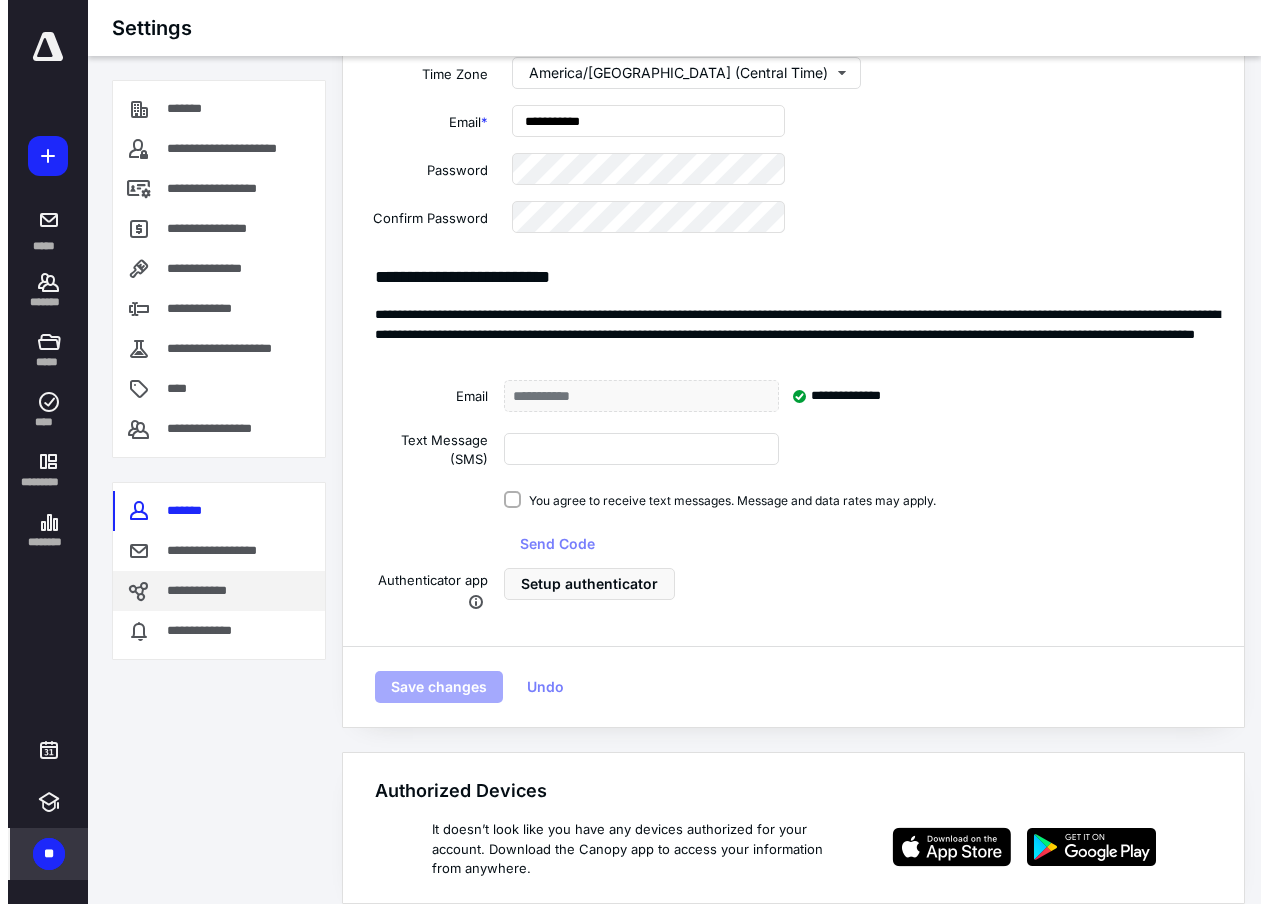 scroll, scrollTop: 0, scrollLeft: 0, axis: both 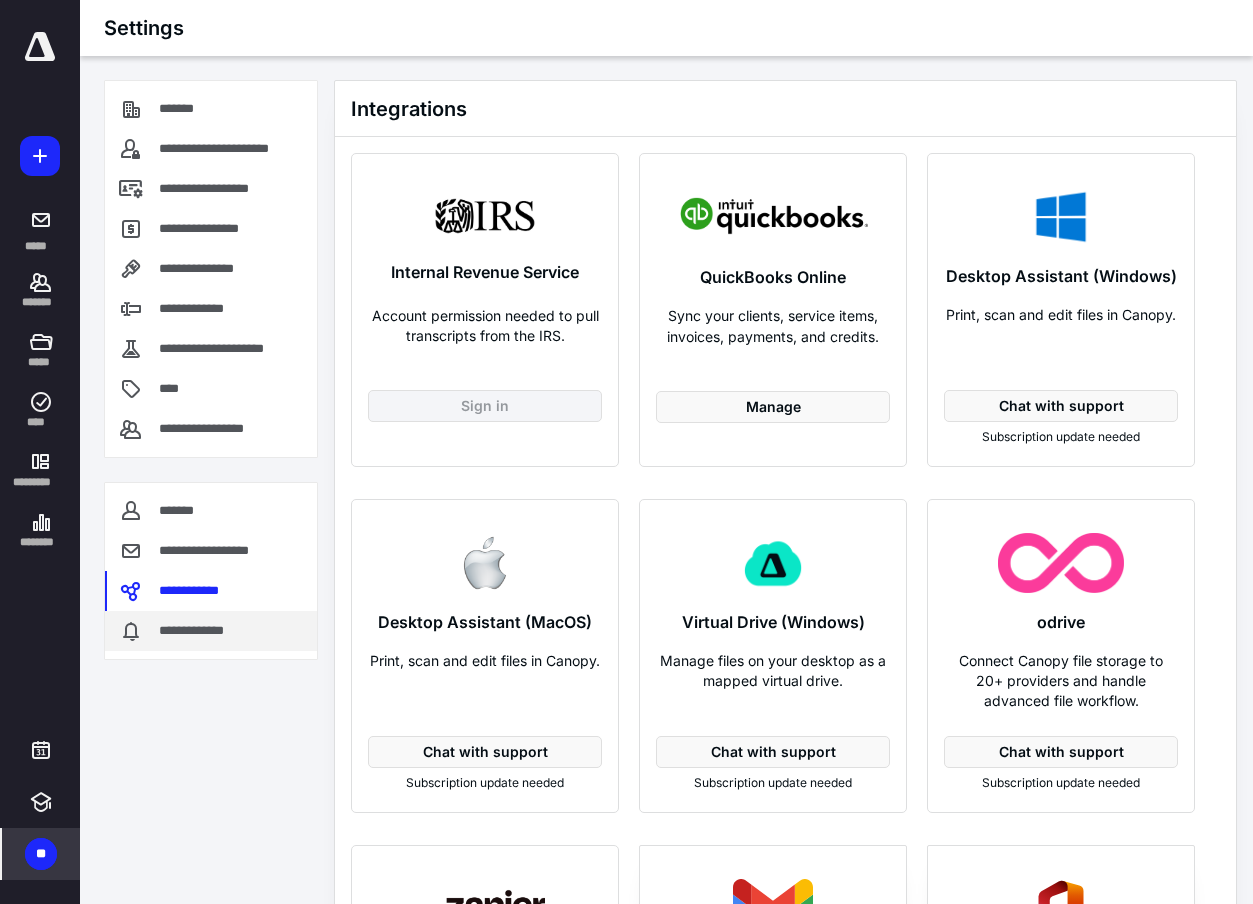 click on "**********" at bounding box center (198, 631) 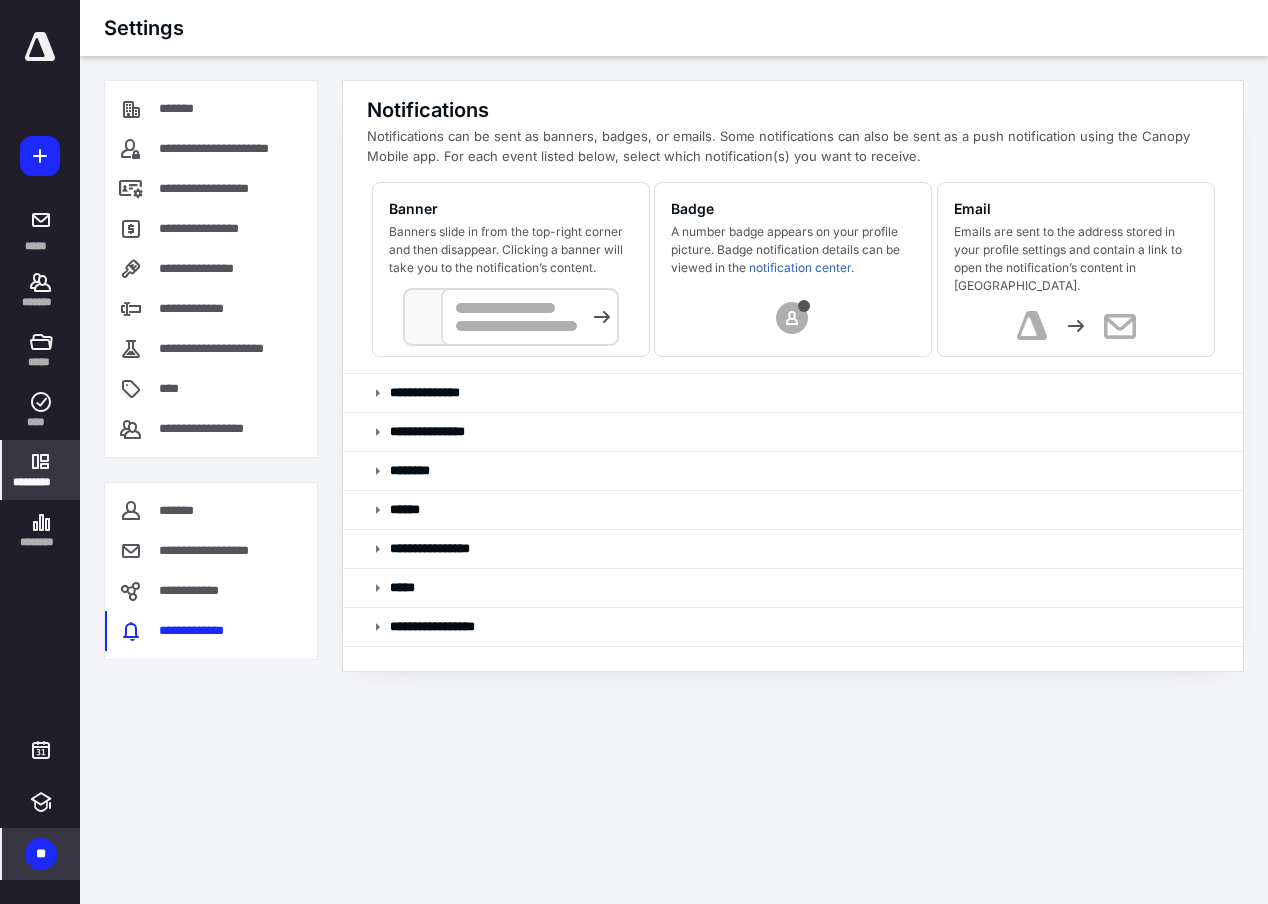 click 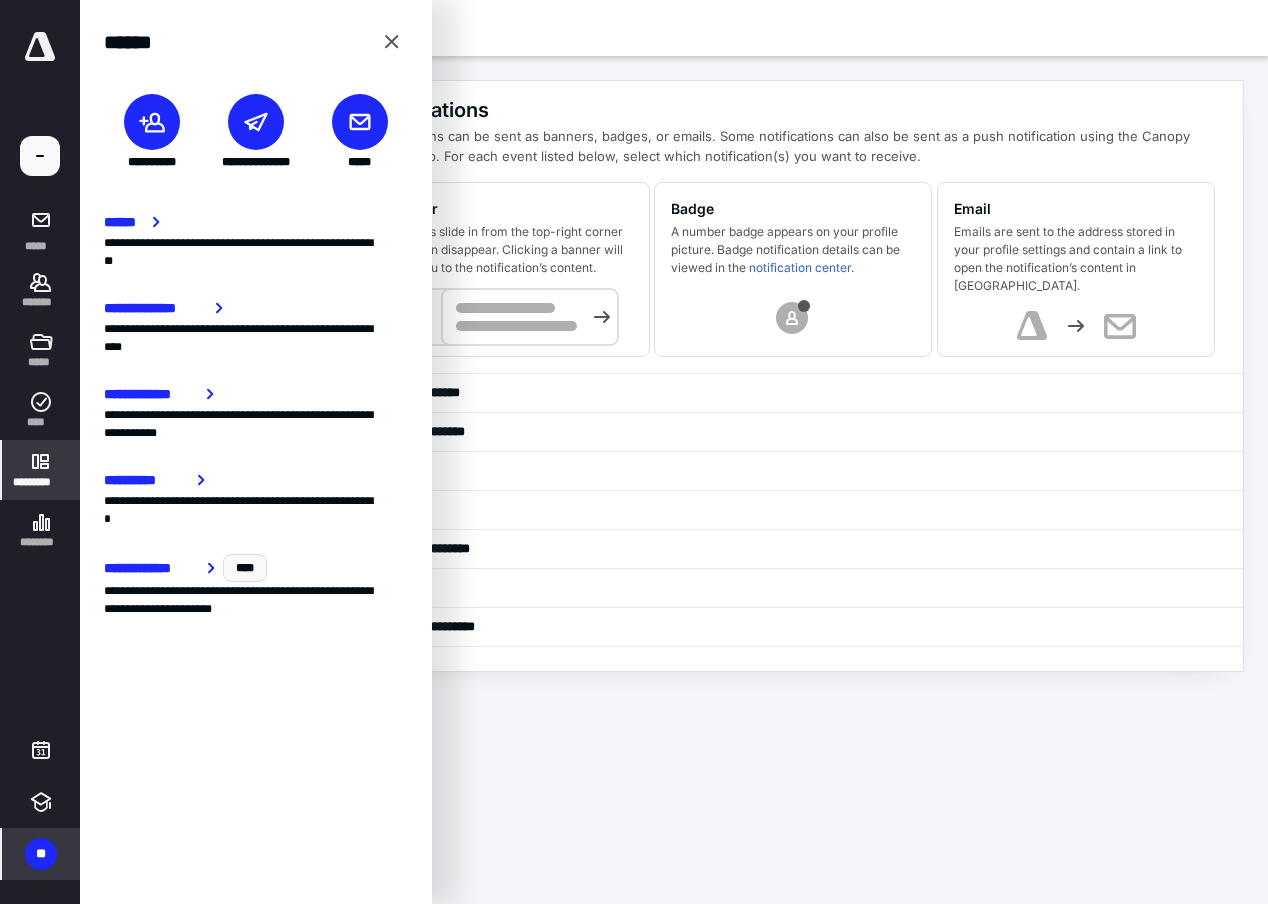 click 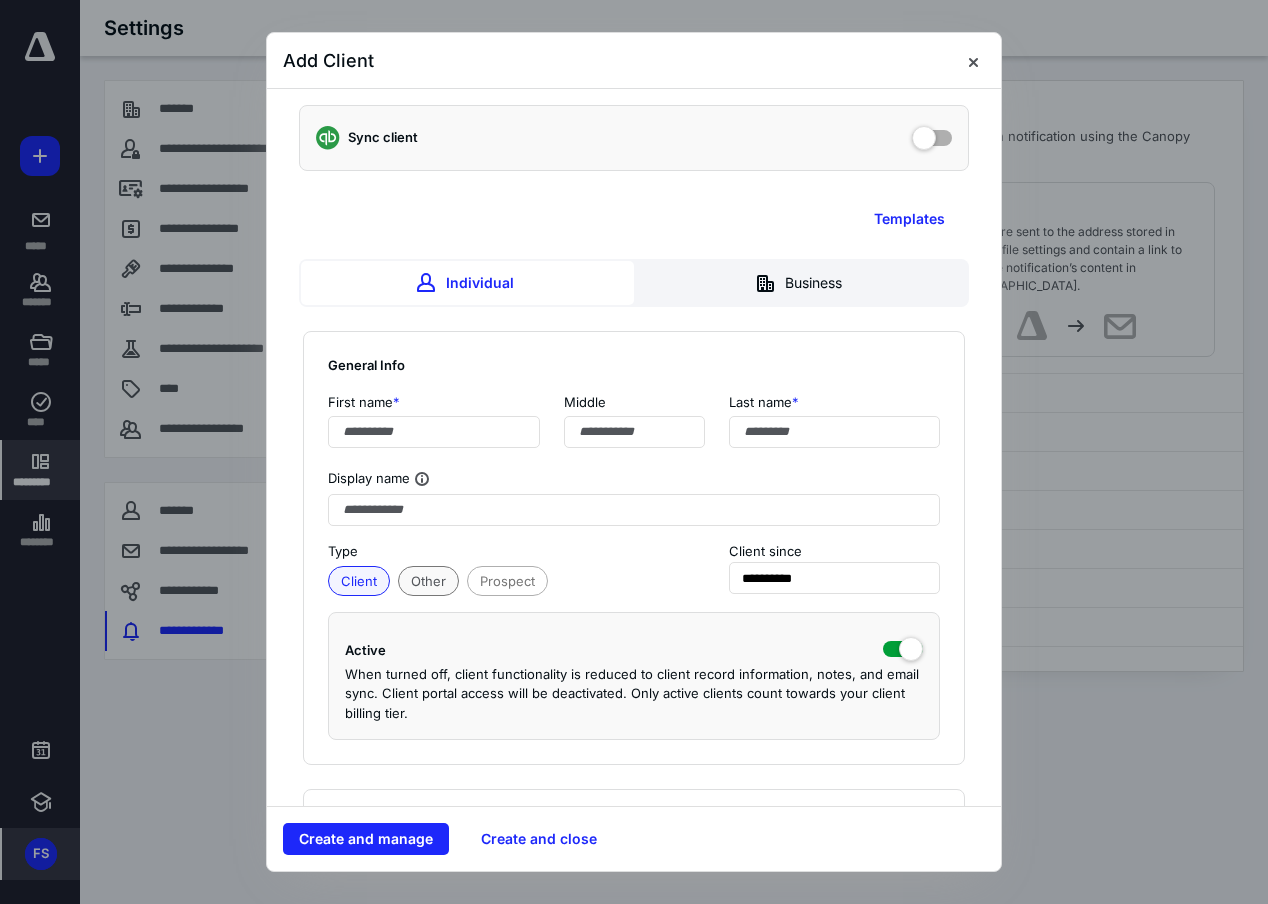 click on "Other" at bounding box center (428, 581) 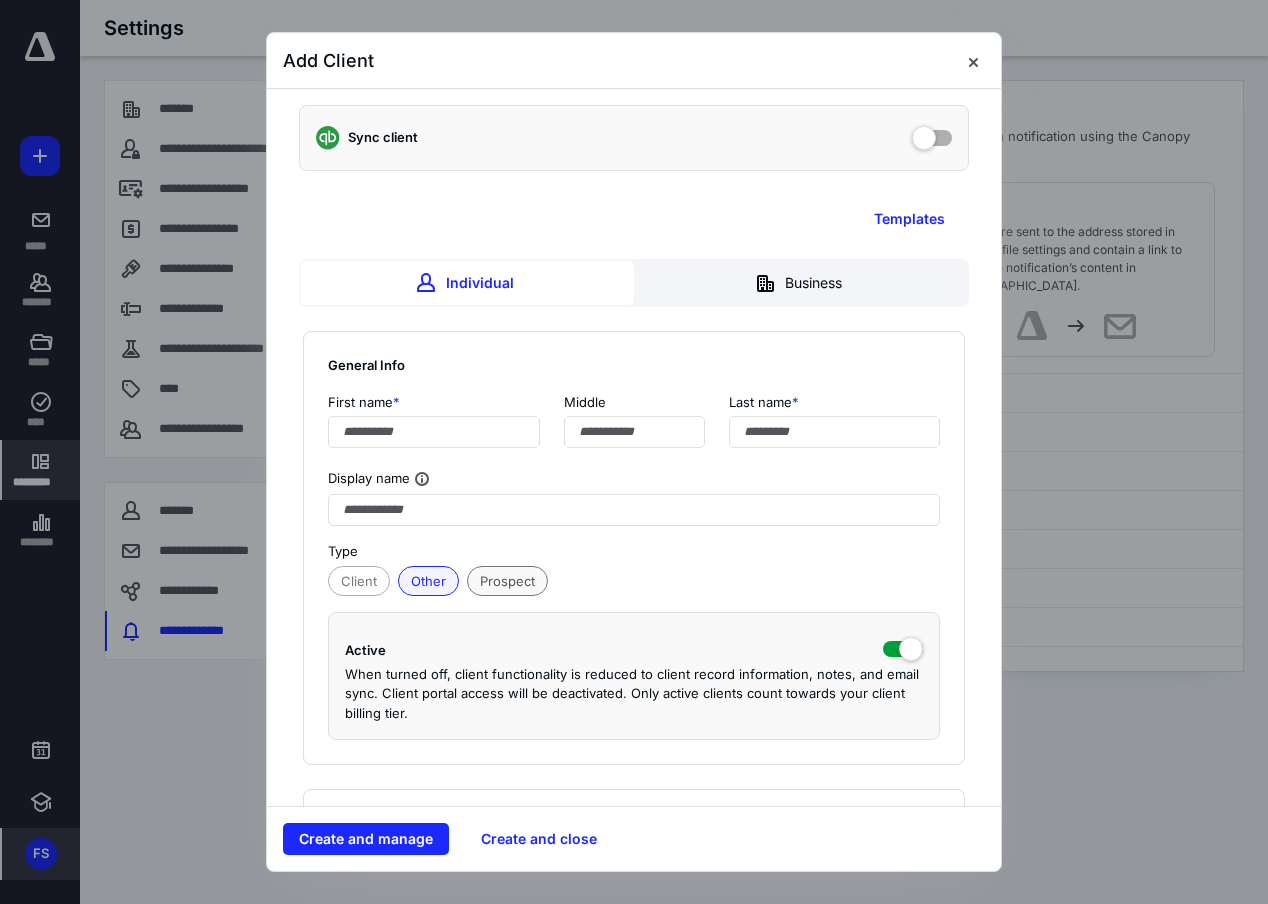 click on "Prospect" at bounding box center (507, 581) 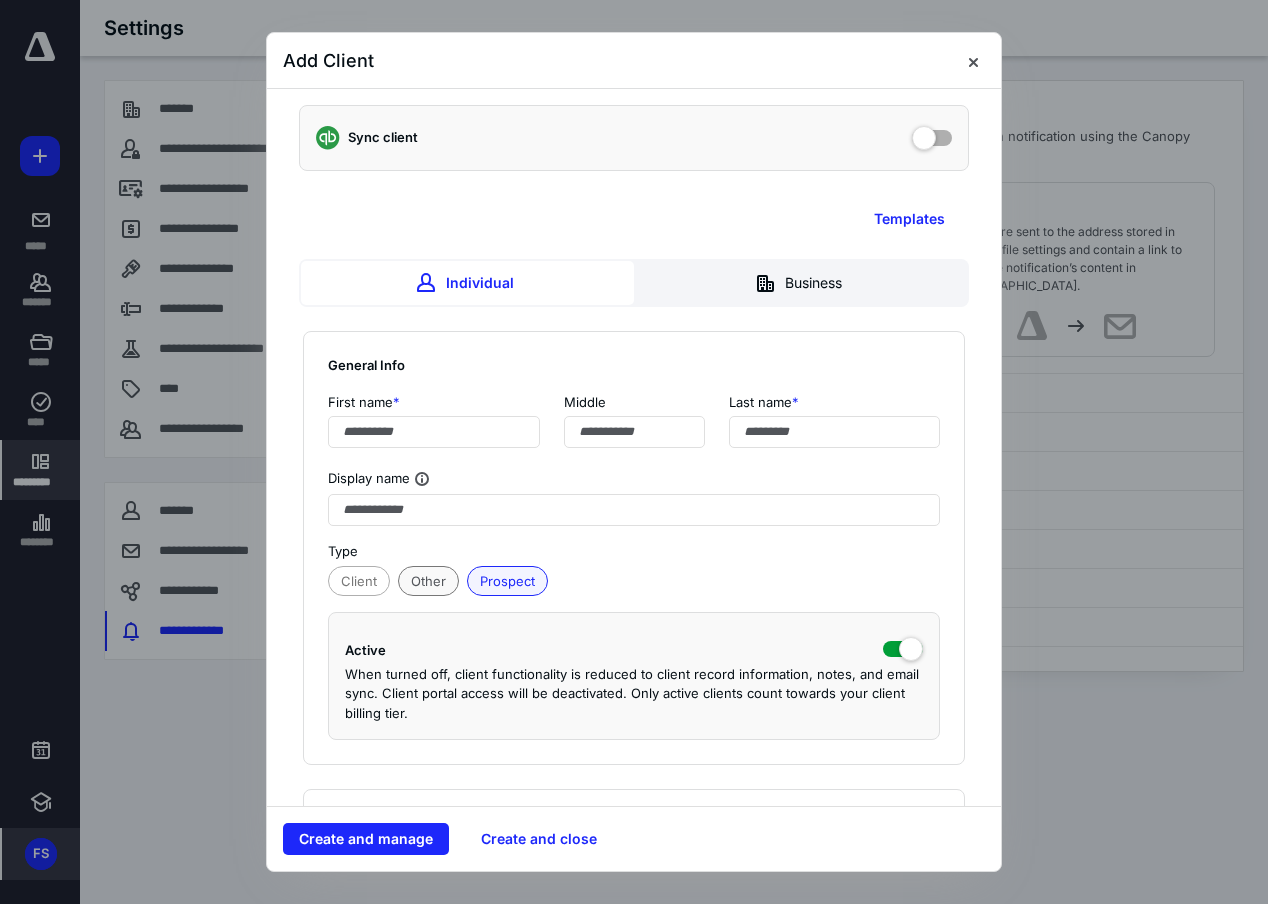 click on "Other" at bounding box center [428, 581] 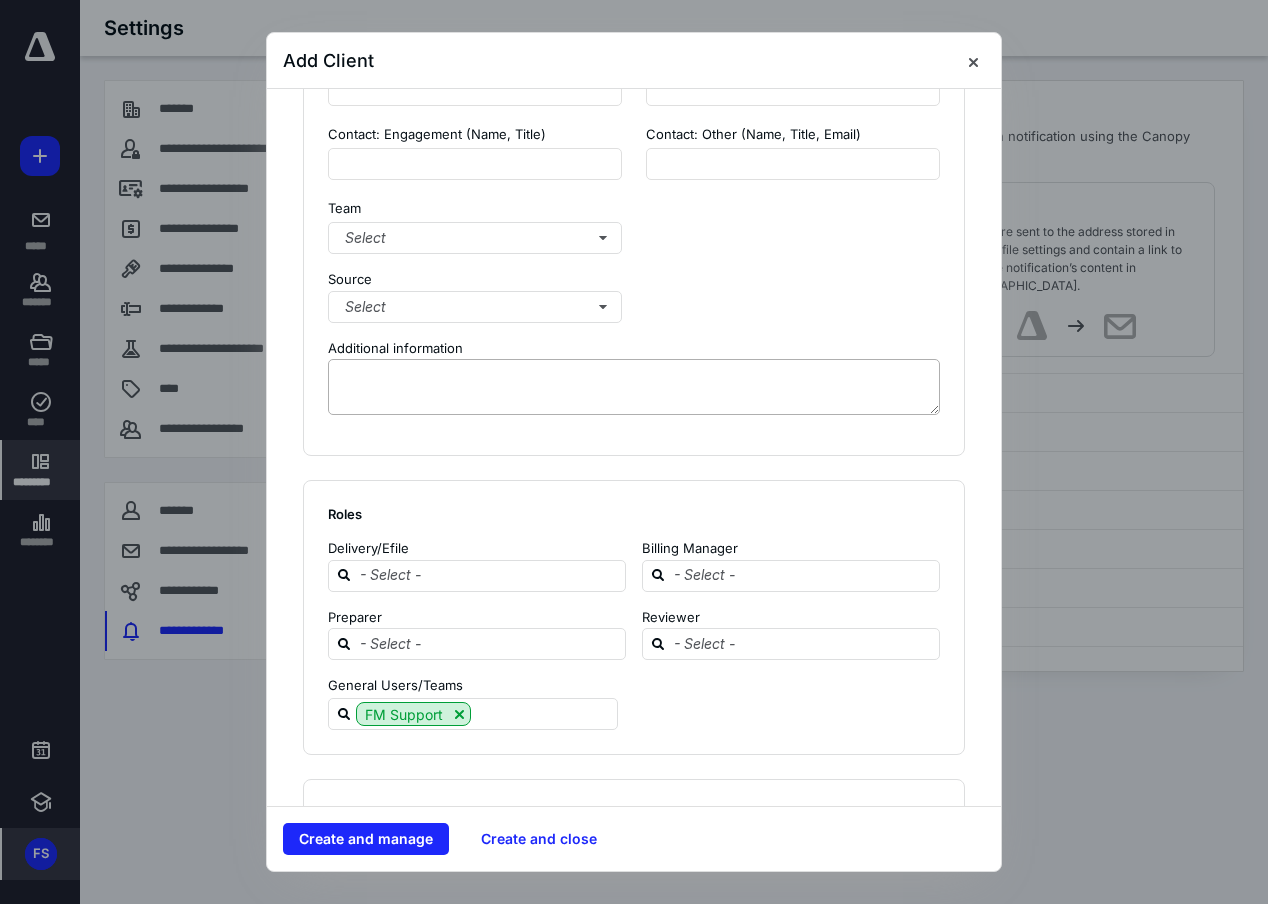 scroll, scrollTop: 1841, scrollLeft: 0, axis: vertical 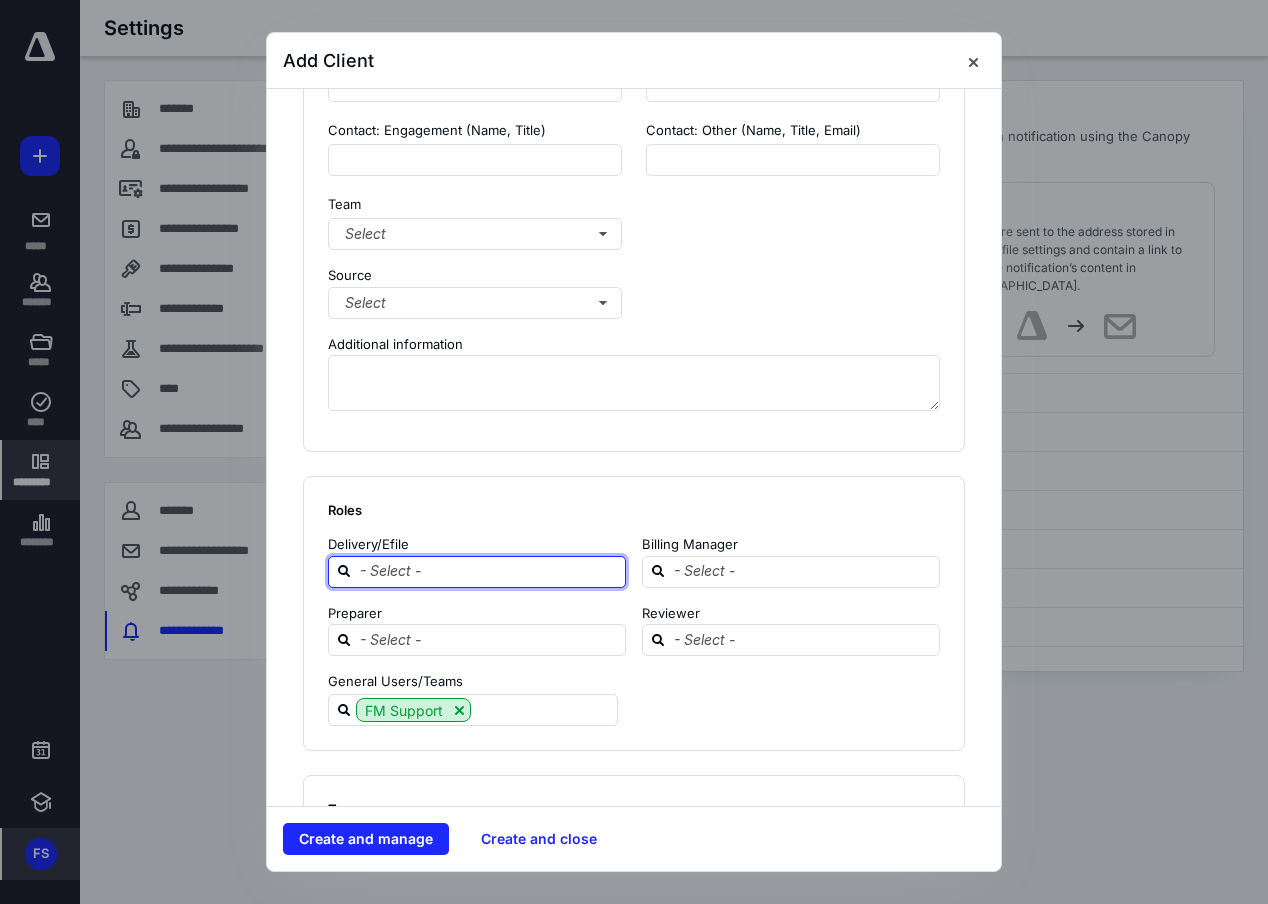 click at bounding box center [489, 571] 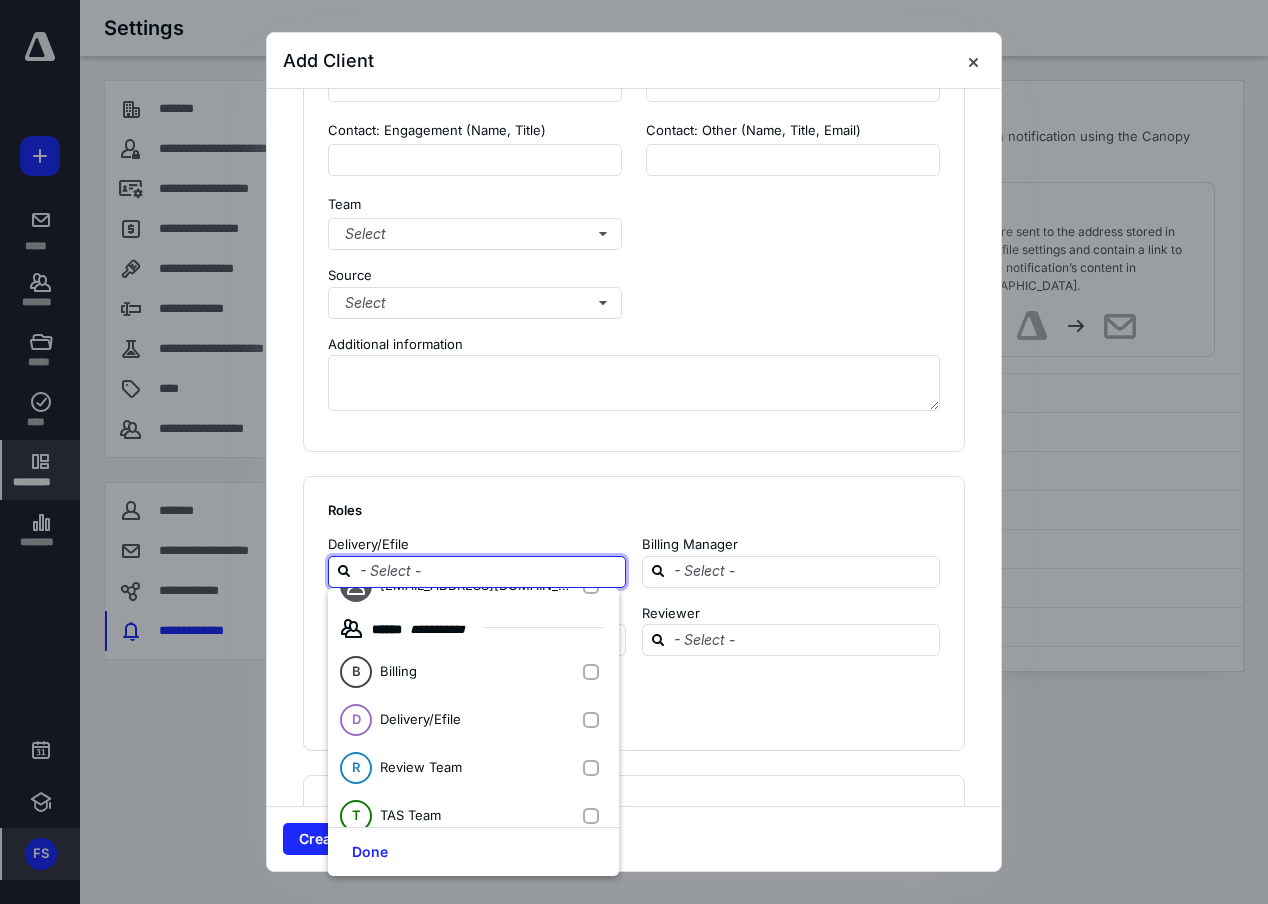 scroll, scrollTop: 2301, scrollLeft: 0, axis: vertical 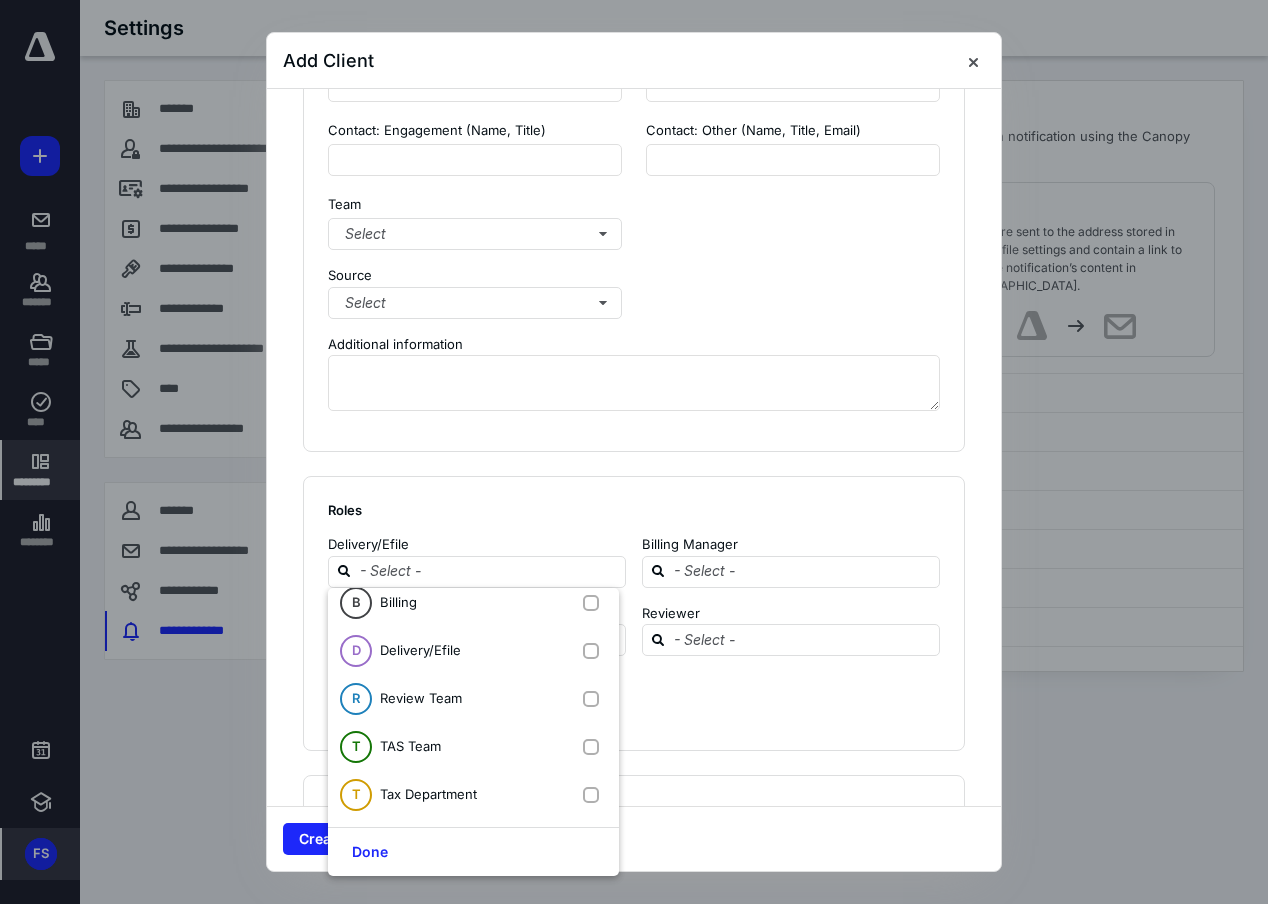 click on "Roles Delivery/Efile Billing Manager Preparer Reviewer General Users/Teams FM Support" at bounding box center [634, 613] 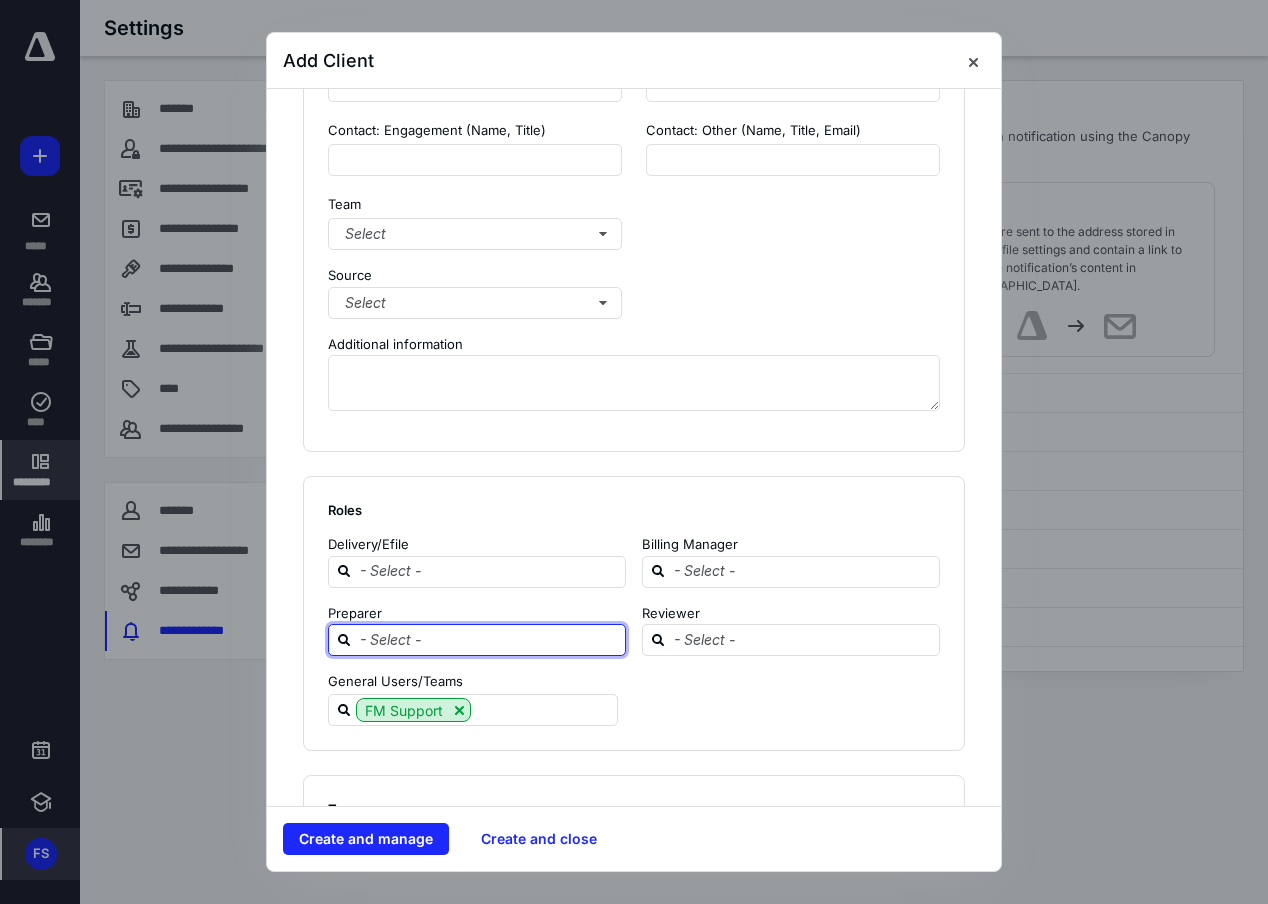 click at bounding box center (489, 639) 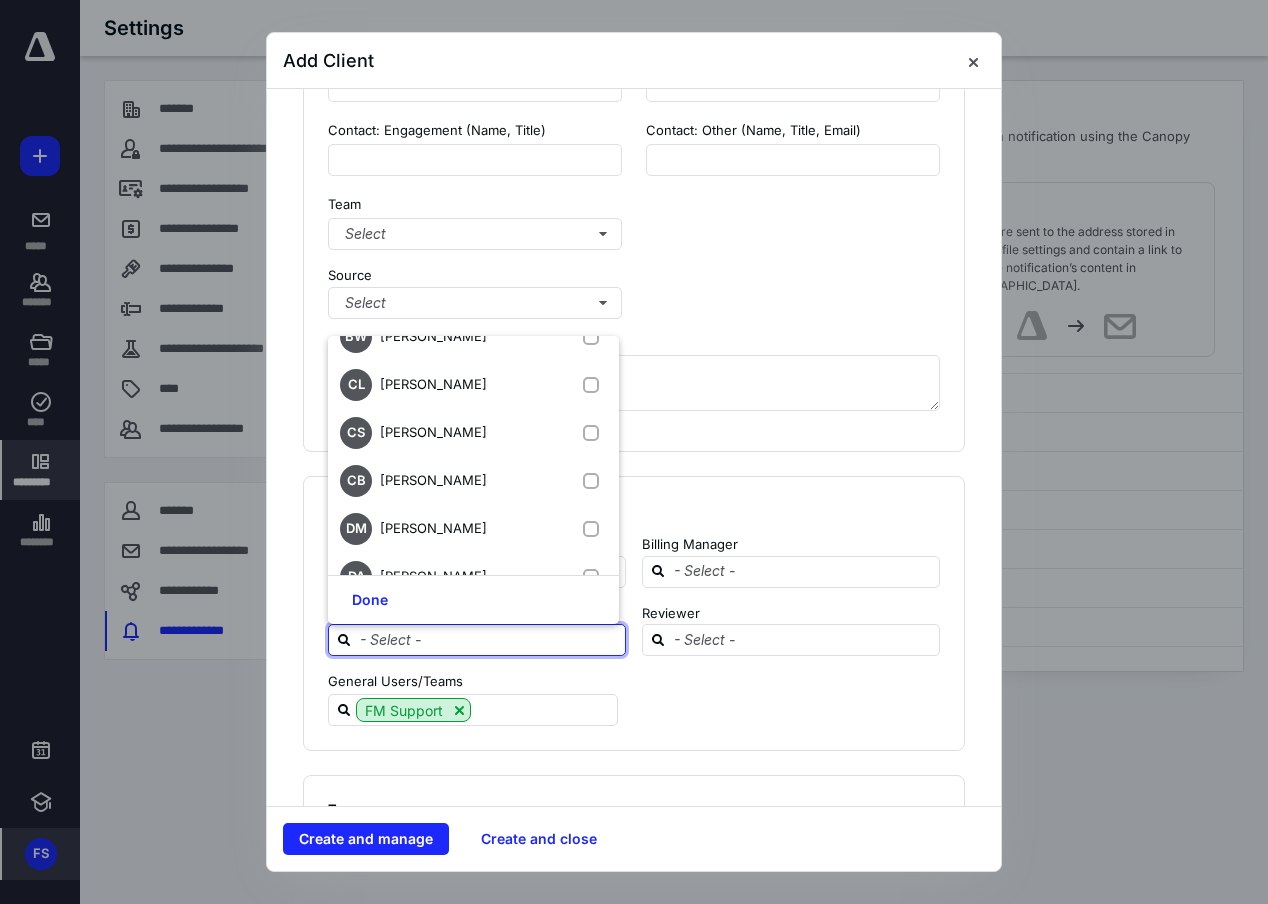 scroll, scrollTop: 310, scrollLeft: 0, axis: vertical 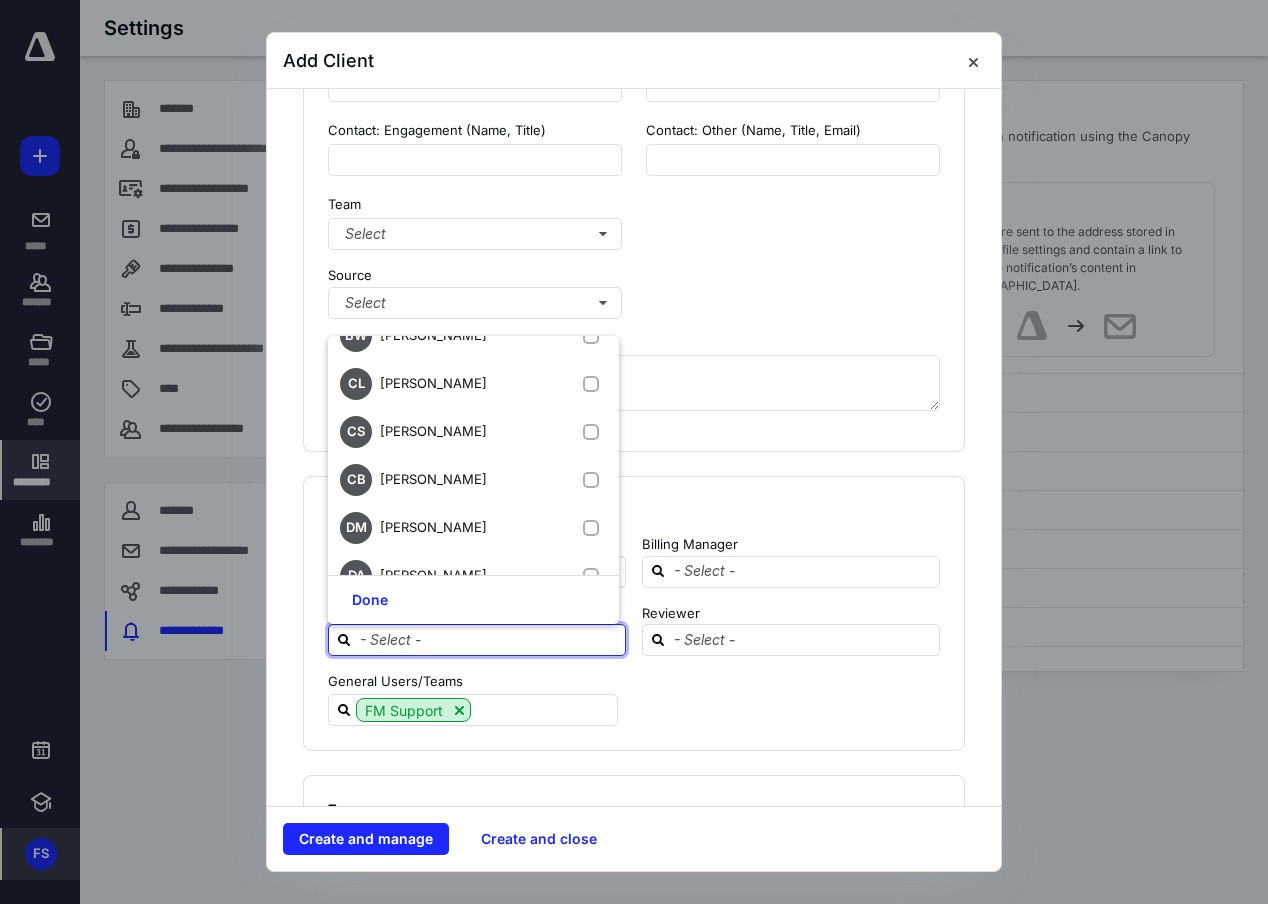 click on "Roles Delivery/Efile Billing Manager Preparer Reviewer General Users/Teams FM Support" at bounding box center (634, 613) 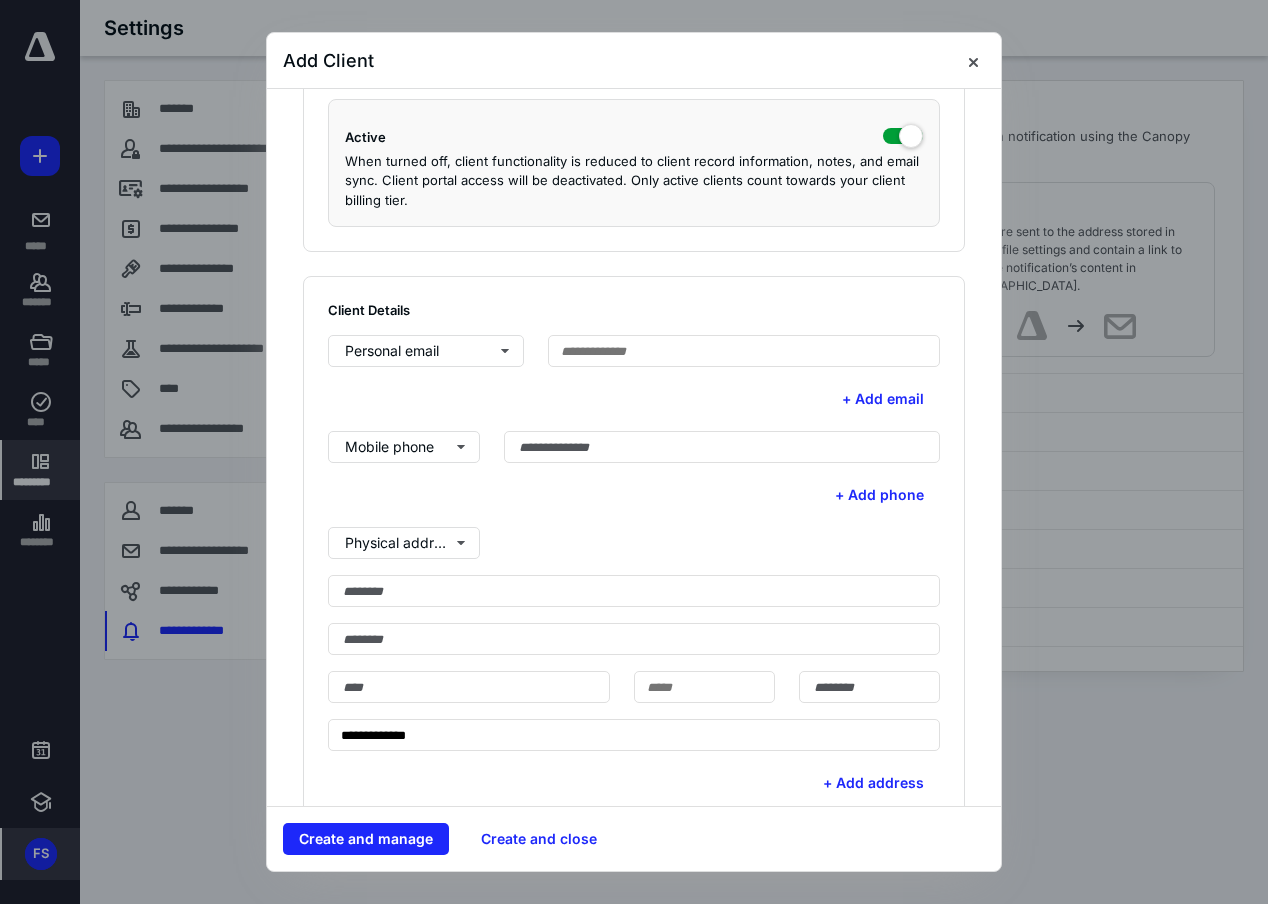 scroll, scrollTop: 512, scrollLeft: 0, axis: vertical 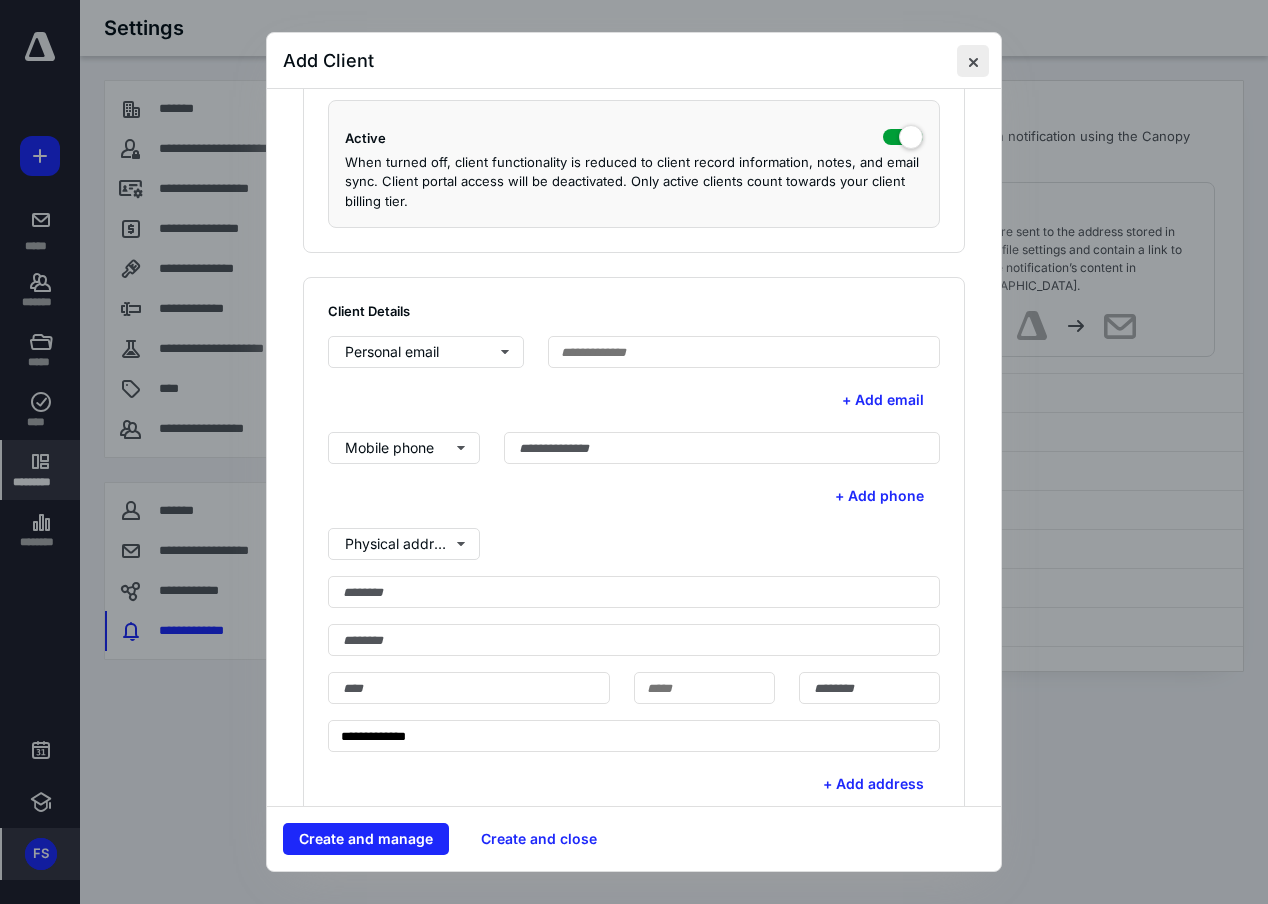 click at bounding box center [973, 61] 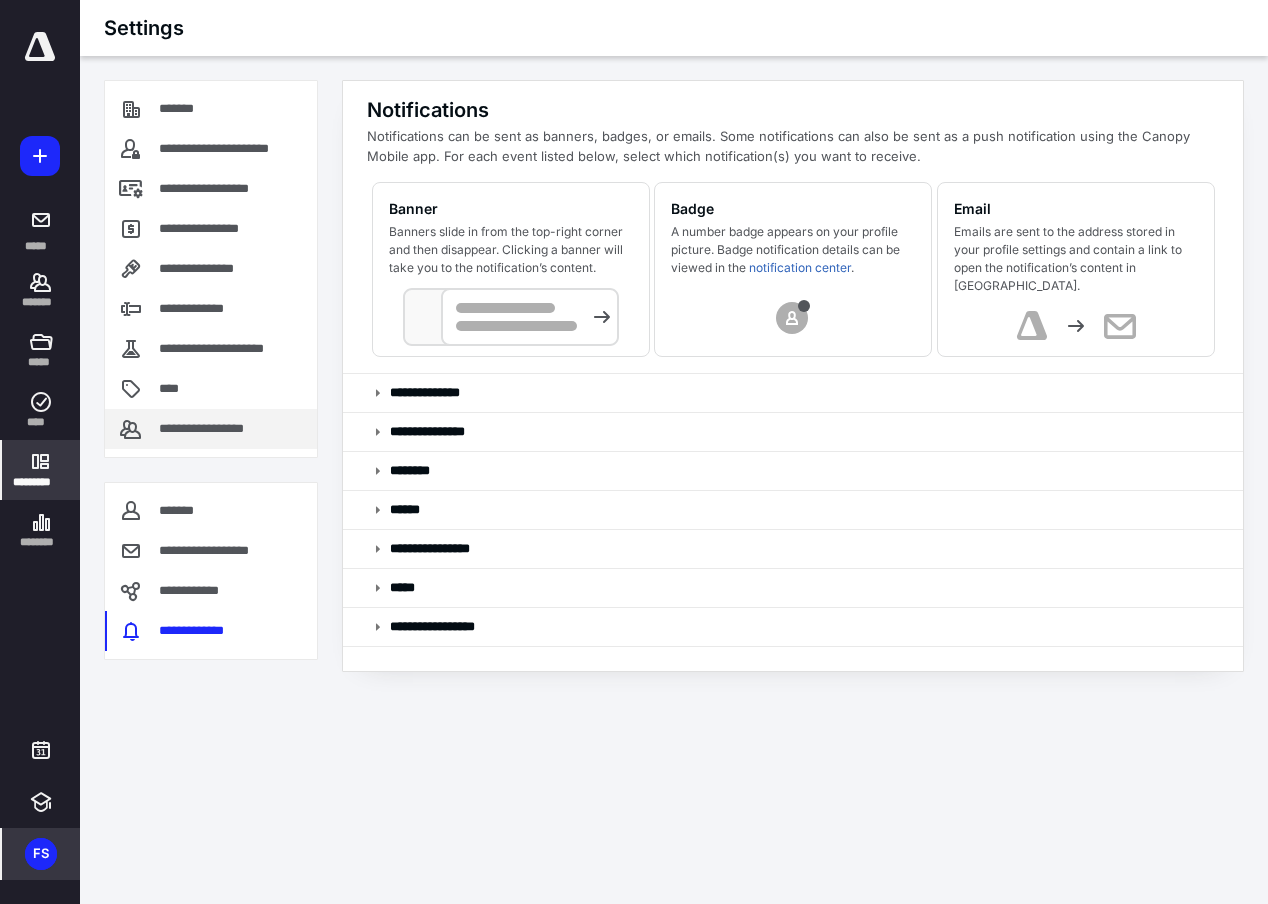 click on "**********" at bounding box center [217, 429] 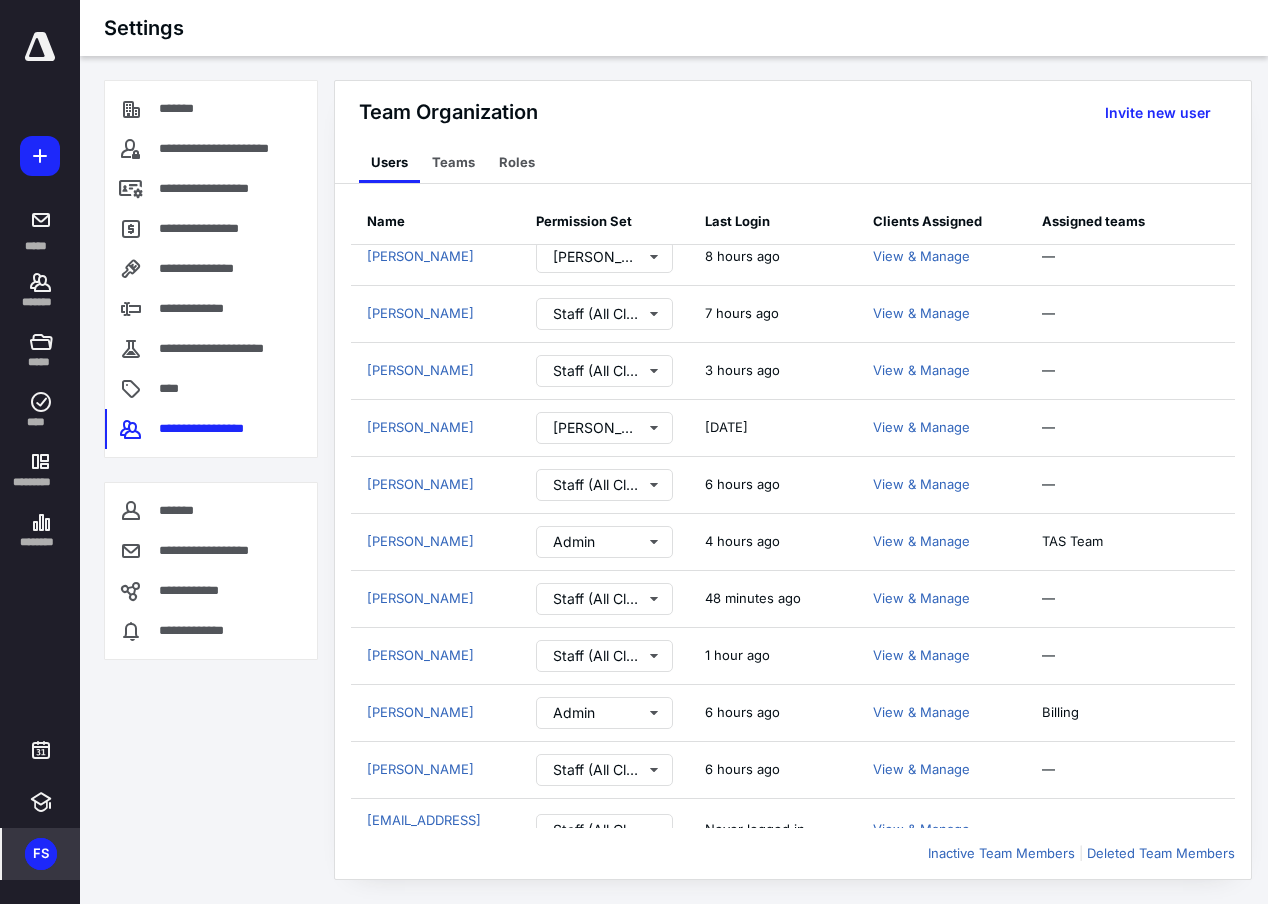 scroll, scrollTop: 2074, scrollLeft: 0, axis: vertical 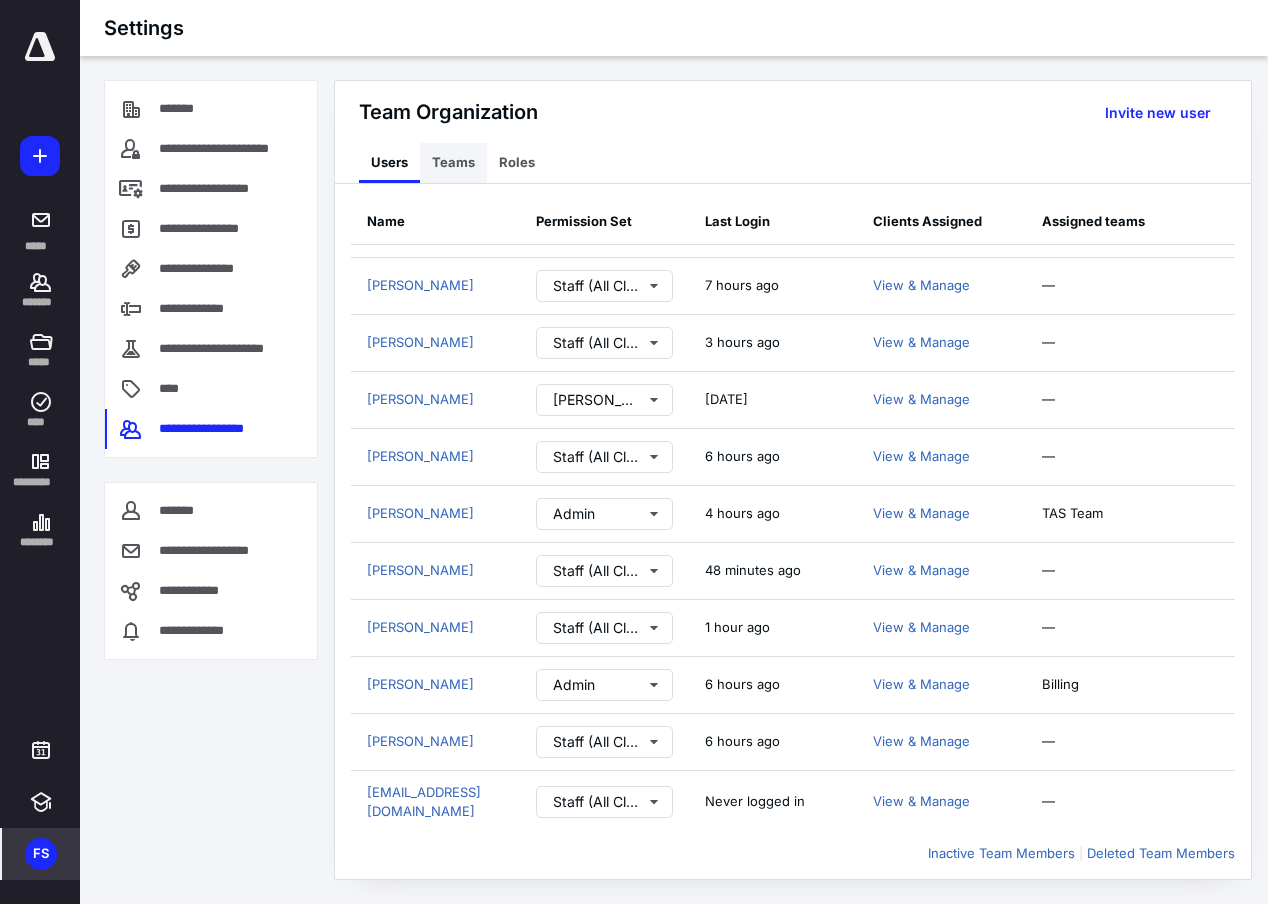 click on "Teams" at bounding box center [453, 163] 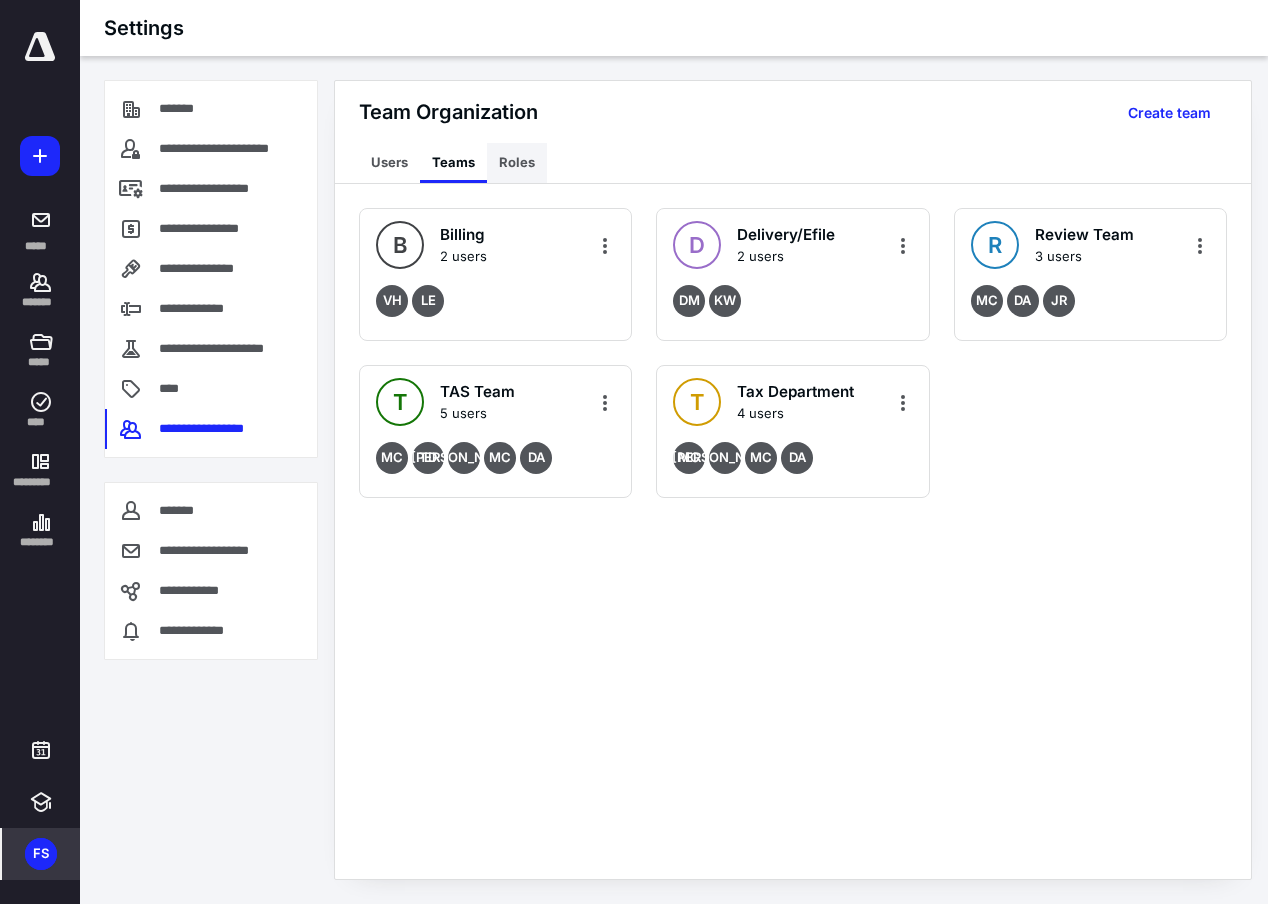 click on "Roles" at bounding box center (517, 163) 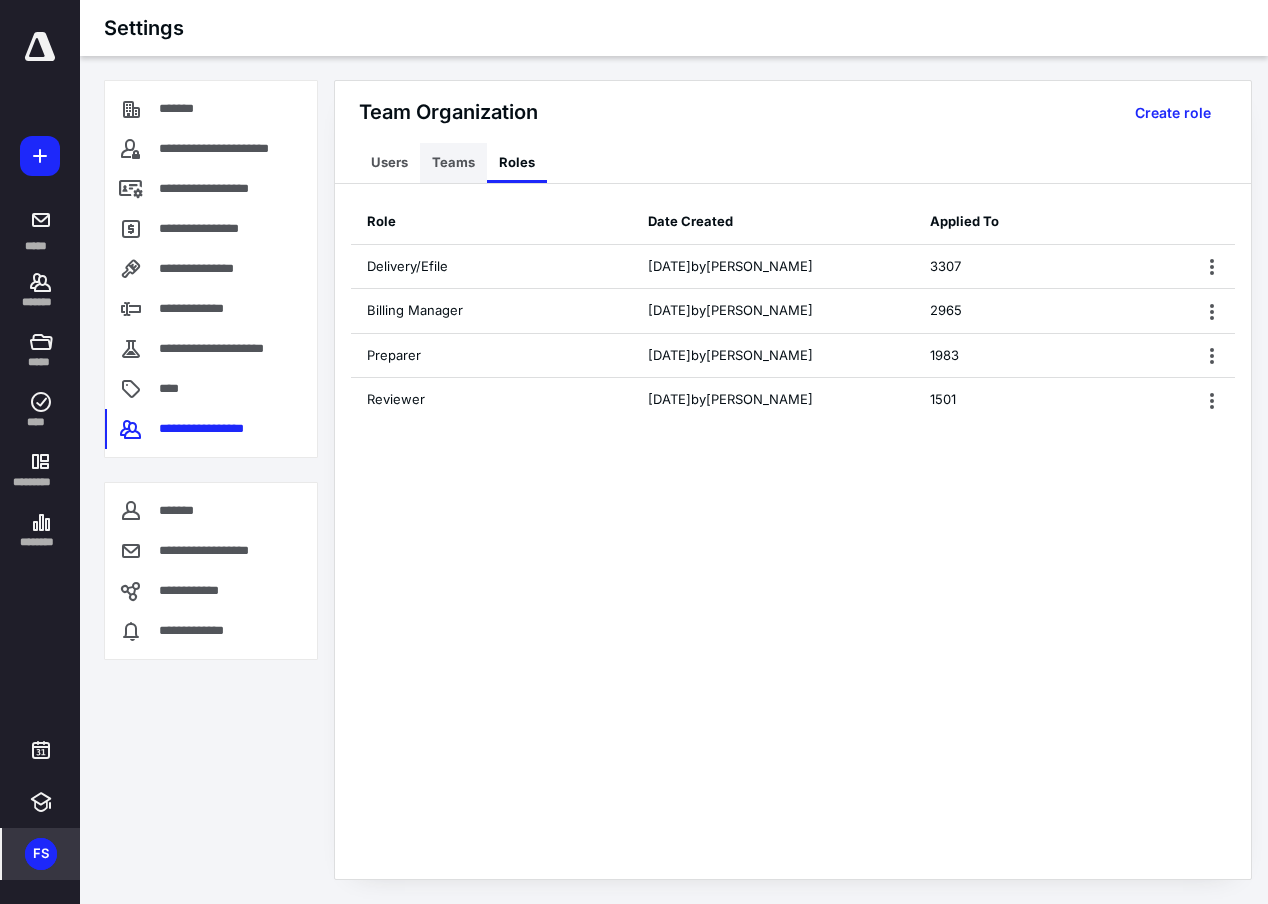 click on "Teams" at bounding box center [453, 163] 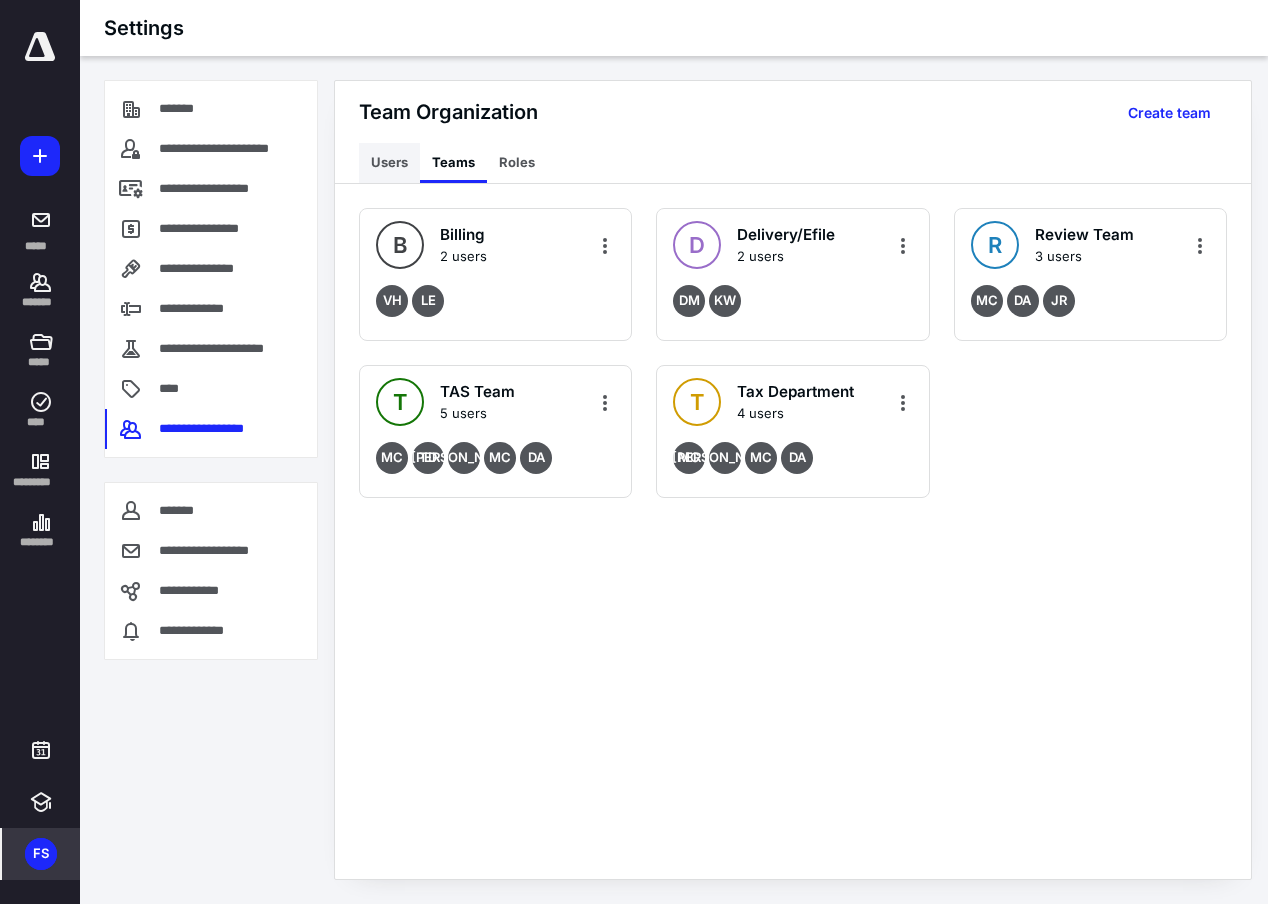 click on "Users" at bounding box center [389, 163] 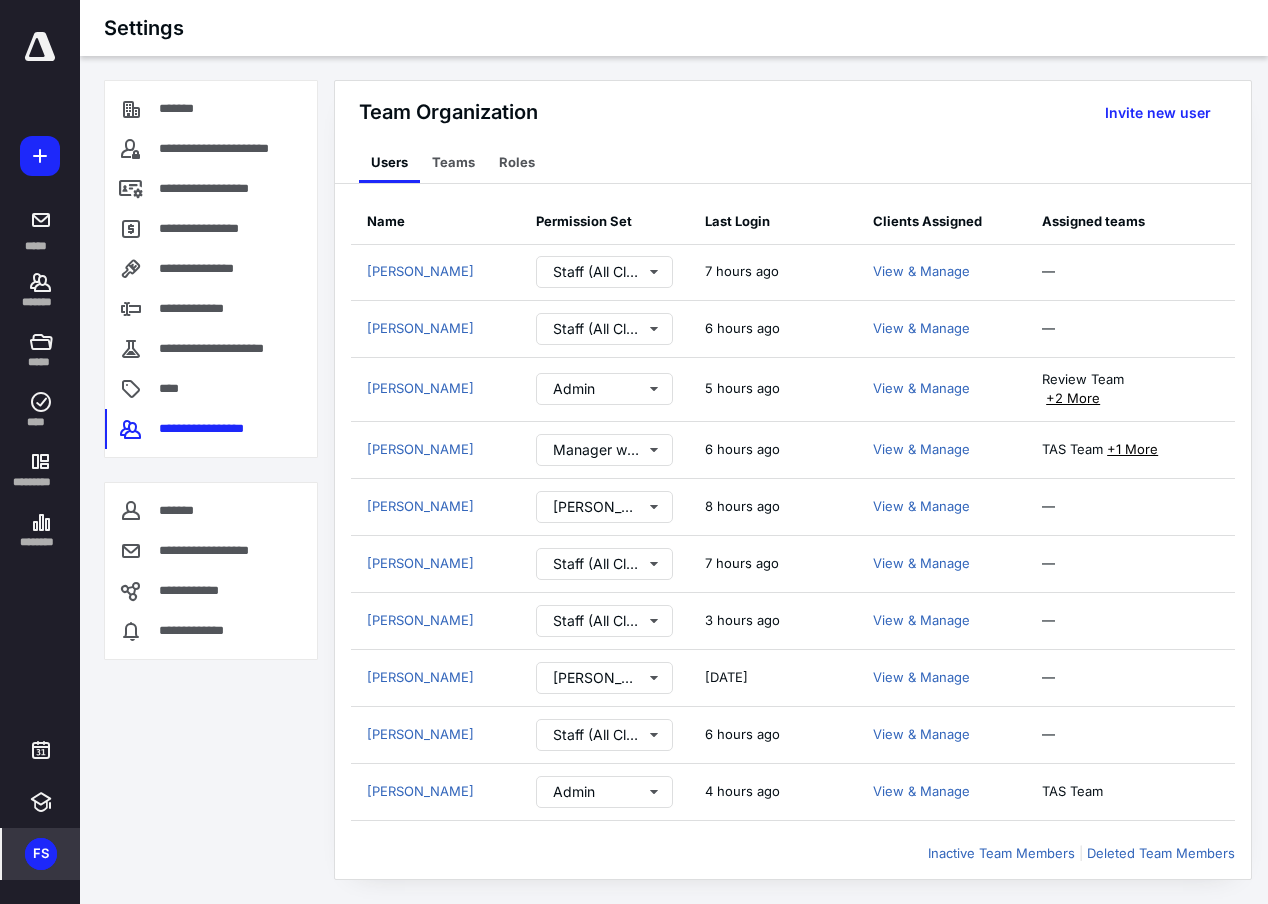 scroll, scrollTop: 2074, scrollLeft: 0, axis: vertical 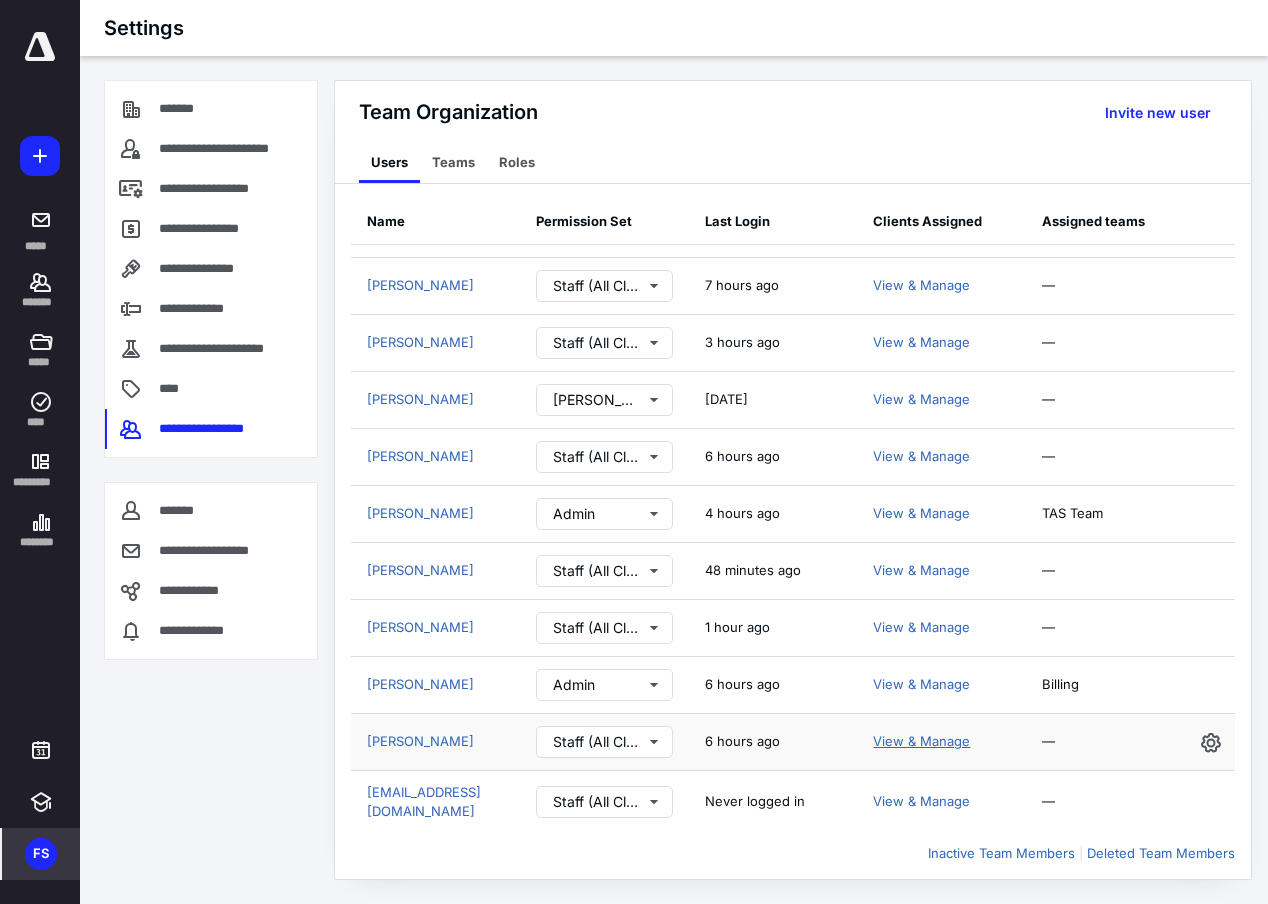 click on "View & Manage" at bounding box center (921, 741) 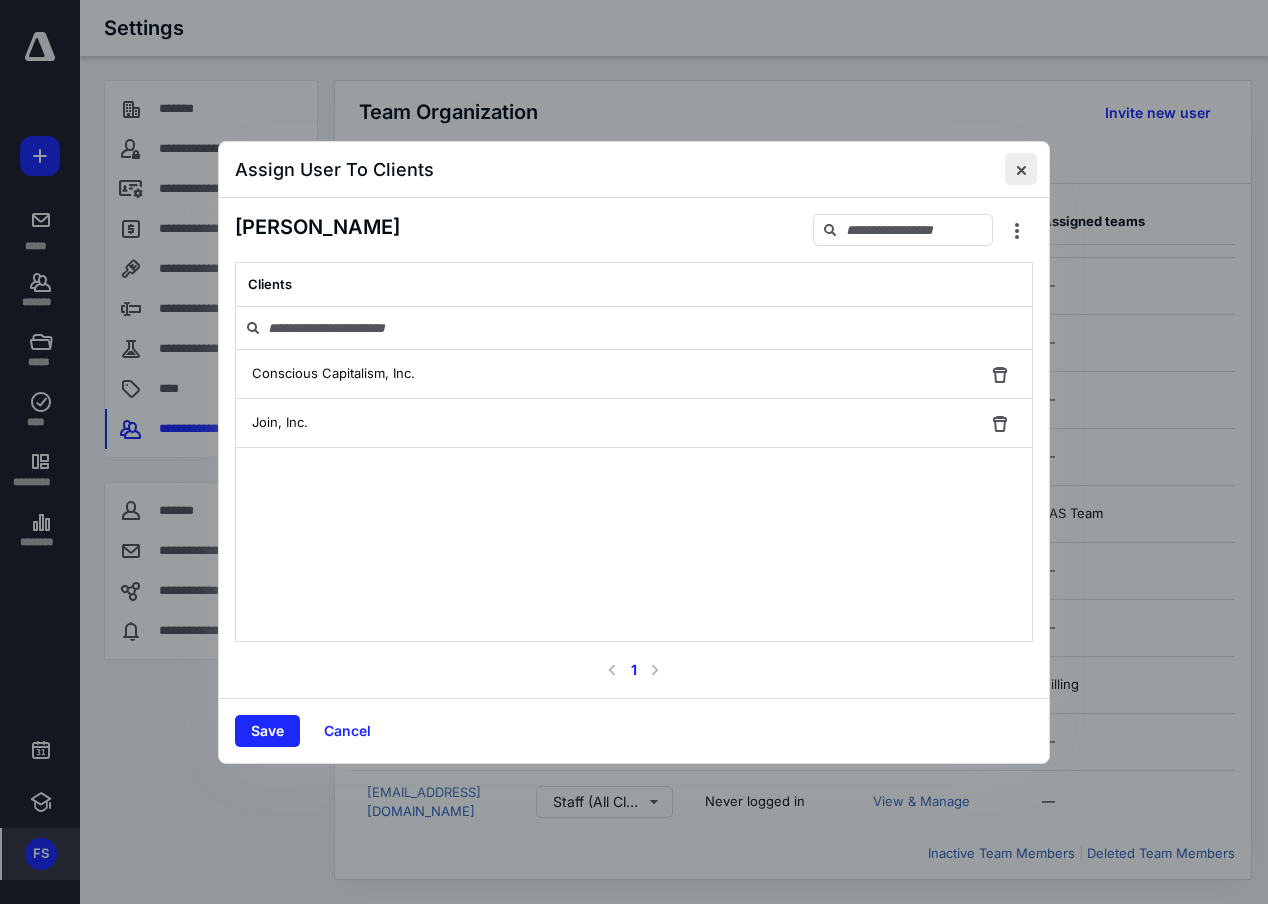 click at bounding box center [1021, 169] 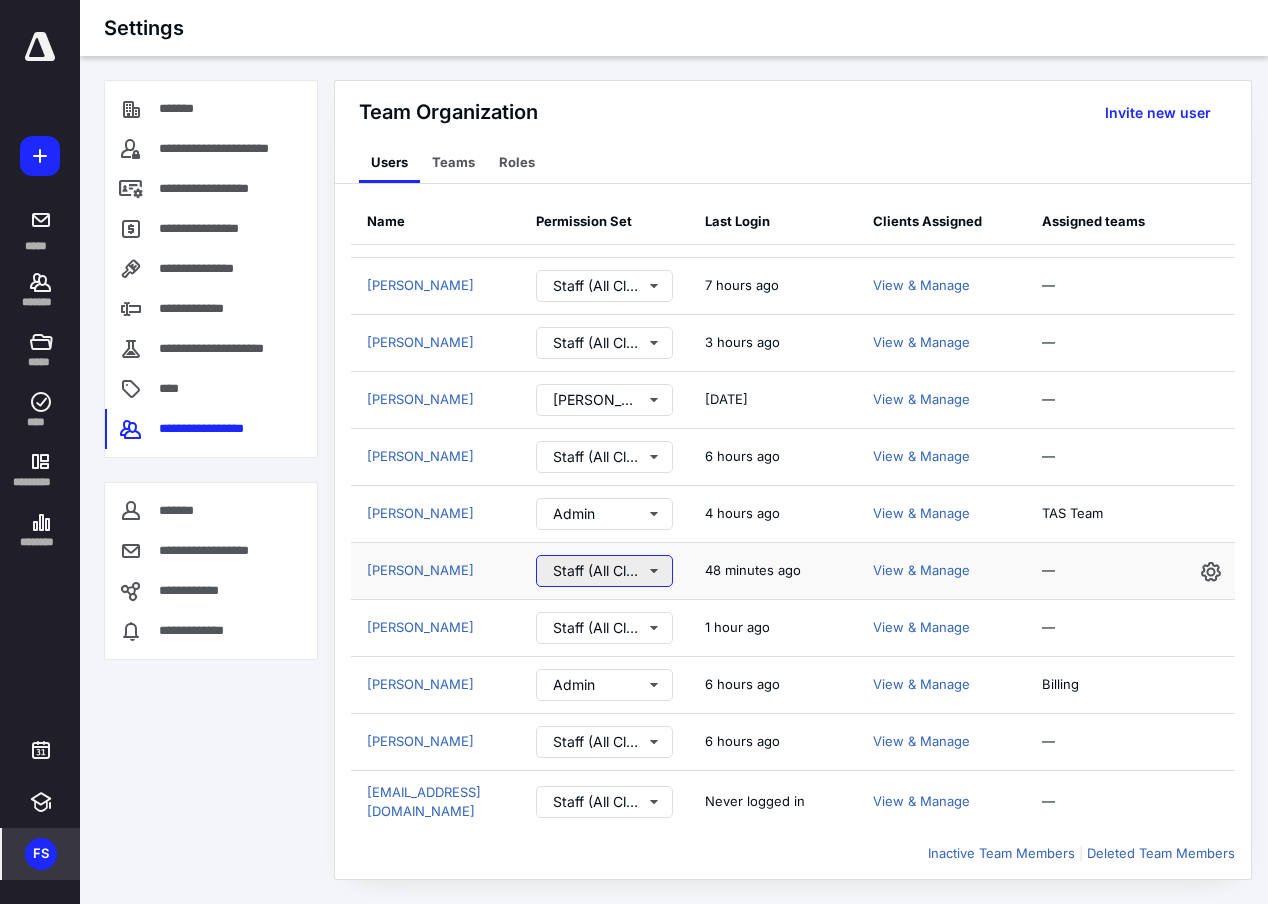 click on "Staff (All Clients)" at bounding box center (604, 571) 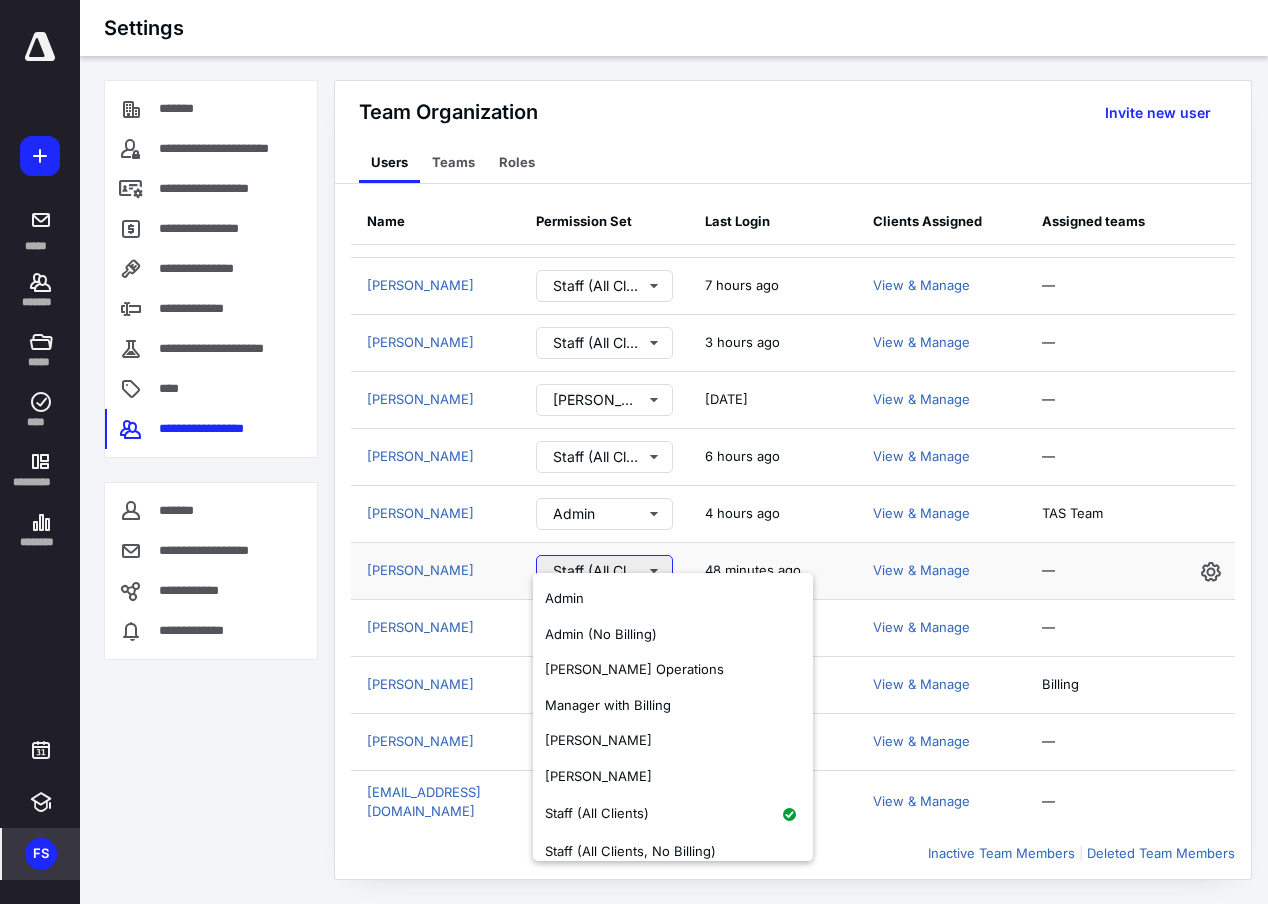 type 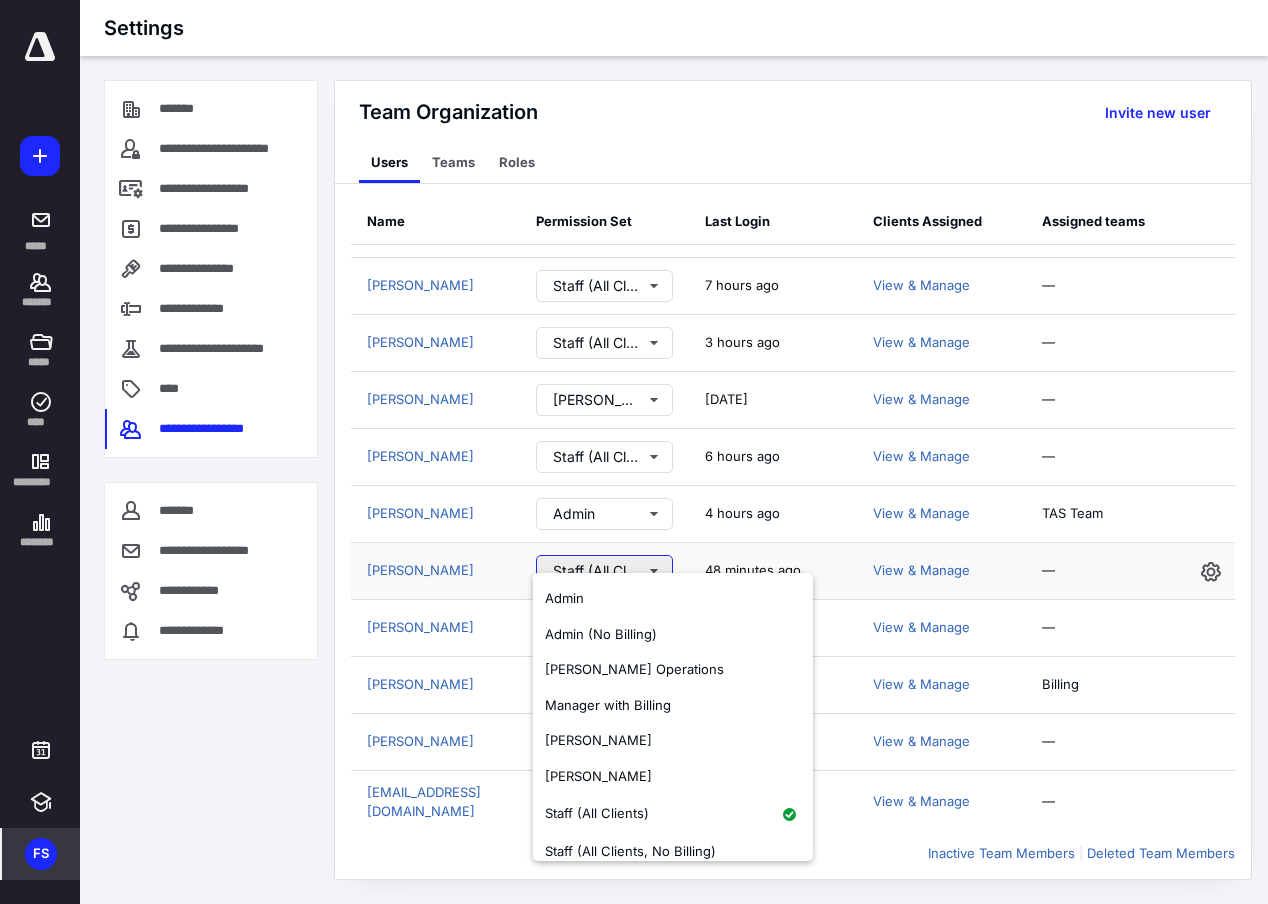 click on "Staff (All Clients)" at bounding box center (604, 571) 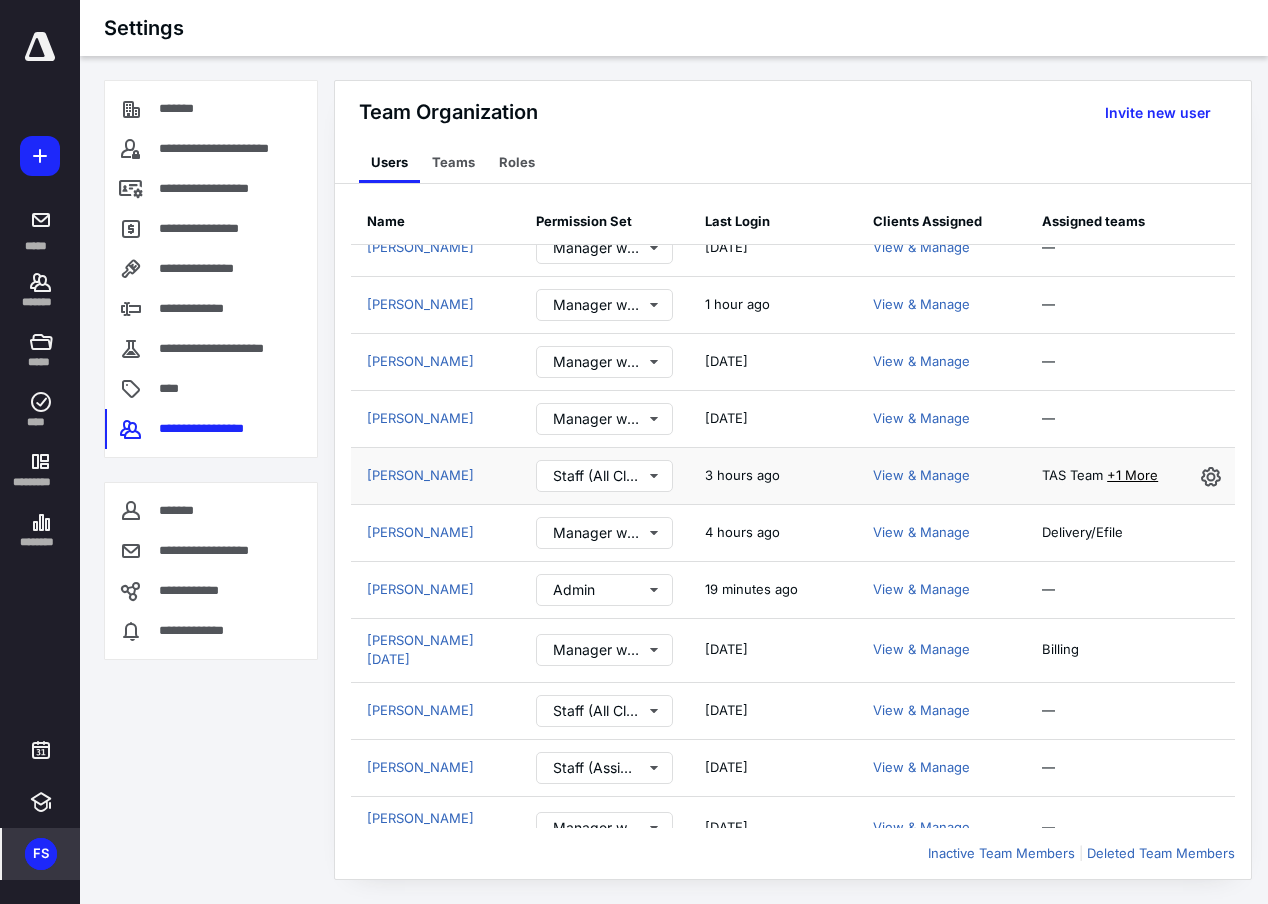 scroll, scrollTop: 1121, scrollLeft: 0, axis: vertical 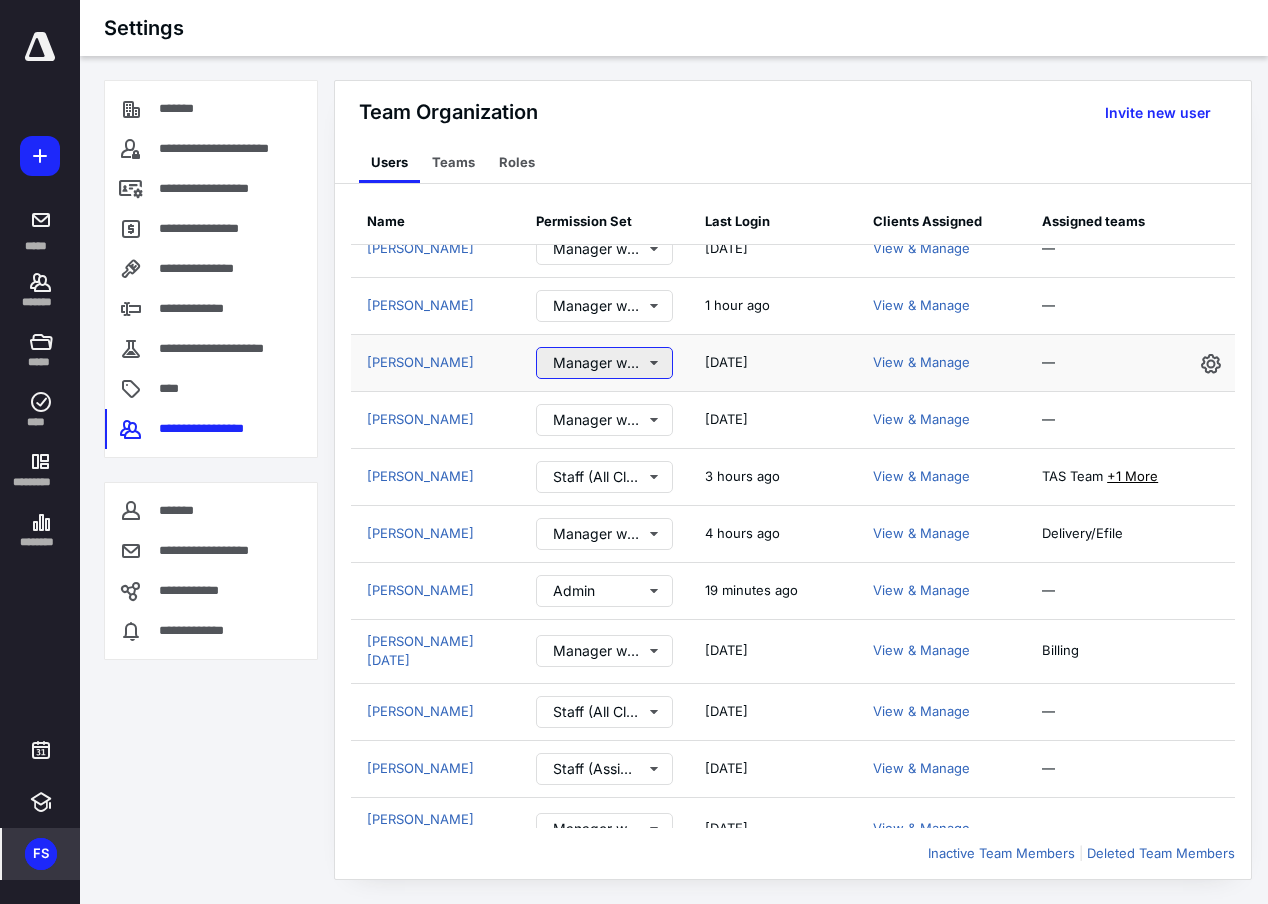 click on "Manager with Billing" at bounding box center [604, 363] 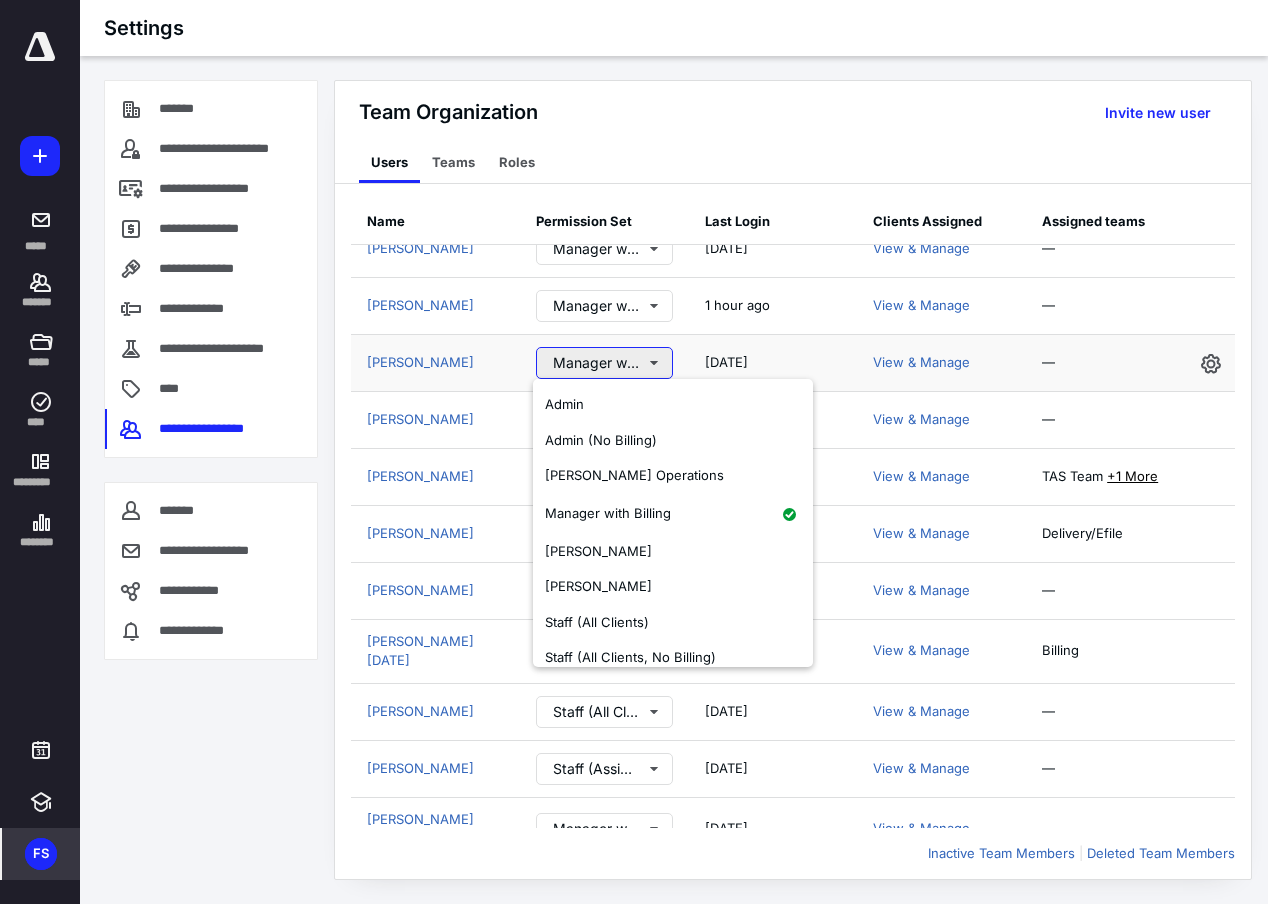 click on "Manager with Billing" at bounding box center (604, 363) 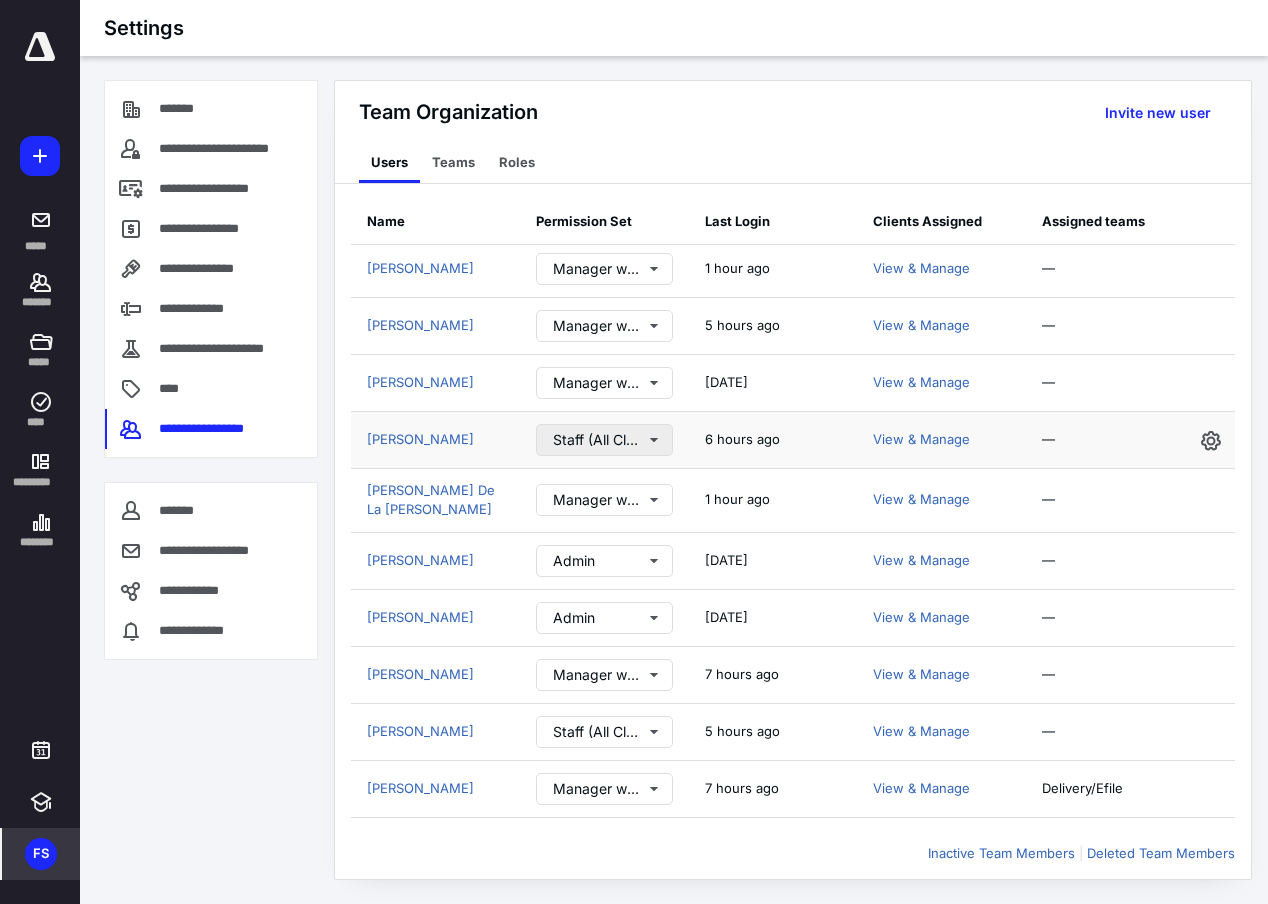 scroll, scrollTop: 0, scrollLeft: 0, axis: both 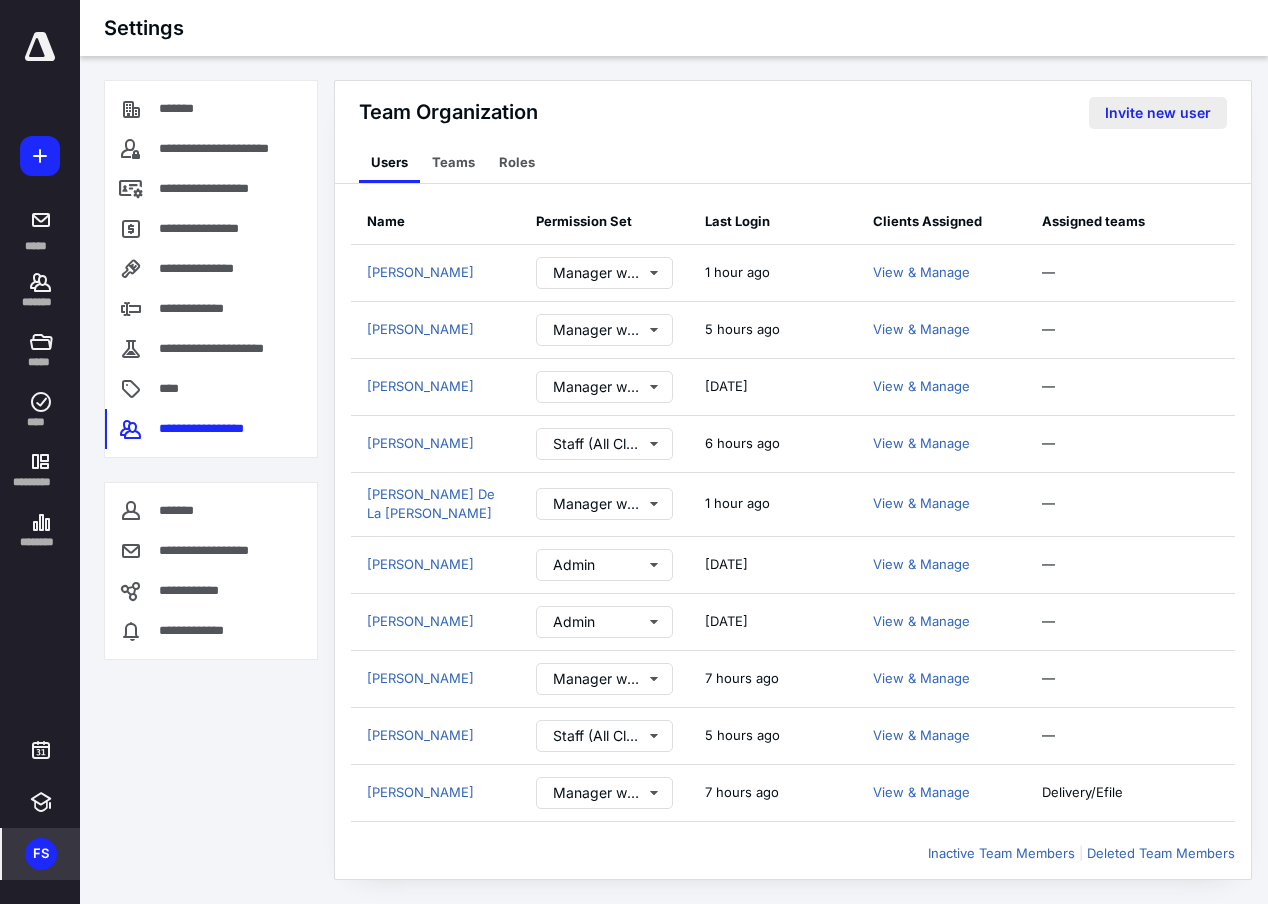 click on "Invite new user" at bounding box center (1158, 113) 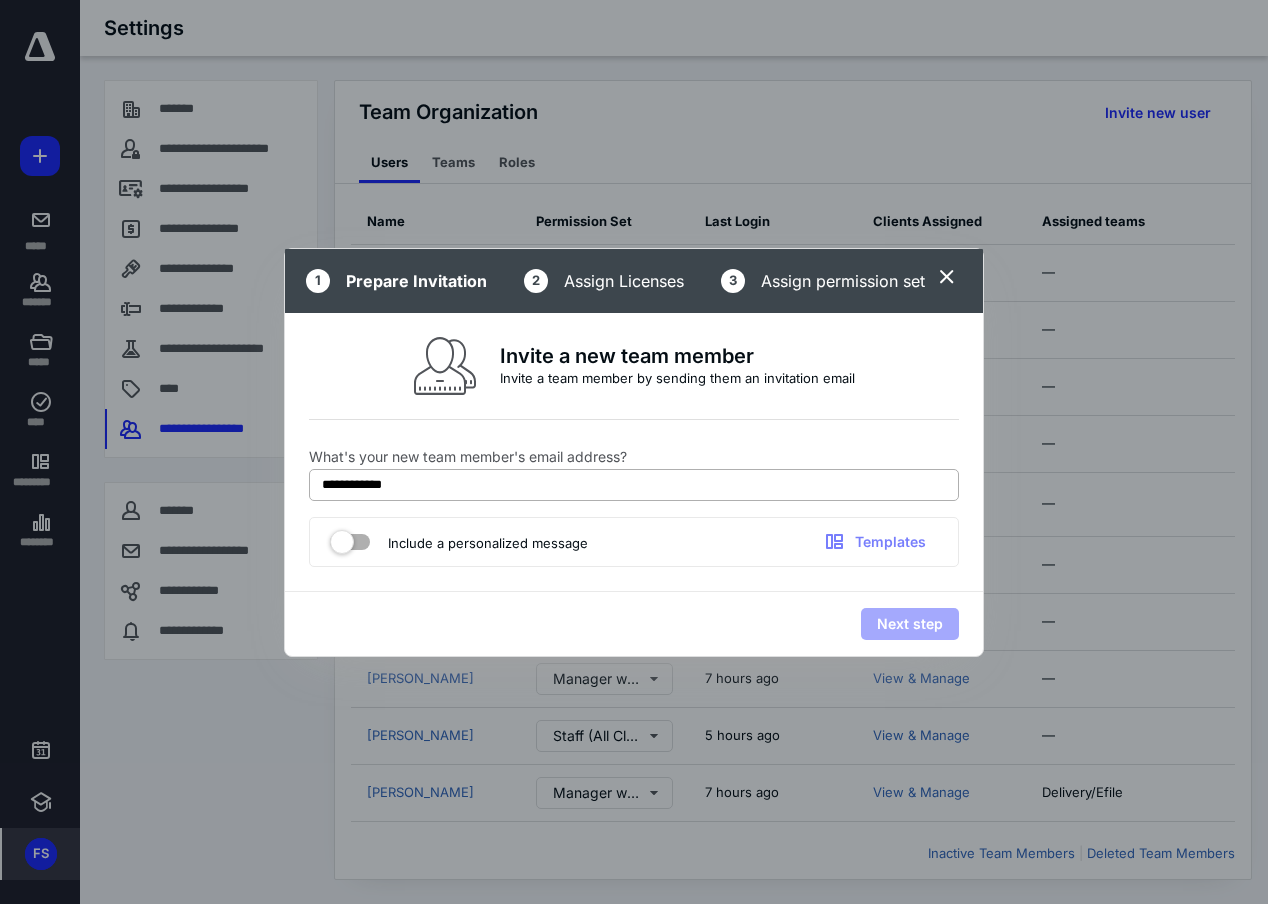 type on "**********" 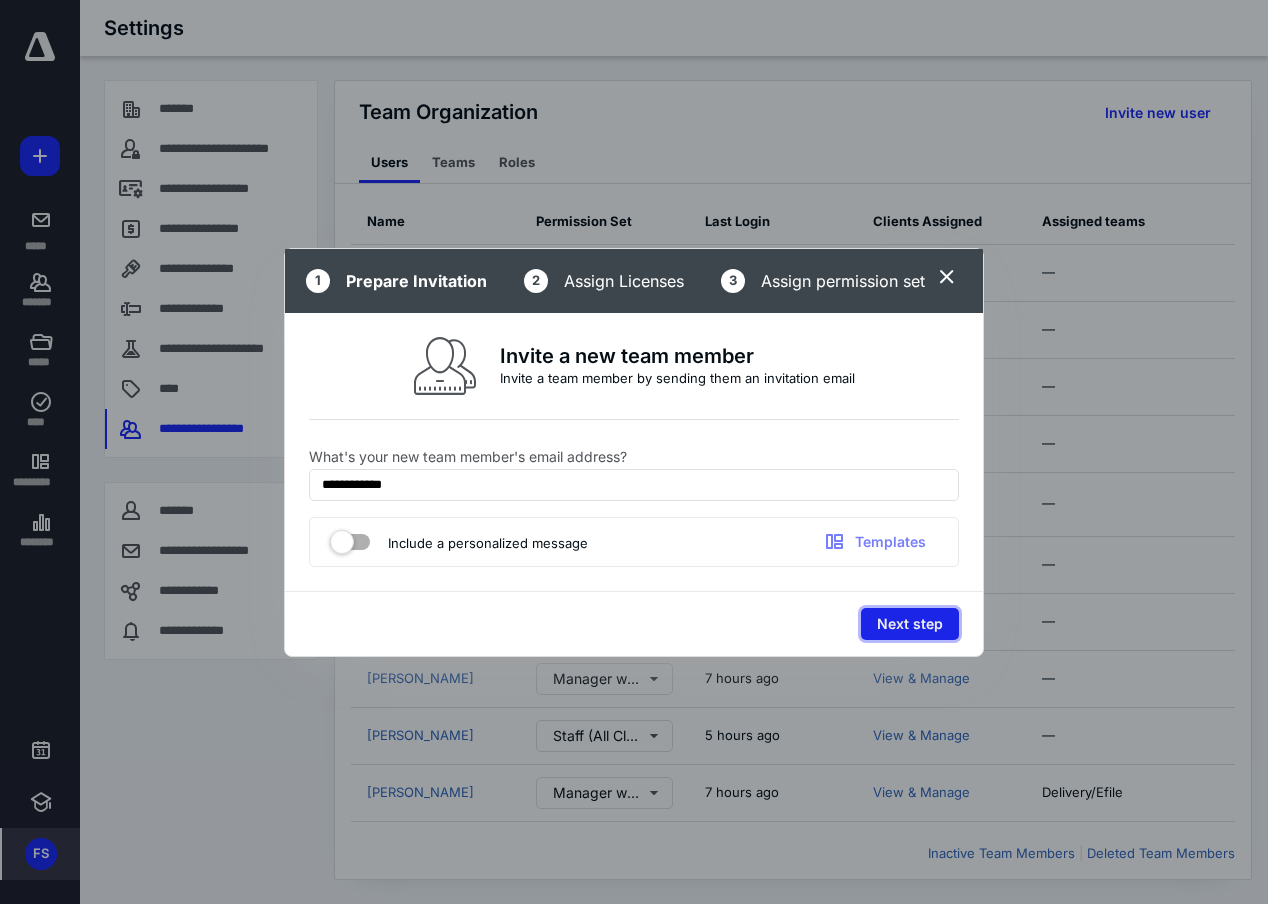 click on "Next step" at bounding box center (910, 624) 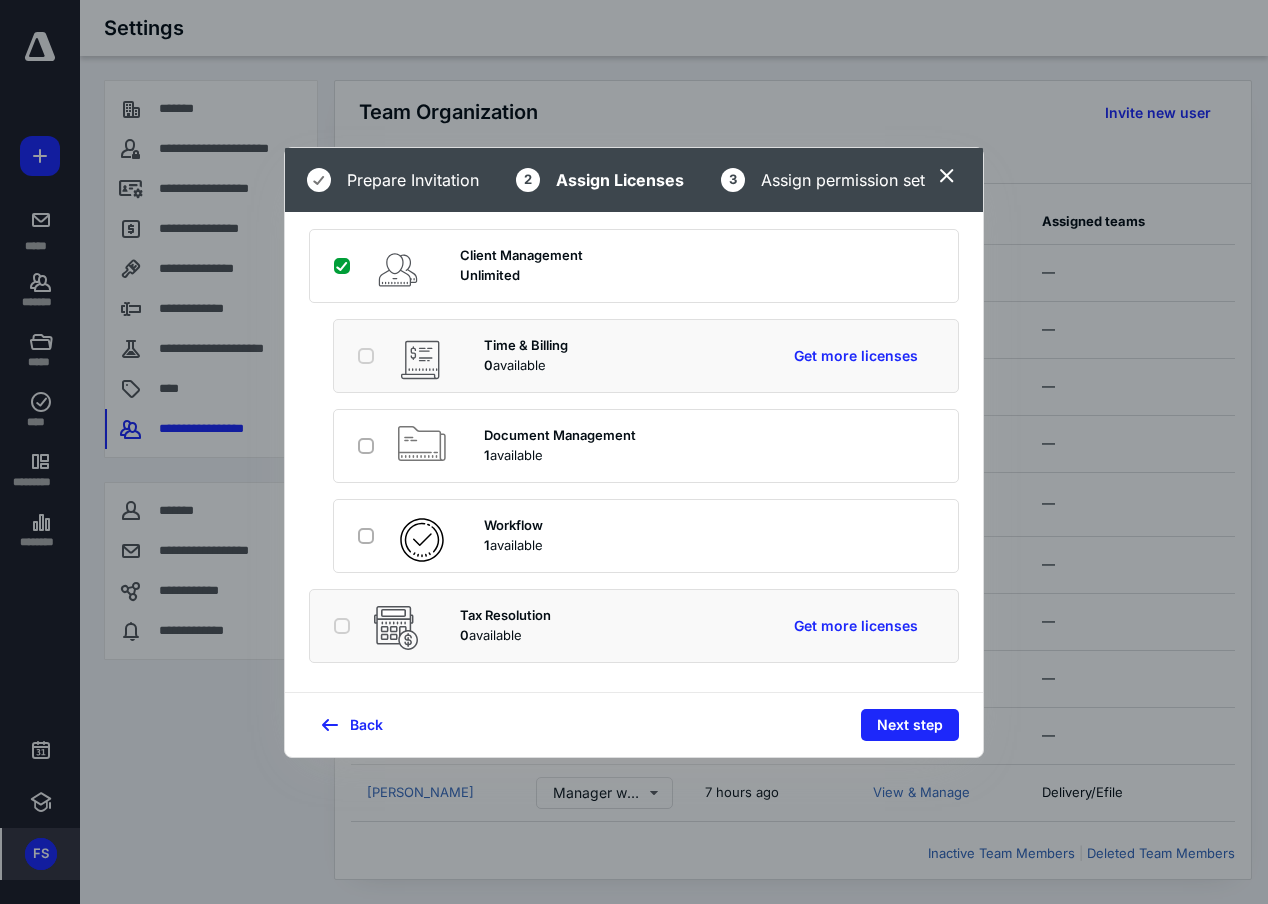 scroll, scrollTop: 125, scrollLeft: 0, axis: vertical 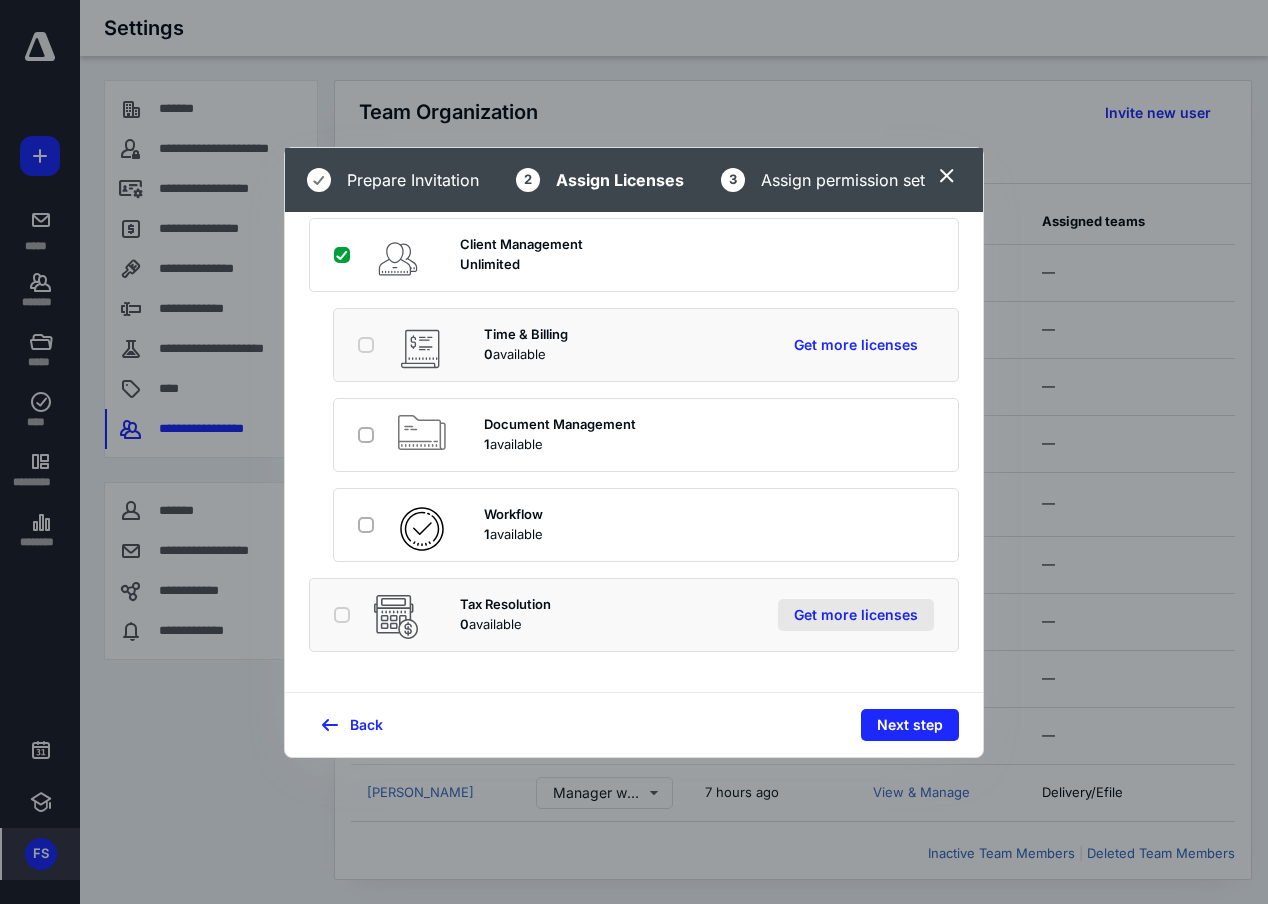 click on "Get more licenses" at bounding box center (856, 615) 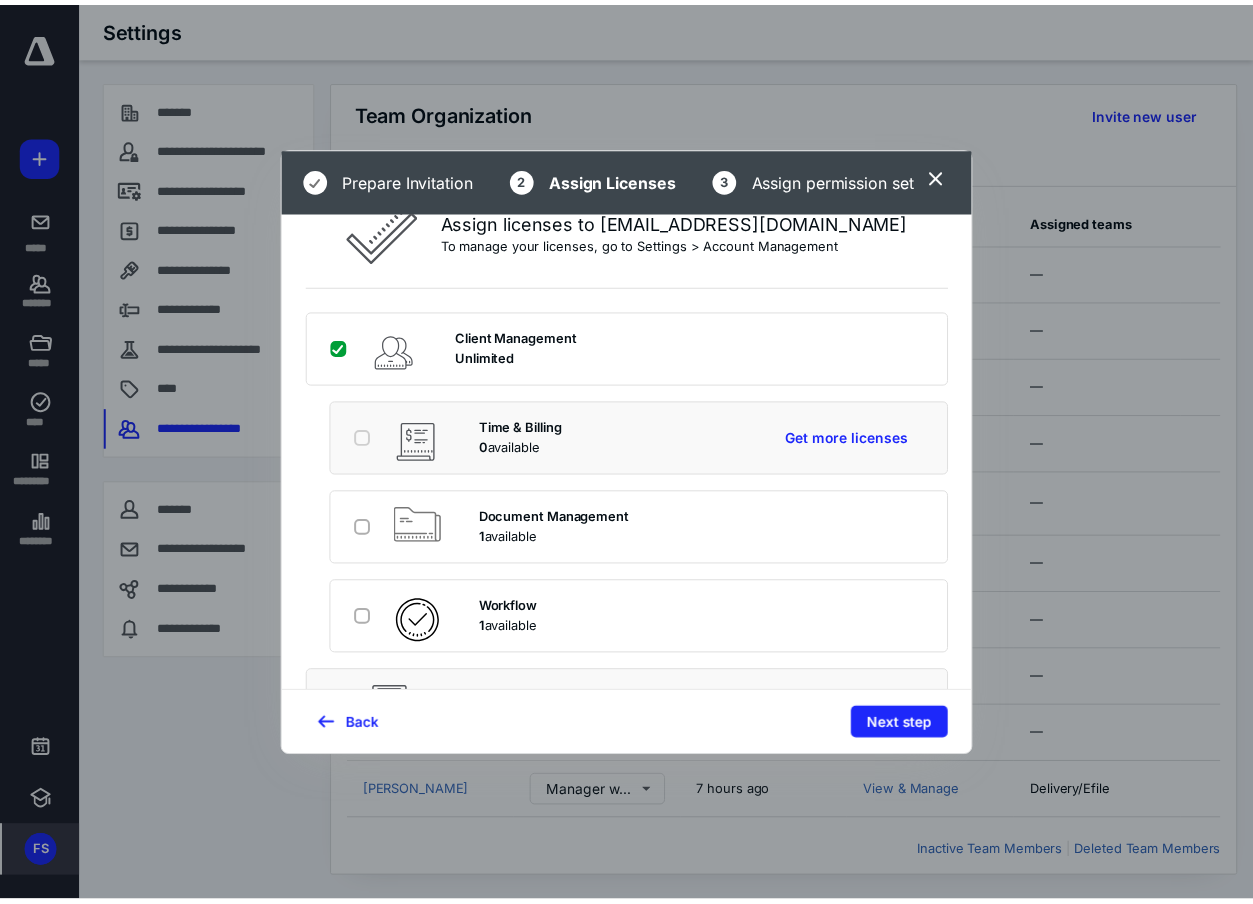 scroll, scrollTop: 0, scrollLeft: 0, axis: both 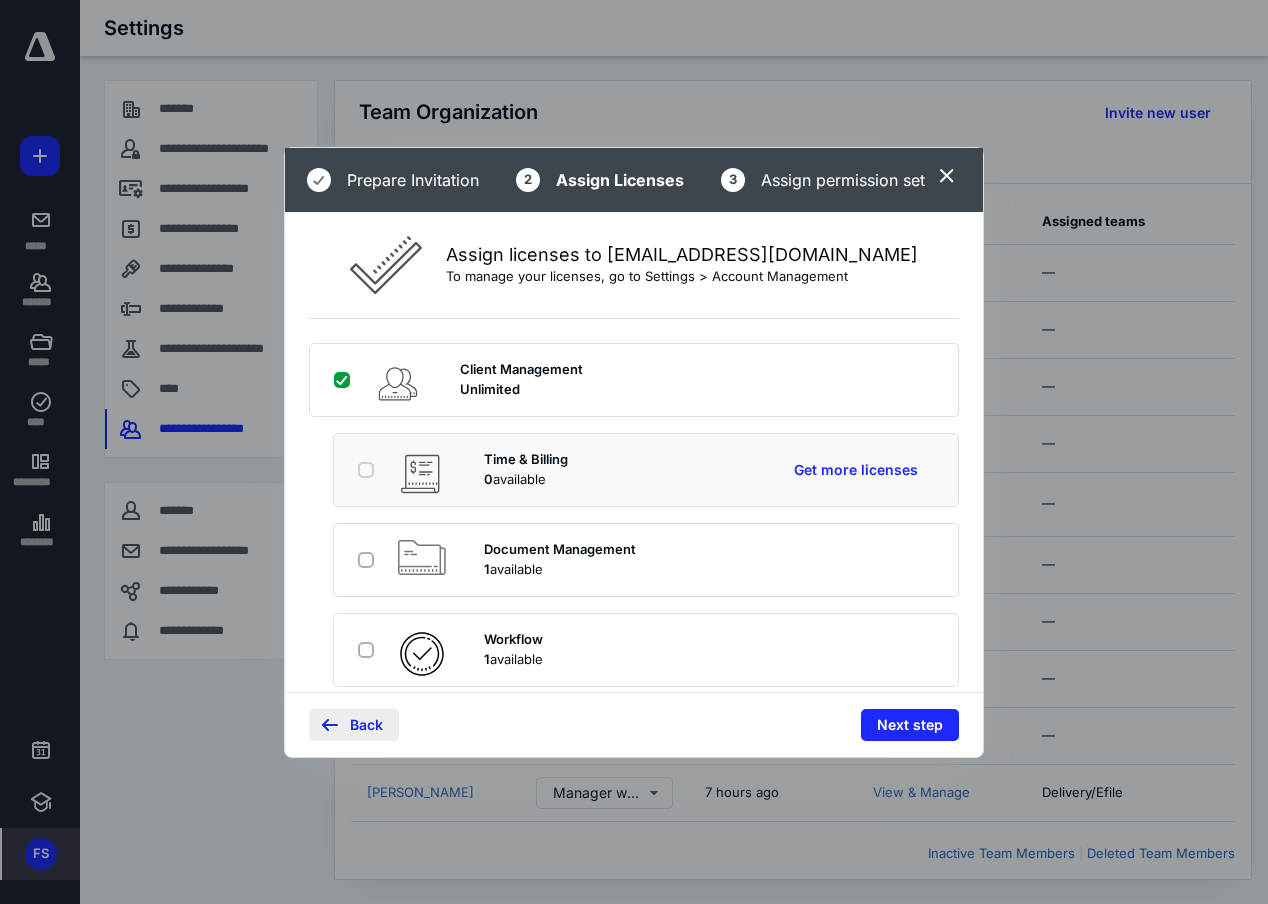 click on "Back" at bounding box center (354, 725) 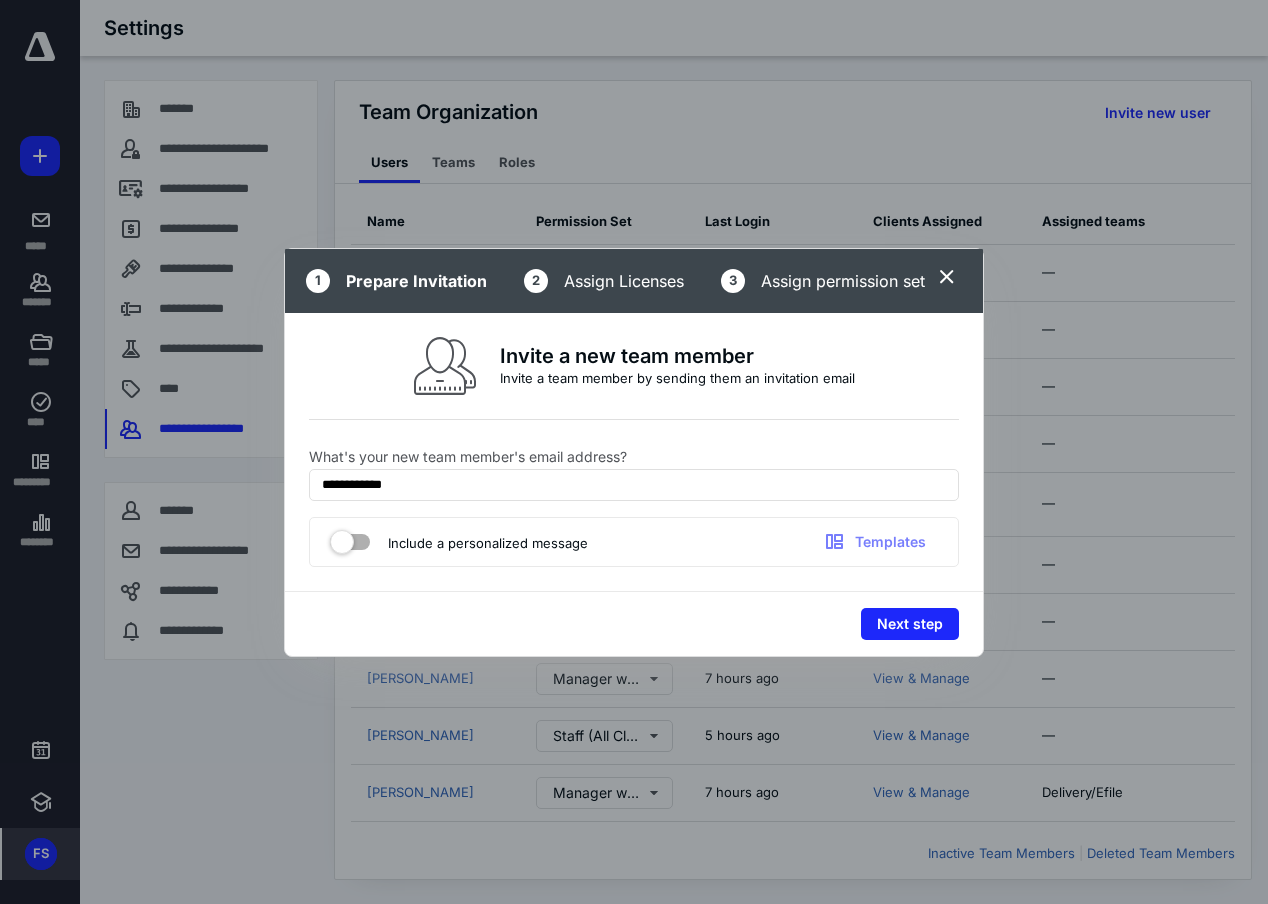 click at bounding box center (947, 278) 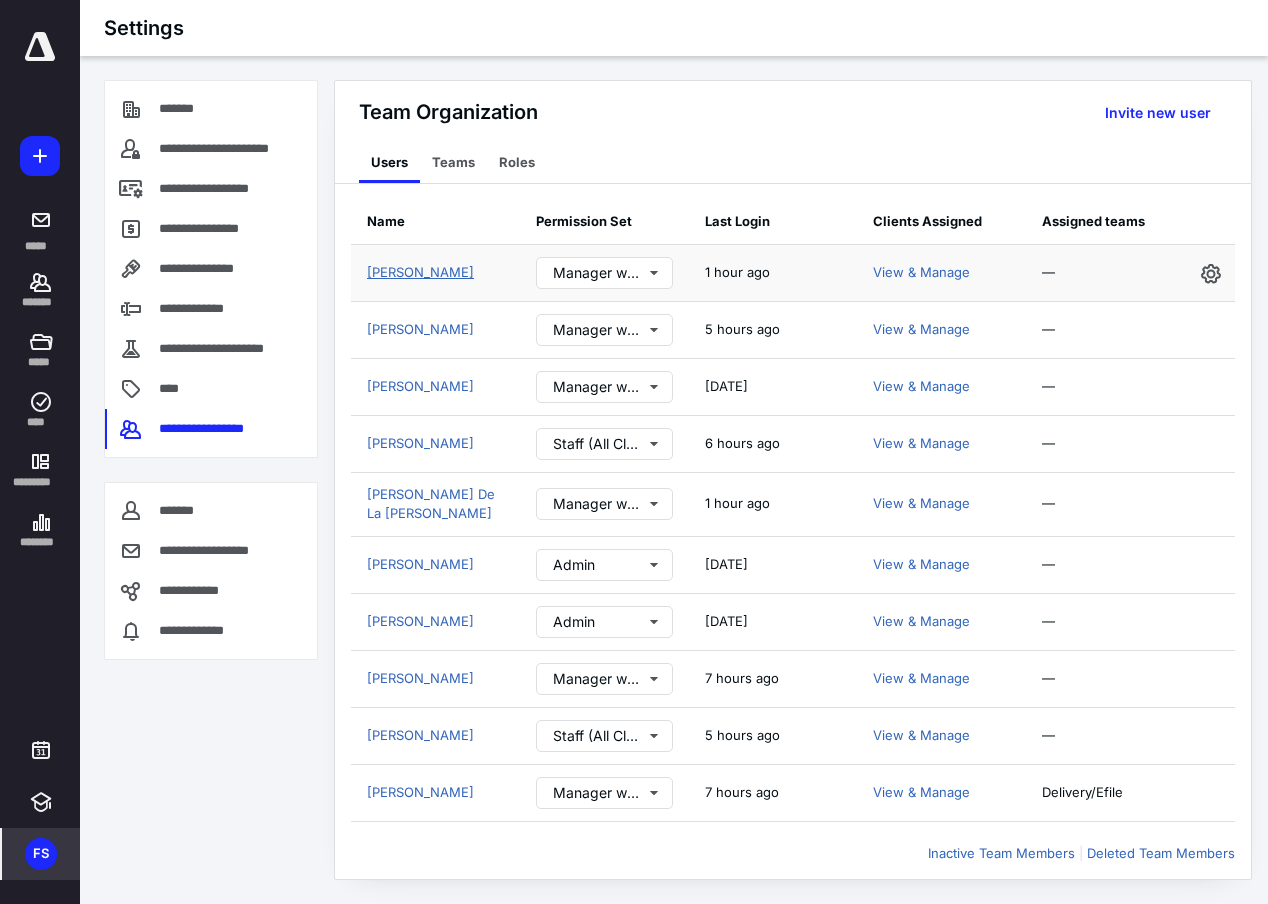 click on "[PERSON_NAME]" at bounding box center [420, 272] 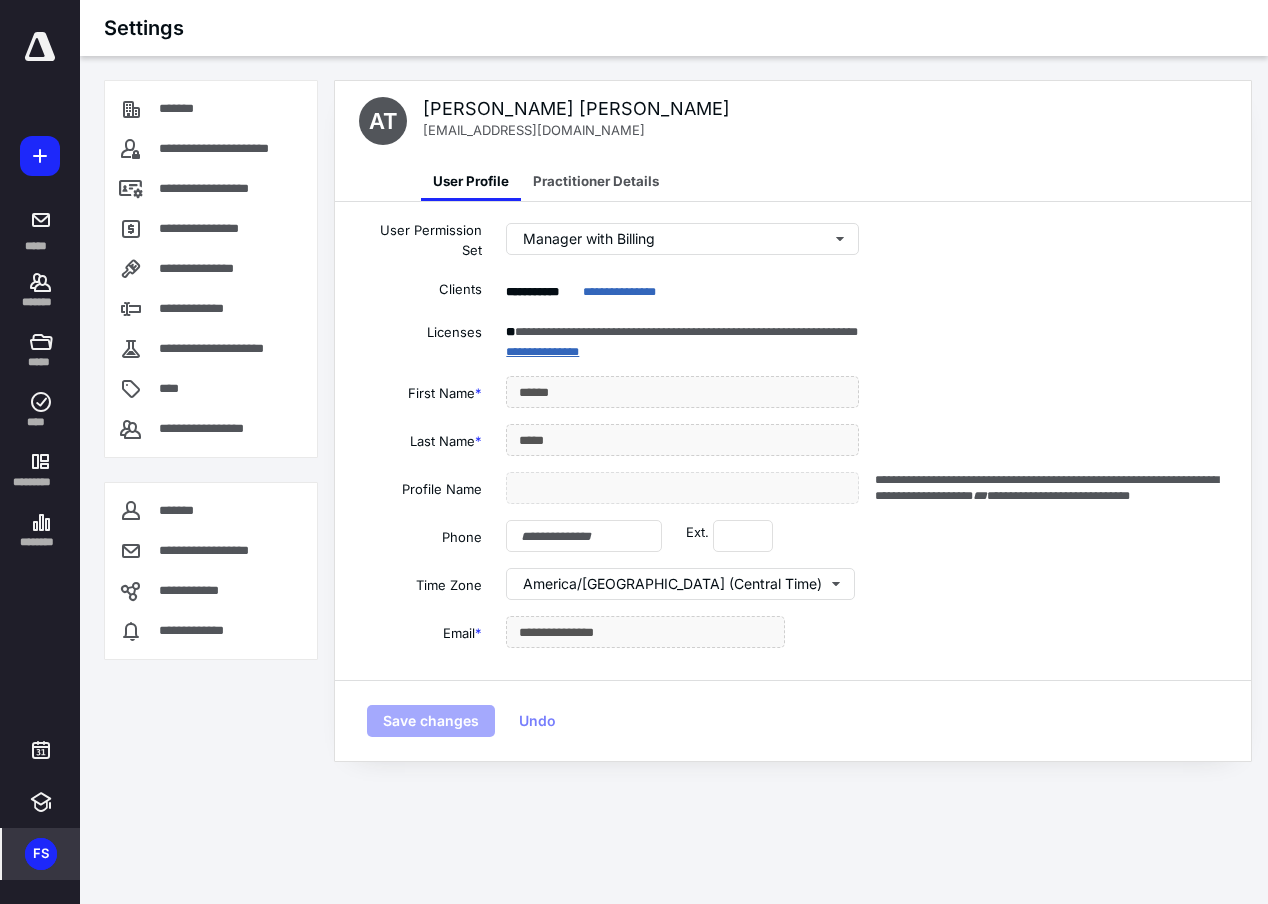 click on "**********" at bounding box center (542, 352) 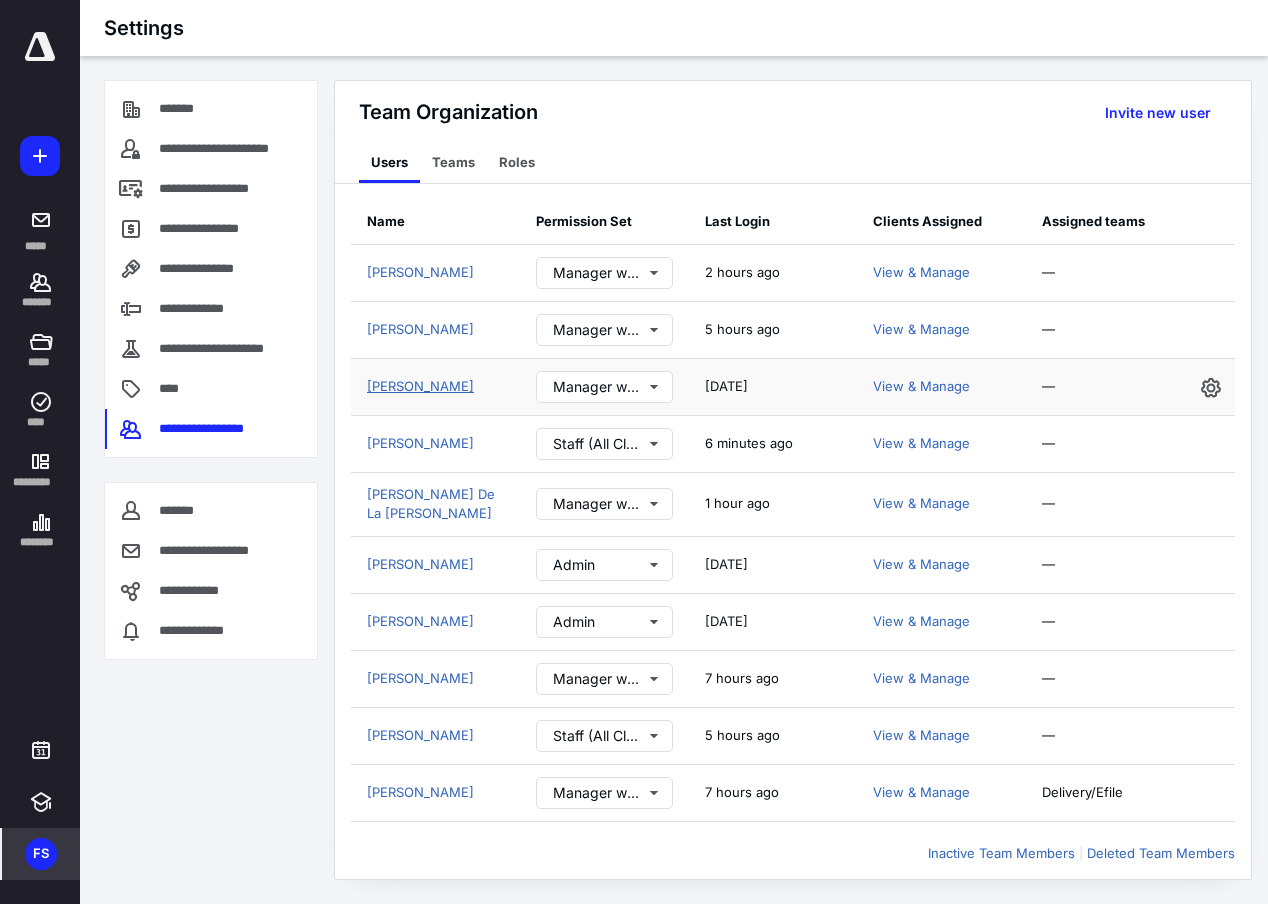 click on "[PERSON_NAME]" at bounding box center [420, 386] 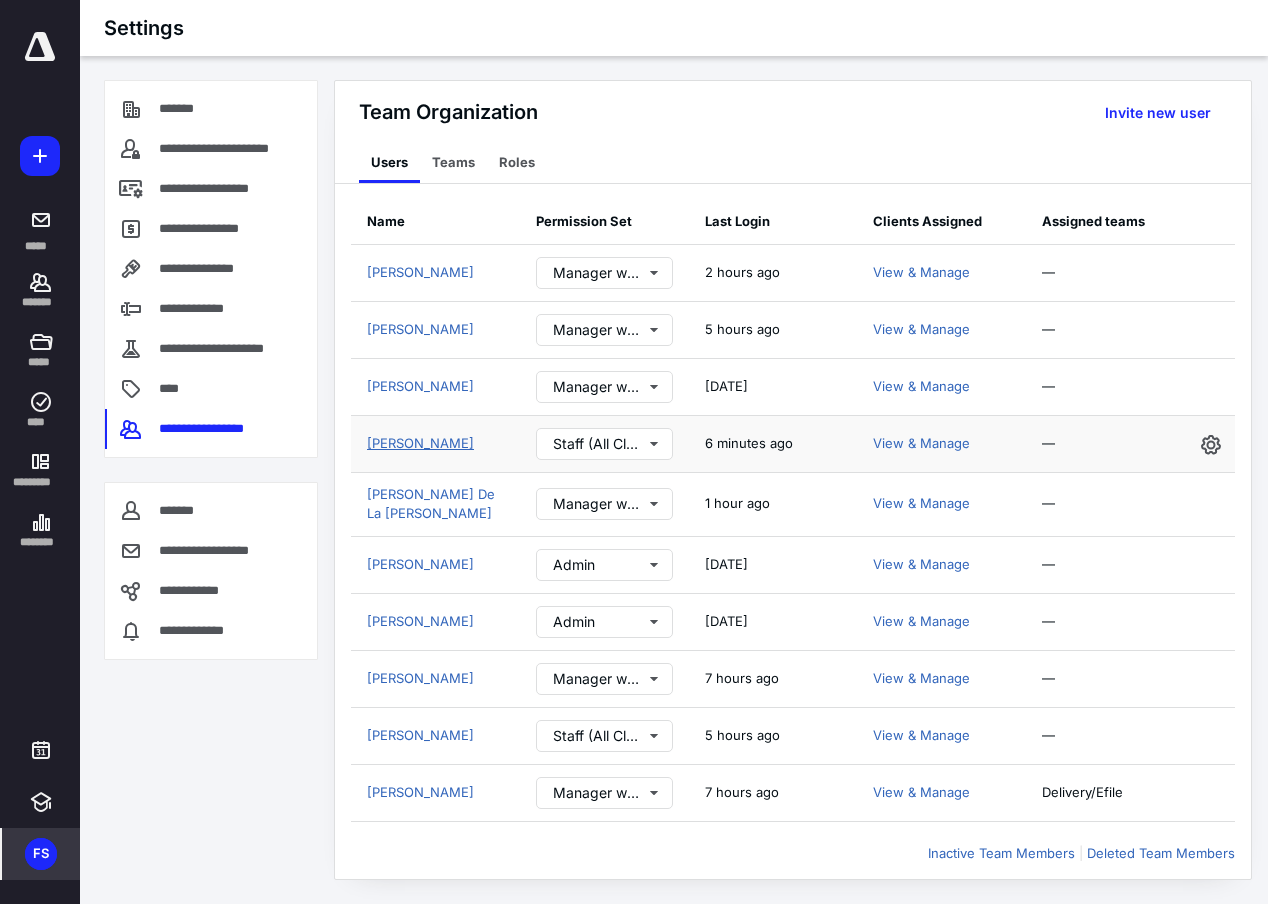 click on "[PERSON_NAME]" at bounding box center (435, 444) 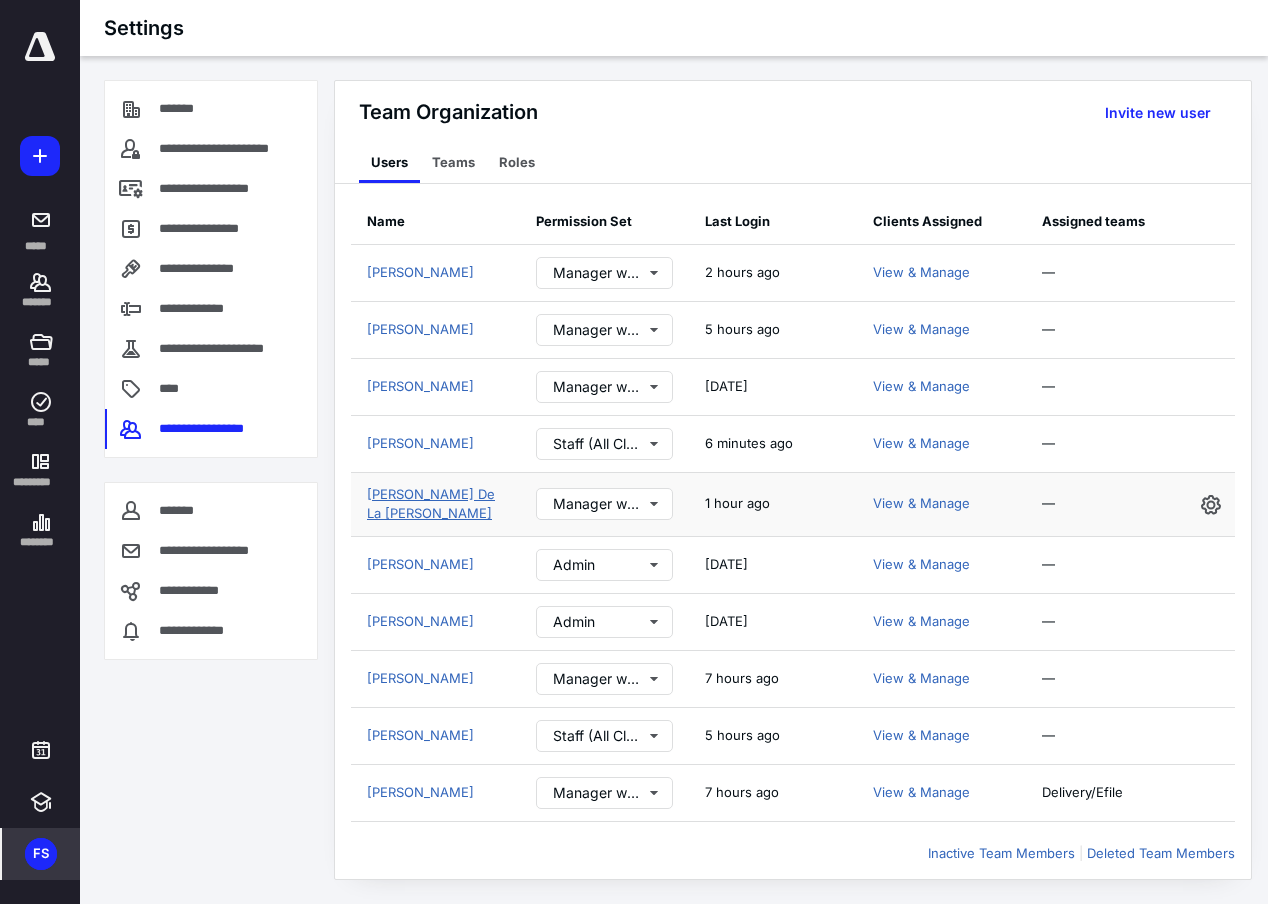 click on "[PERSON_NAME] De La [PERSON_NAME]" at bounding box center [431, 504] 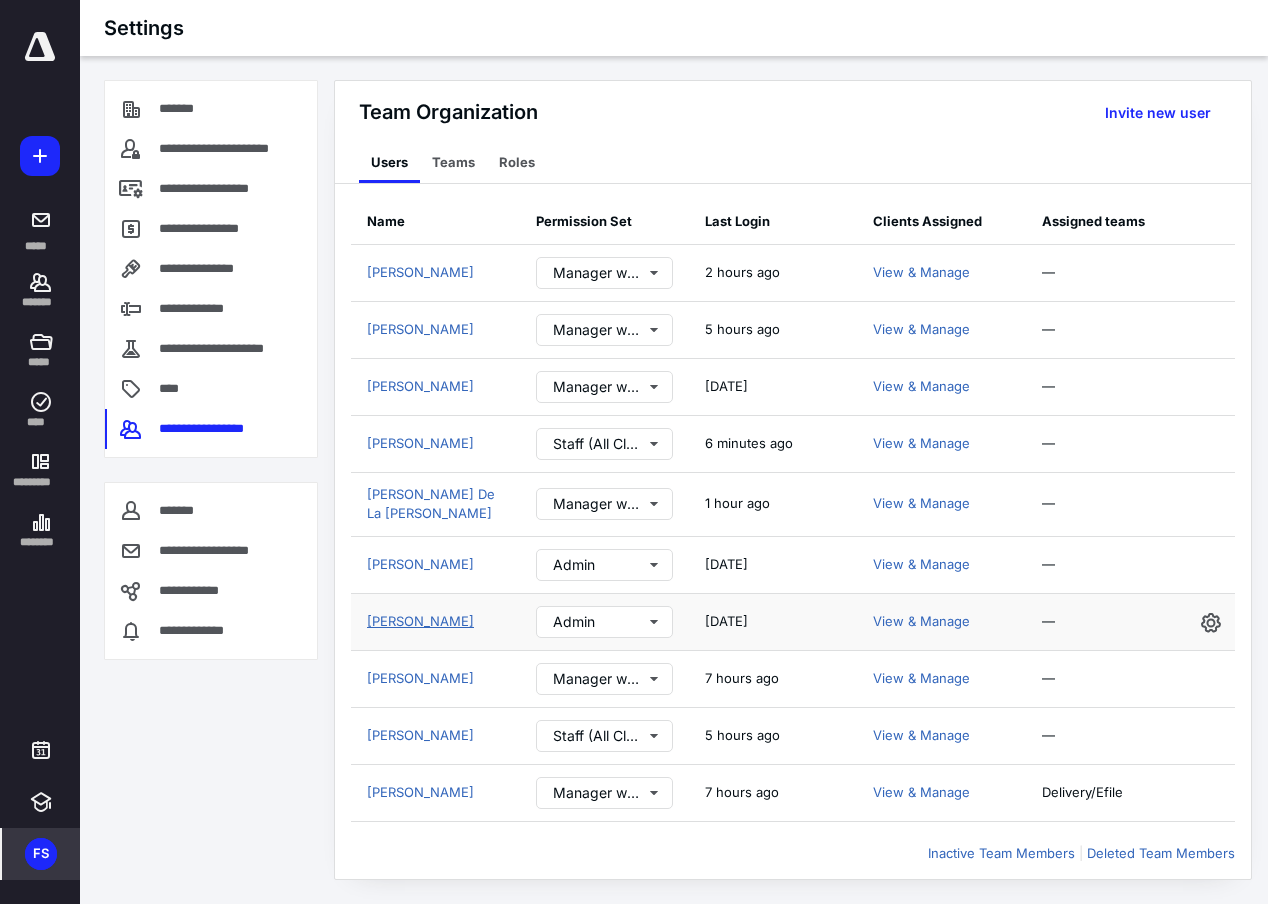 click on "[PERSON_NAME]" at bounding box center [420, 621] 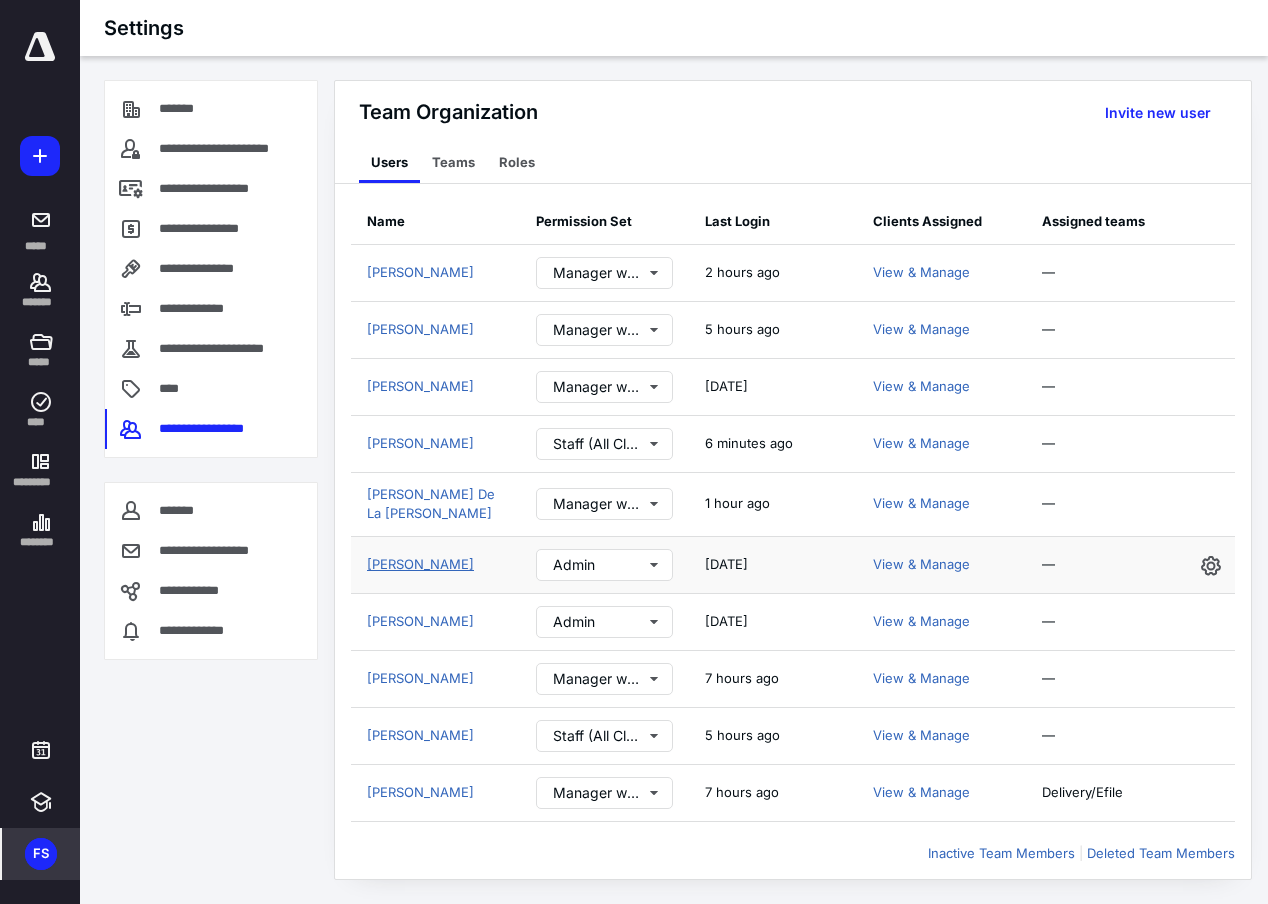 click on "[PERSON_NAME]" at bounding box center (420, 564) 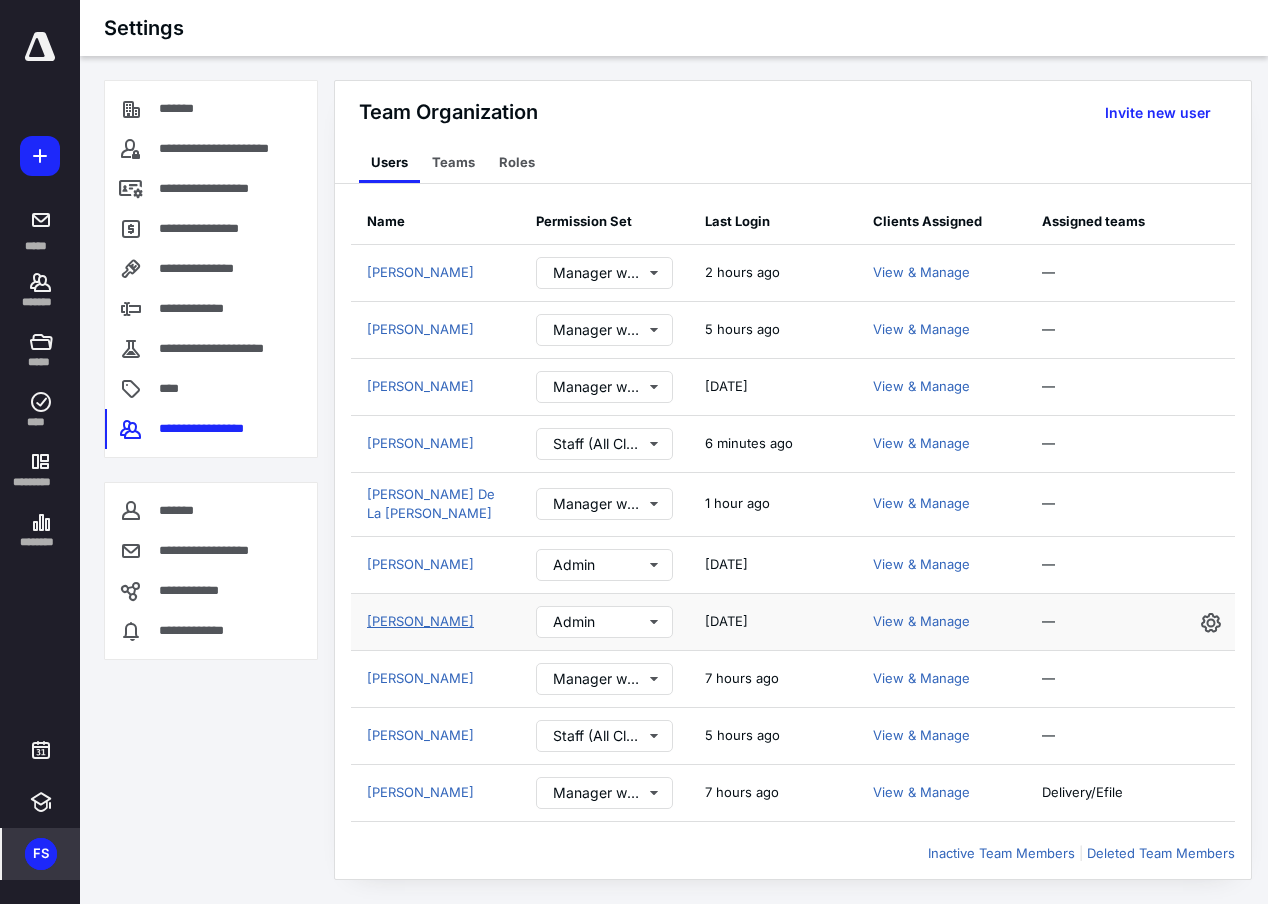 click on "[PERSON_NAME]" at bounding box center (420, 621) 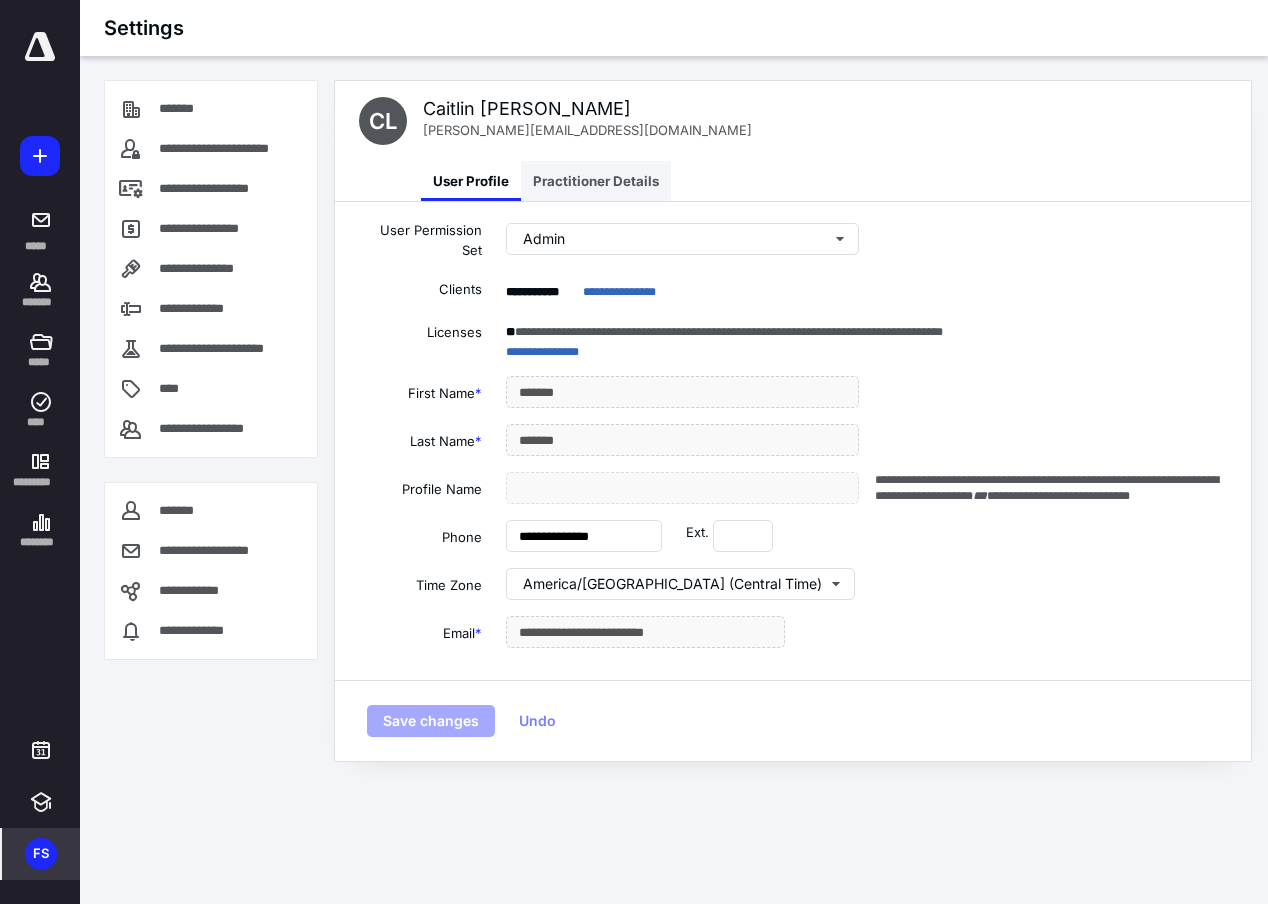 click on "Practitioner Details" at bounding box center (596, 181) 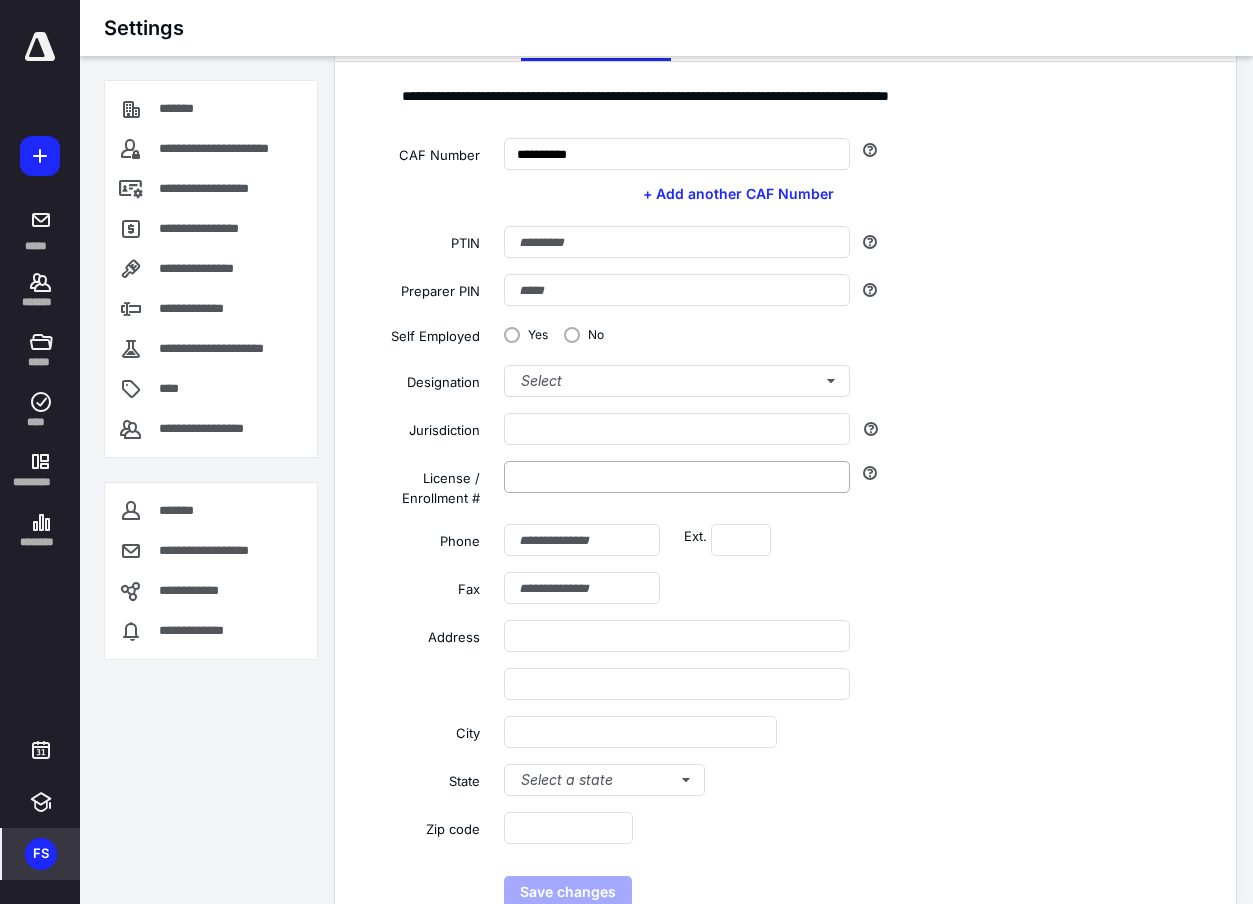 scroll, scrollTop: 177, scrollLeft: 0, axis: vertical 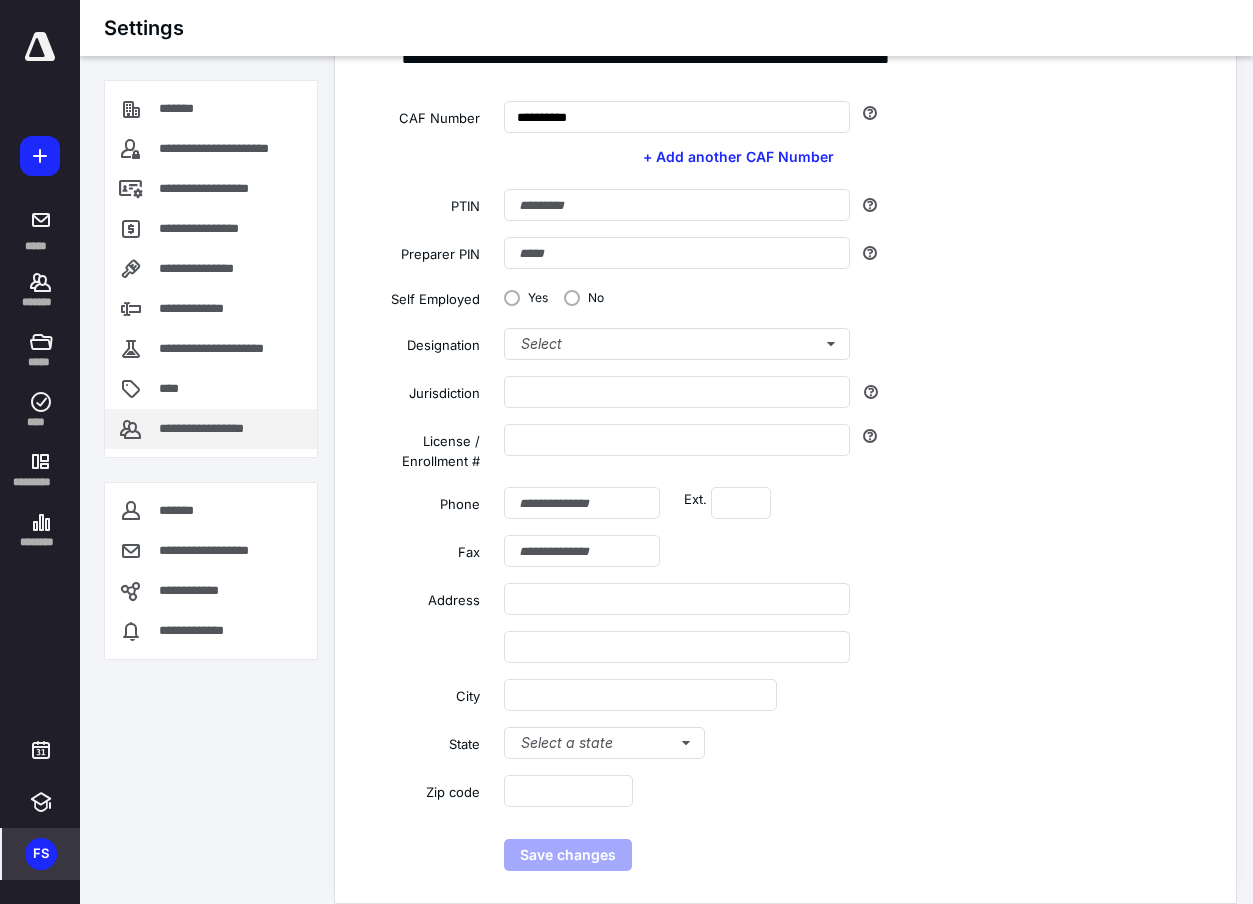 click on "**********" at bounding box center [217, 429] 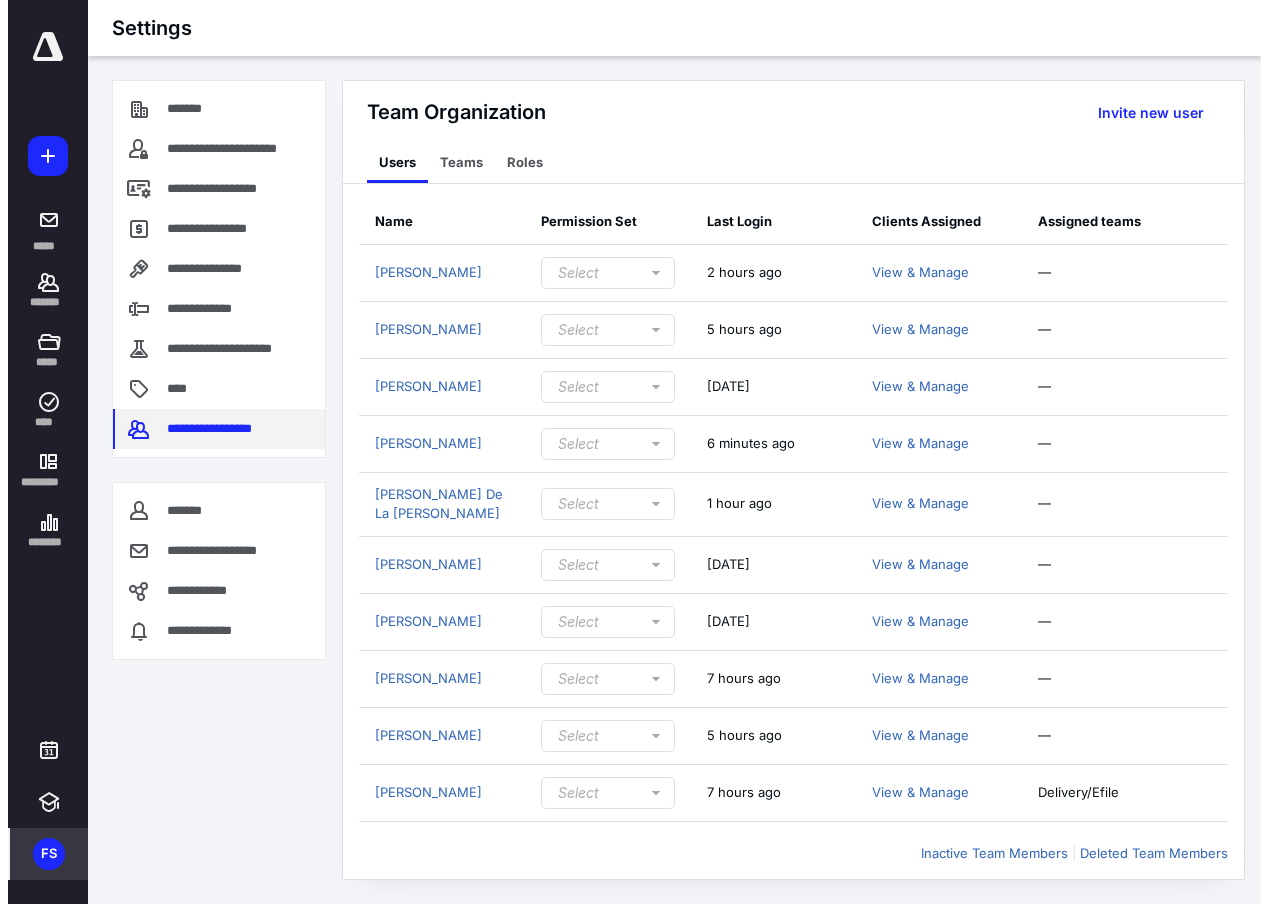 scroll, scrollTop: 0, scrollLeft: 0, axis: both 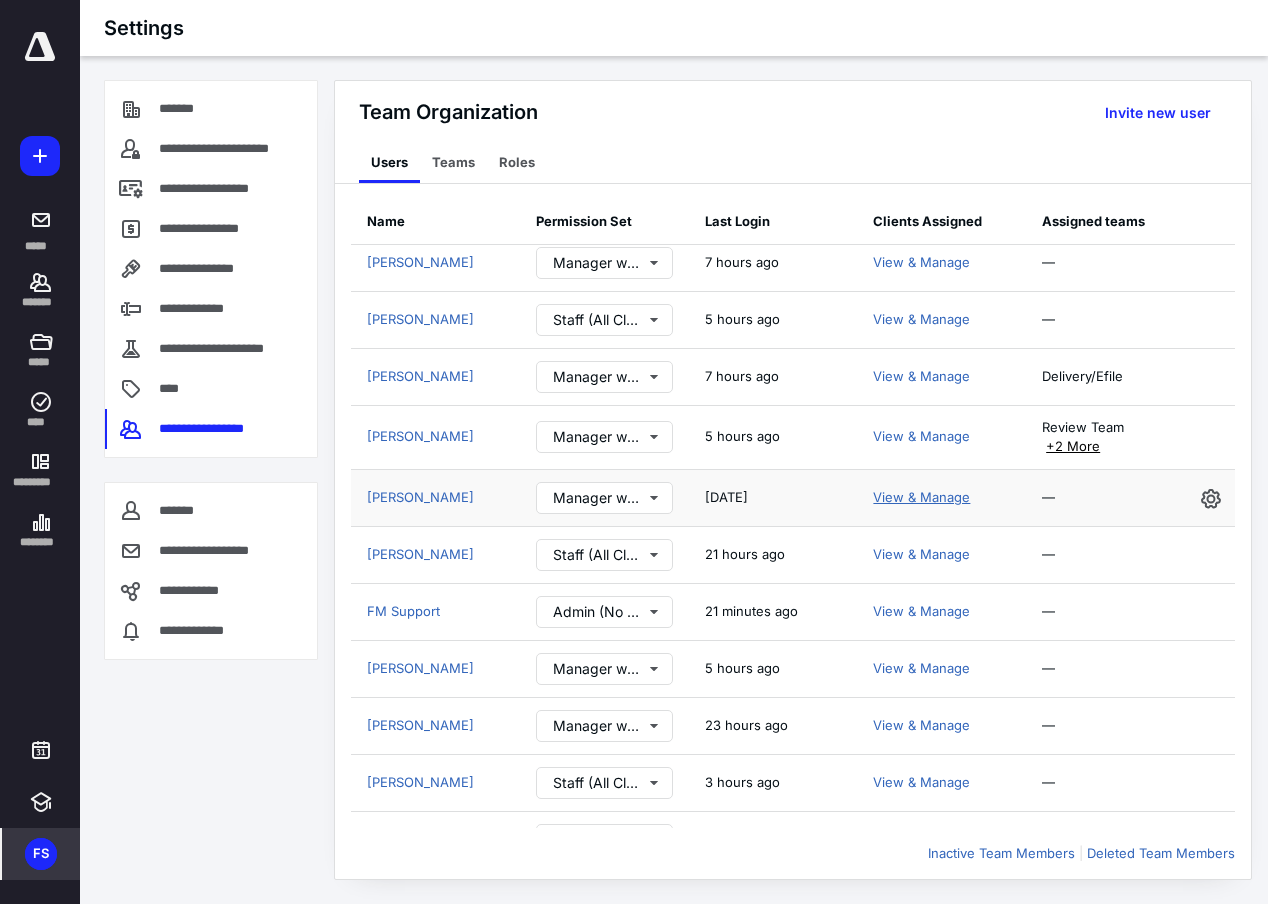 click on "View & Manage" at bounding box center (921, 497) 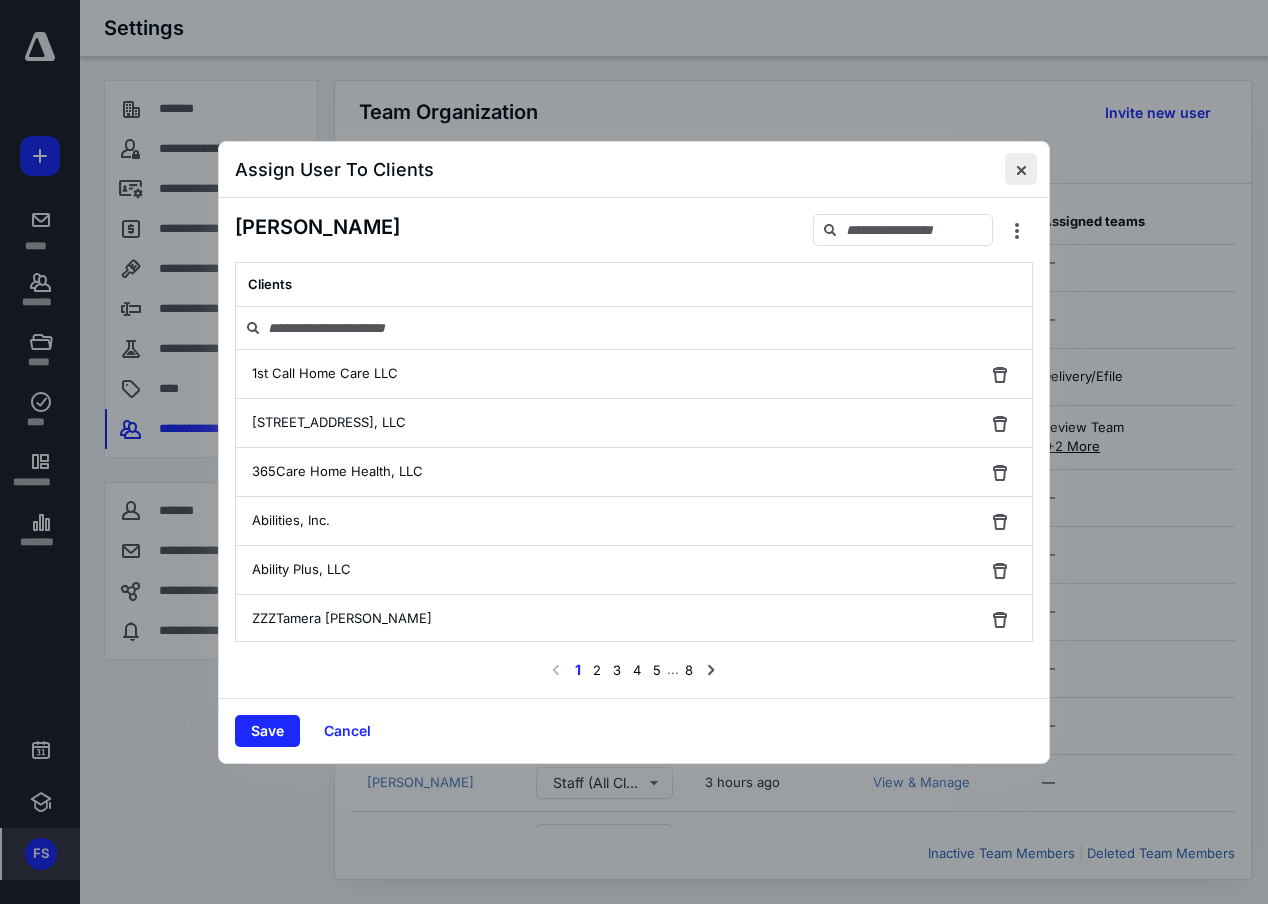 click at bounding box center (1021, 169) 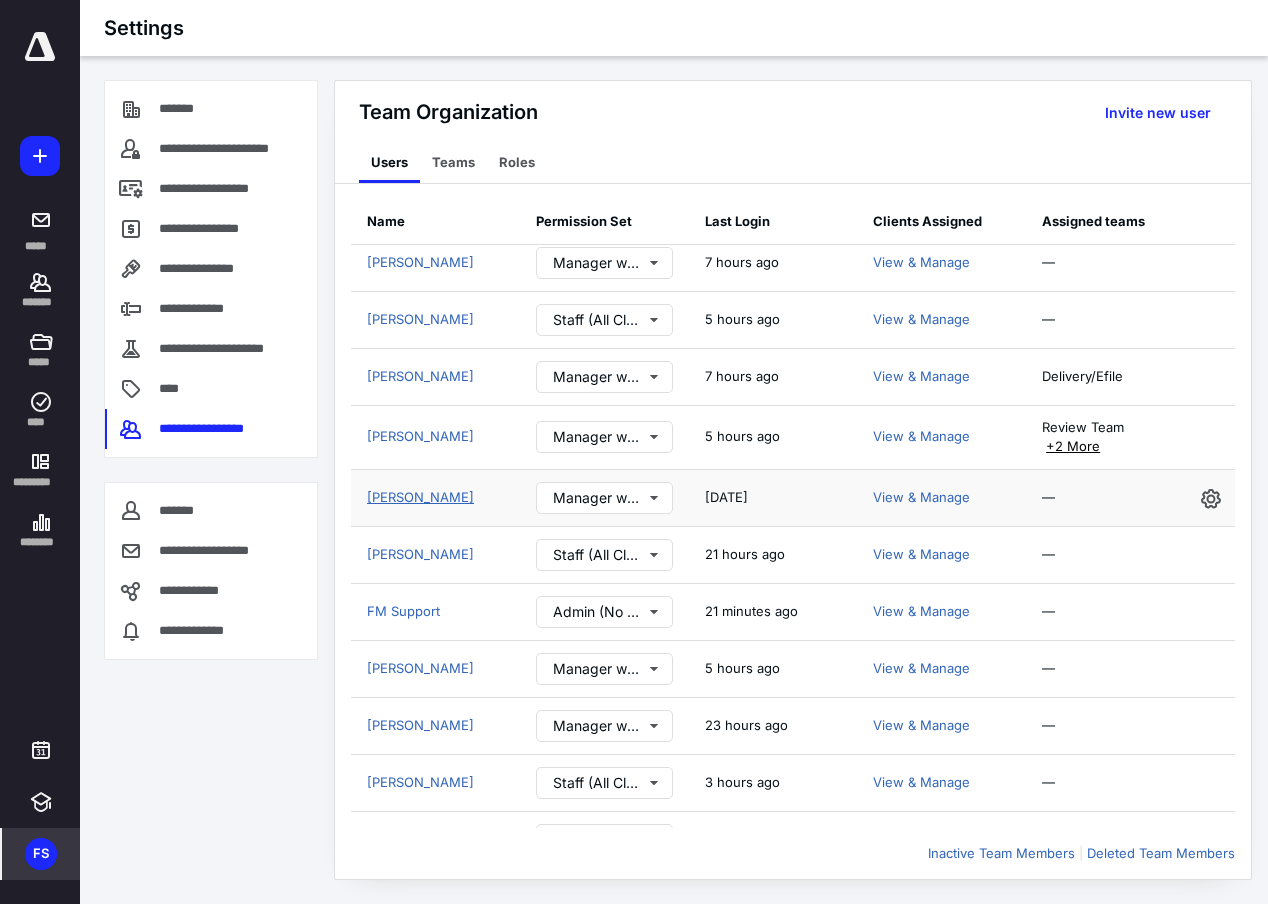 click on "[PERSON_NAME]" at bounding box center (420, 497) 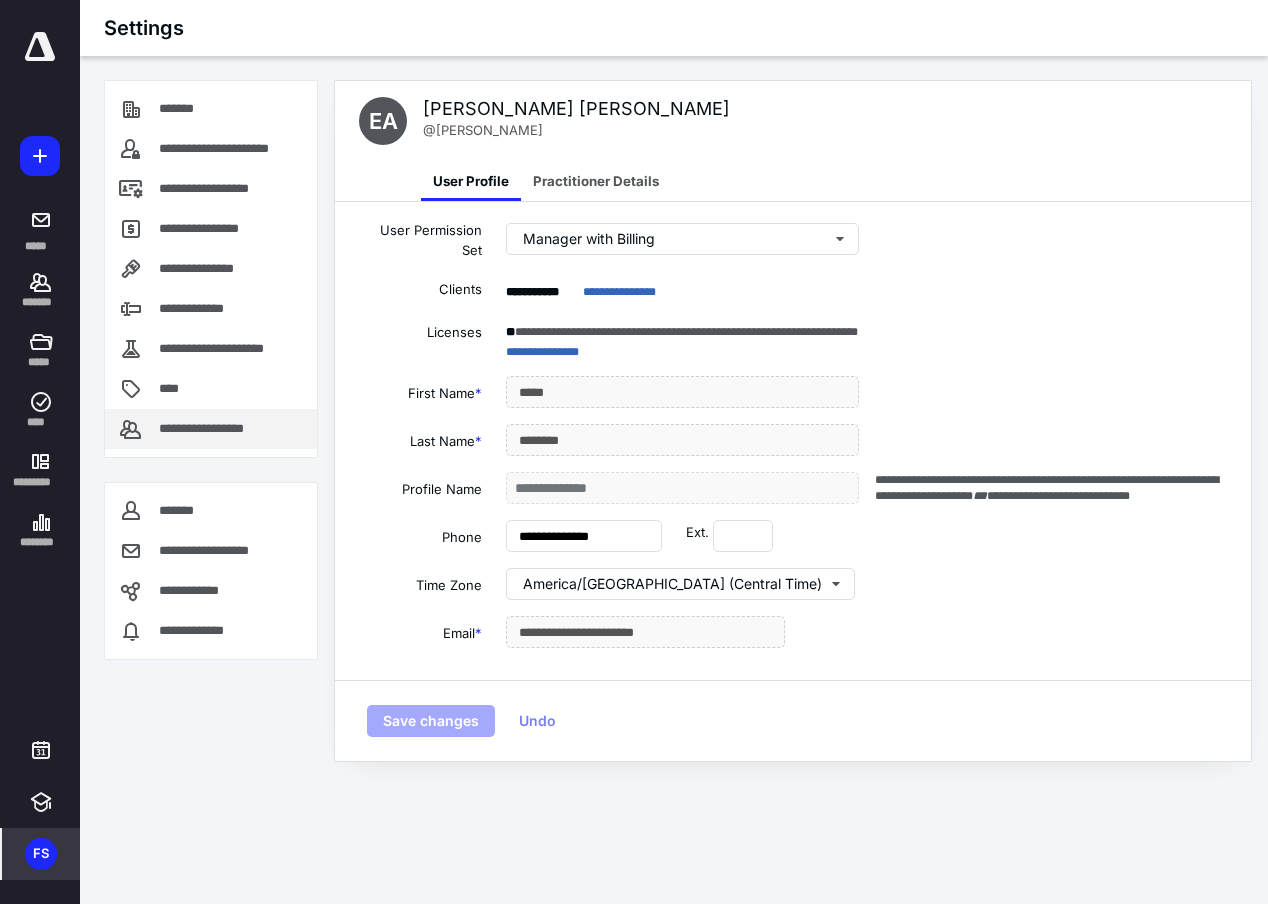 click on "**********" at bounding box center (217, 429) 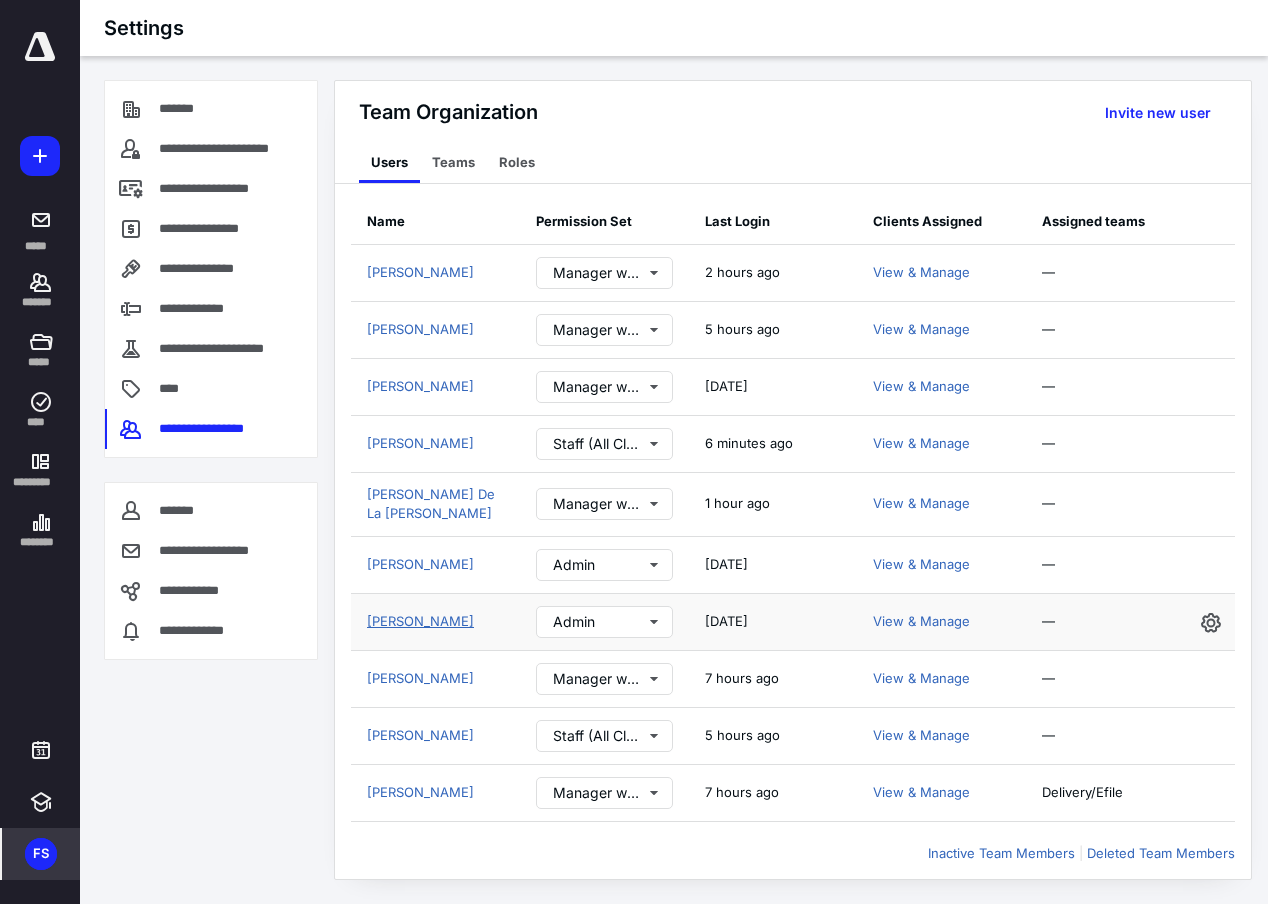 scroll, scrollTop: 1, scrollLeft: 0, axis: vertical 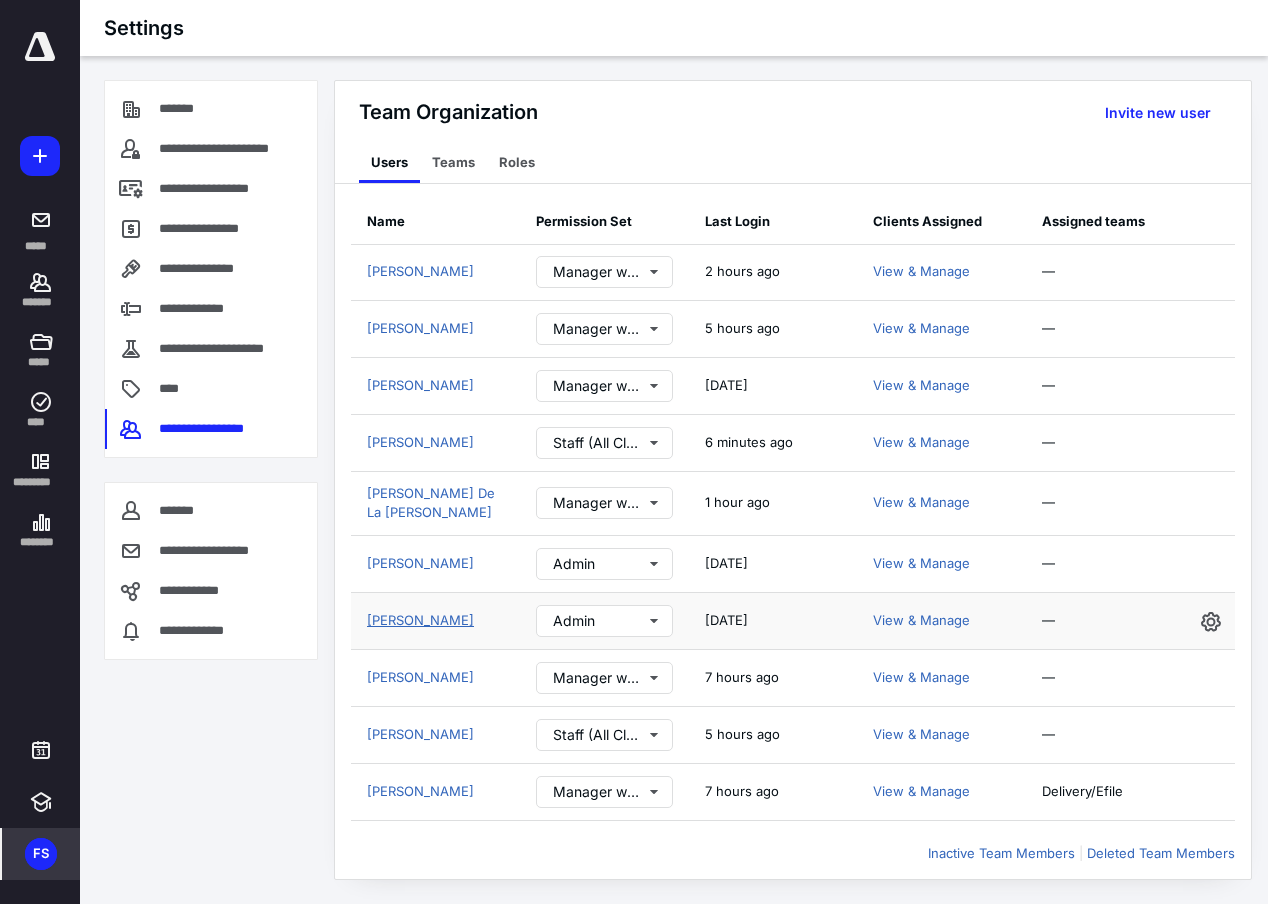 click on "[PERSON_NAME]" at bounding box center [420, 620] 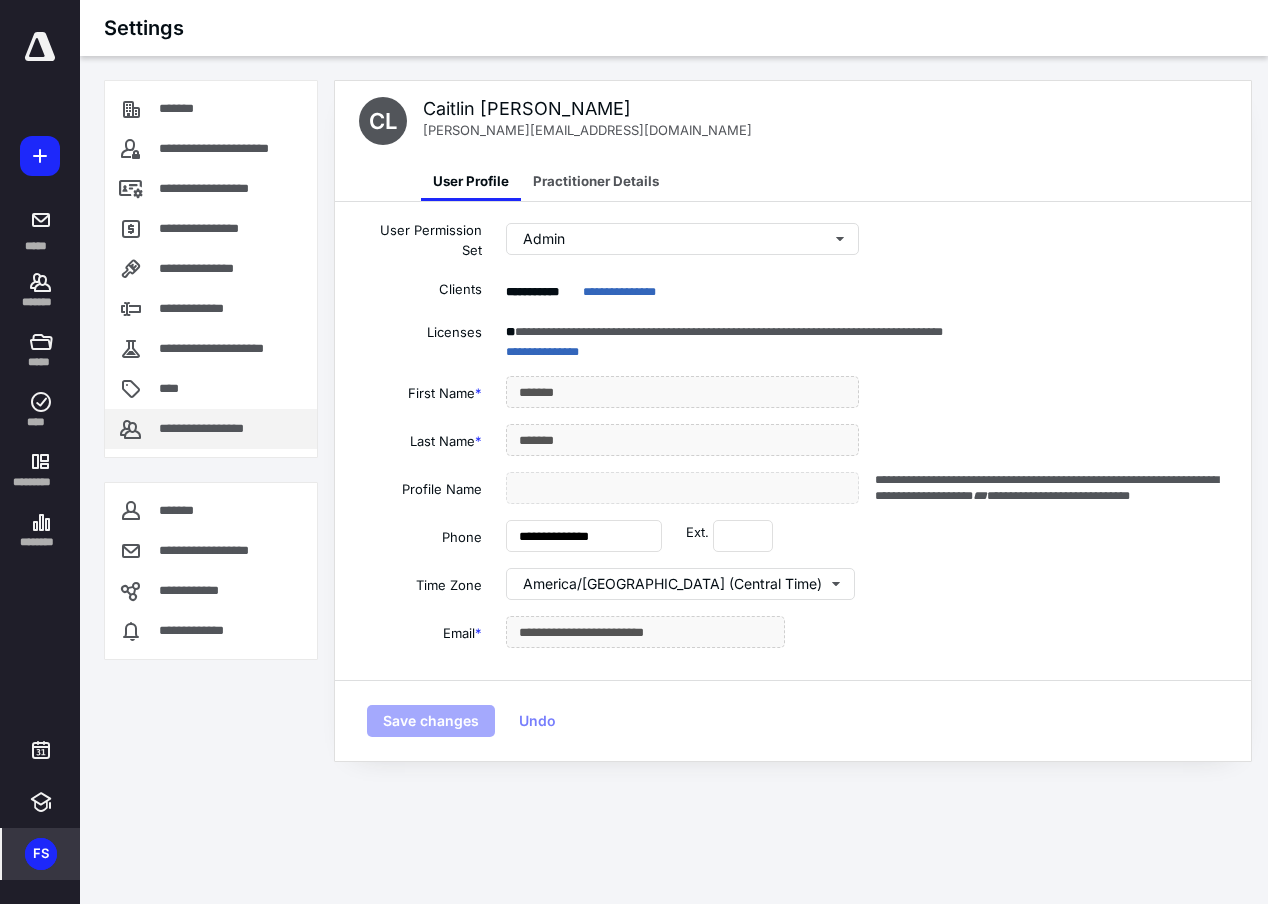 click on "**********" at bounding box center [217, 429] 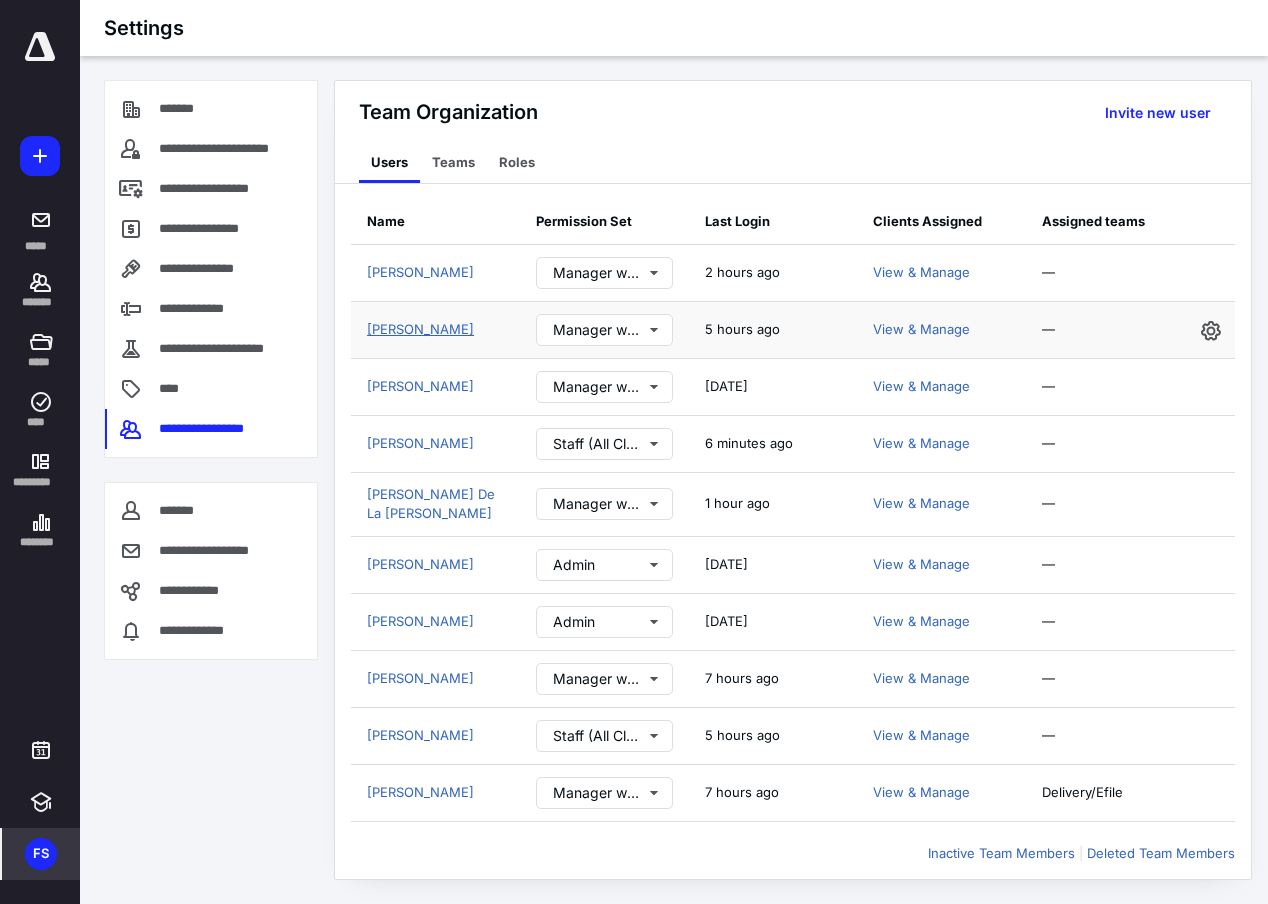 click on "[PERSON_NAME]" at bounding box center [420, 329] 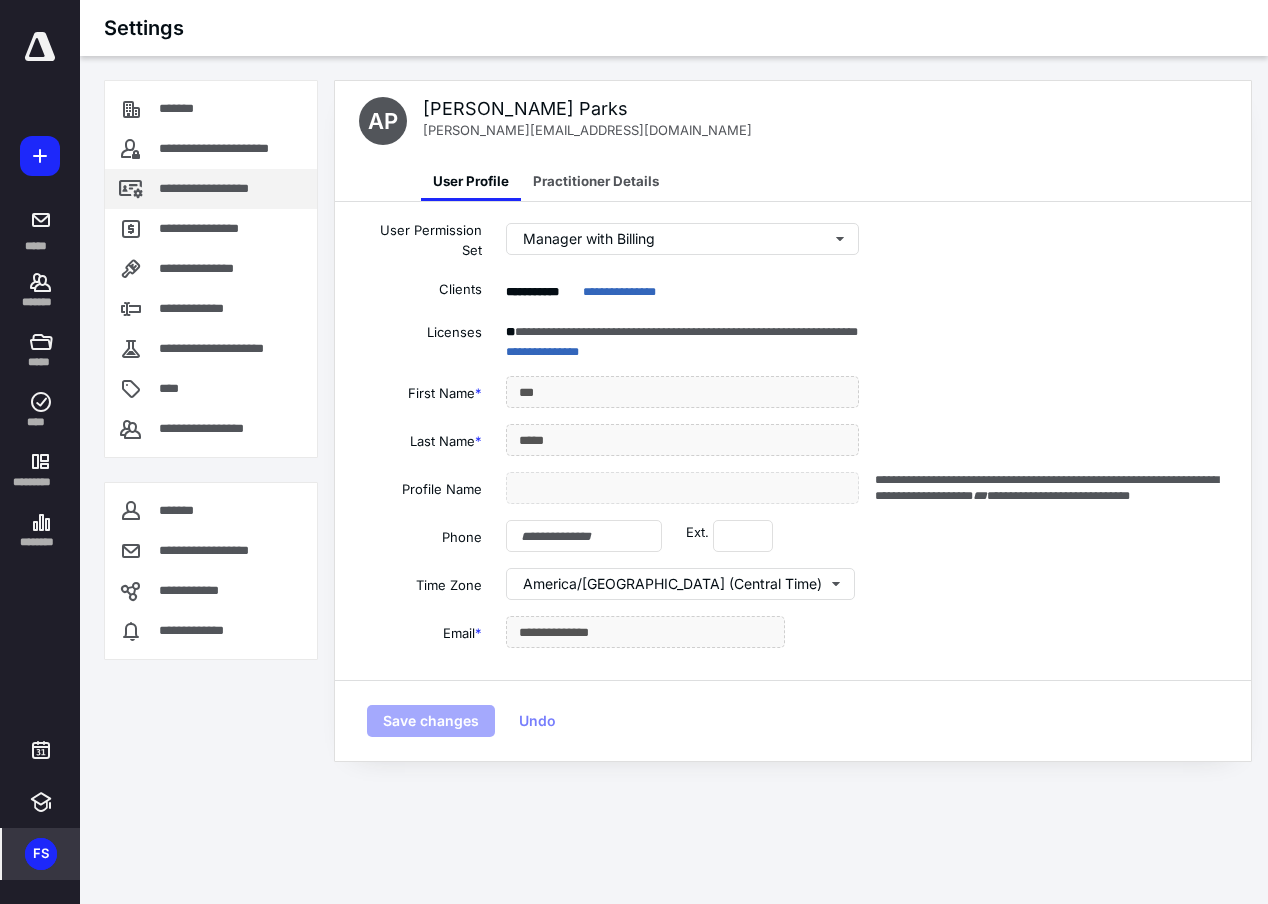 click on "**********" at bounding box center (211, 189) 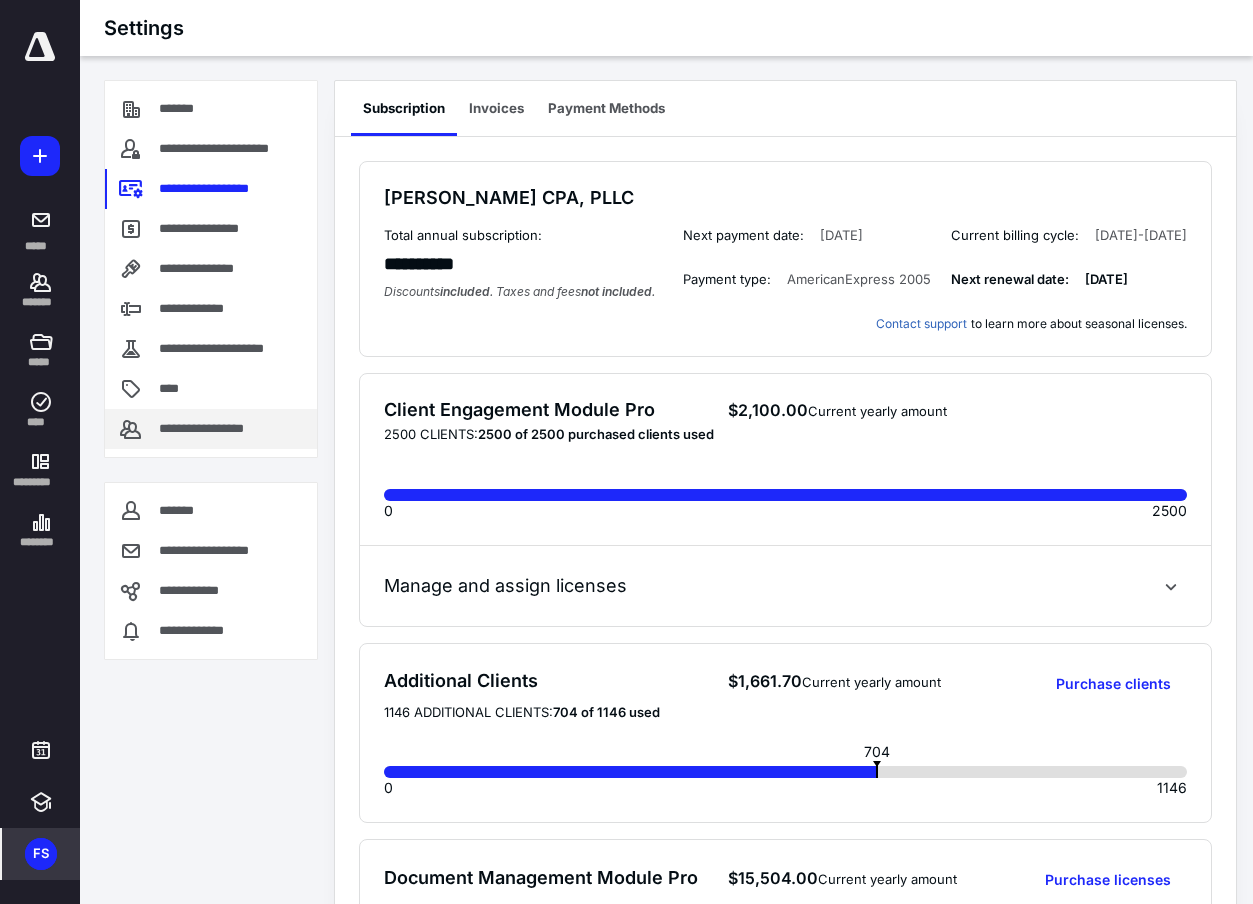 click on "**********" at bounding box center (217, 429) 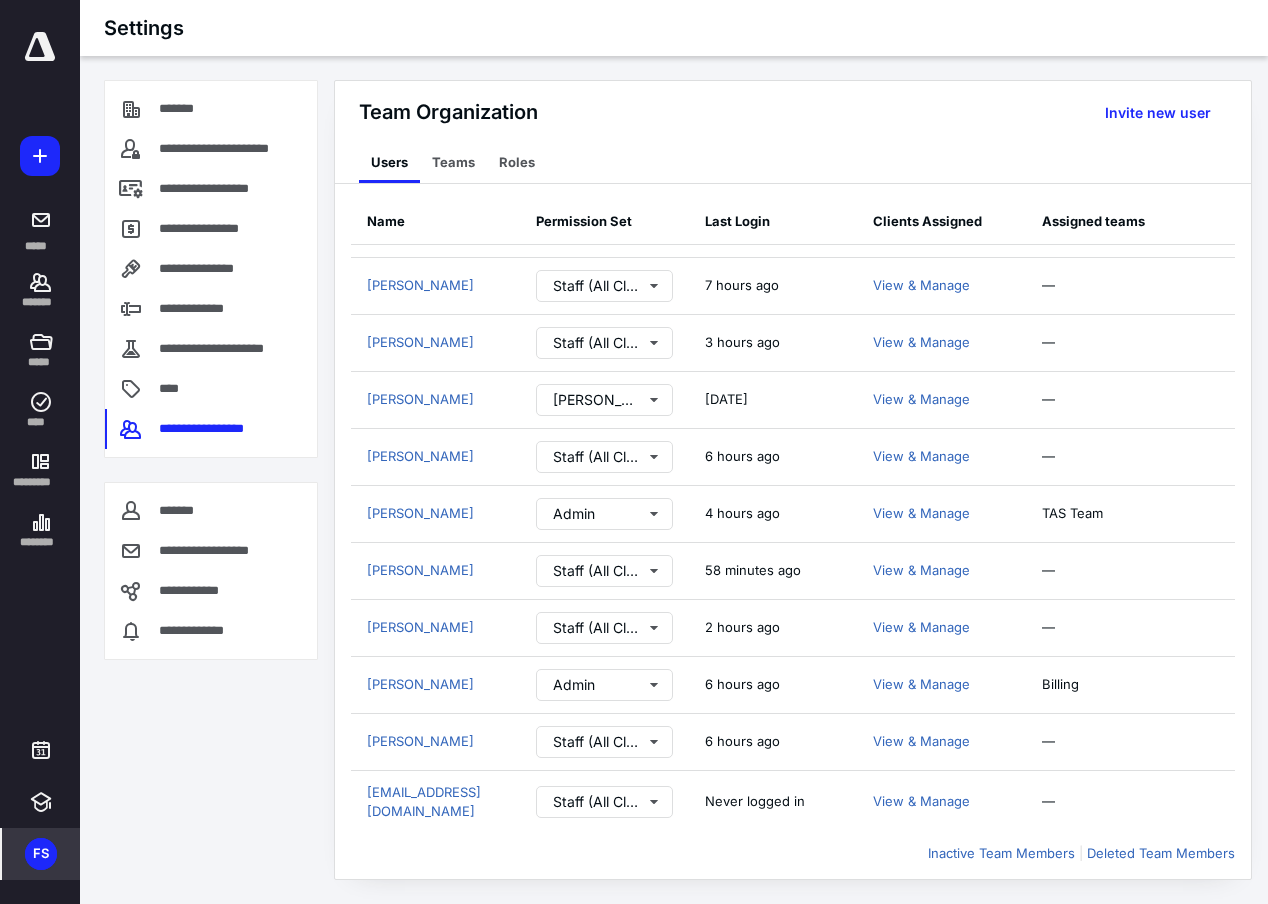 scroll, scrollTop: 2053, scrollLeft: 0, axis: vertical 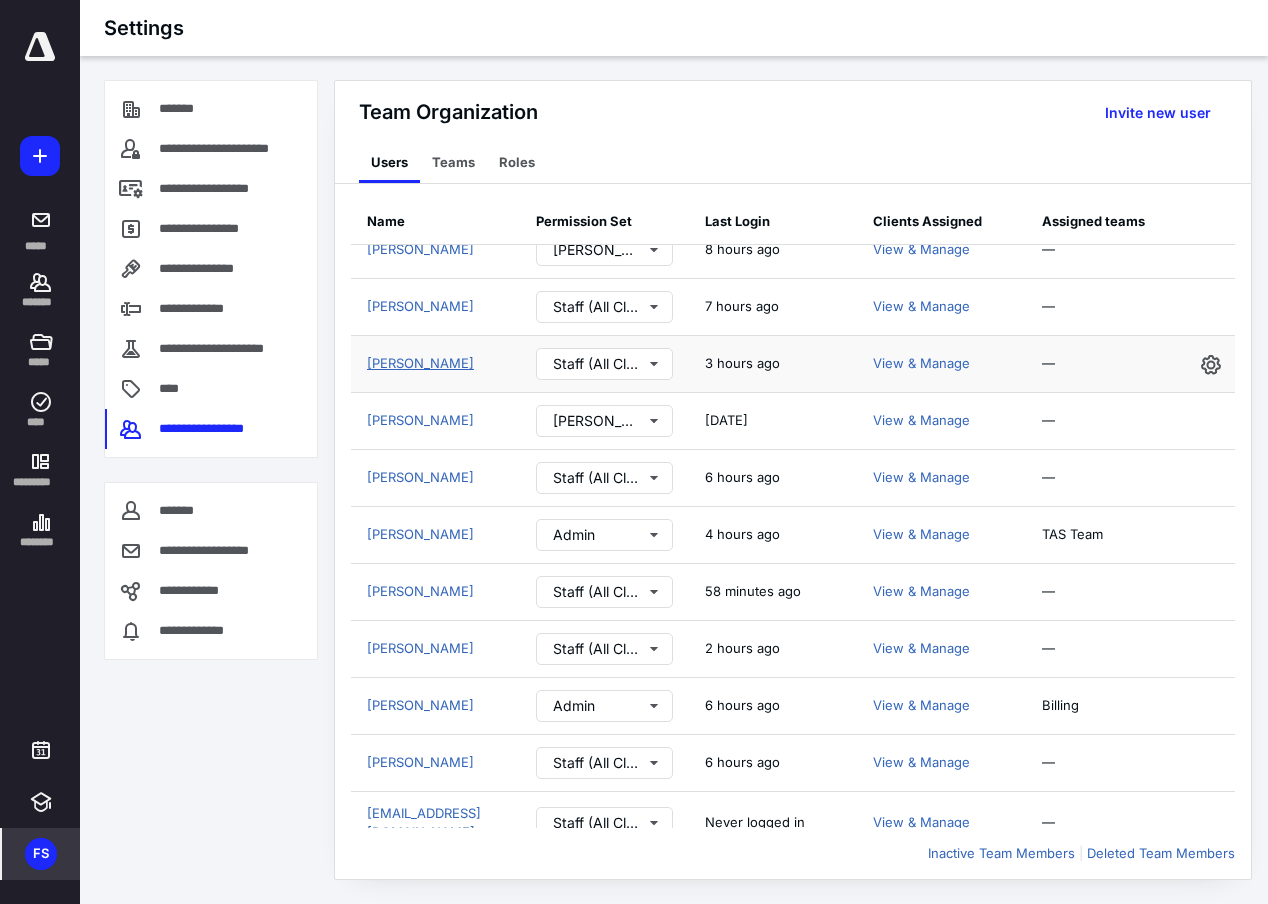 click on "[PERSON_NAME]" at bounding box center (420, 363) 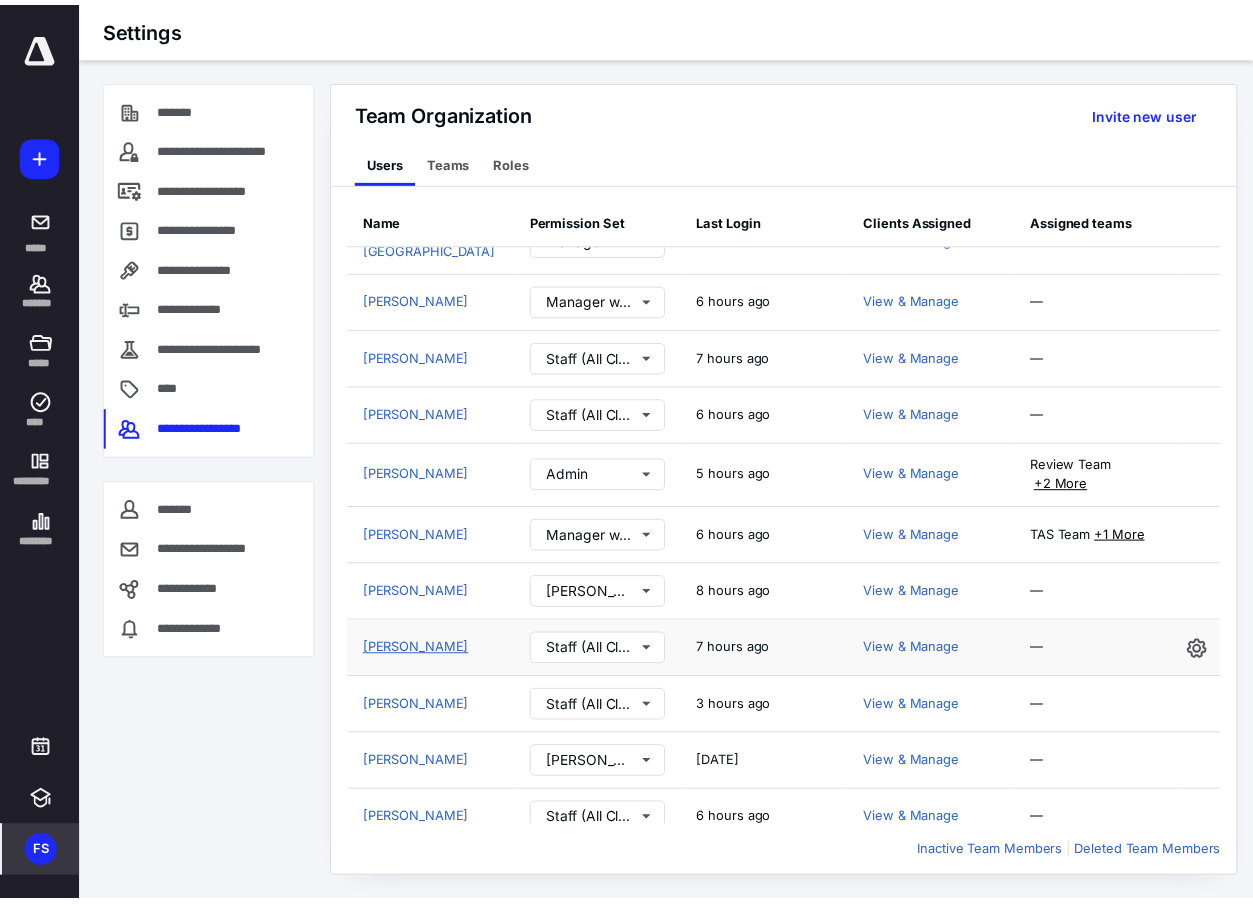 scroll, scrollTop: 1723, scrollLeft: 0, axis: vertical 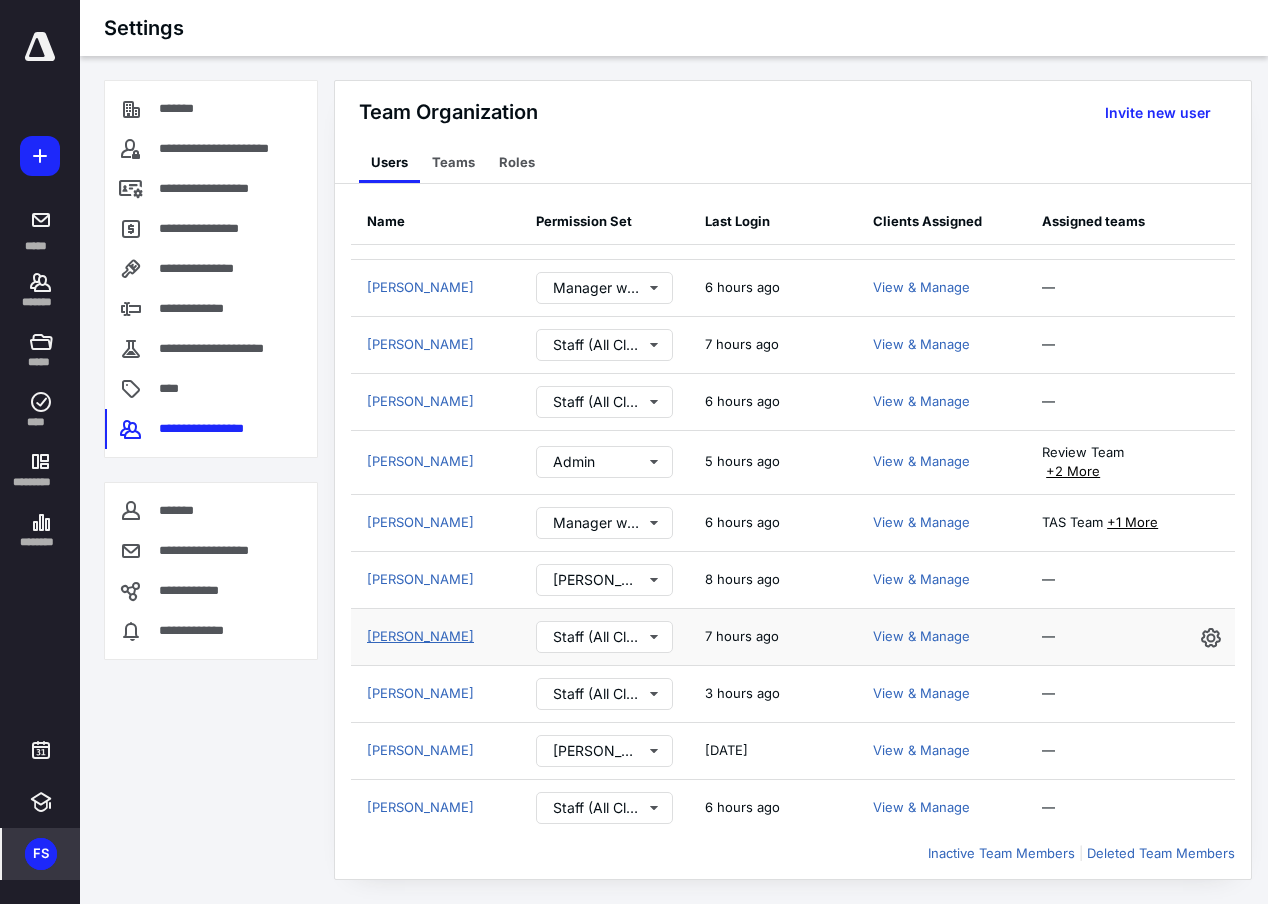 click on "[PERSON_NAME]" at bounding box center [420, 636] 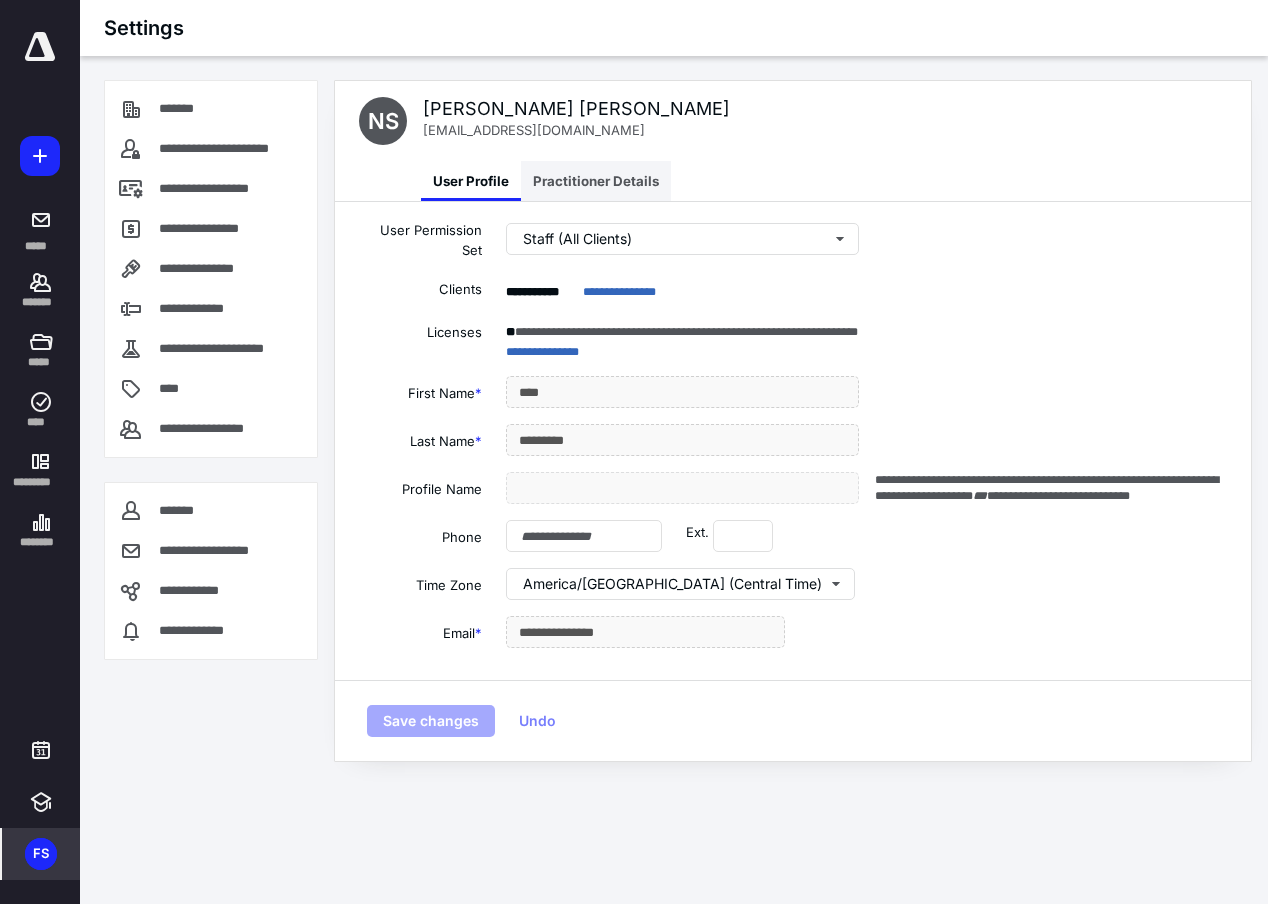 click on "Practitioner Details" at bounding box center [596, 181] 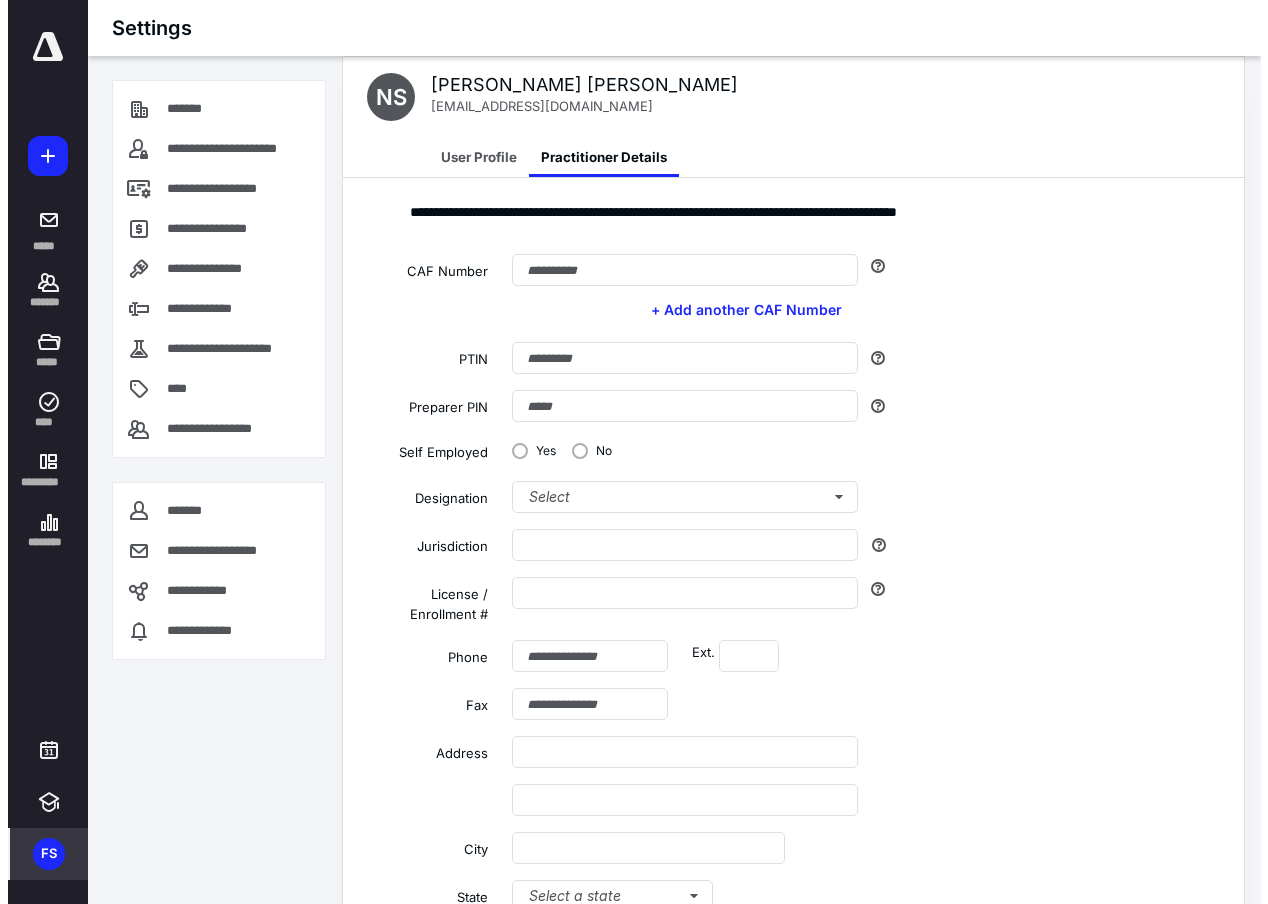 scroll, scrollTop: 0, scrollLeft: 0, axis: both 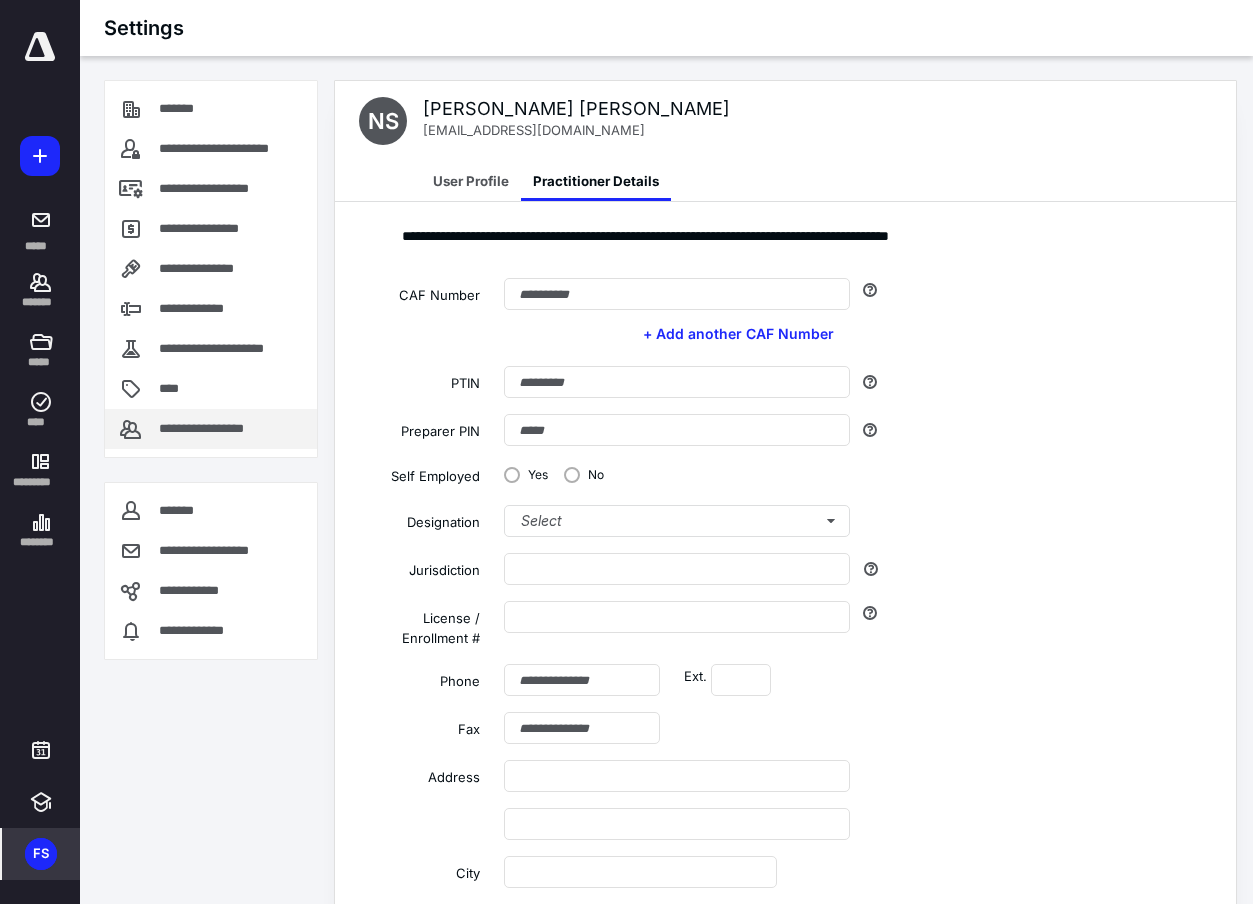 click on "**********" at bounding box center [211, 429] 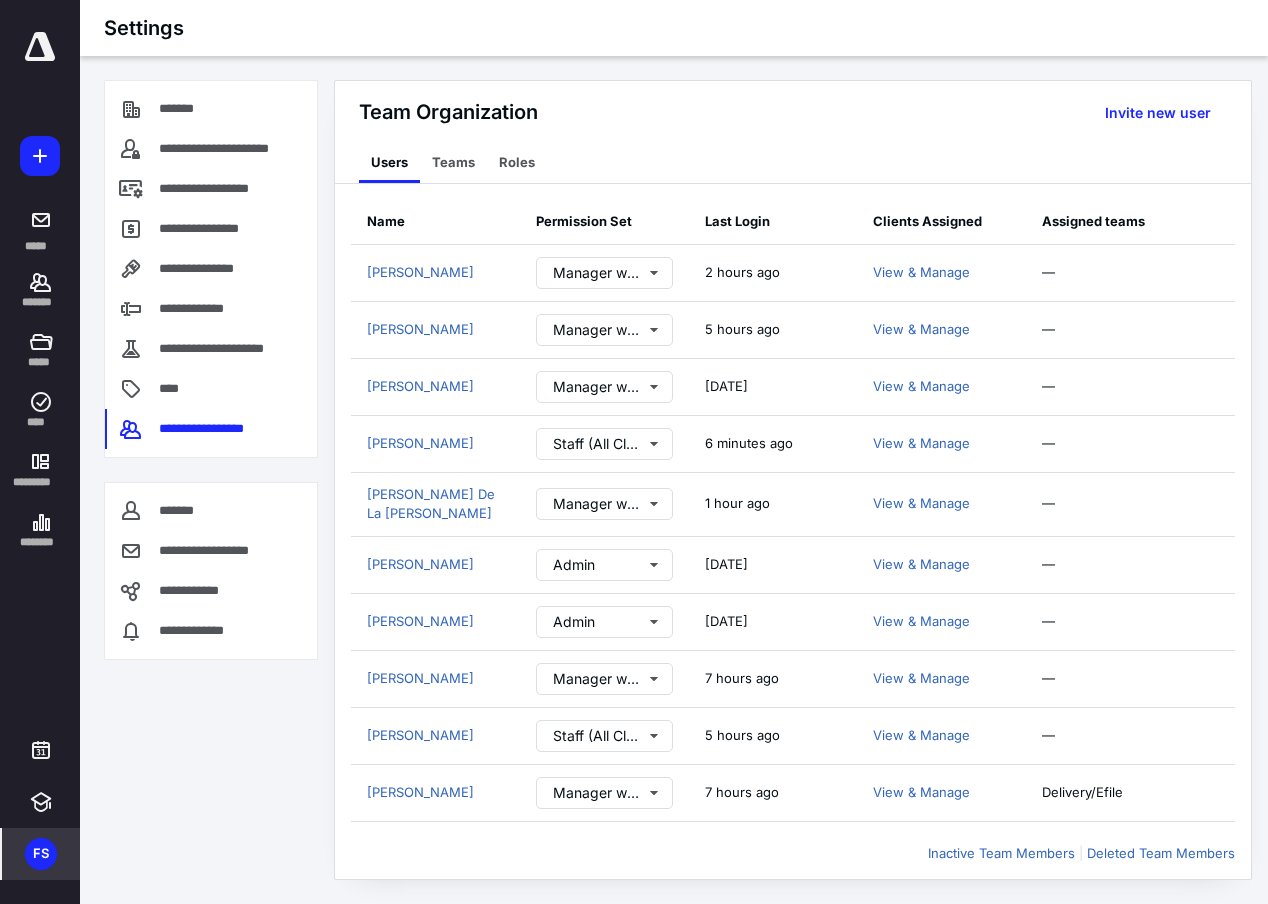 click at bounding box center [40, 47] 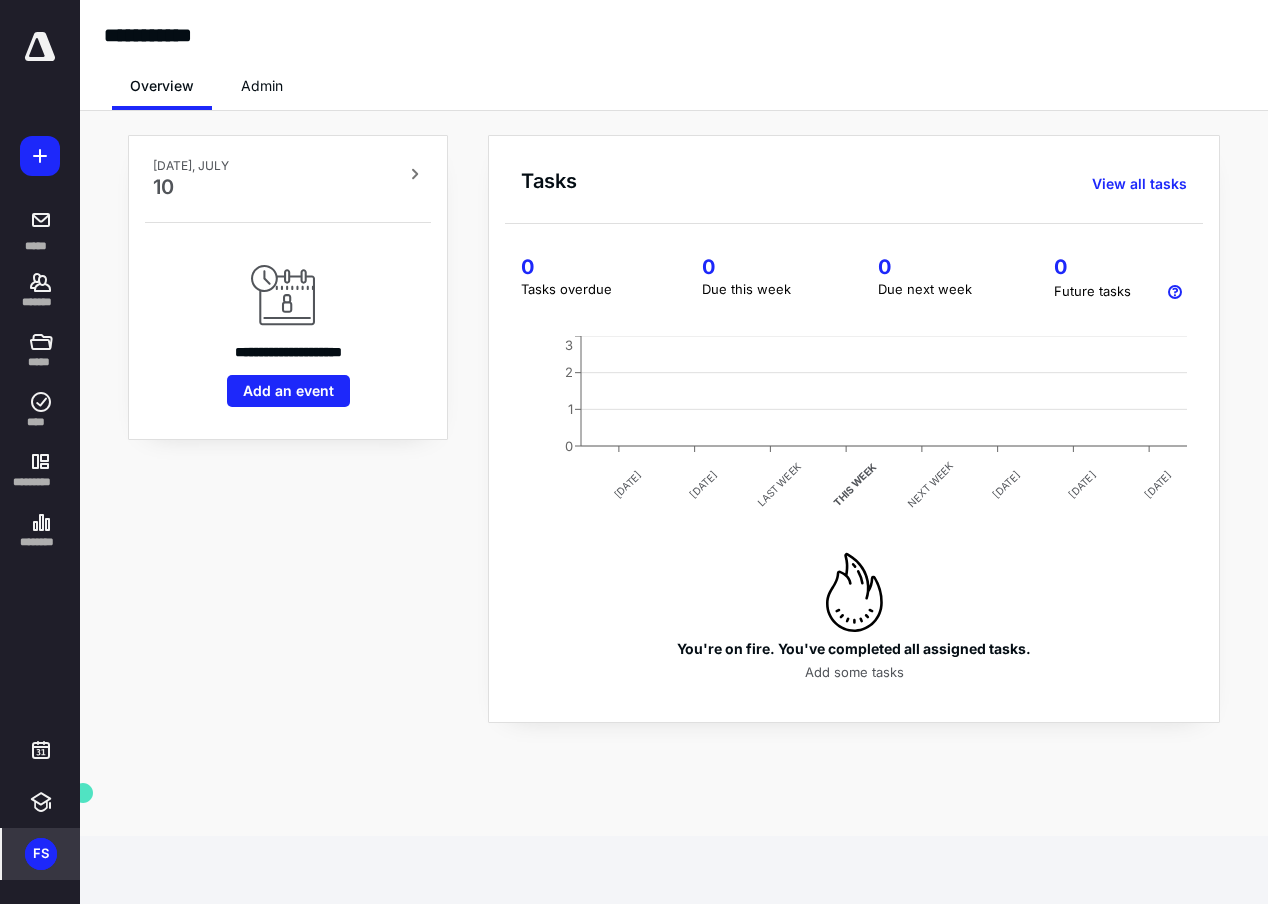 click on "FS" at bounding box center [41, 854] 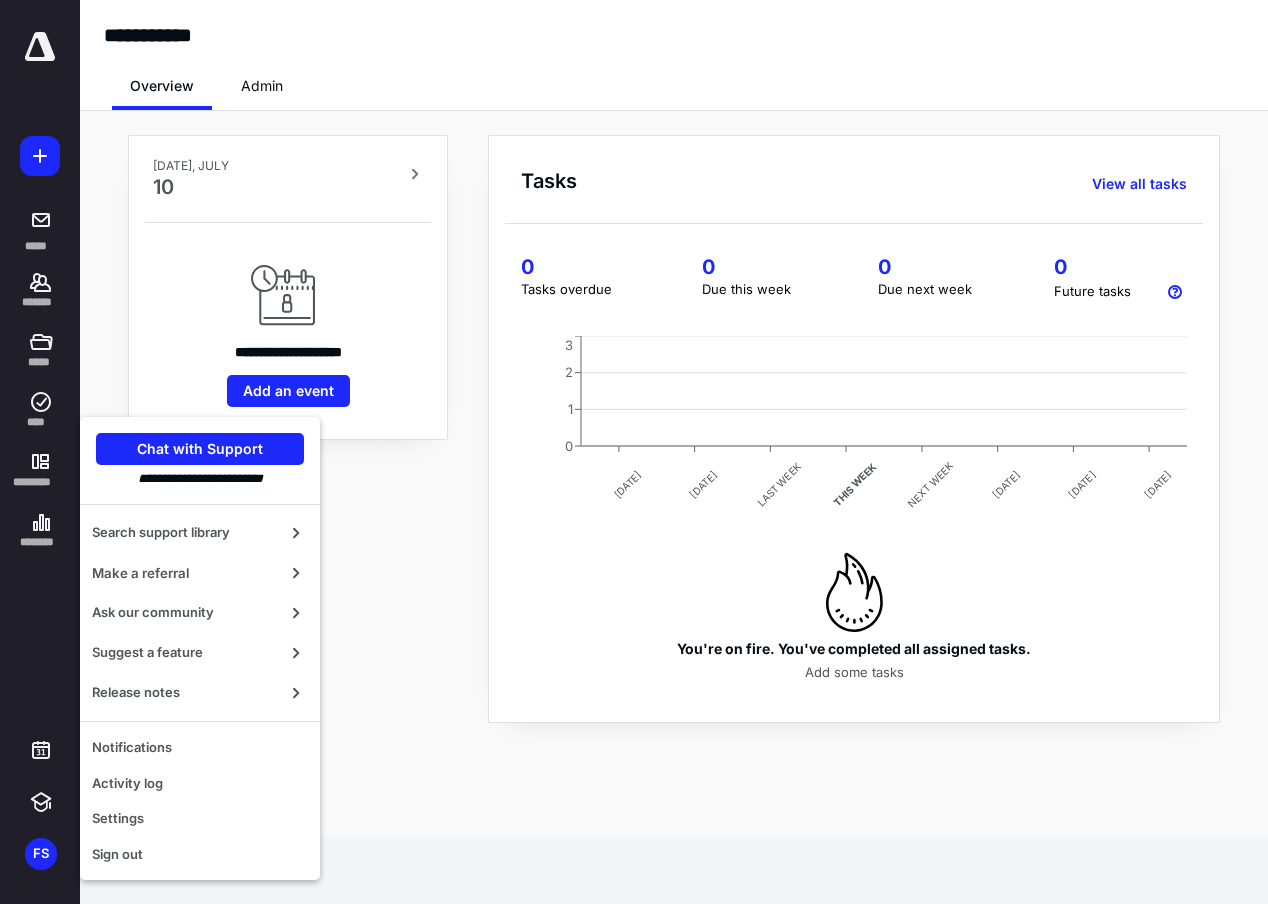 click on "Overview Admin" at bounding box center (674, 80) 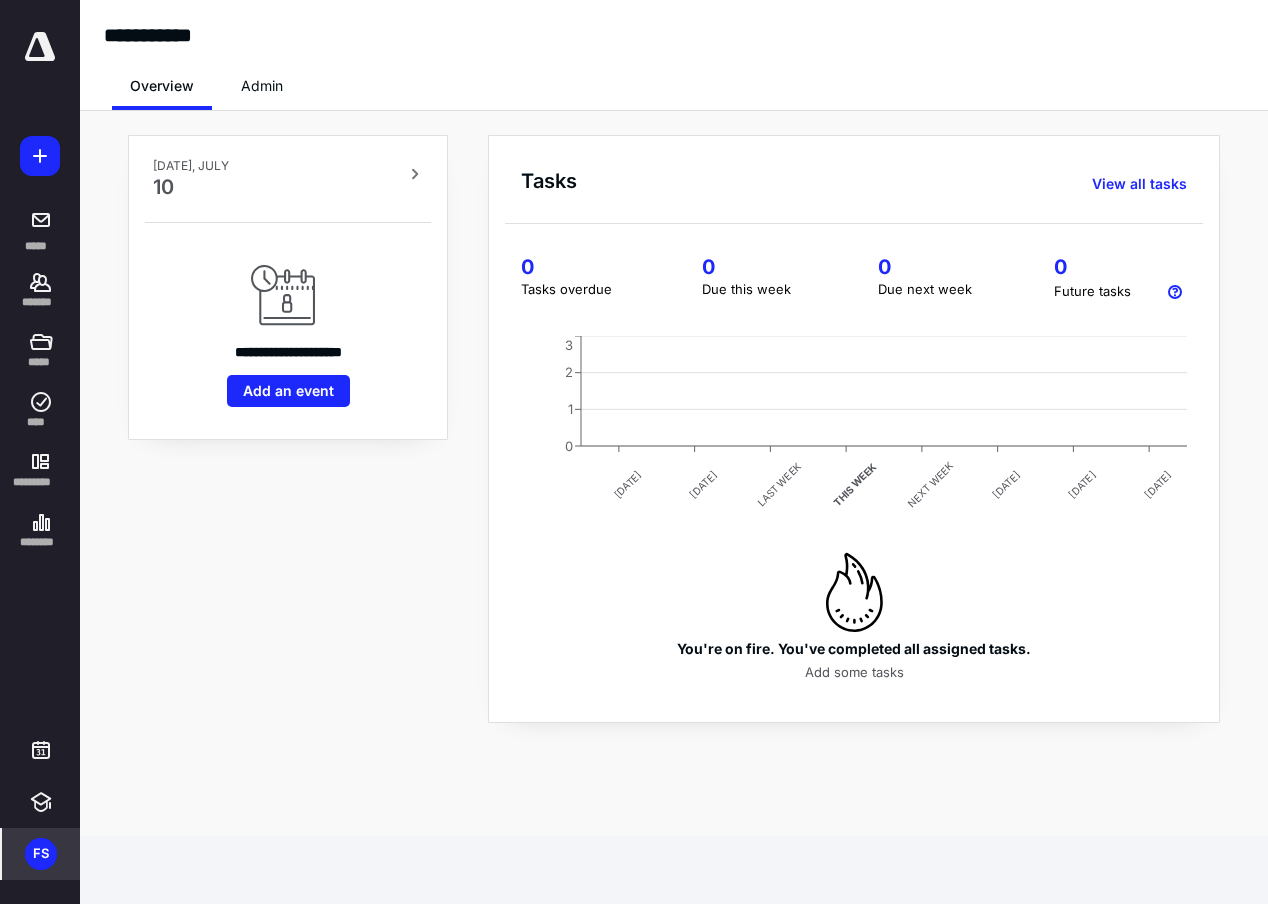 click on "FS" at bounding box center [41, 854] 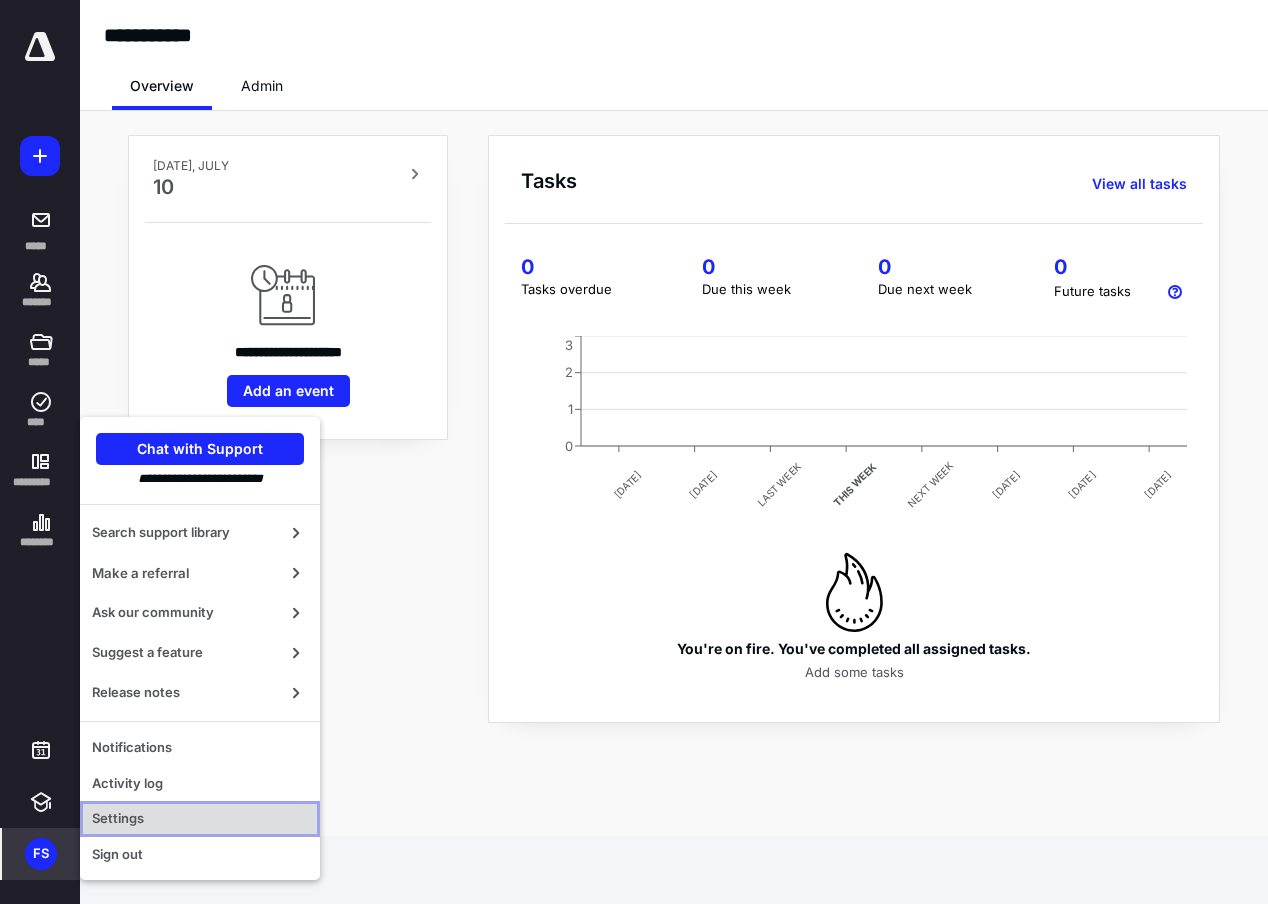 click on "Settings" at bounding box center (200, 819) 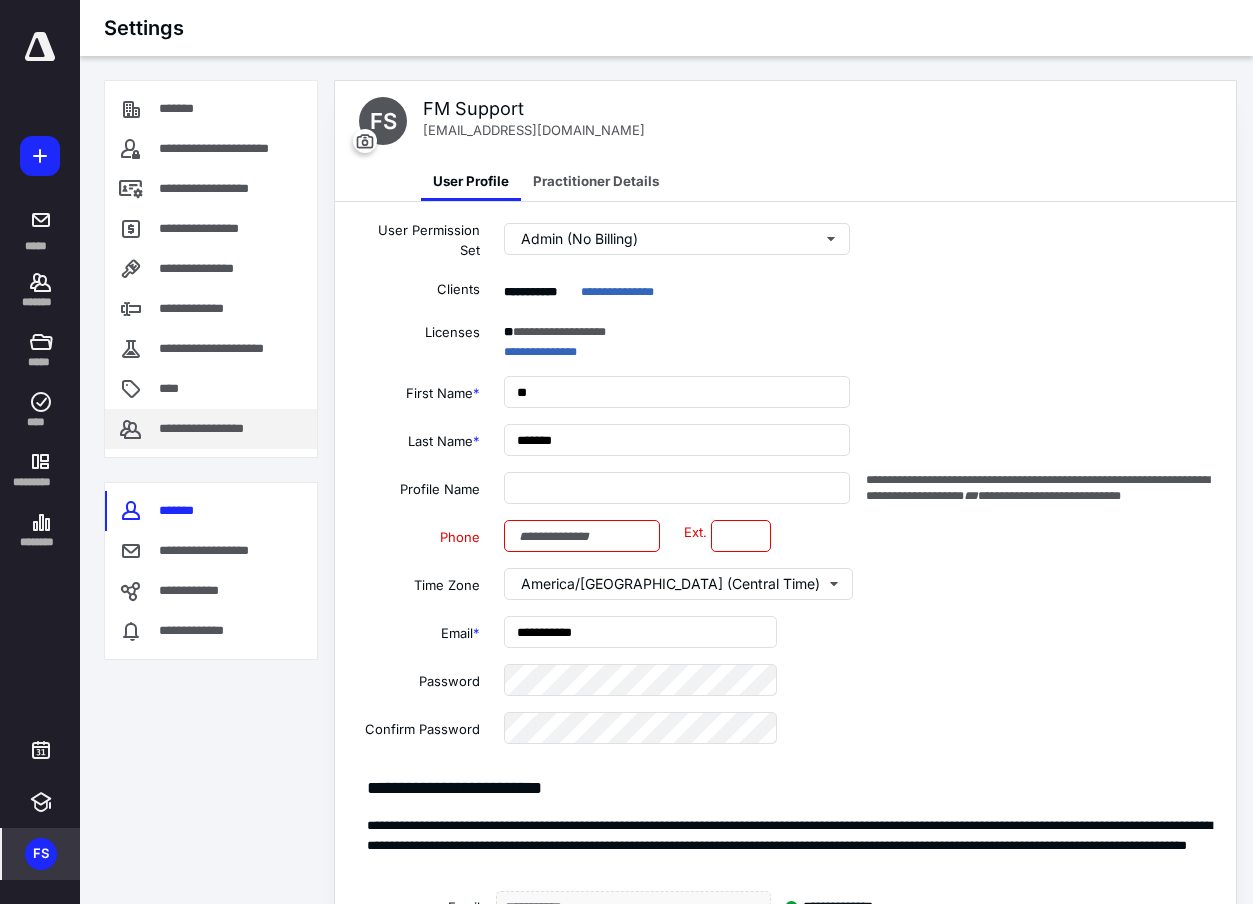 click on "**********" at bounding box center [211, 429] 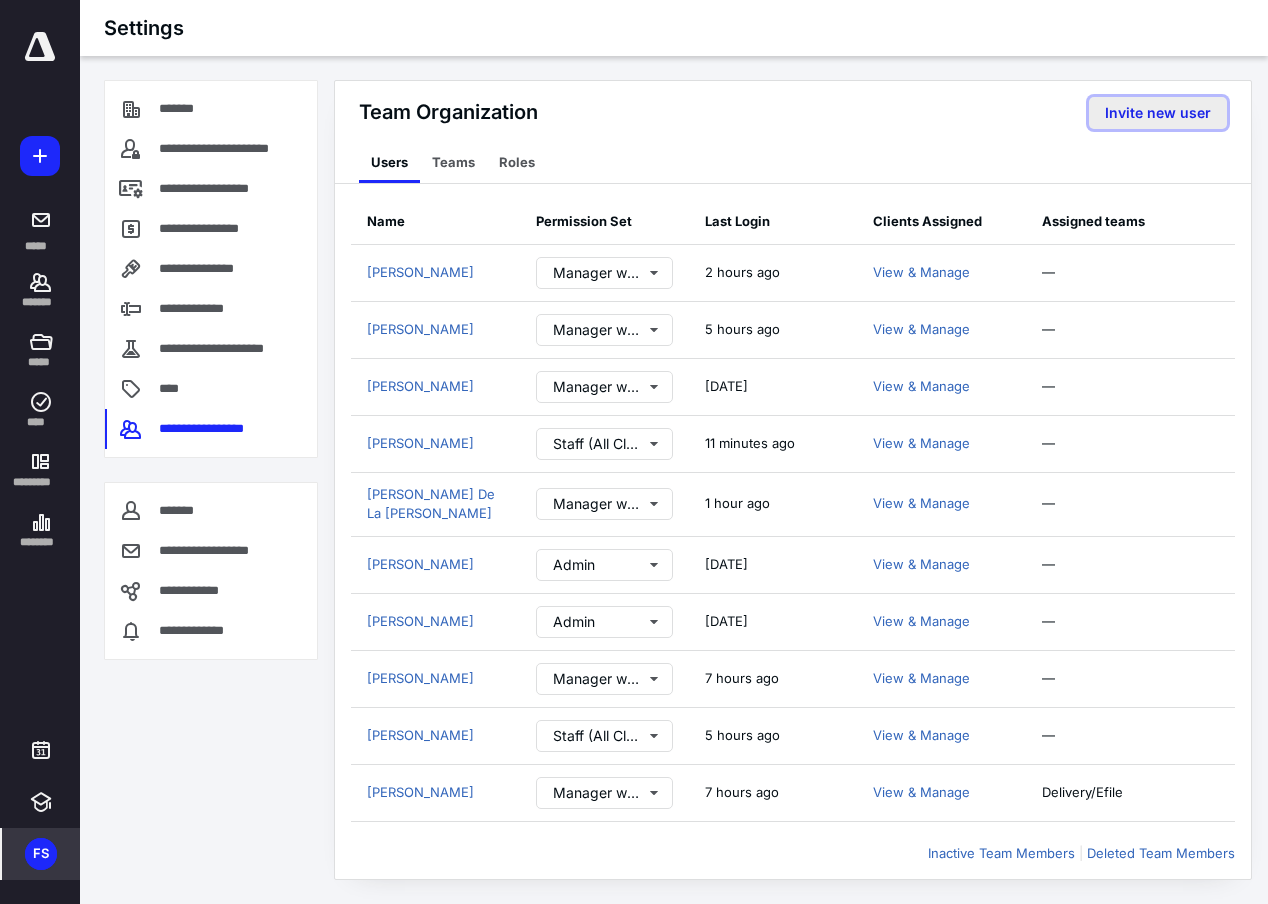 click on "Invite new user" at bounding box center [1158, 113] 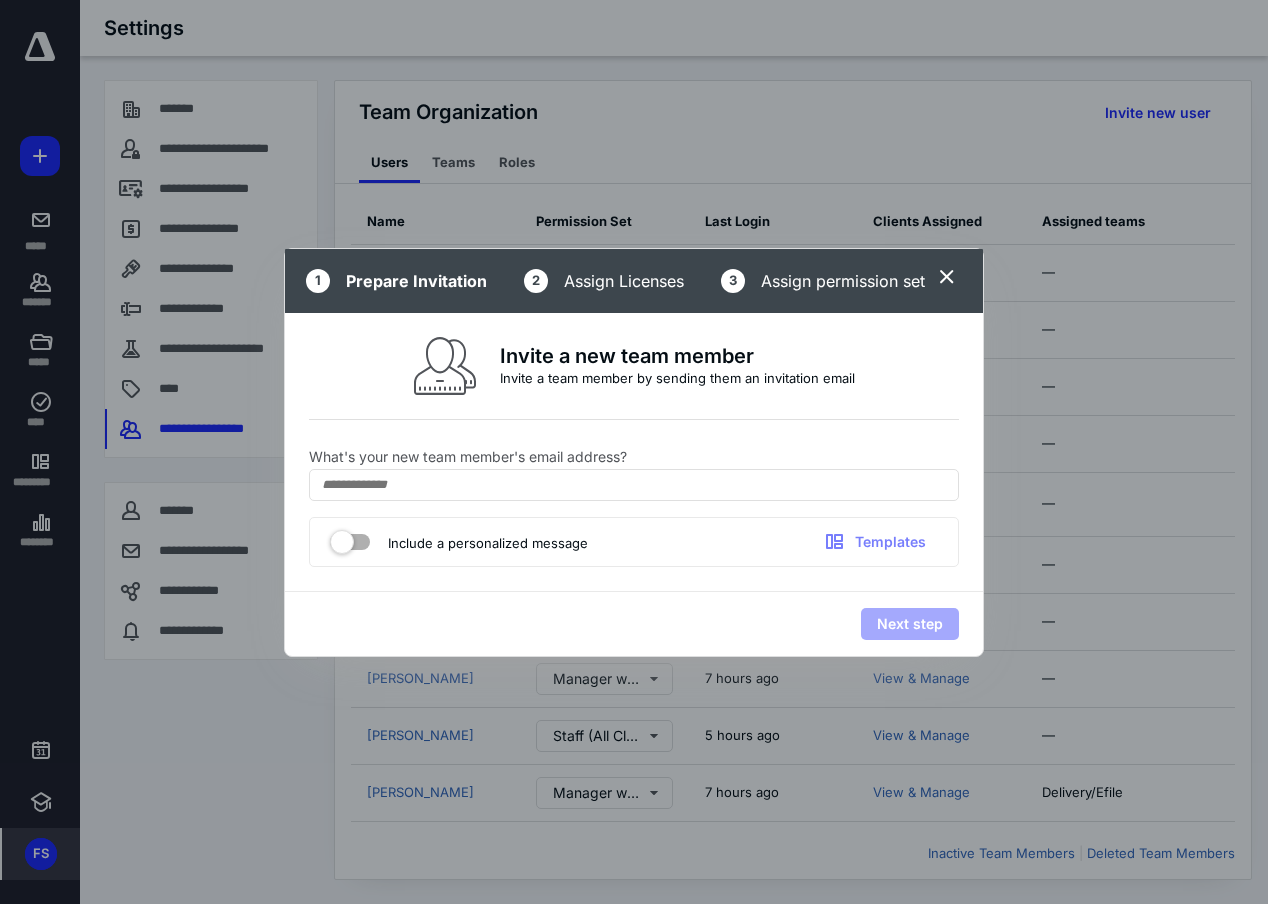 click on "Next step" at bounding box center (634, 623) 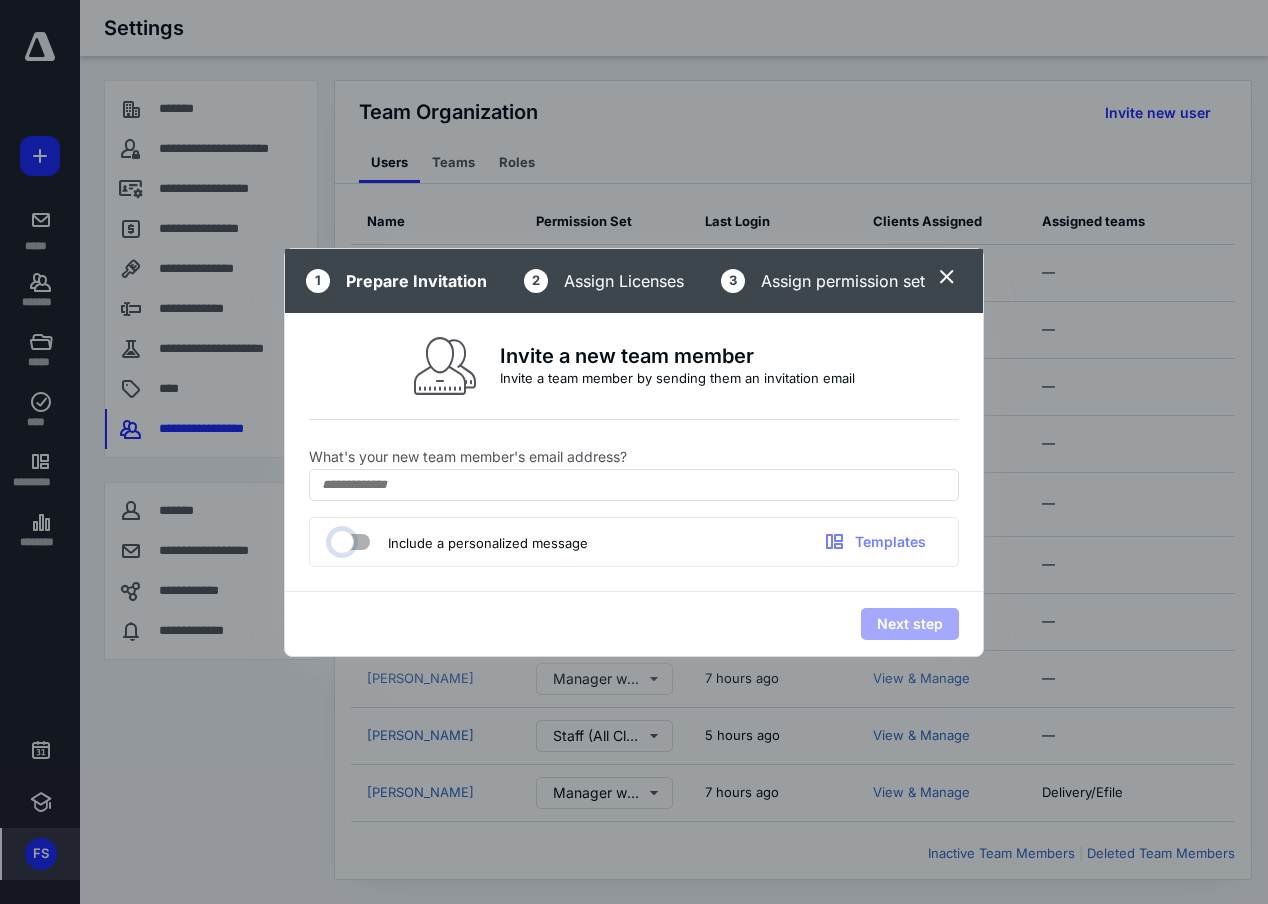 click at bounding box center (340, 539) 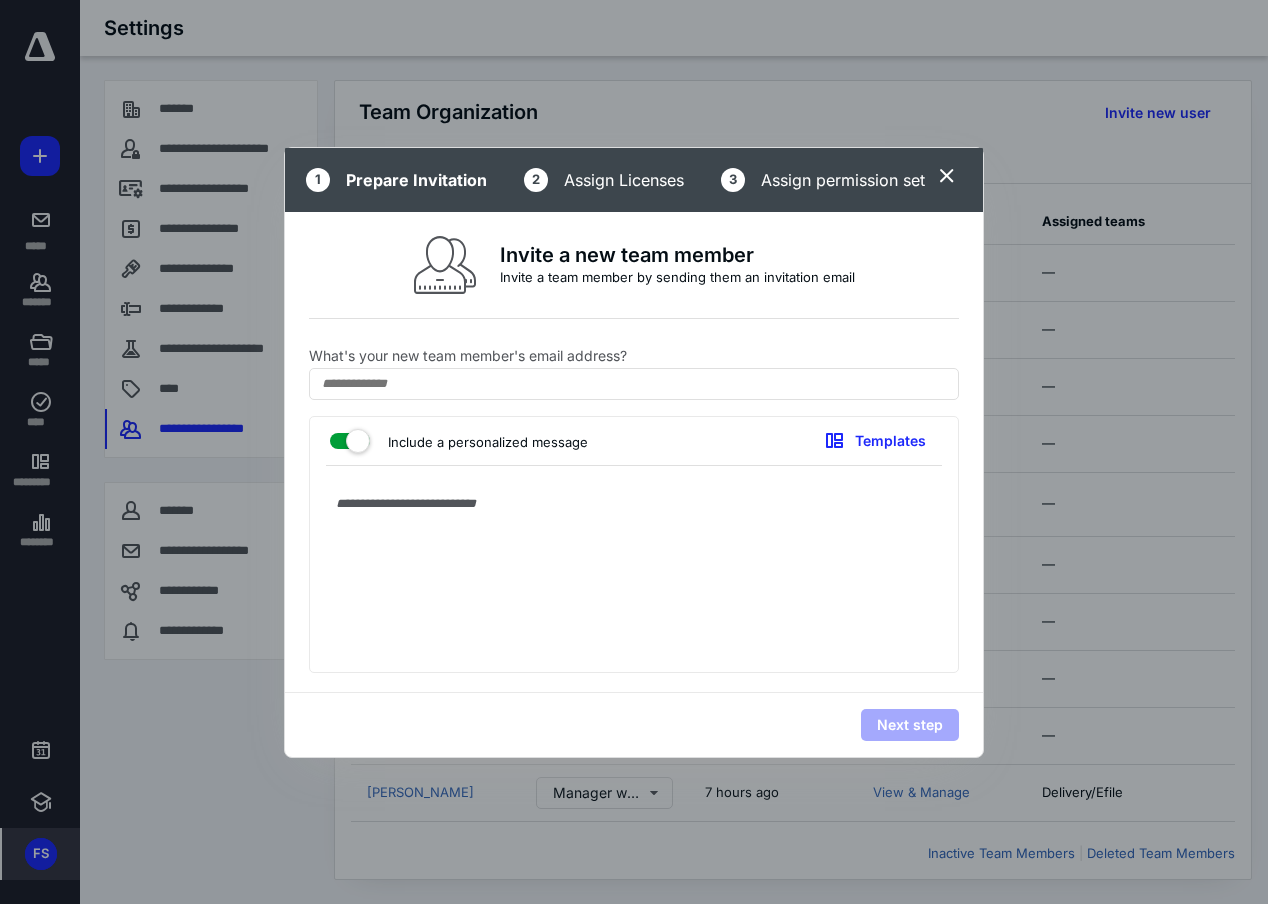 click at bounding box center (350, 437) 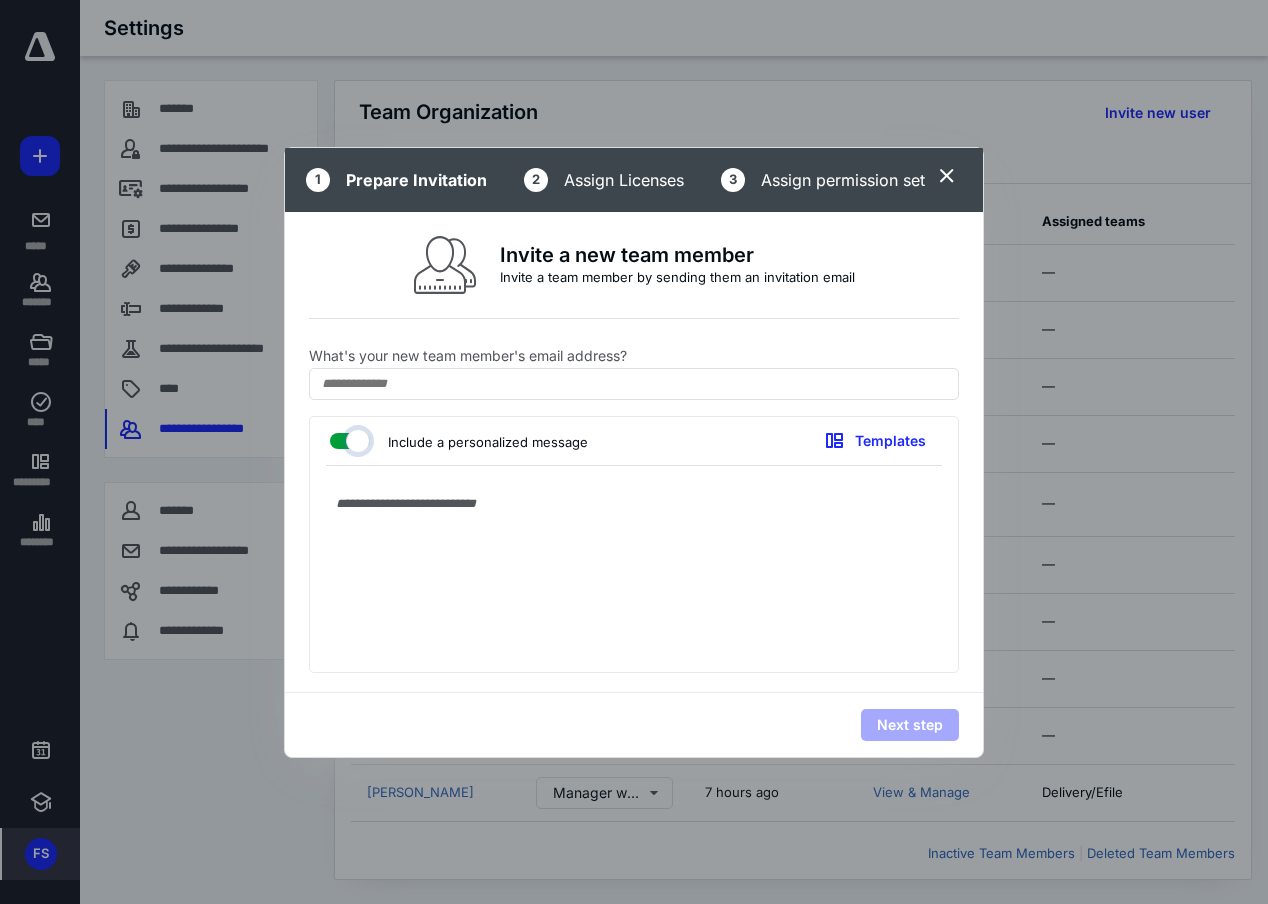click at bounding box center (340, 438) 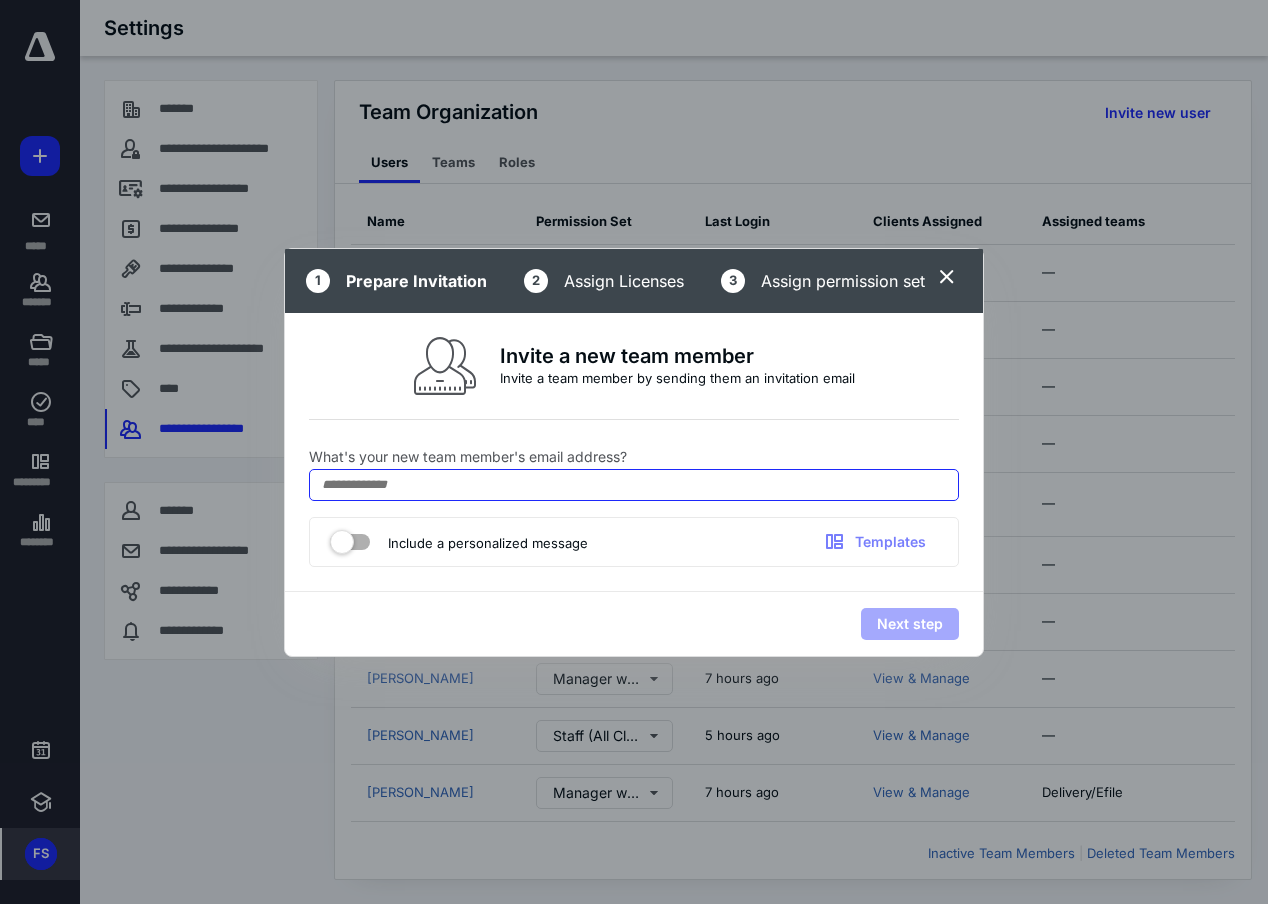 click at bounding box center (634, 485) 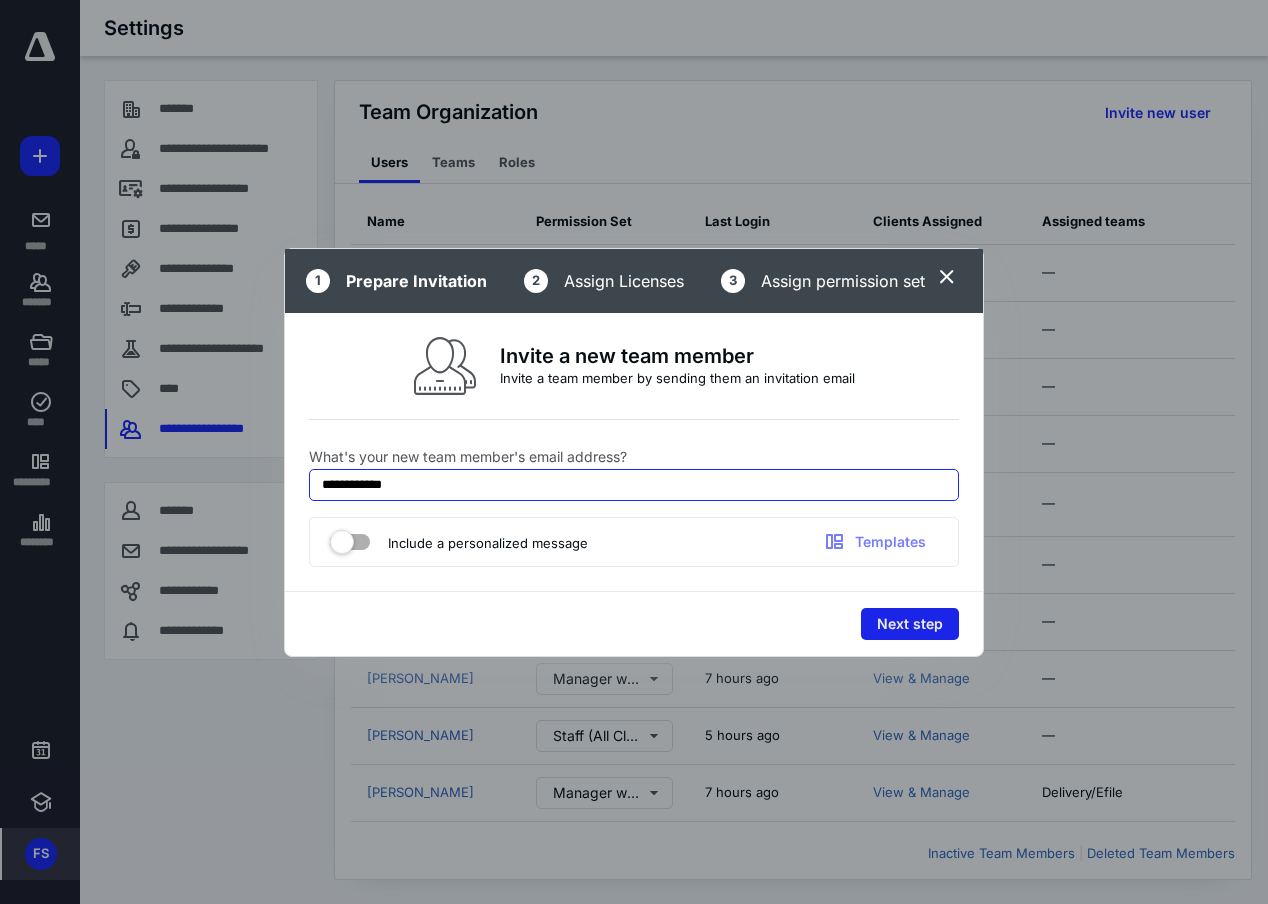 type on "**********" 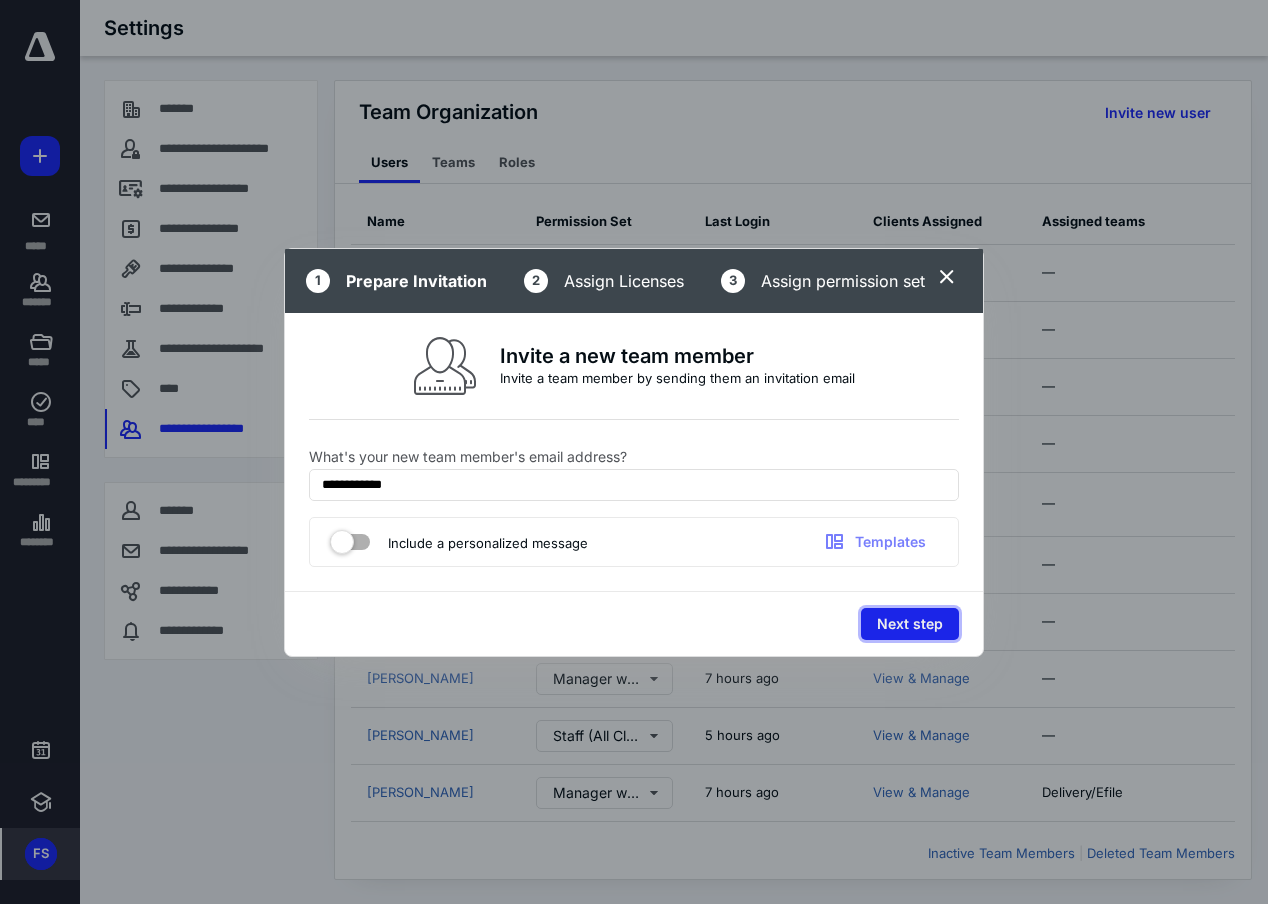 click on "Next step" at bounding box center (910, 624) 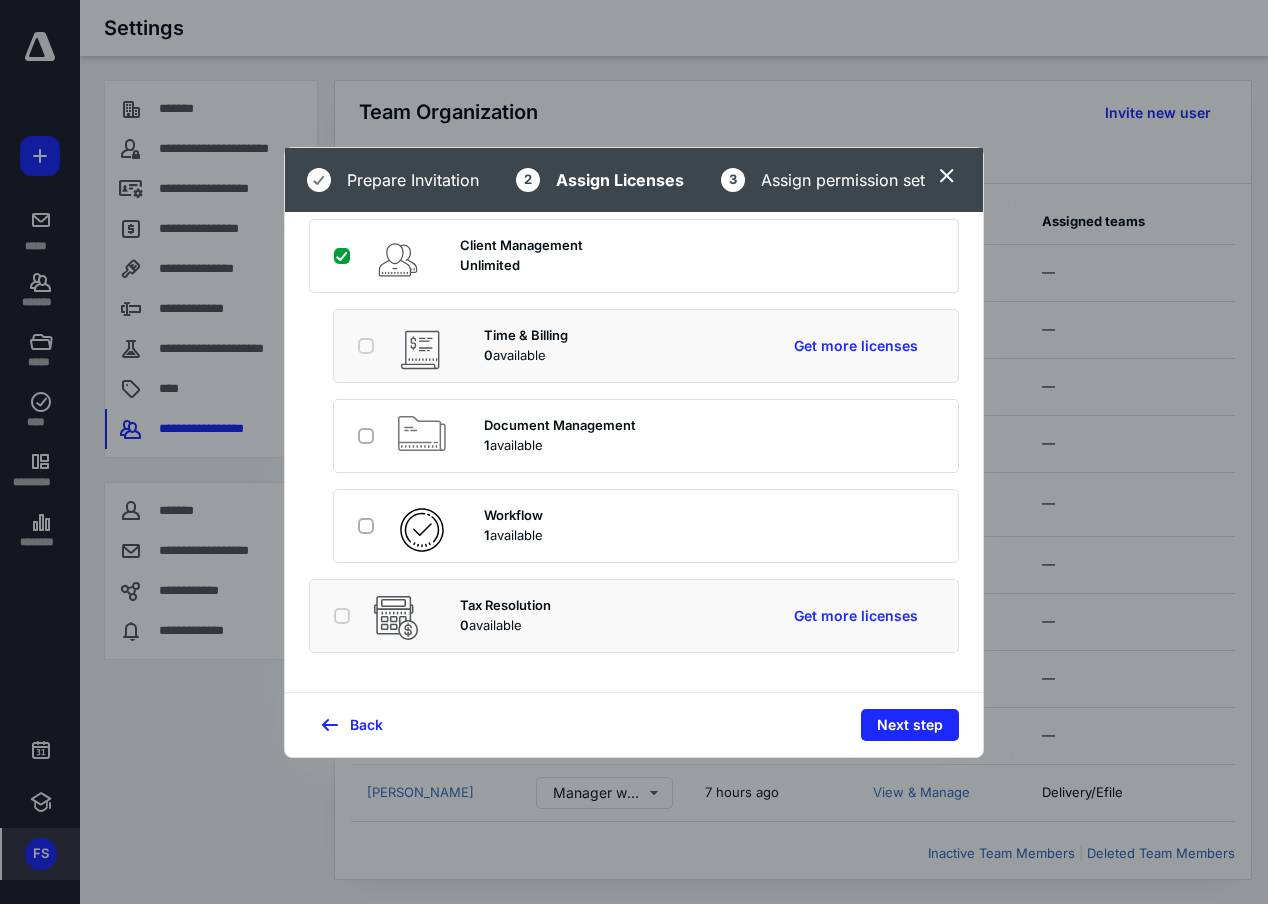 scroll, scrollTop: 125, scrollLeft: 0, axis: vertical 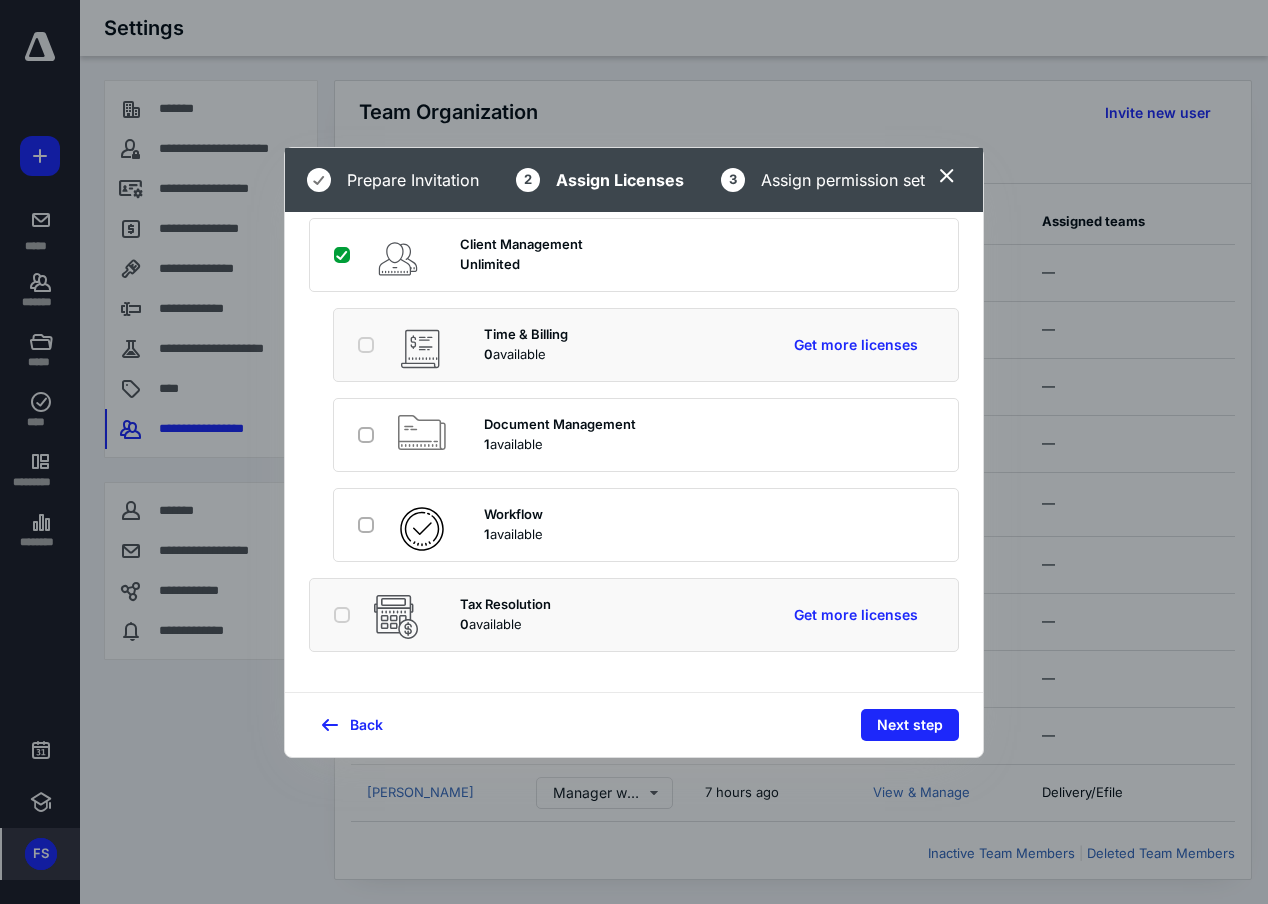 click at bounding box center [370, 524] 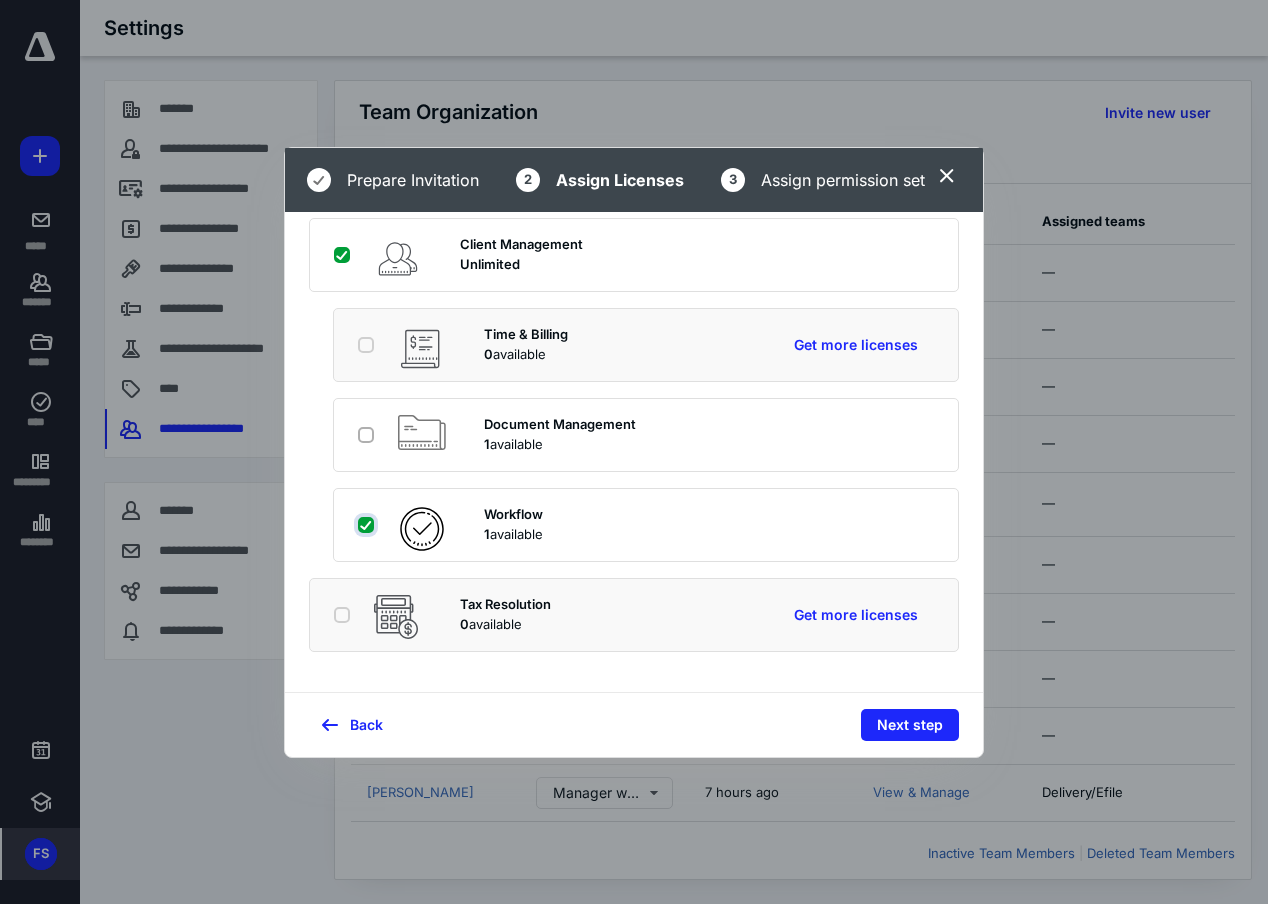 click at bounding box center [368, 525] 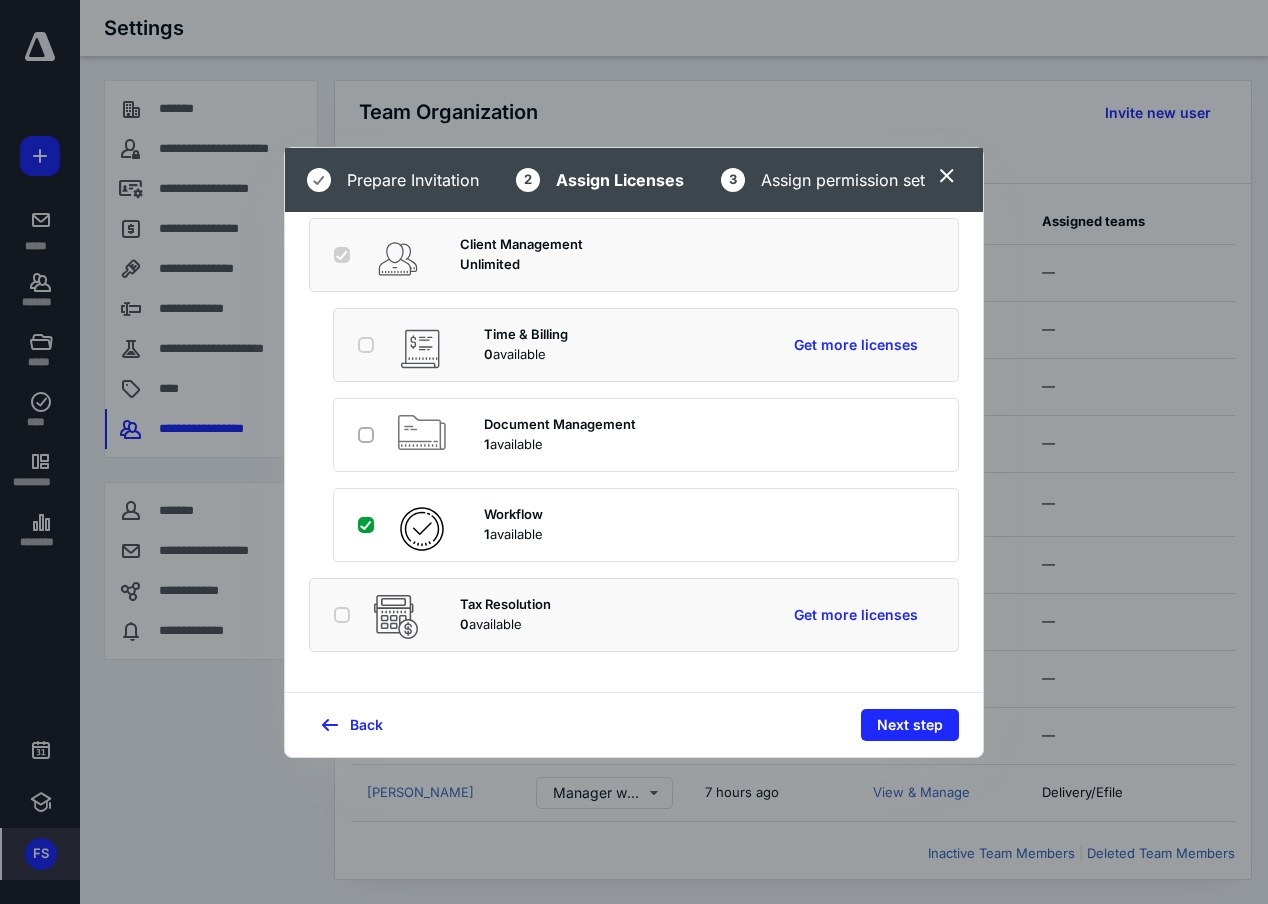 click at bounding box center (370, 434) 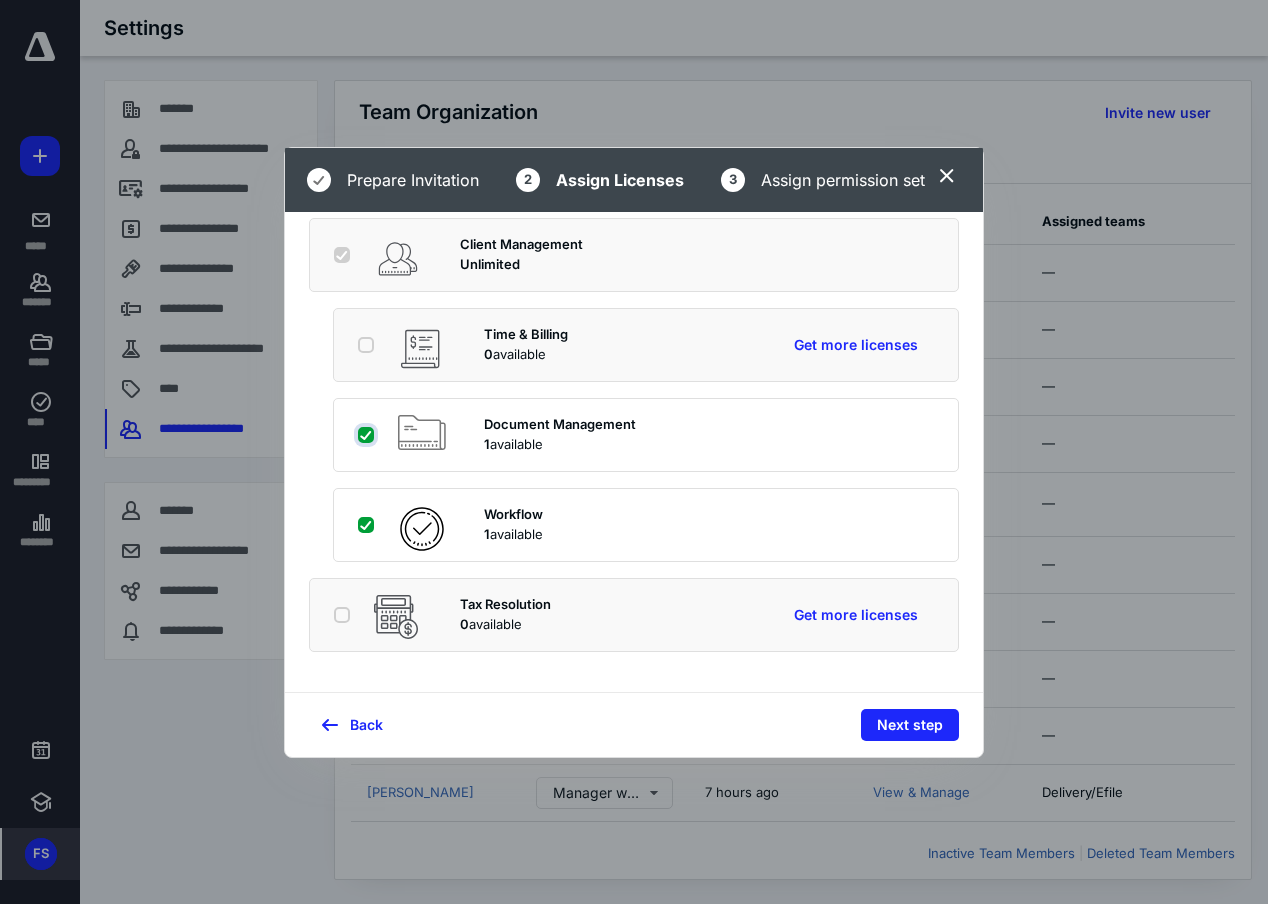 click at bounding box center [368, 435] 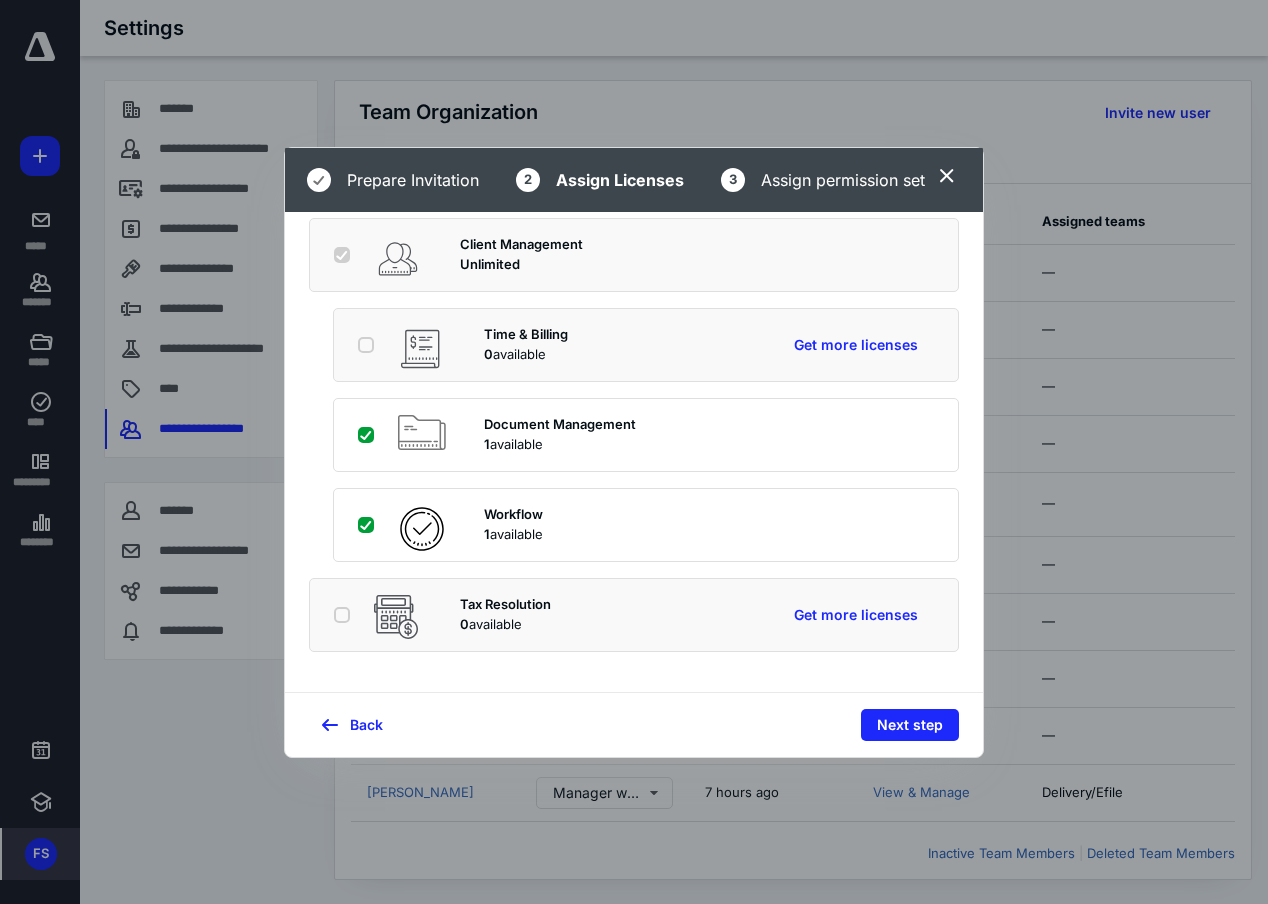 click at bounding box center [370, 344] 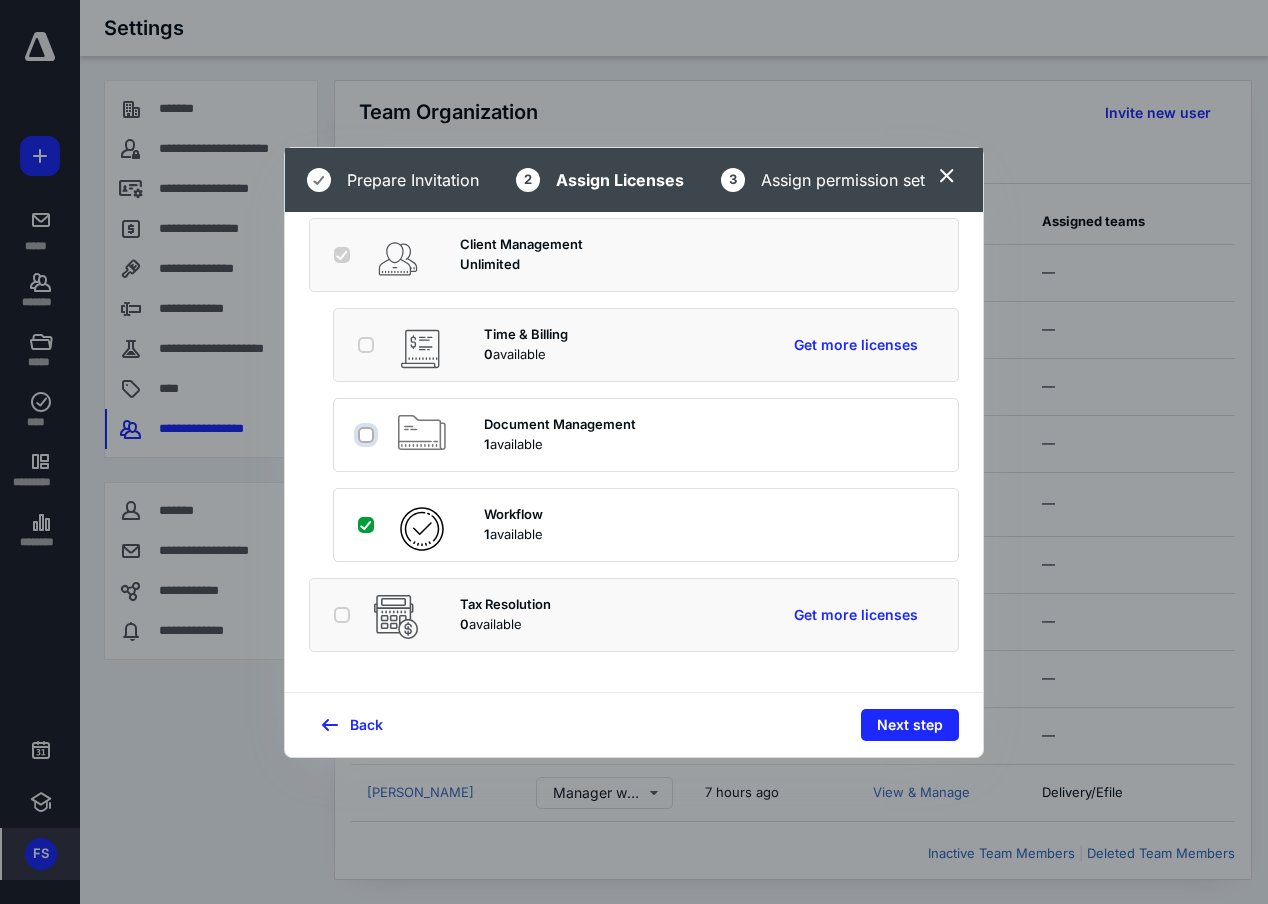 click at bounding box center [368, 435] 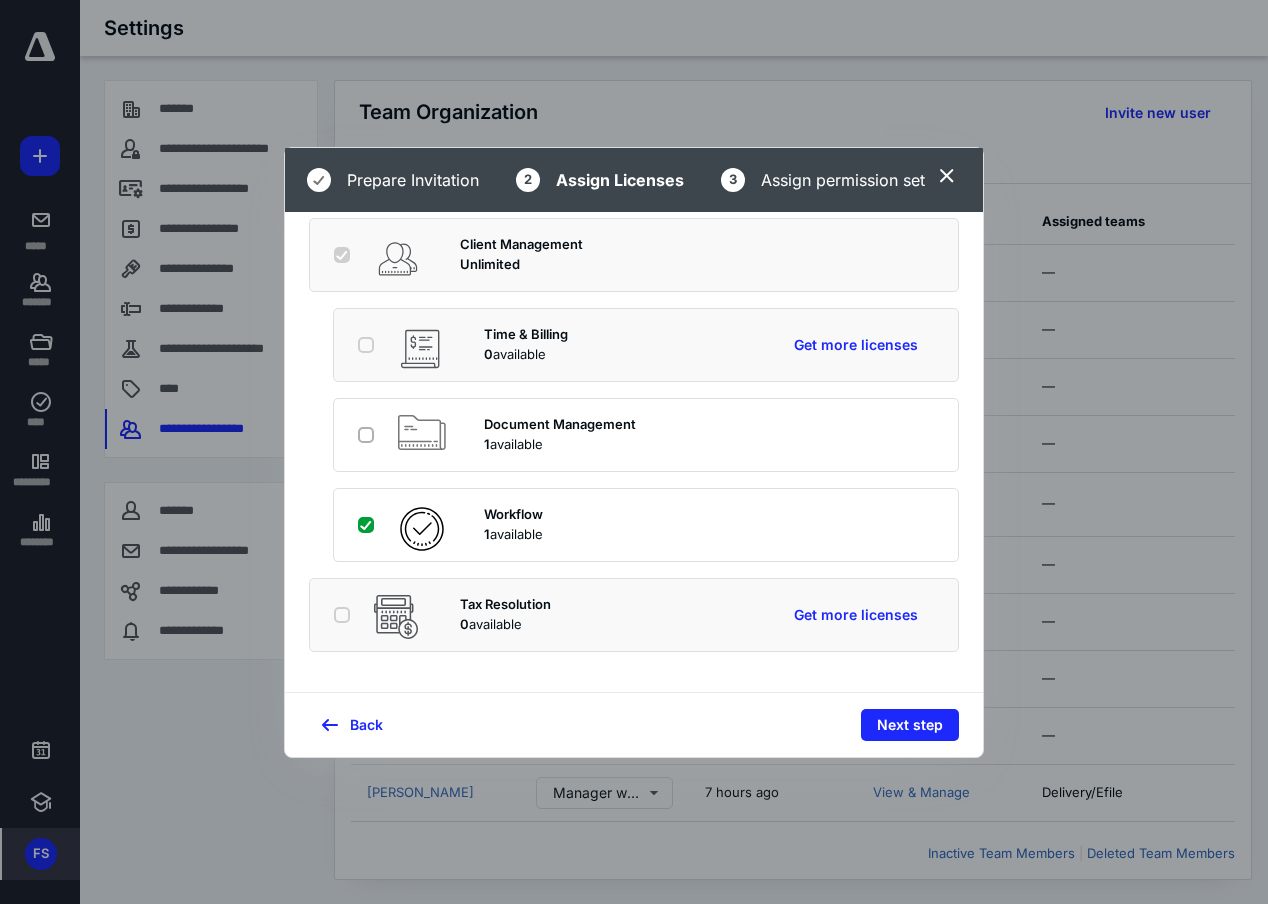 click at bounding box center (370, 524) 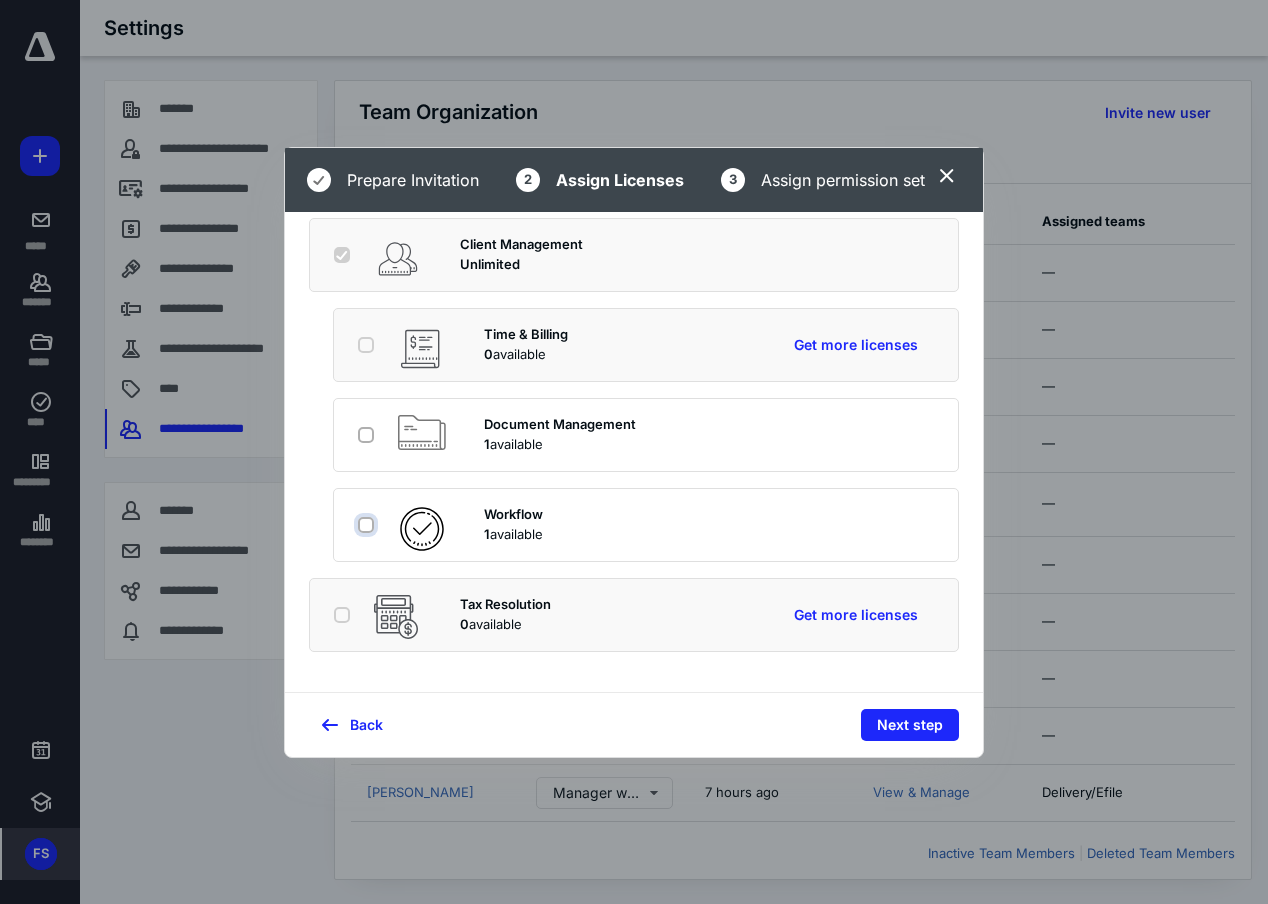click at bounding box center (368, 525) 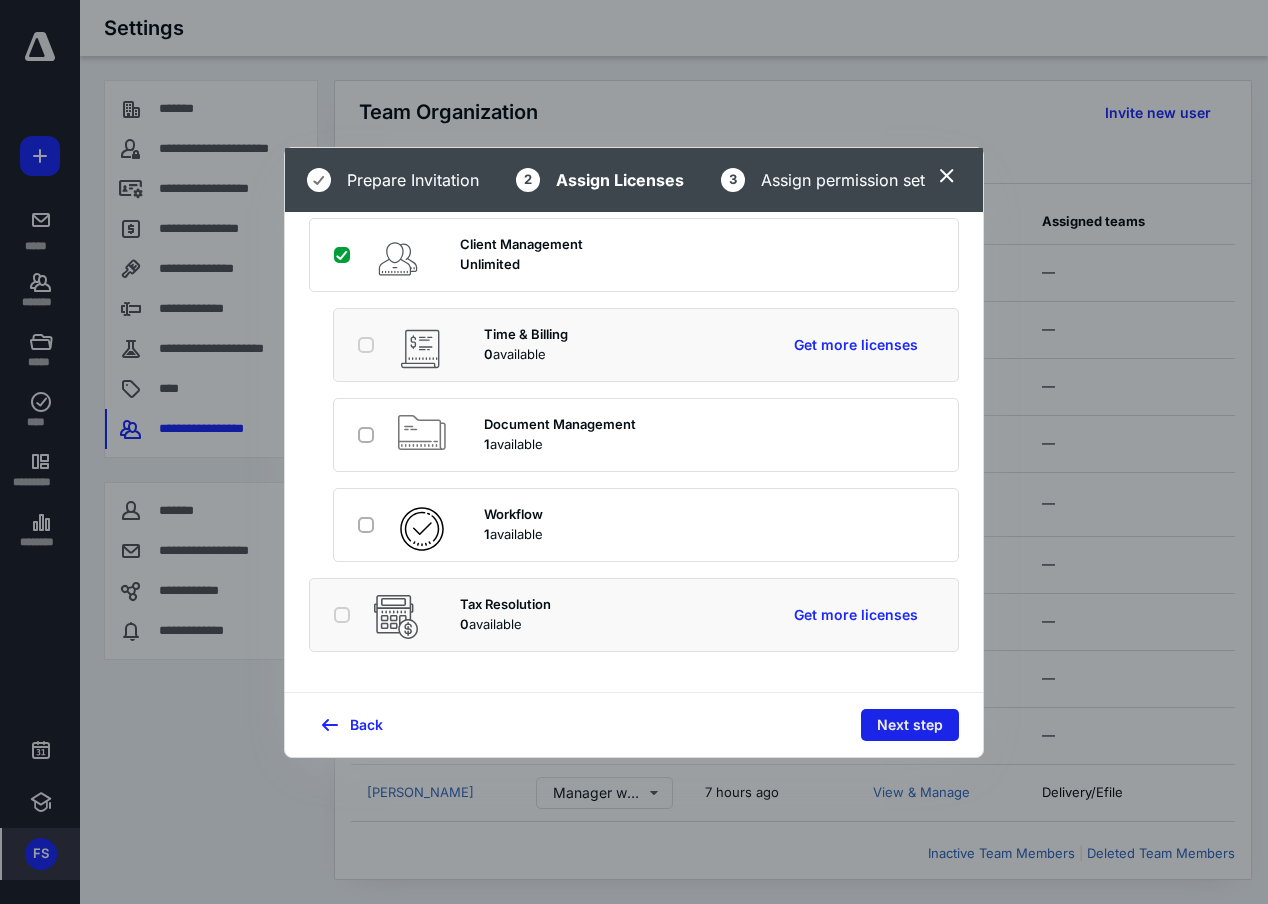 click on "Next step" at bounding box center [910, 725] 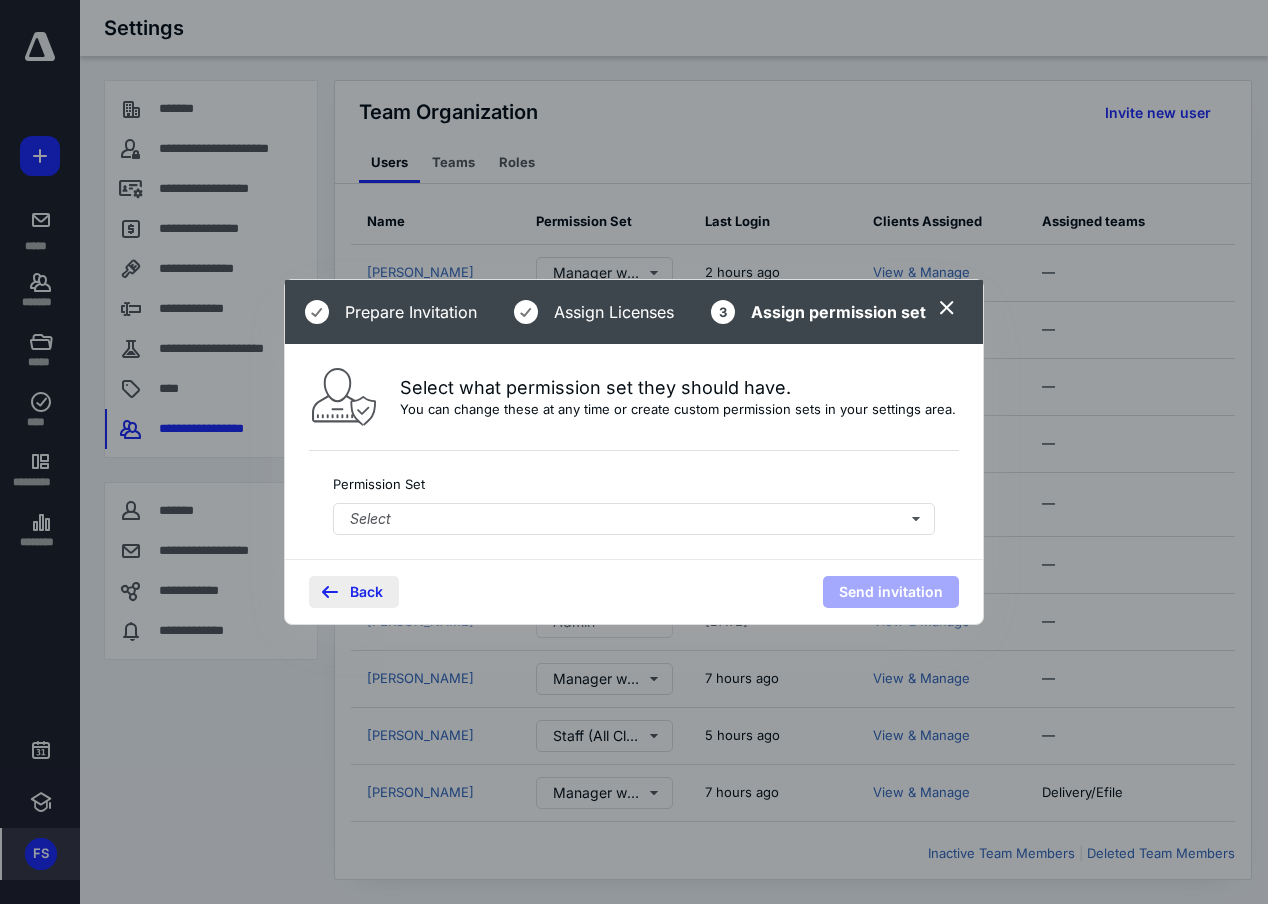 click on "Back" at bounding box center (354, 592) 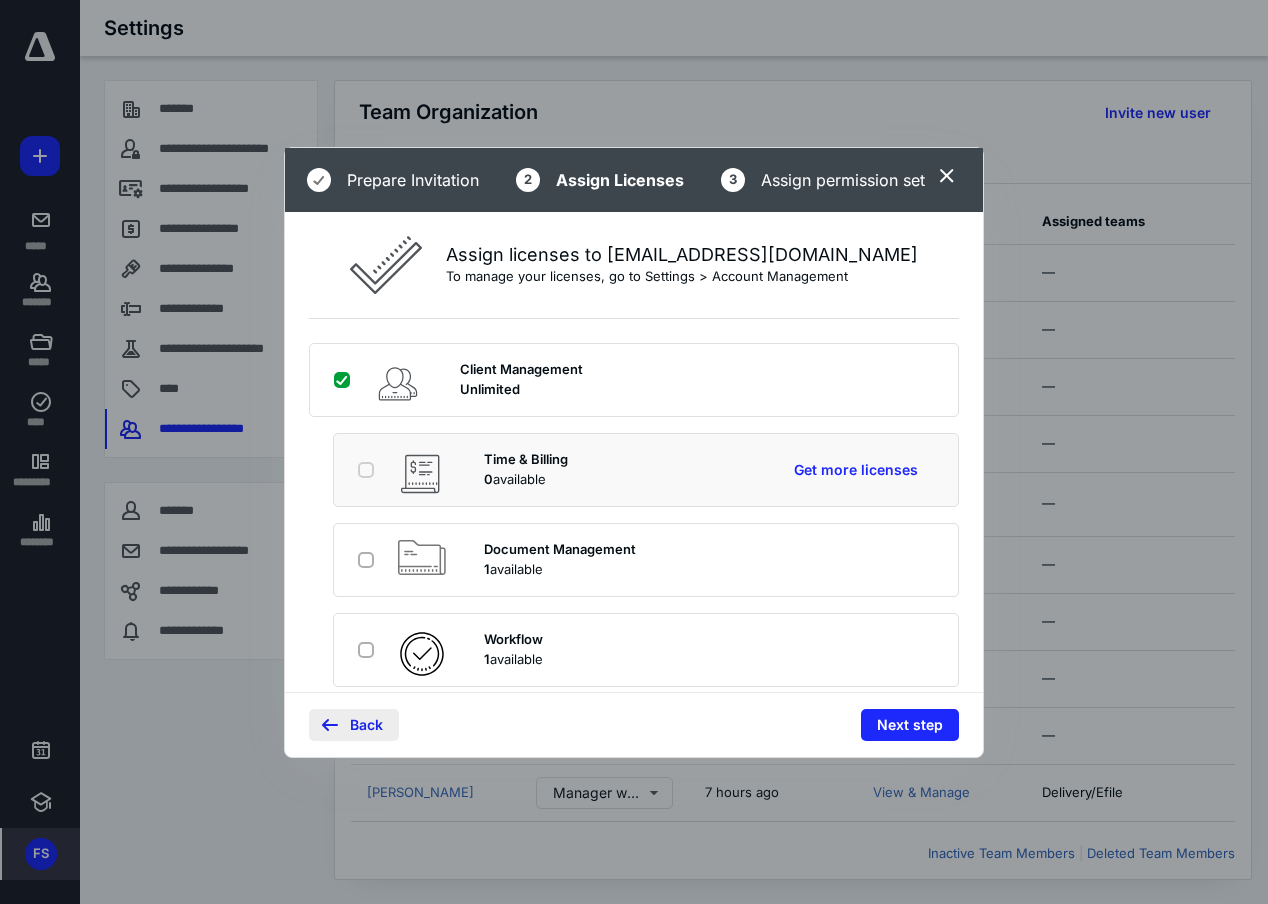 click on "Back" at bounding box center (354, 725) 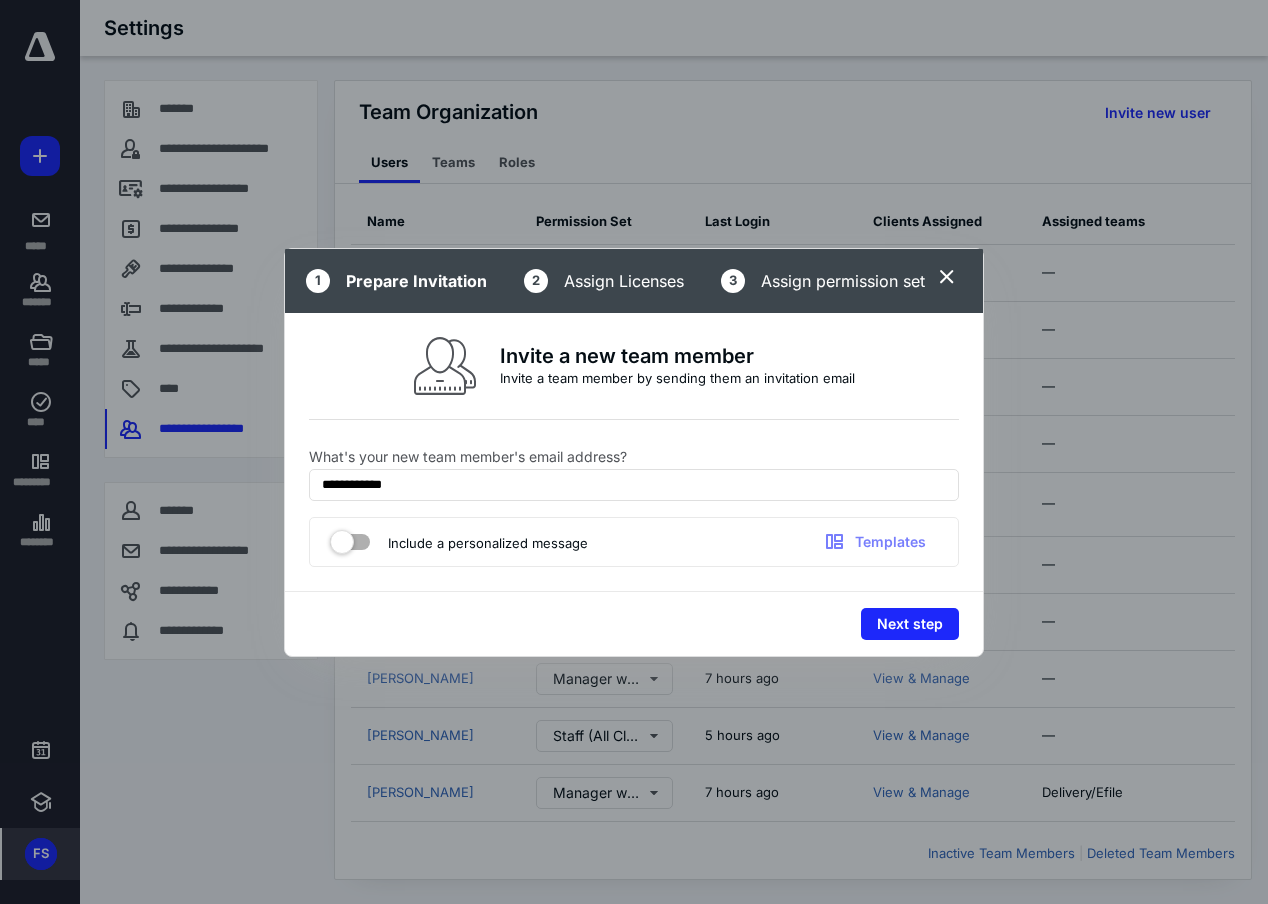 click on "Invite a team member by sending them an invitation email" at bounding box center (677, 379) 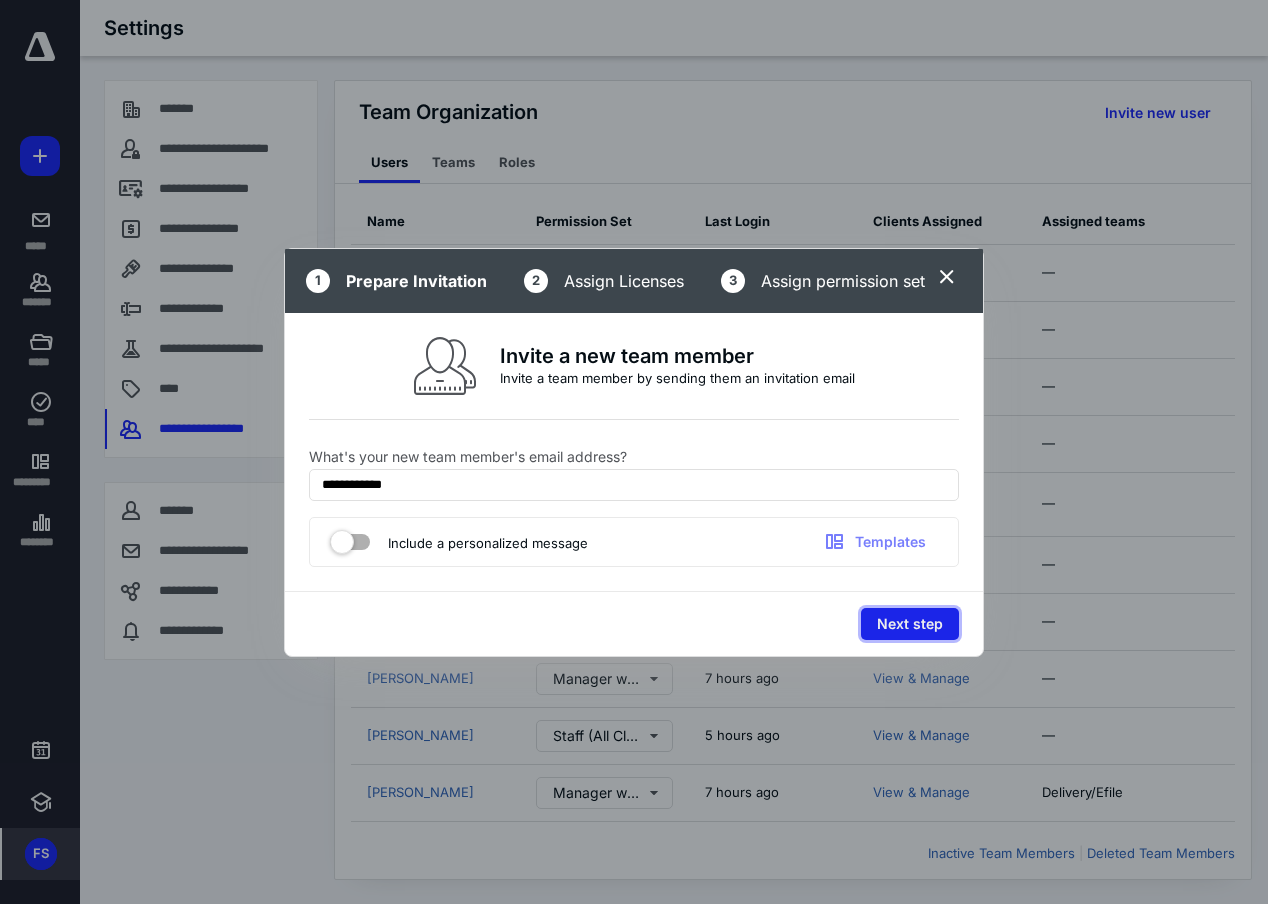 click on "Next step" at bounding box center (910, 624) 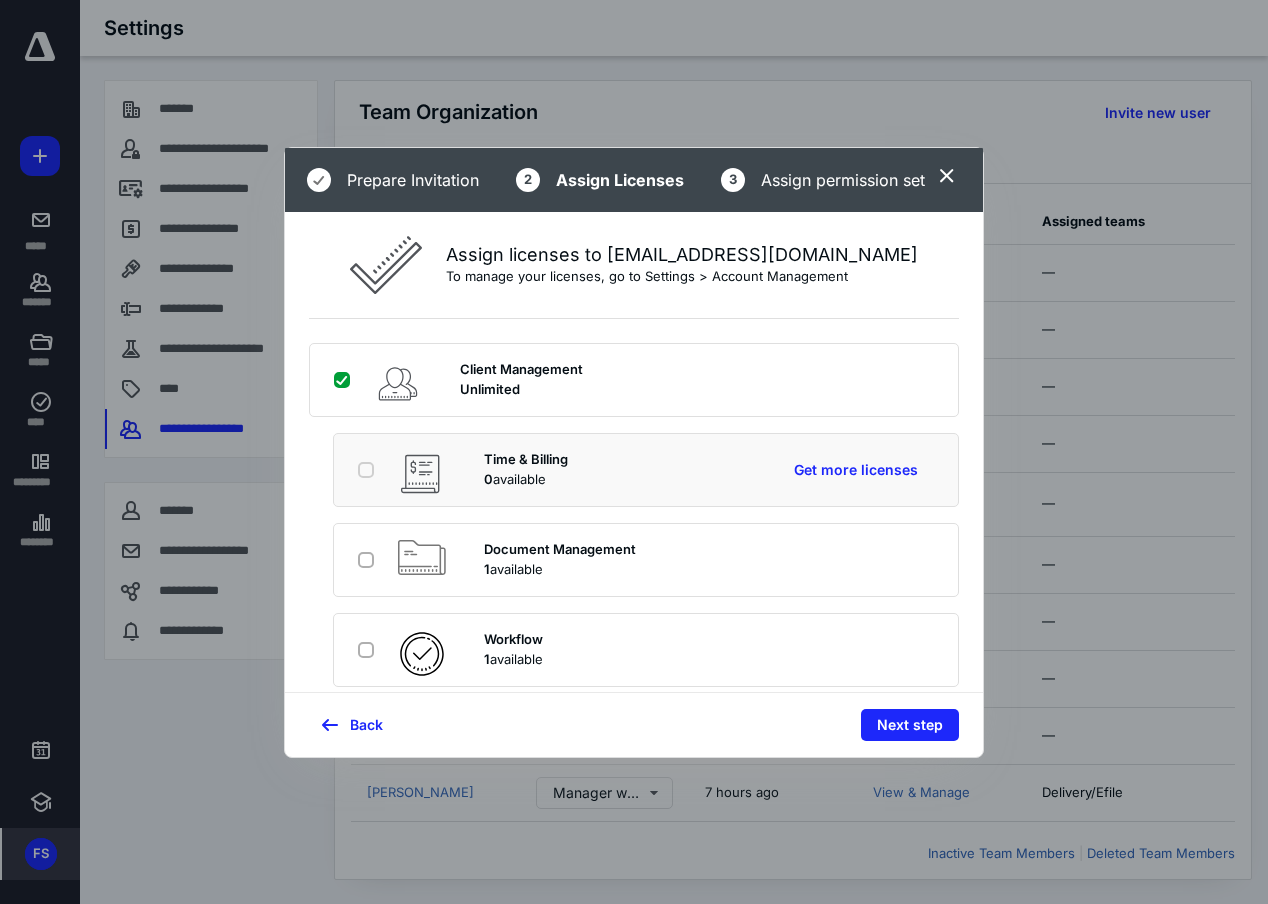 type 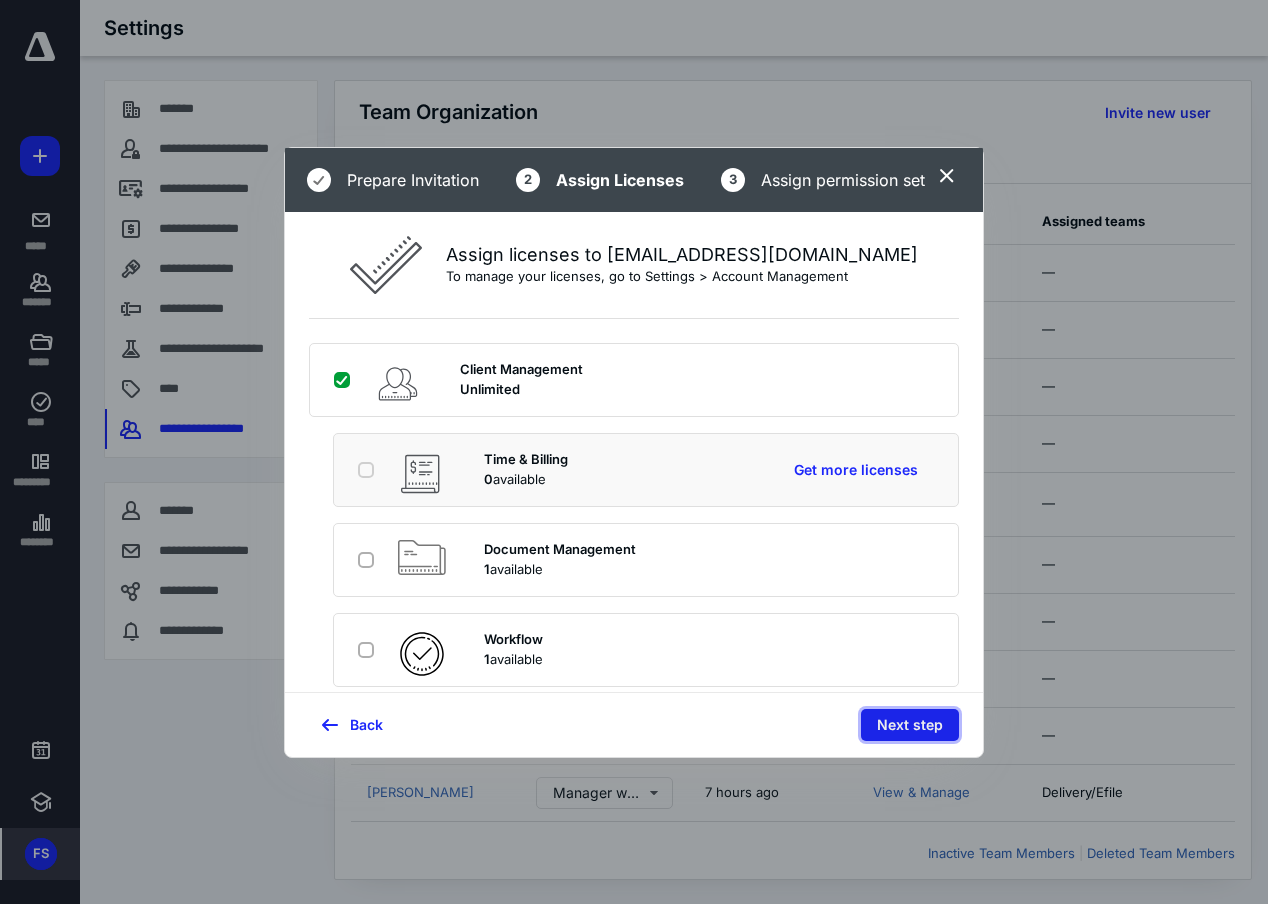 click on "Next step" at bounding box center (910, 725) 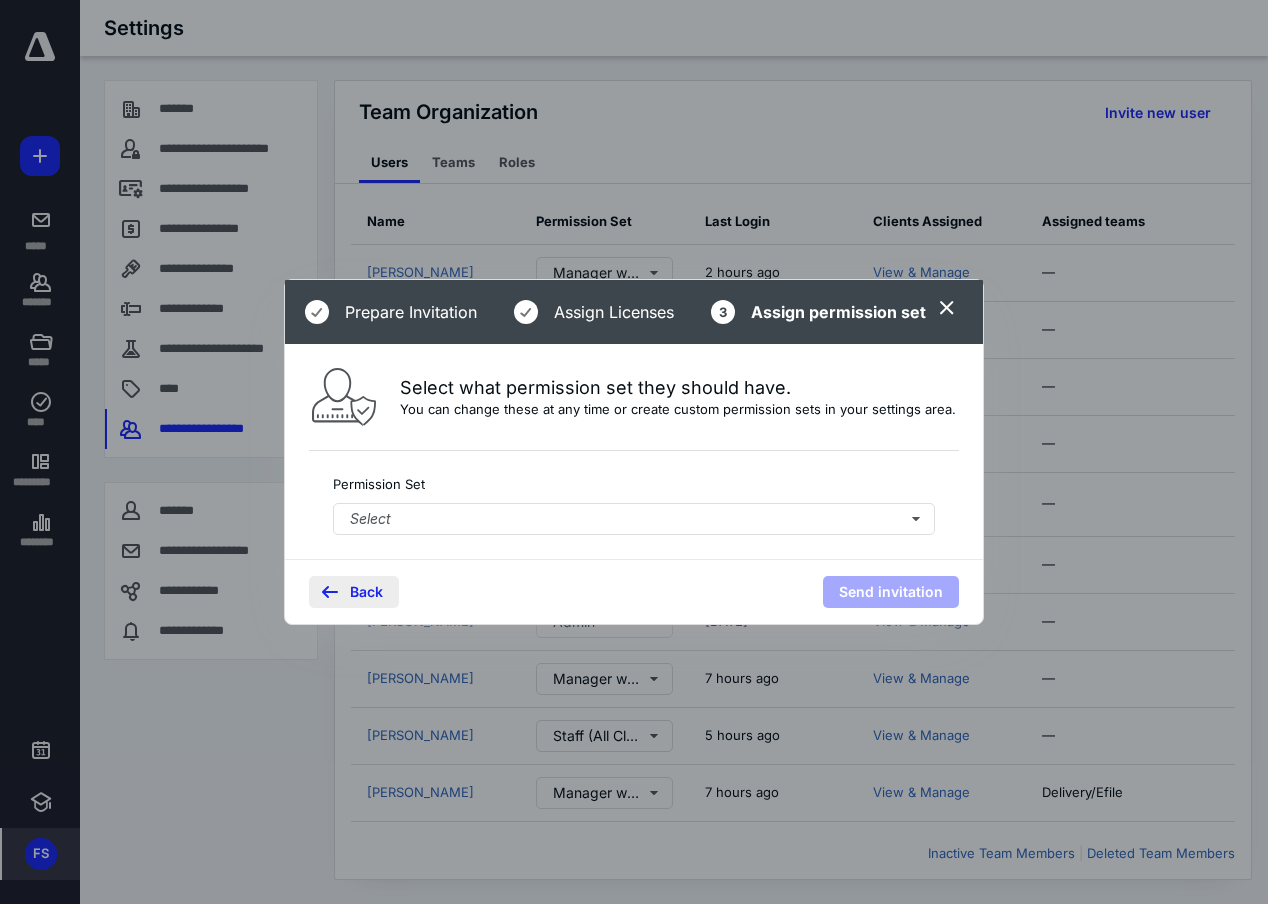 click on "Back" at bounding box center [354, 592] 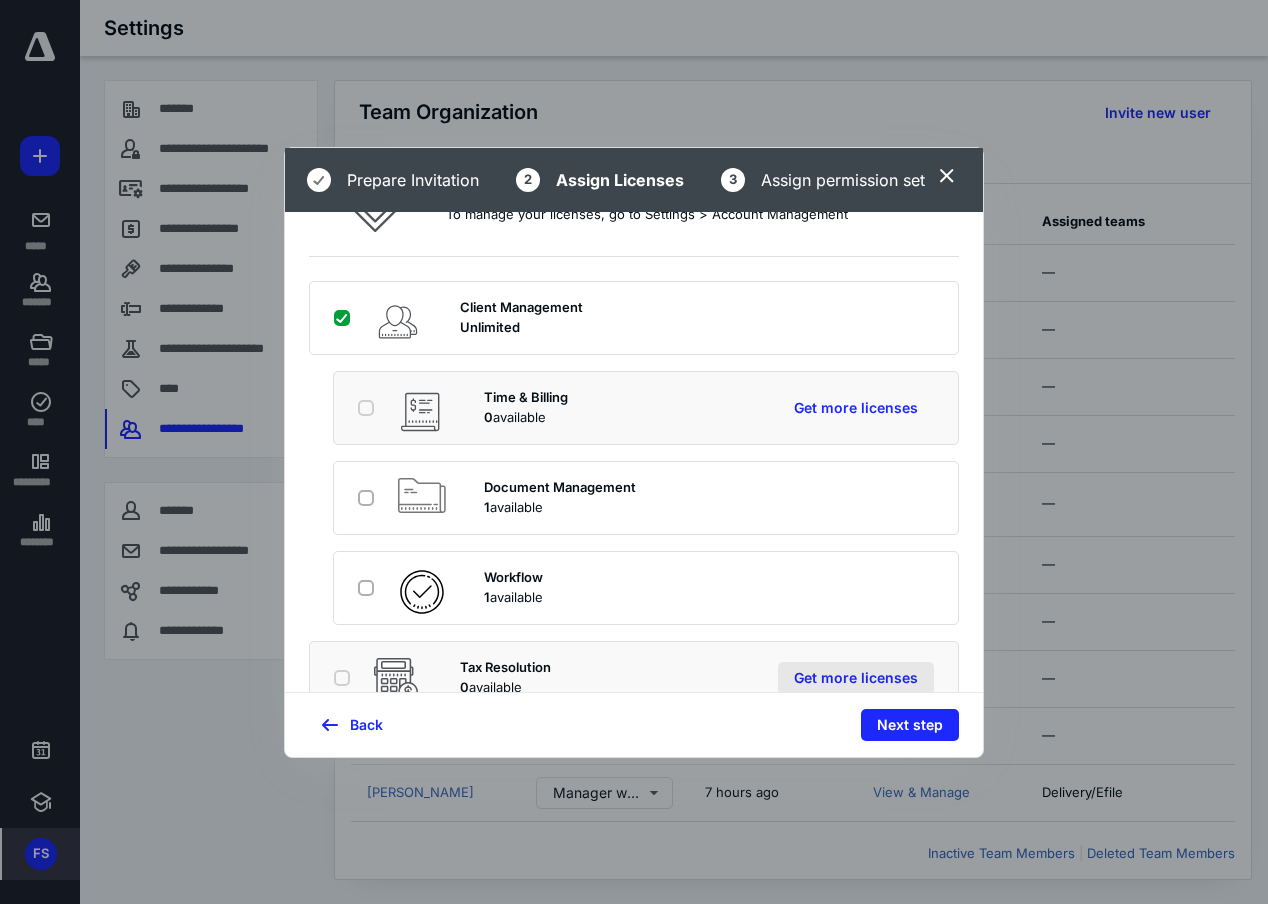 scroll, scrollTop: 107, scrollLeft: 0, axis: vertical 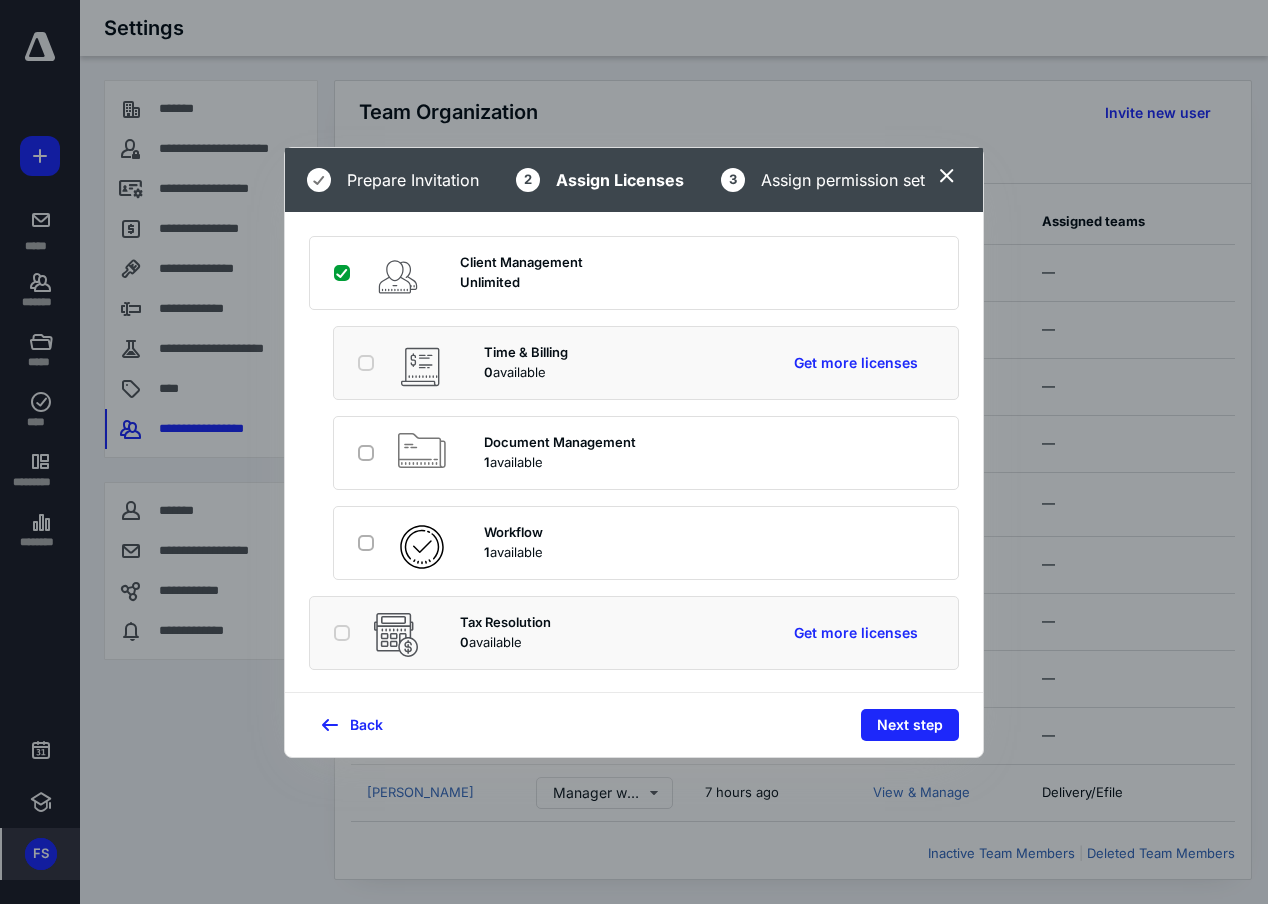 click on "Next step" at bounding box center [910, 725] 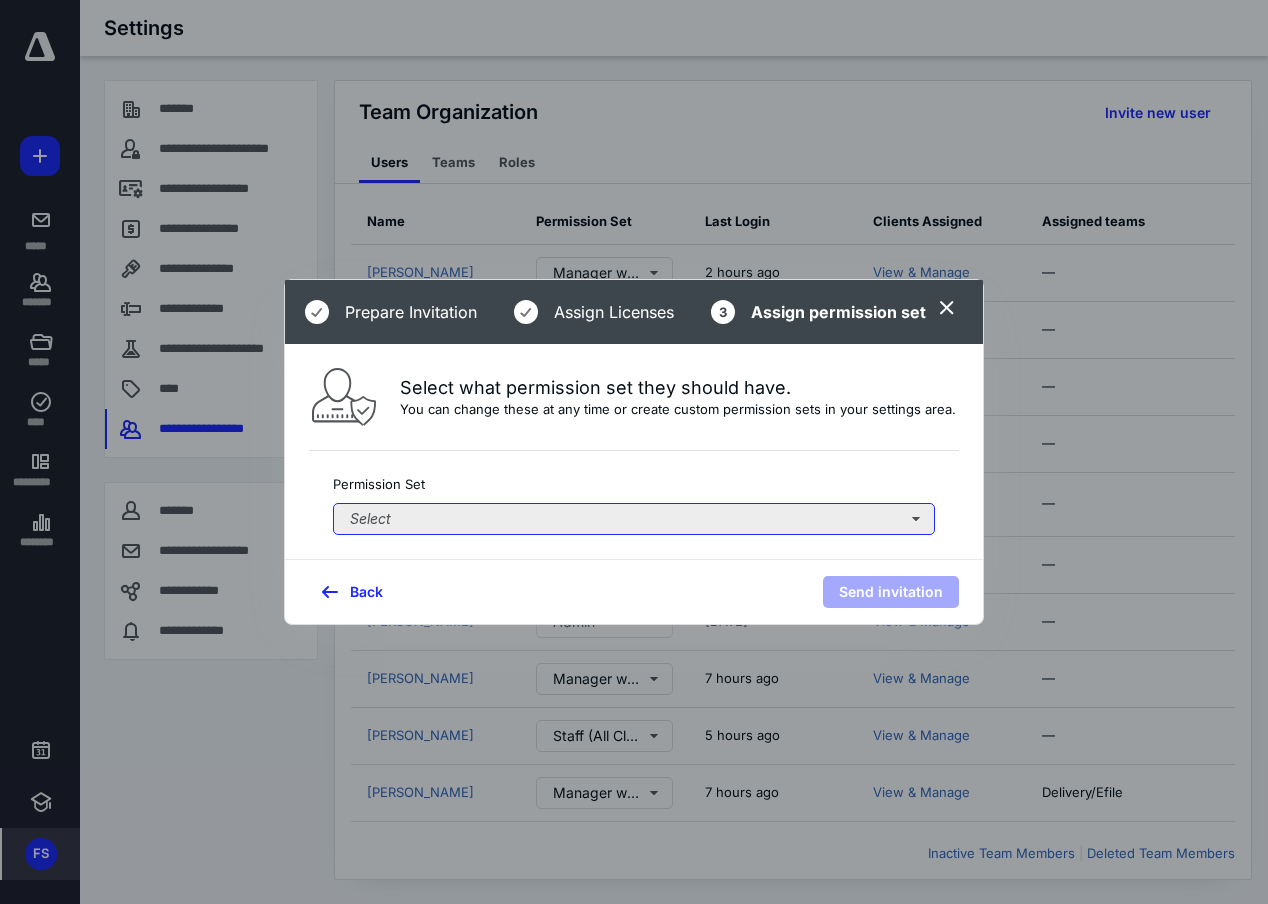 click on "Select" at bounding box center [634, 519] 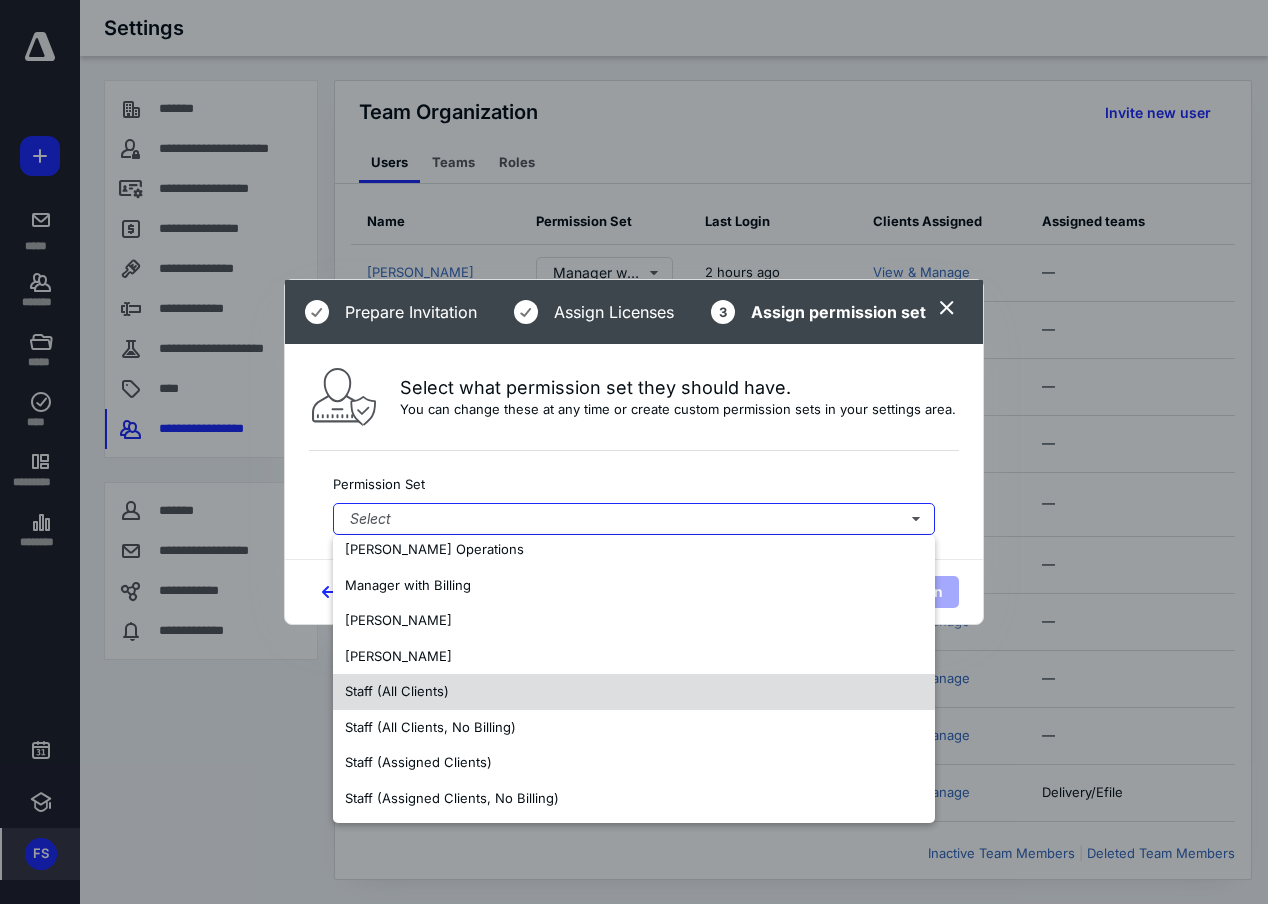 scroll, scrollTop: 83, scrollLeft: 0, axis: vertical 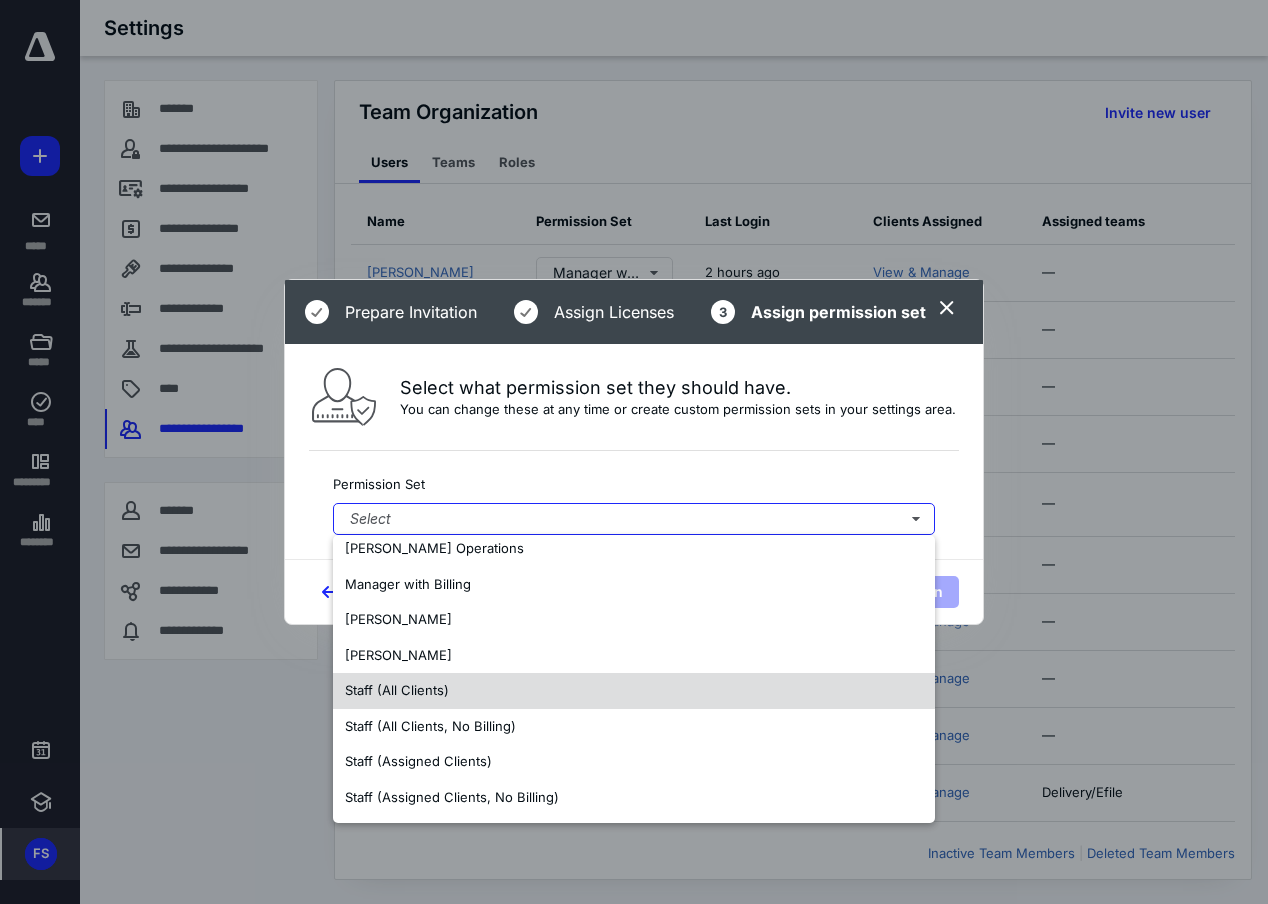 click on "Staff (All Clients)" at bounding box center (634, 691) 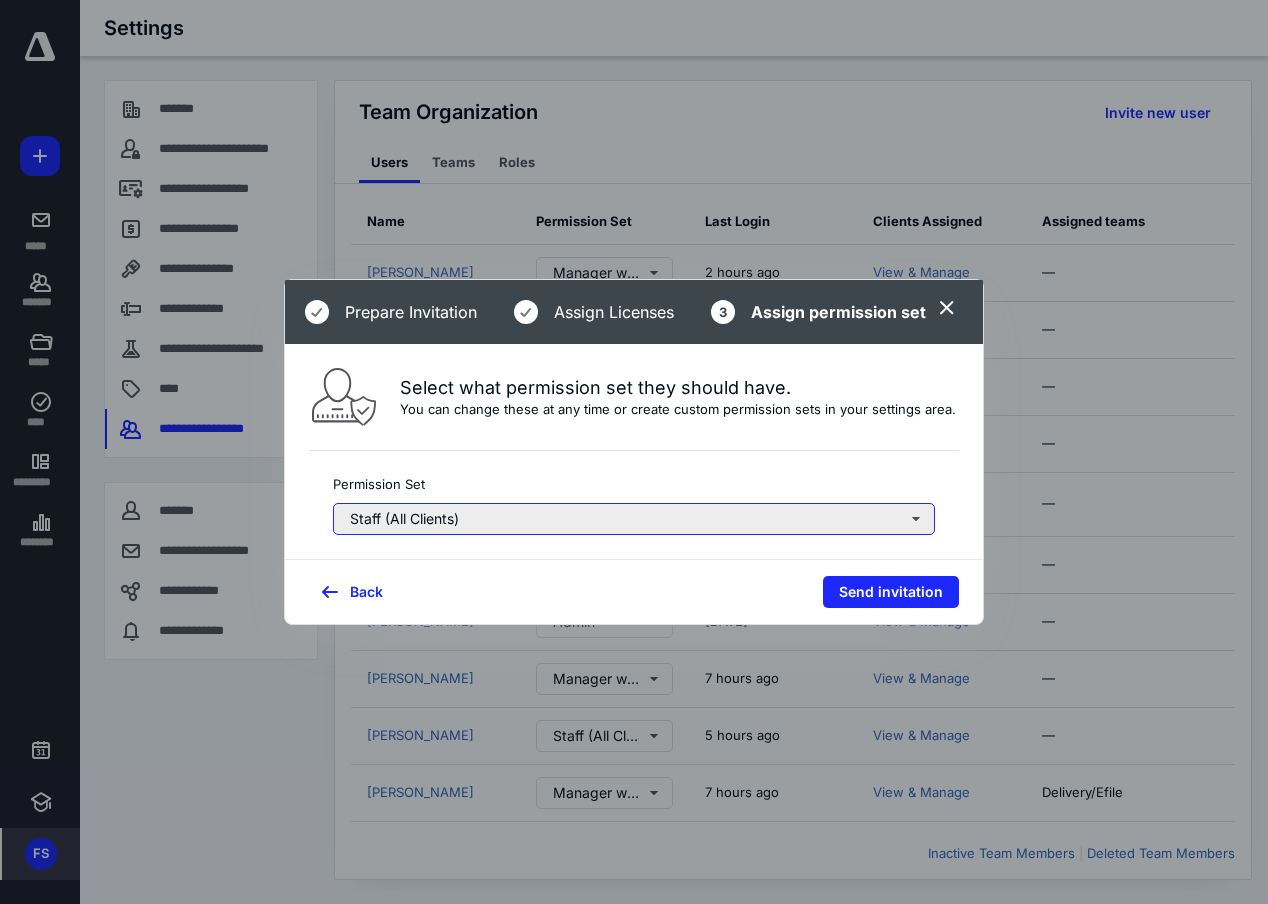 click on "Staff (All Clients)" at bounding box center [634, 519] 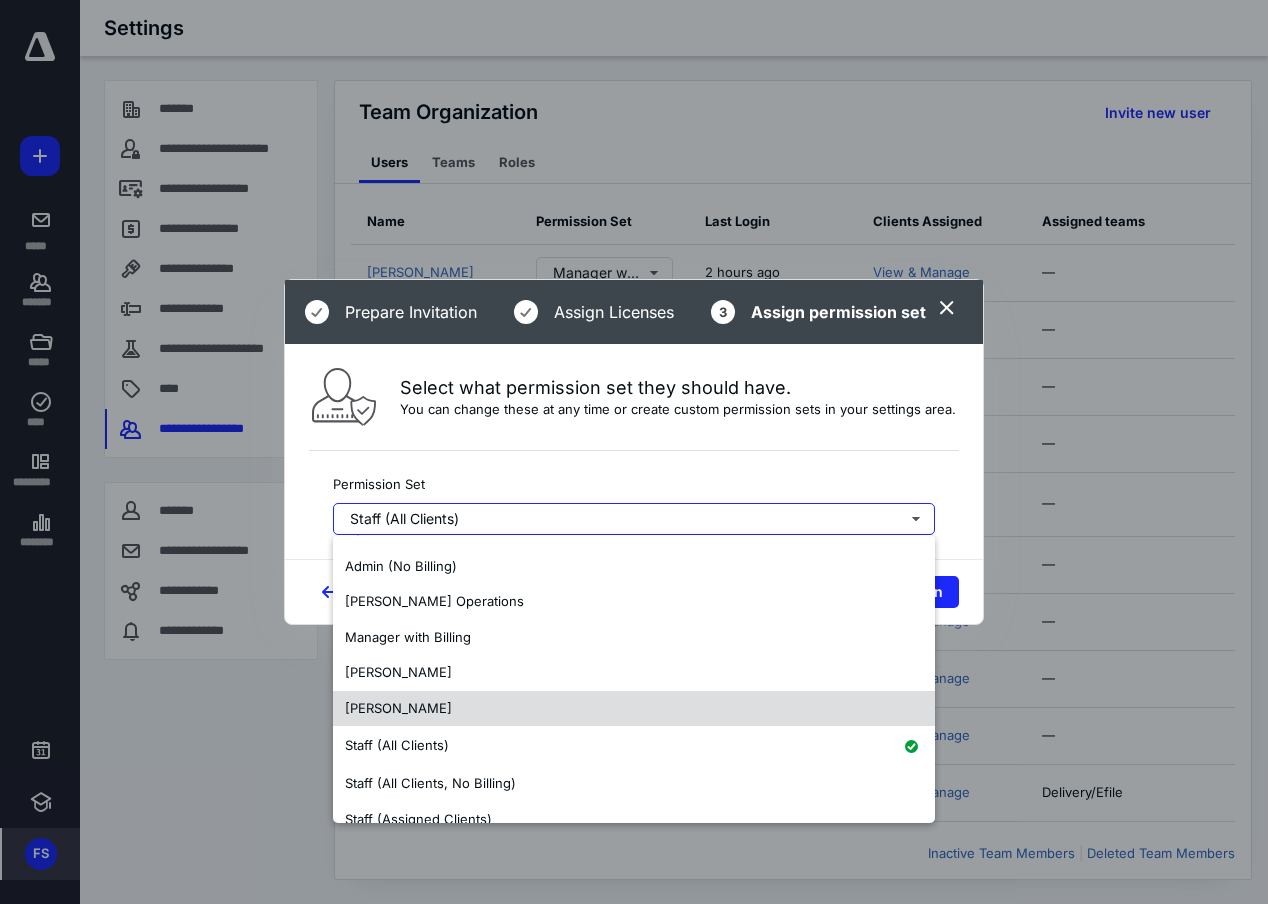 scroll, scrollTop: 31, scrollLeft: 0, axis: vertical 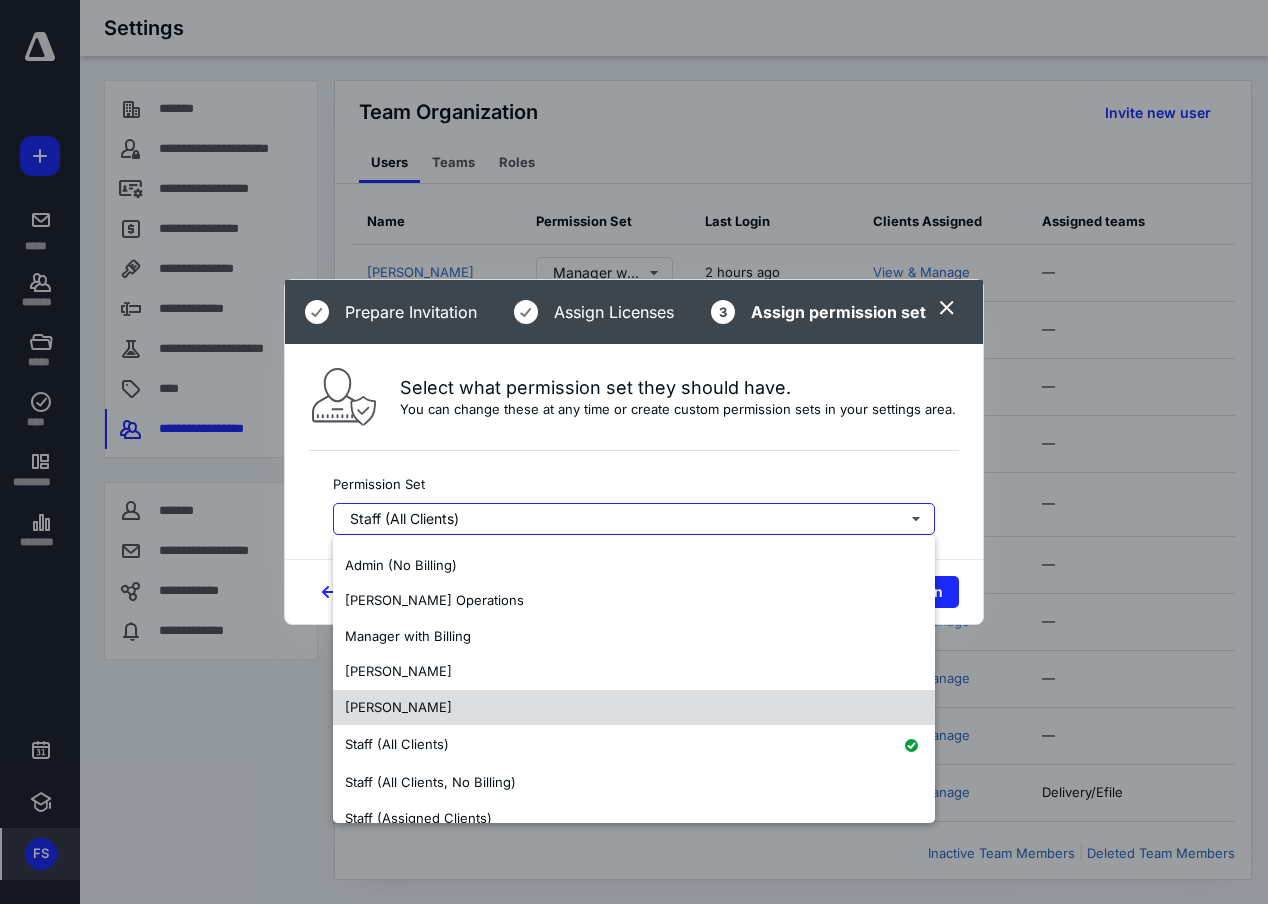 click on "[PERSON_NAME]" at bounding box center (634, 708) 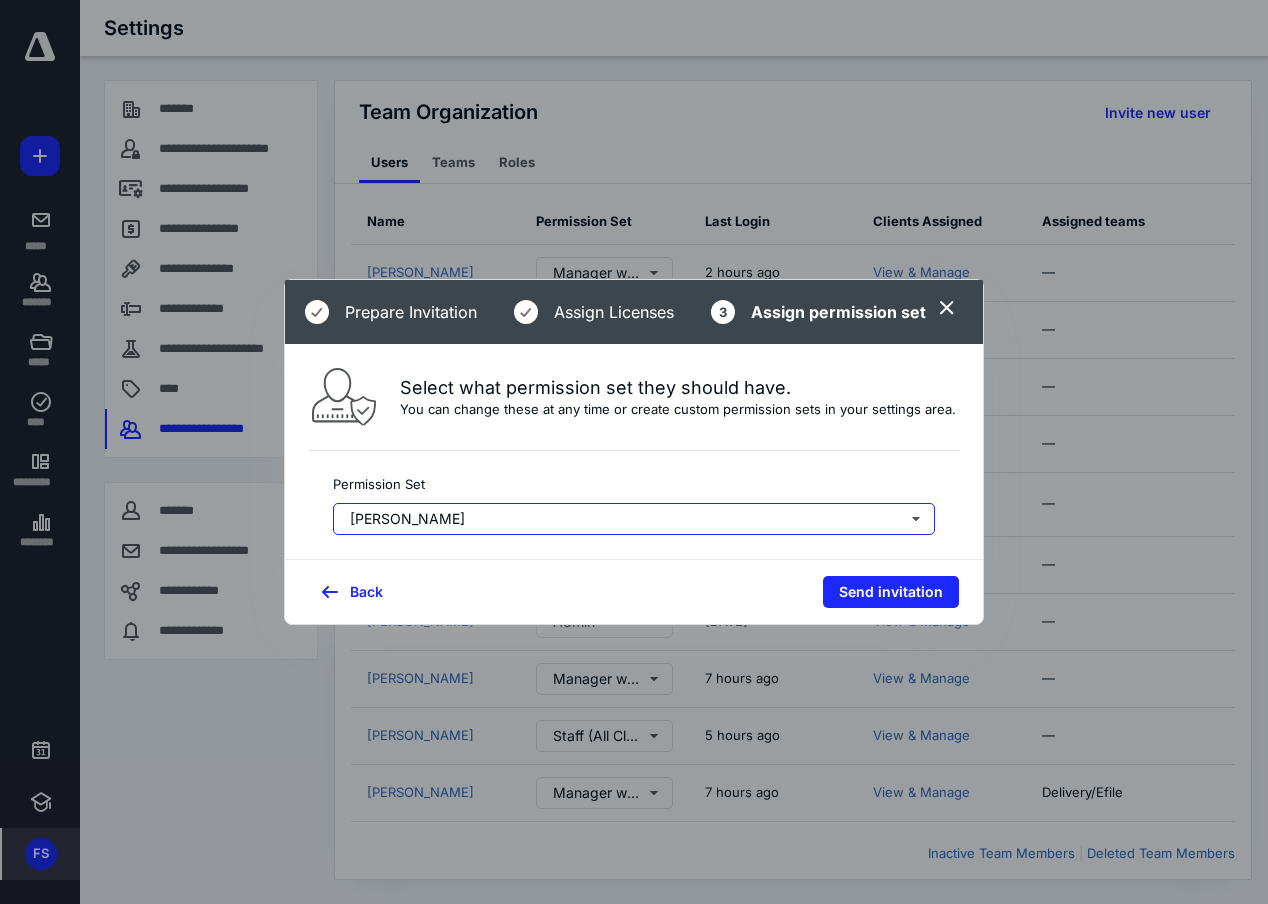 scroll, scrollTop: 0, scrollLeft: 0, axis: both 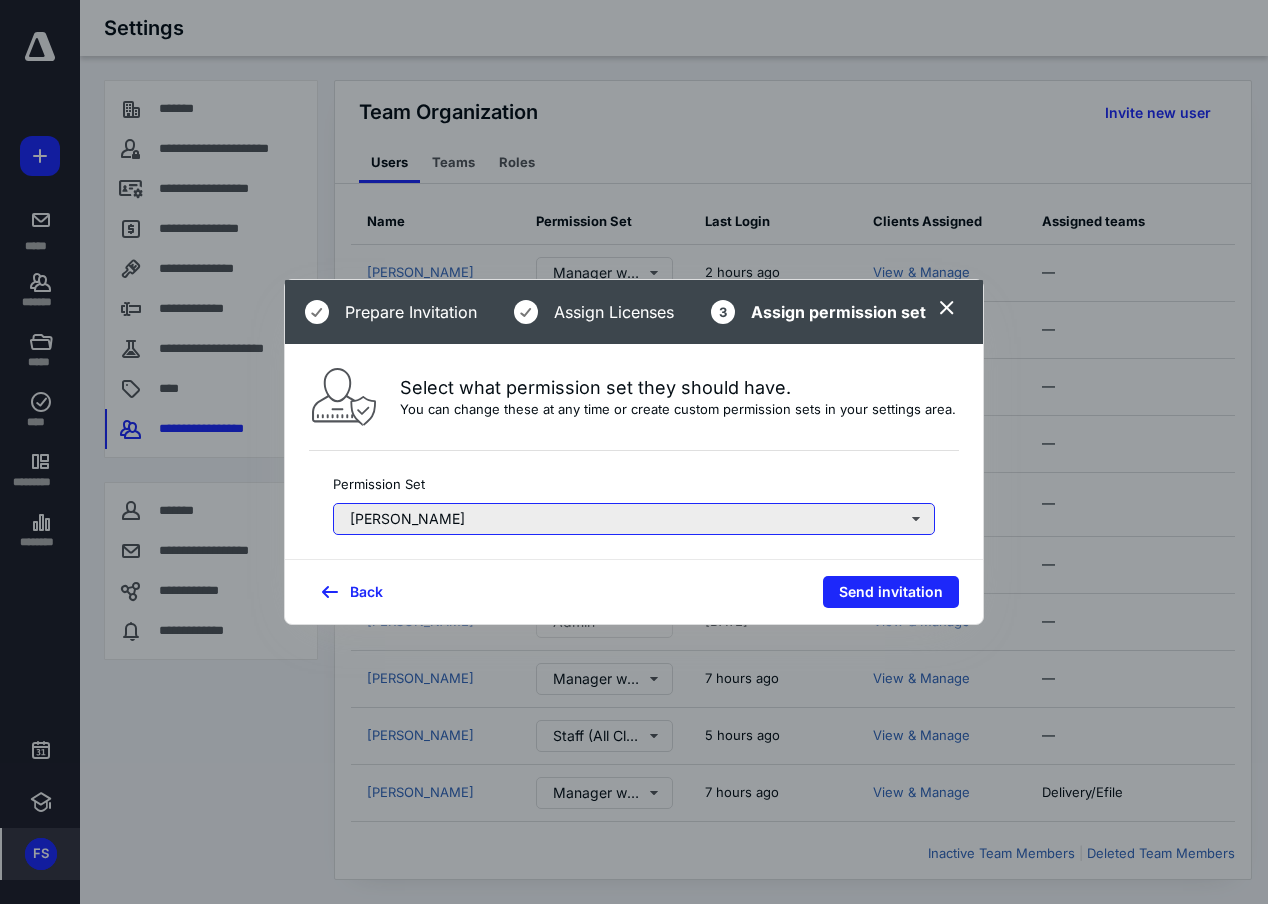 click on "[PERSON_NAME]" at bounding box center [634, 519] 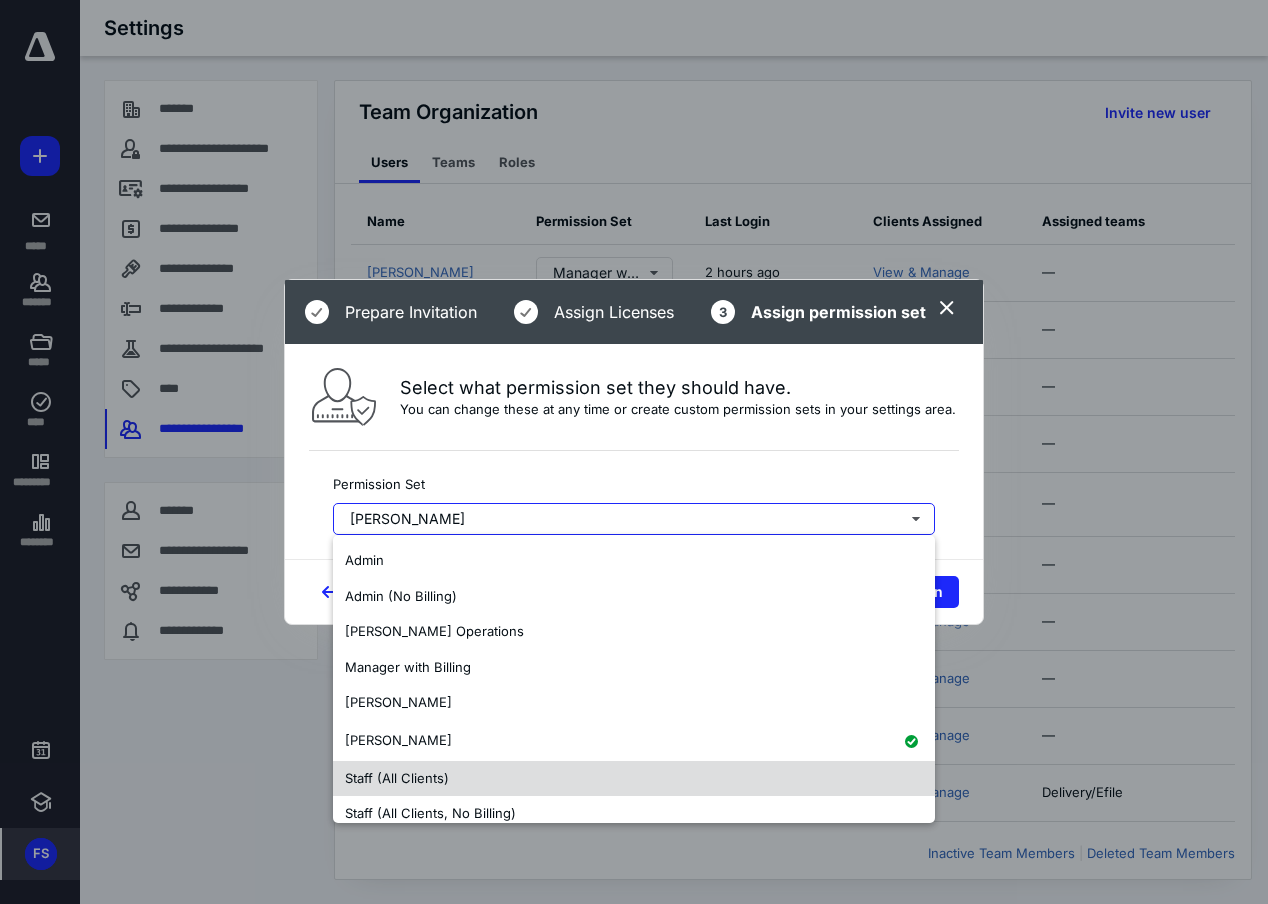 click on "Staff (All Clients)" at bounding box center (634, 779) 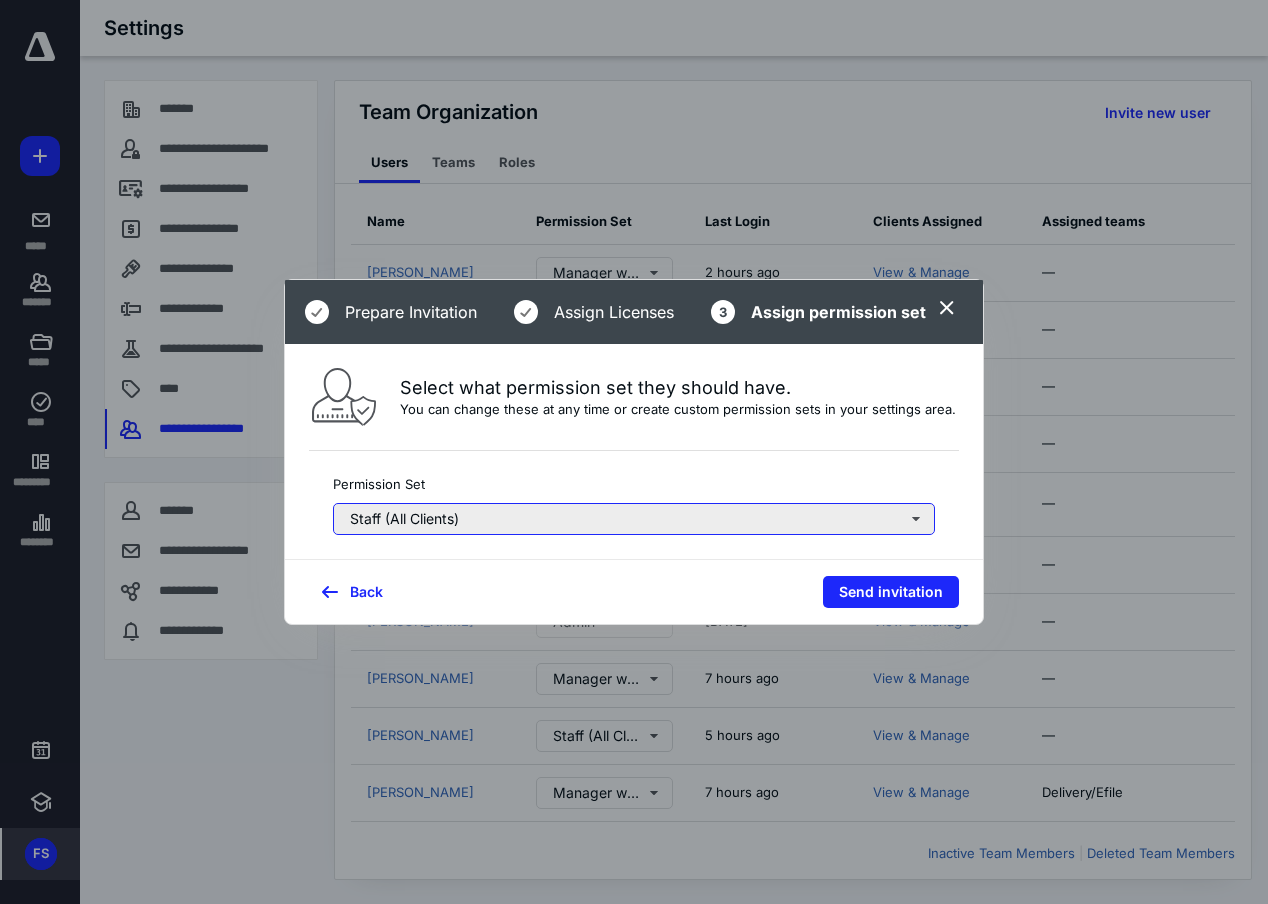 click on "Staff (All Clients)" at bounding box center (634, 519) 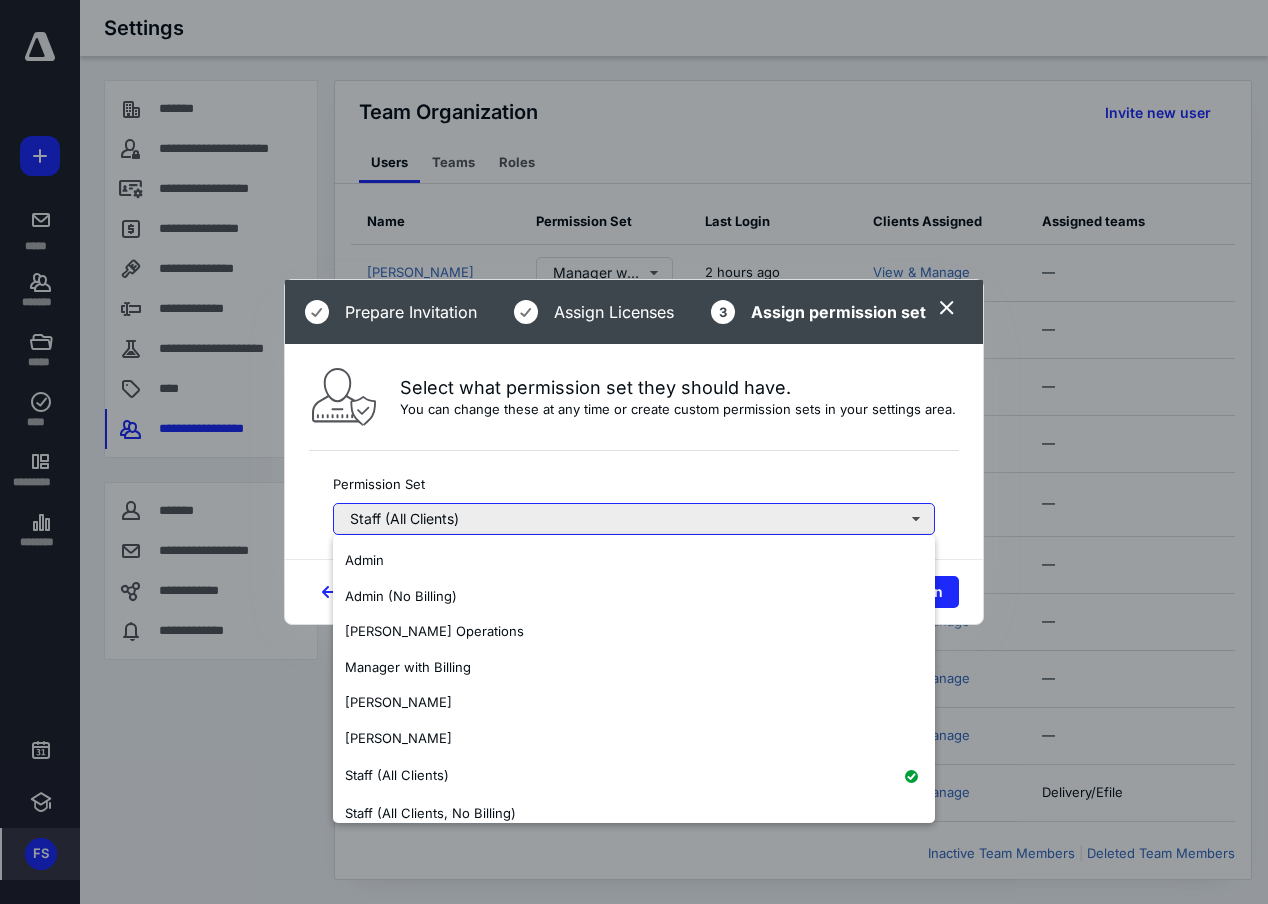 type 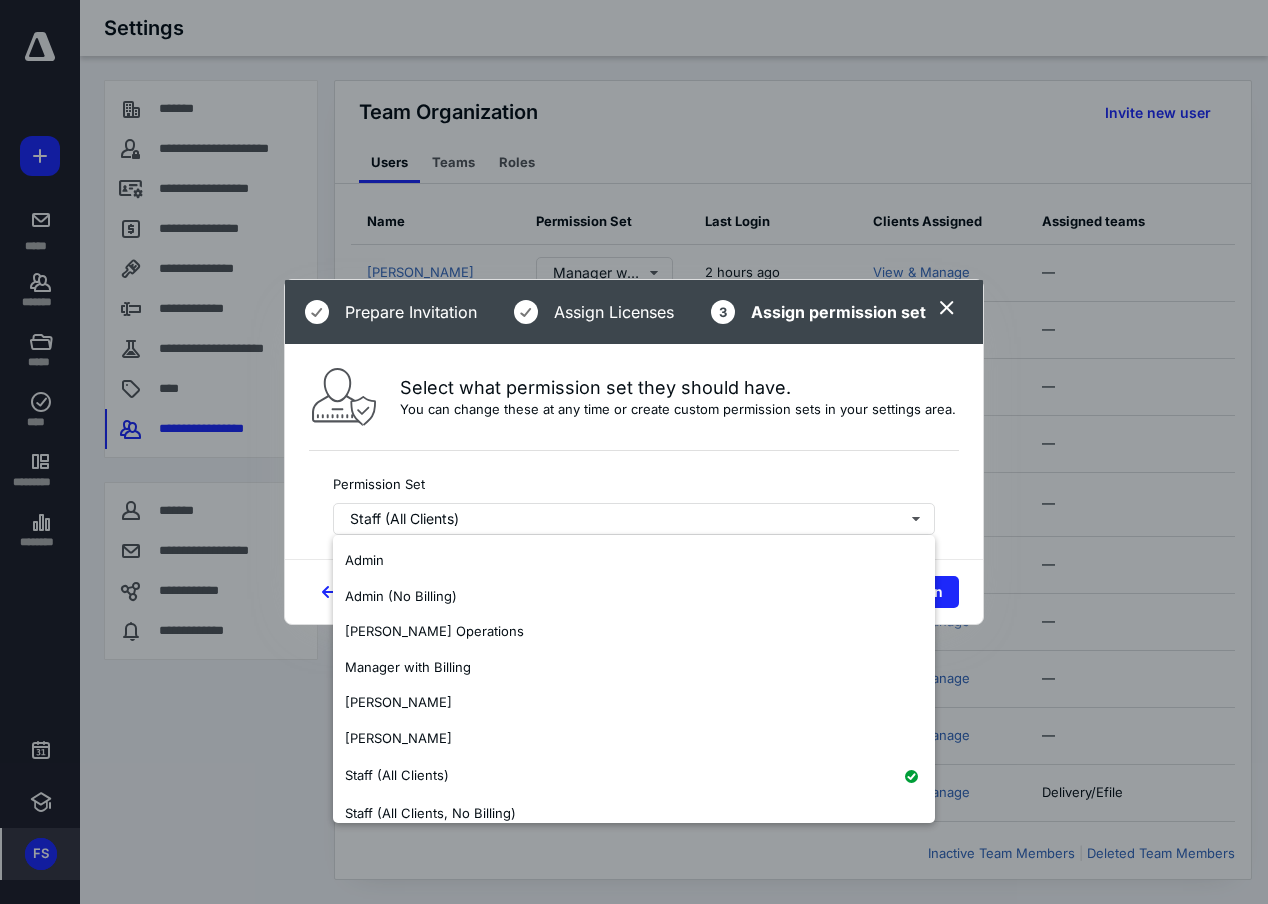 drag, startPoint x: 938, startPoint y: 482, endPoint x: 946, endPoint y: 521, distance: 39.812057 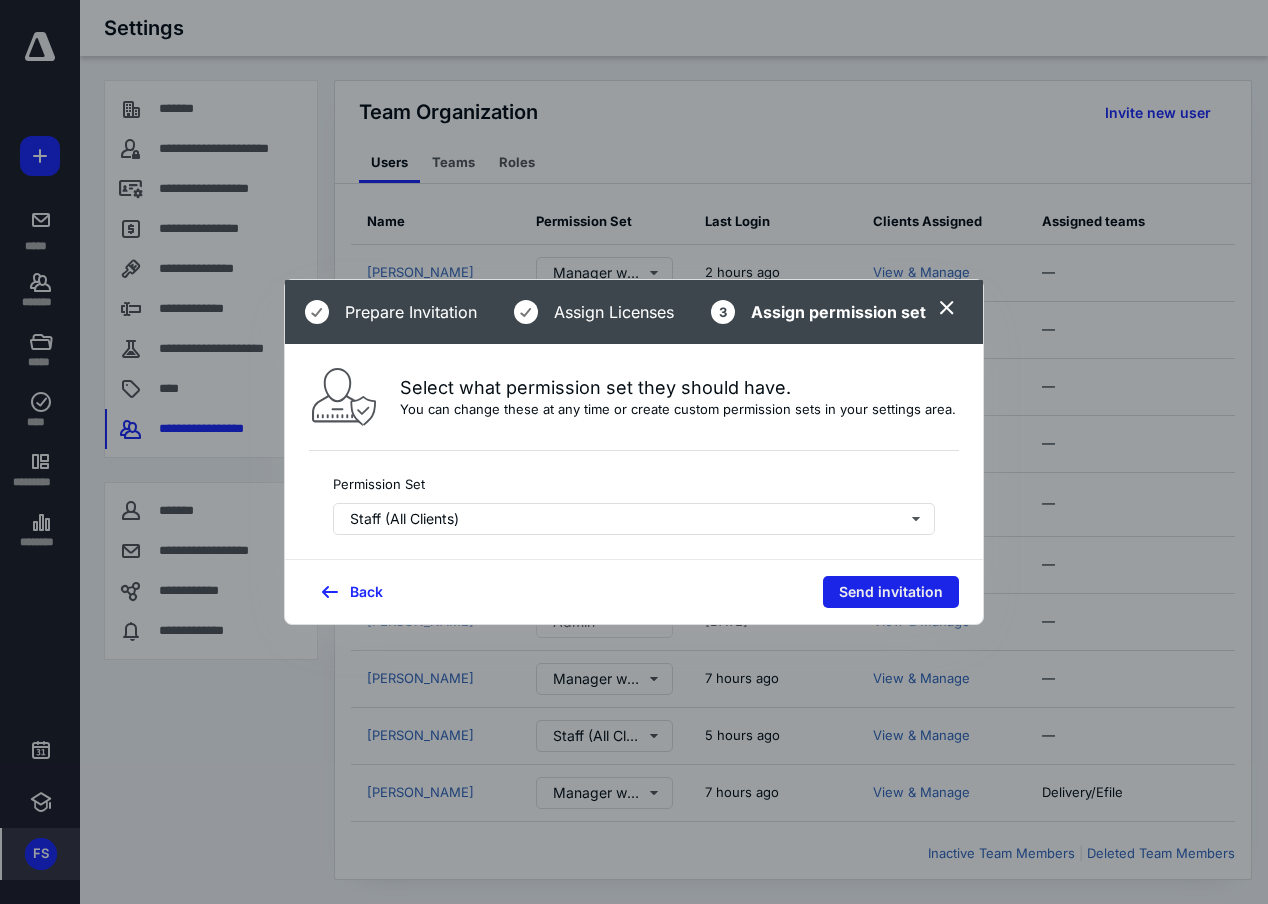 click on "Send invitation" at bounding box center (891, 592) 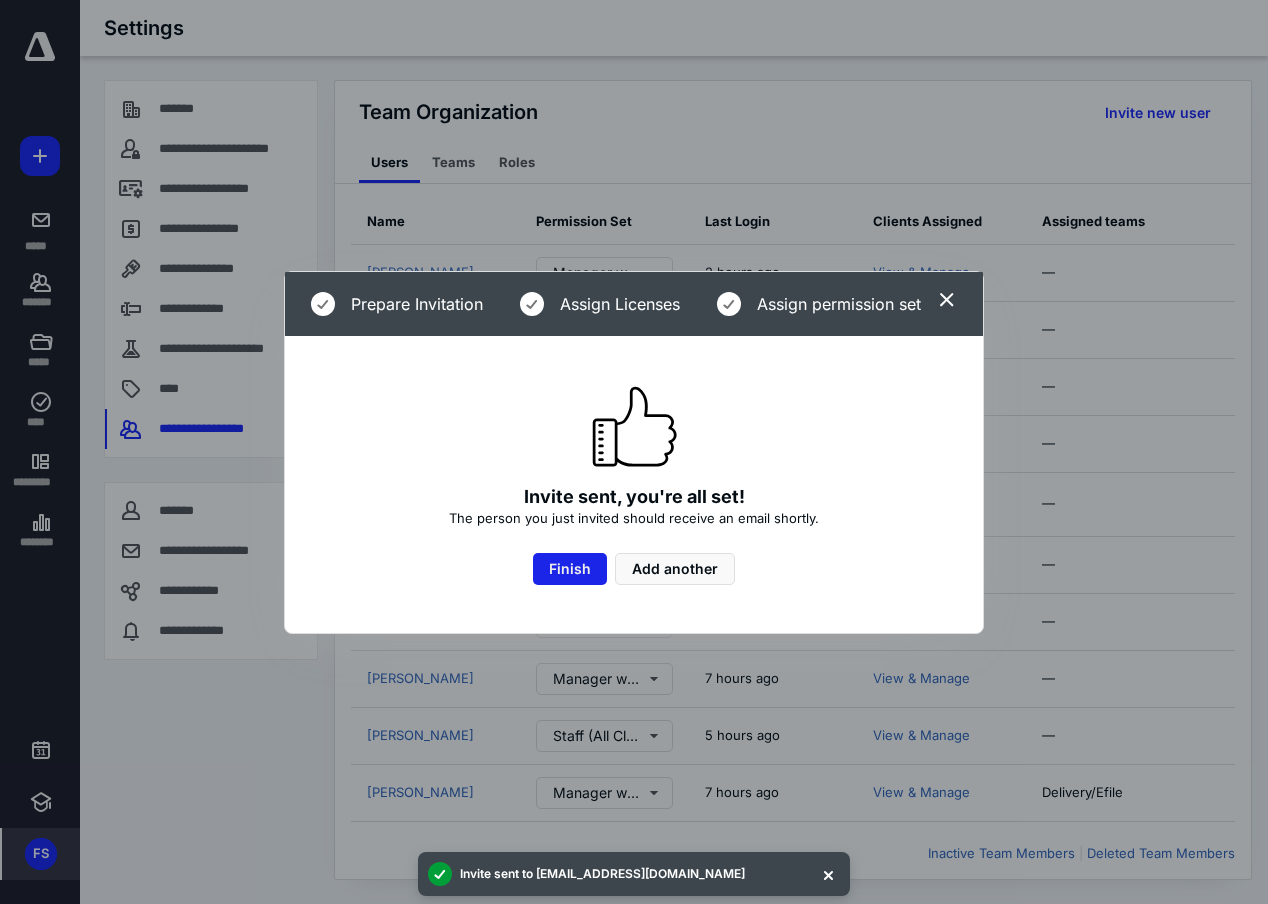 click on "Finish" at bounding box center (570, 569) 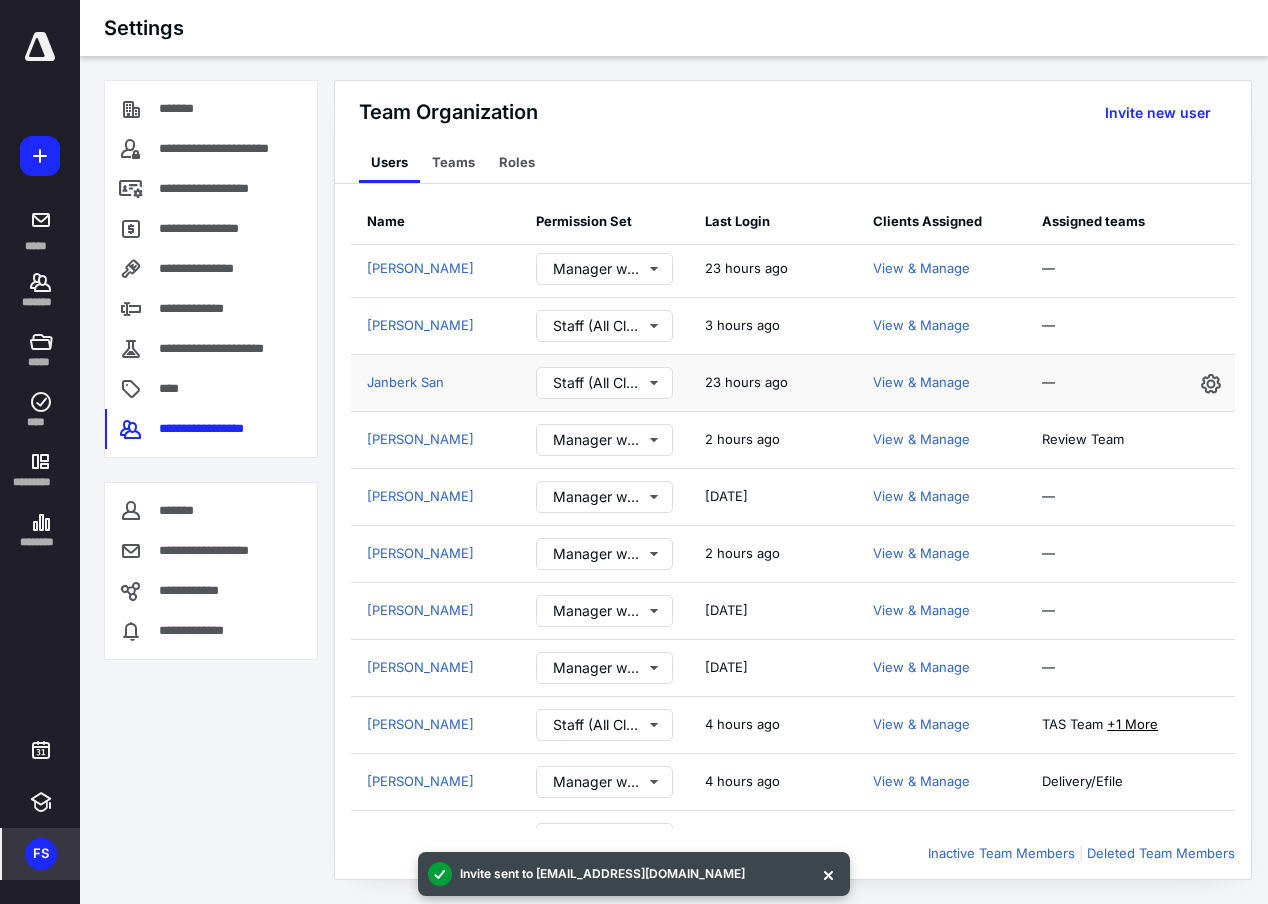 scroll, scrollTop: 875, scrollLeft: 0, axis: vertical 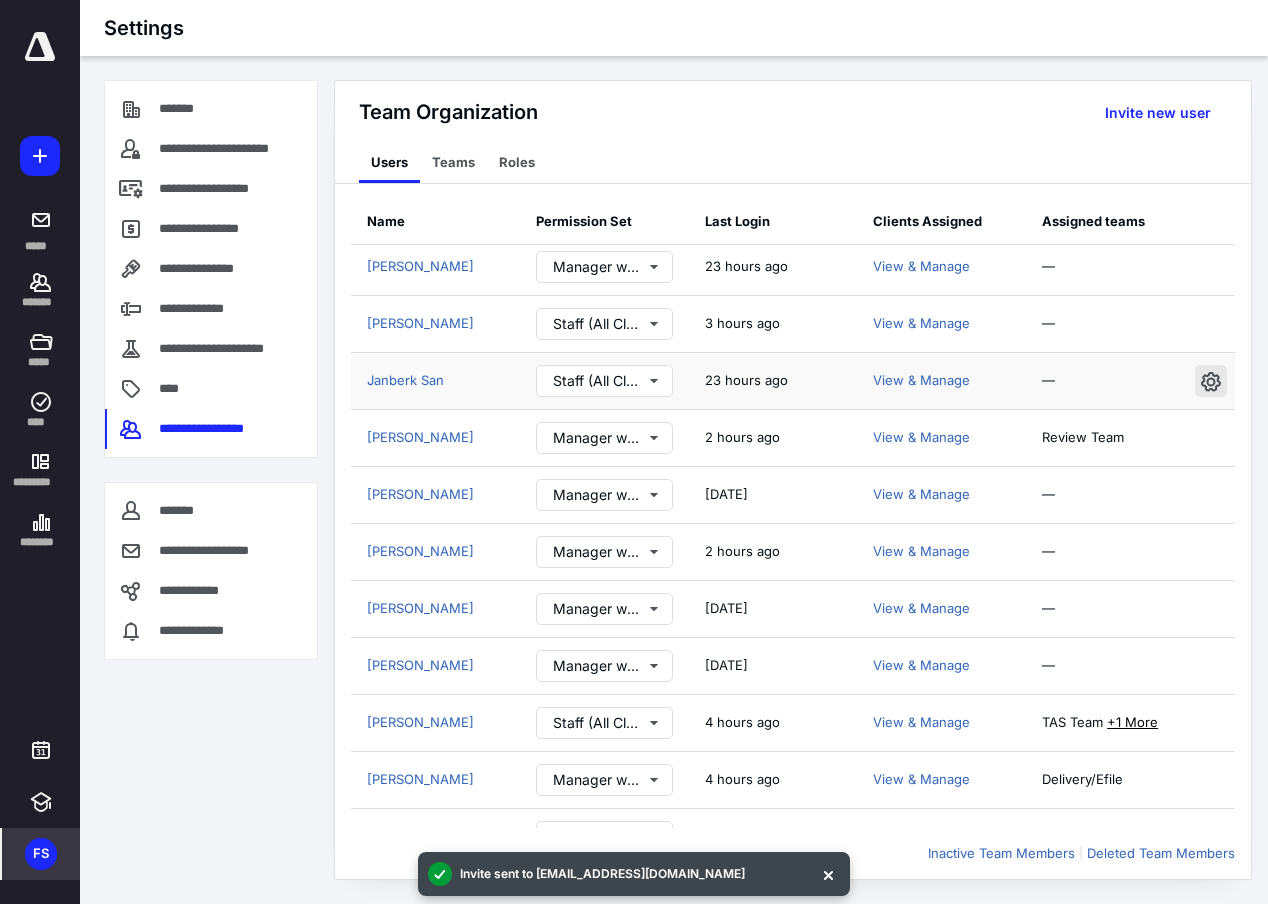 click at bounding box center [1211, 381] 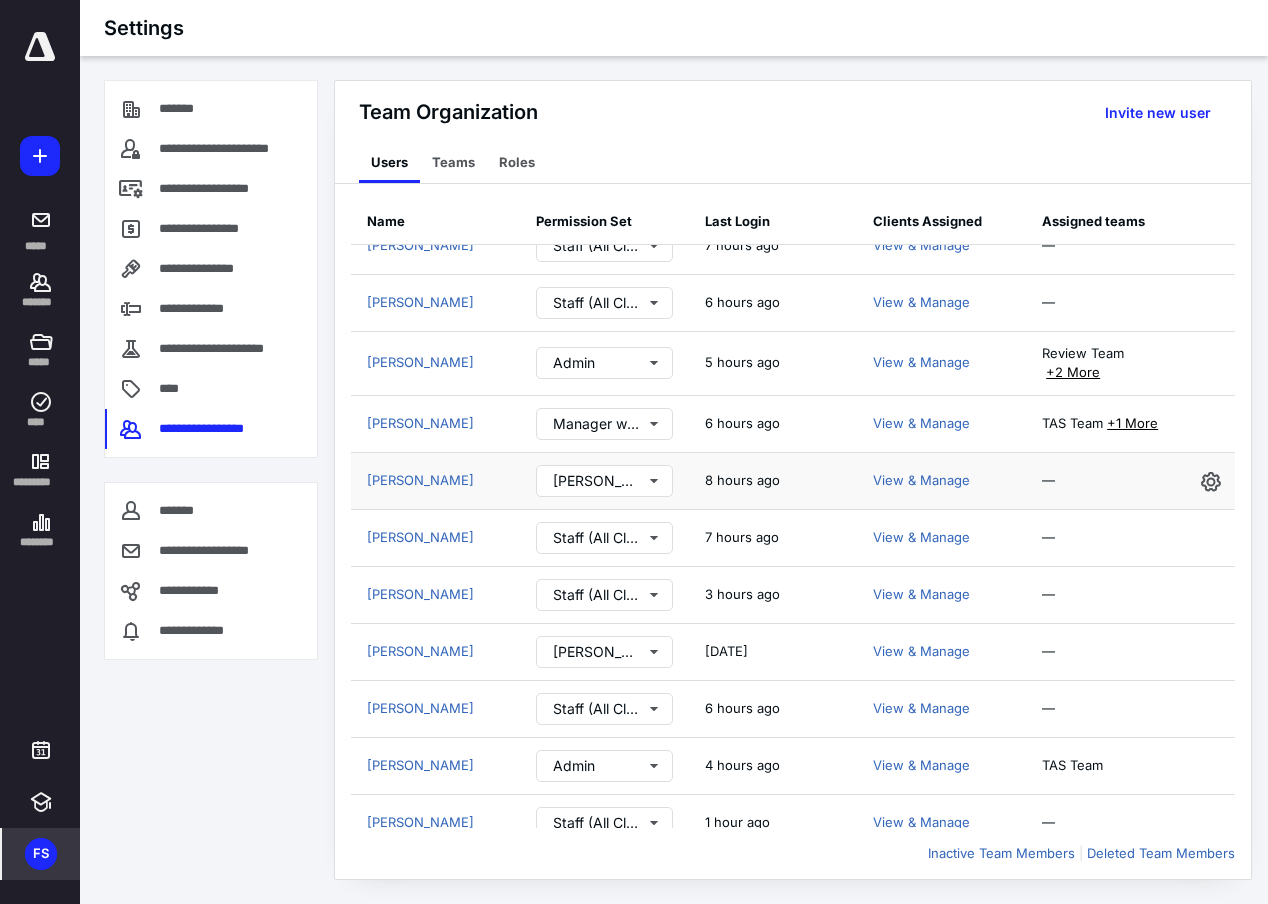 scroll, scrollTop: 1765, scrollLeft: 0, axis: vertical 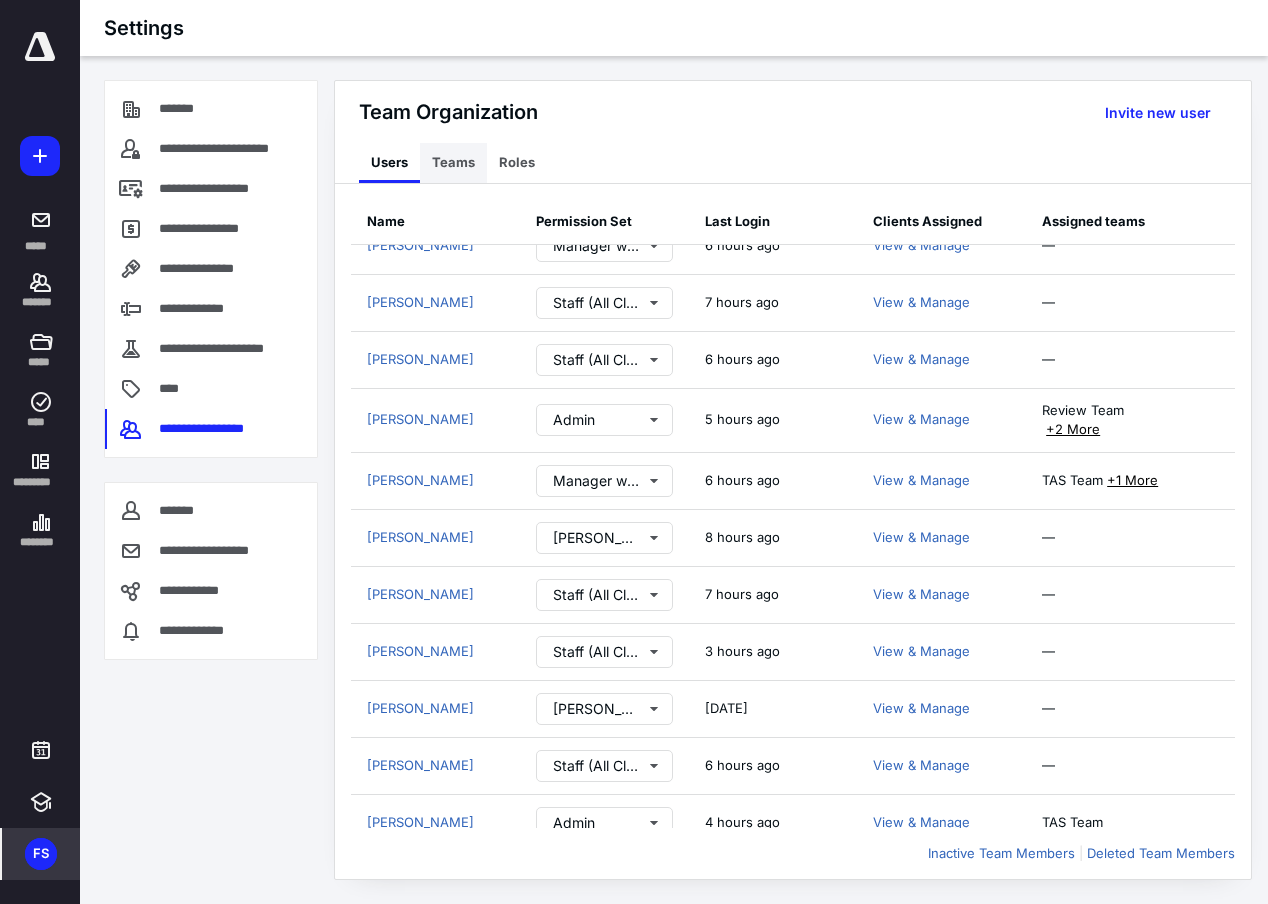 click on "Teams" at bounding box center (453, 163) 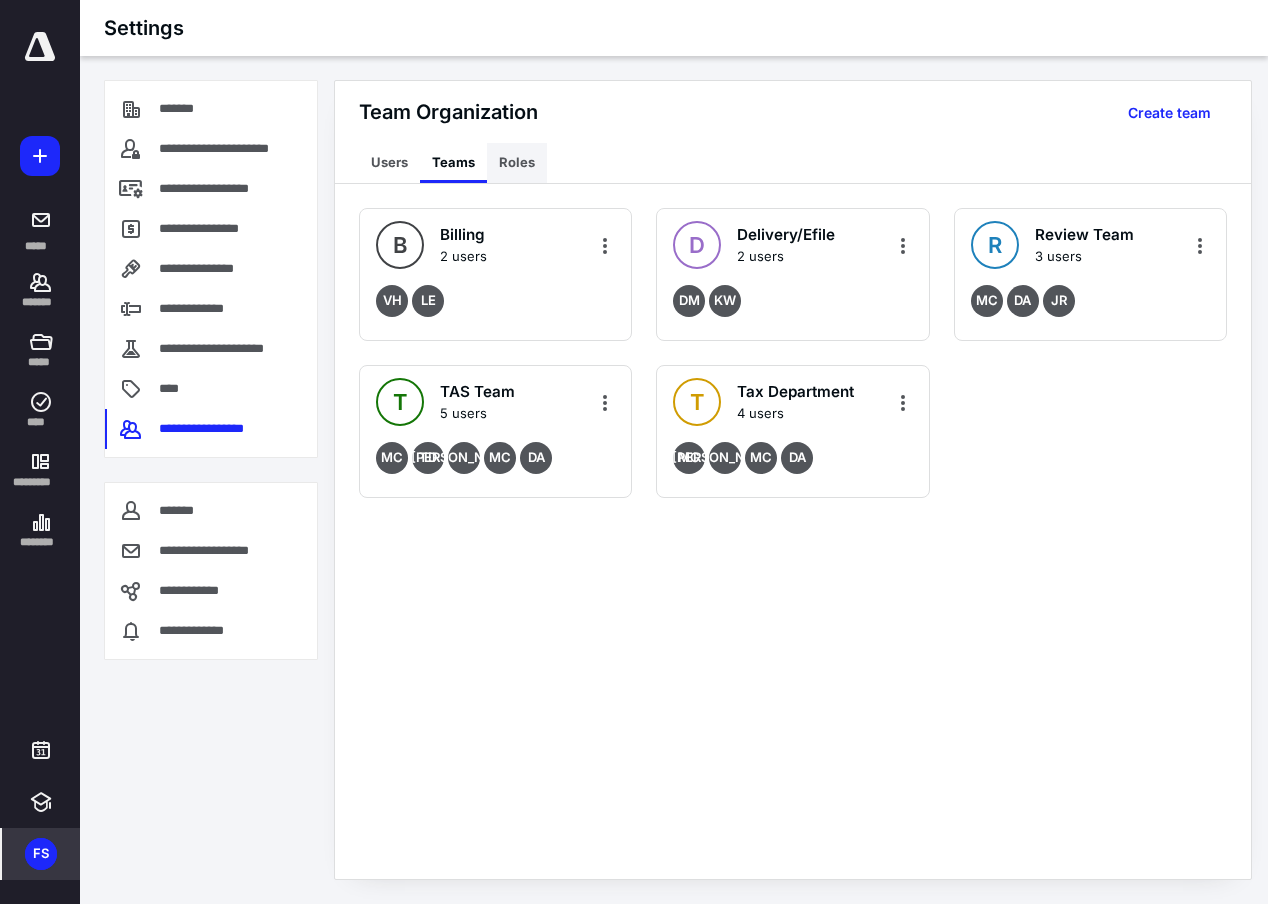 click on "Roles" at bounding box center (517, 163) 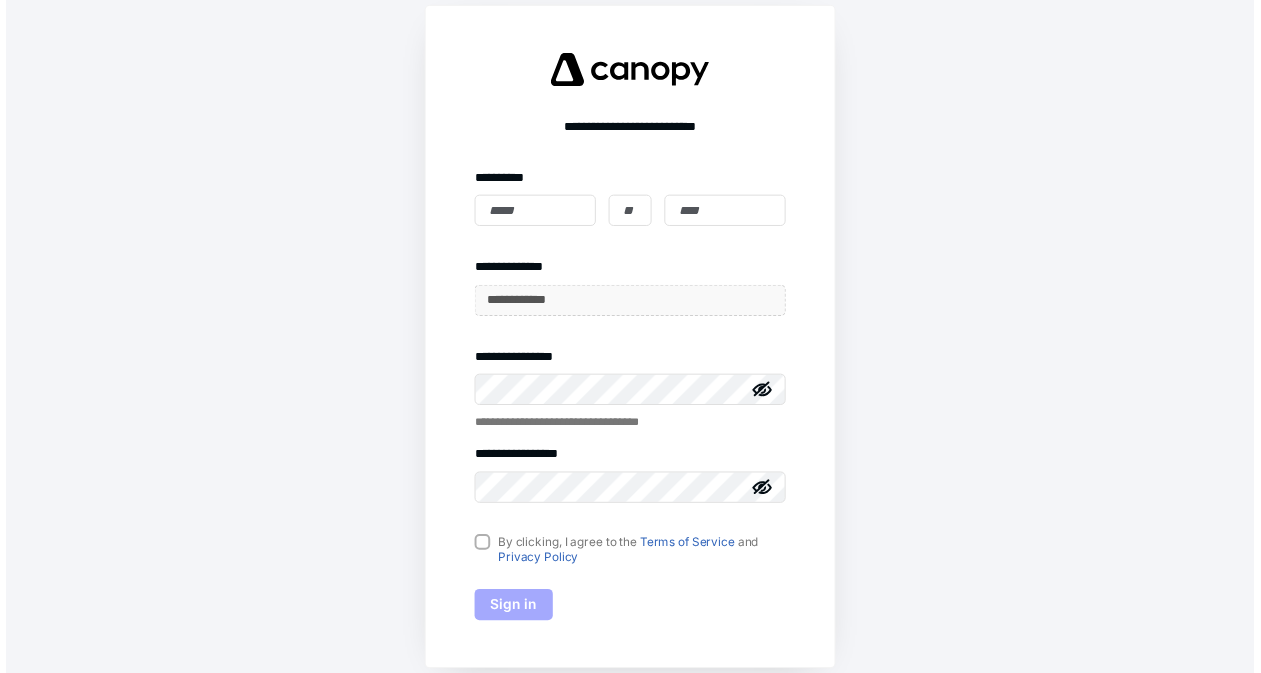 scroll, scrollTop: 0, scrollLeft: 0, axis: both 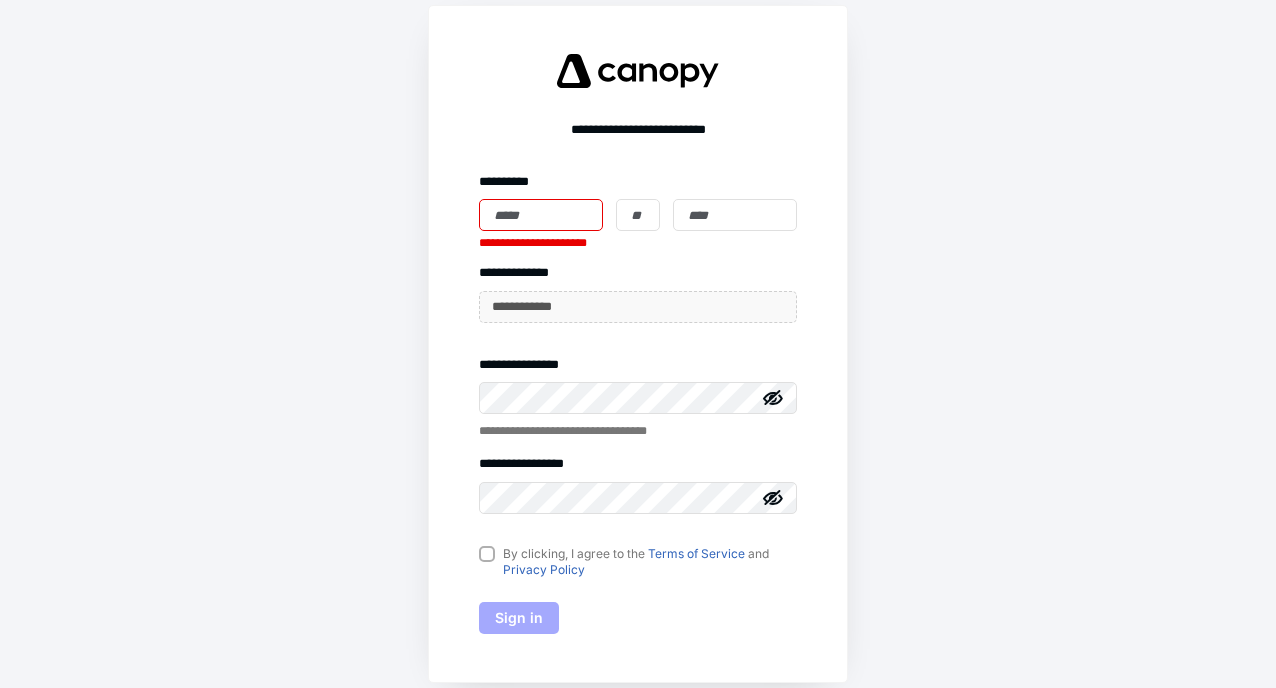 click on "**********" at bounding box center (638, 344) 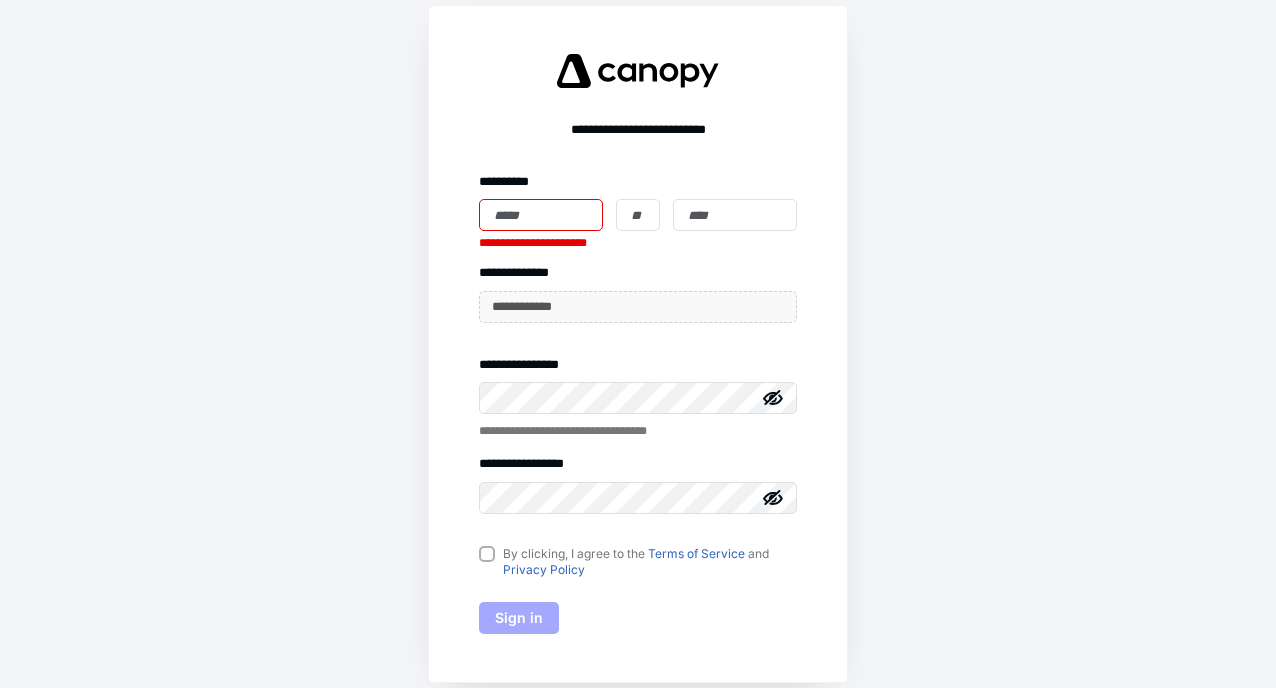 drag, startPoint x: 910, startPoint y: 480, endPoint x: 923, endPoint y: 472, distance: 15.264338 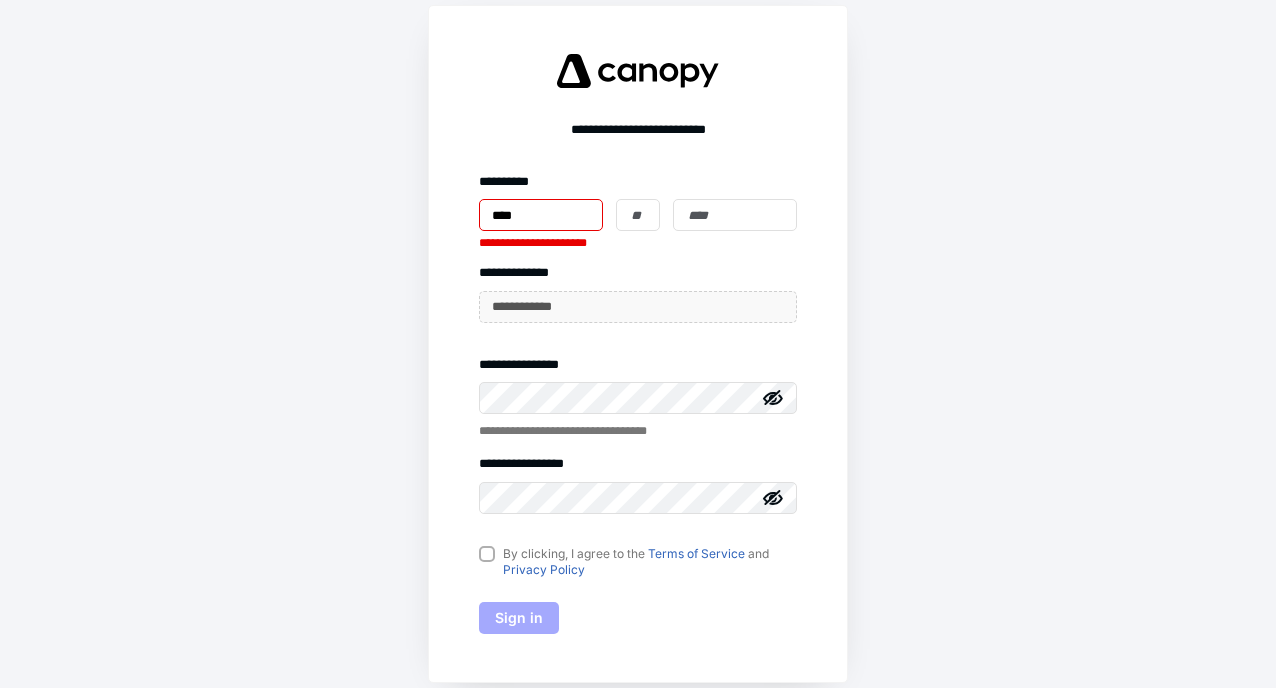 type on "****" 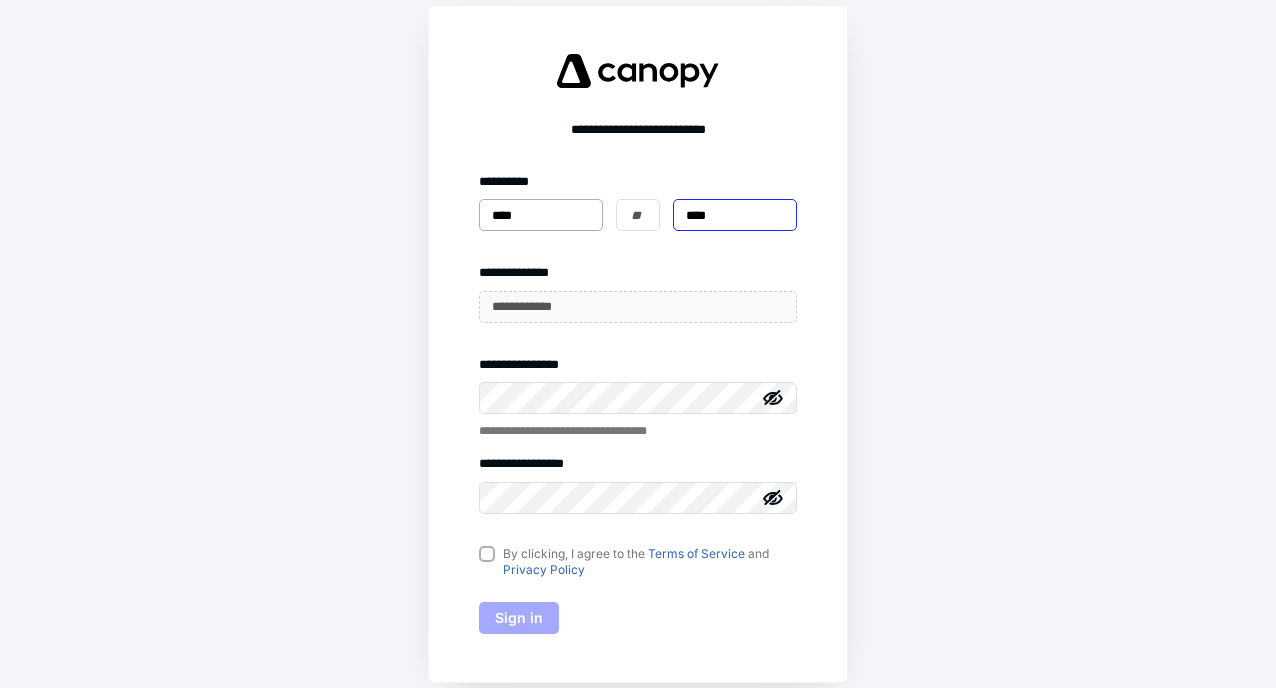 type on "****" 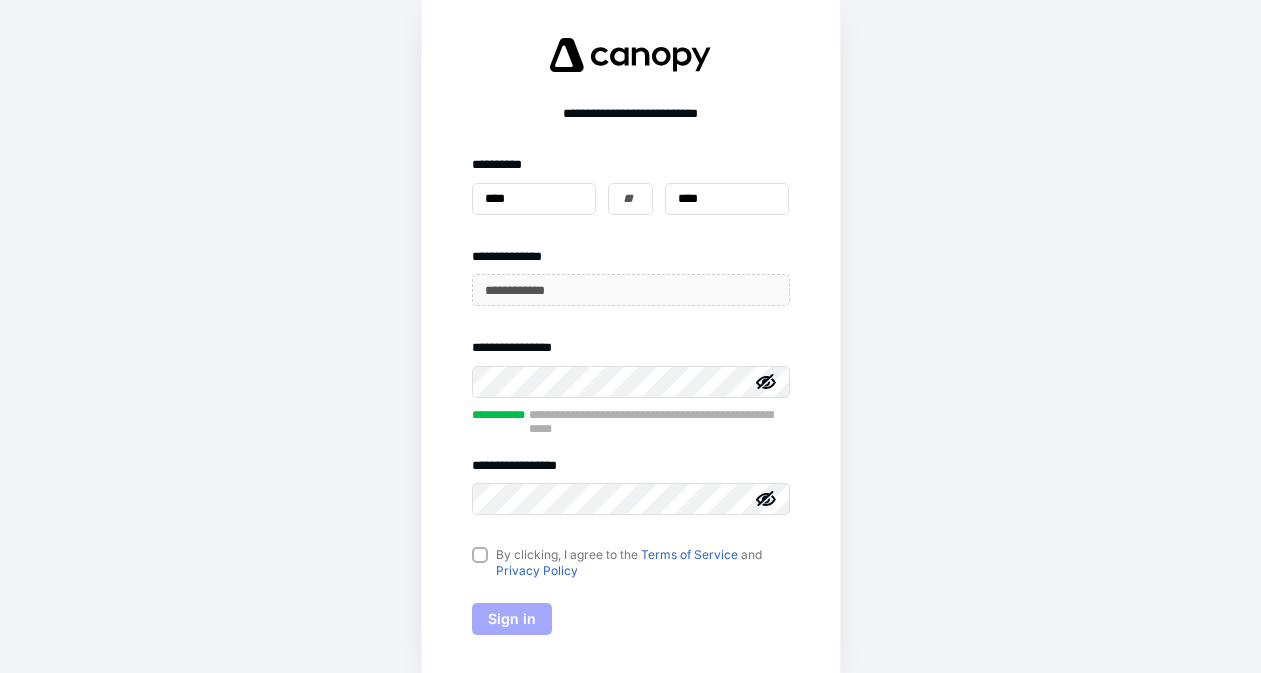click 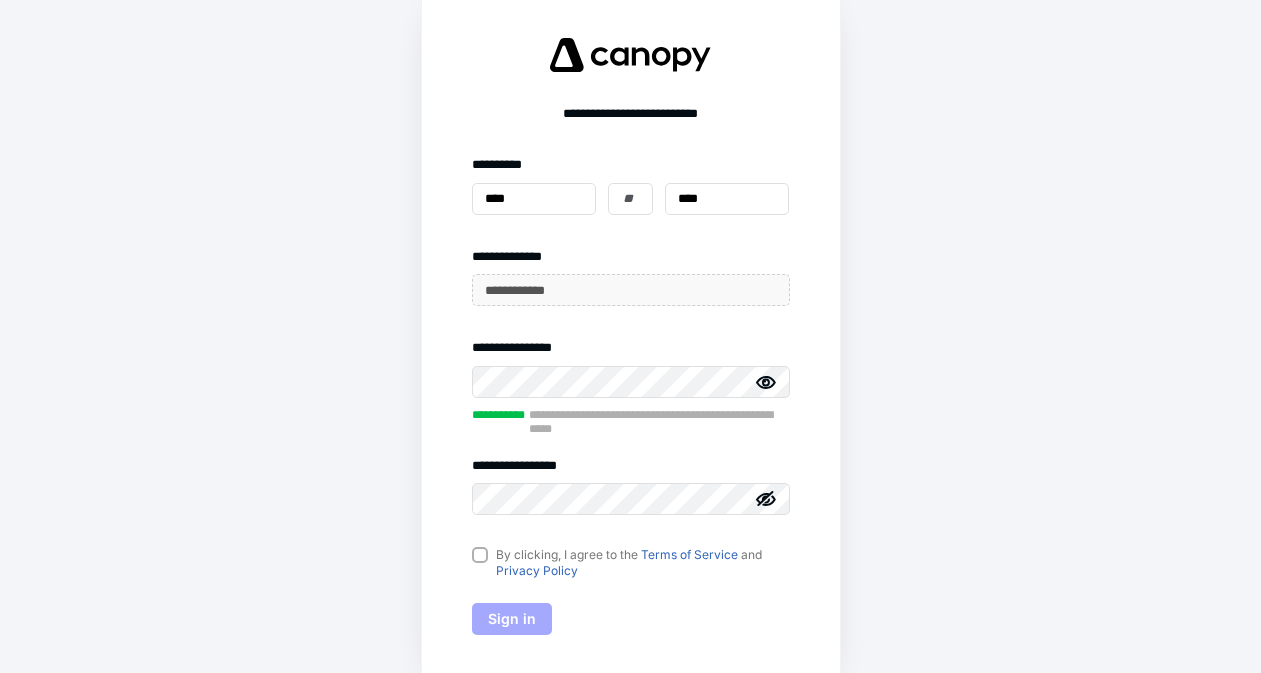 scroll, scrollTop: 1, scrollLeft: 6, axis: both 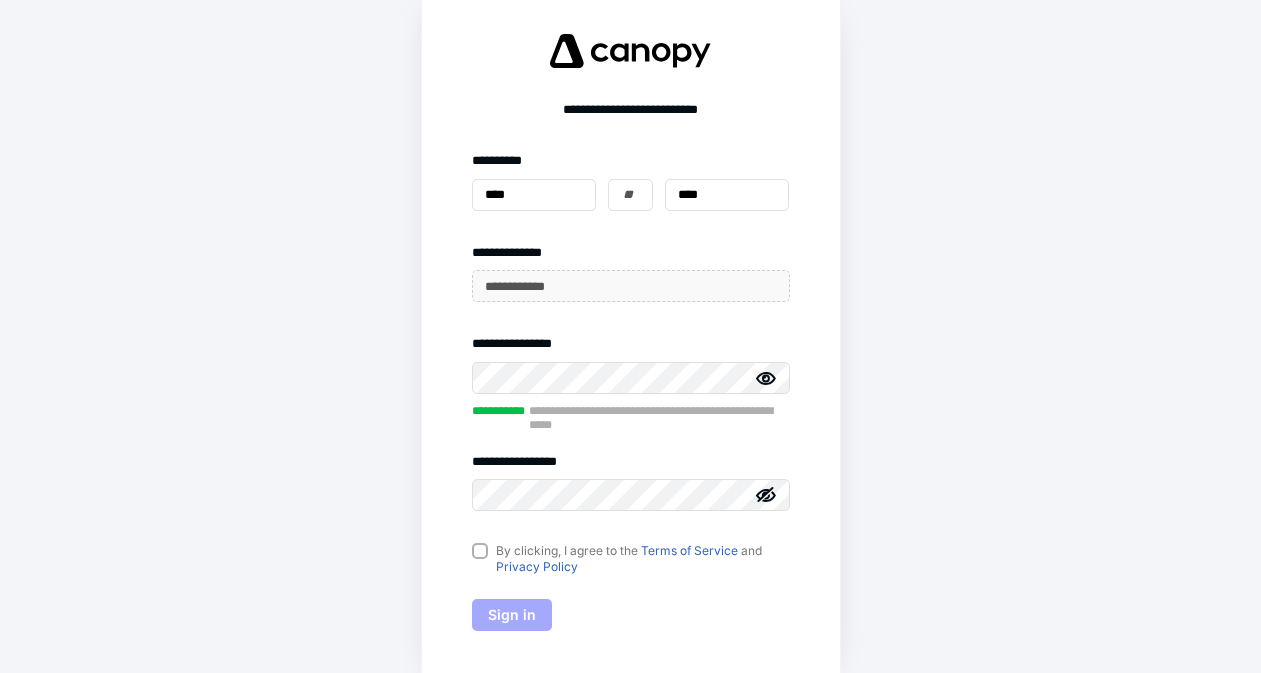 click on "By clicking, I agree to the   Terms of Service   and   Privacy Policy" at bounding box center (631, 559) 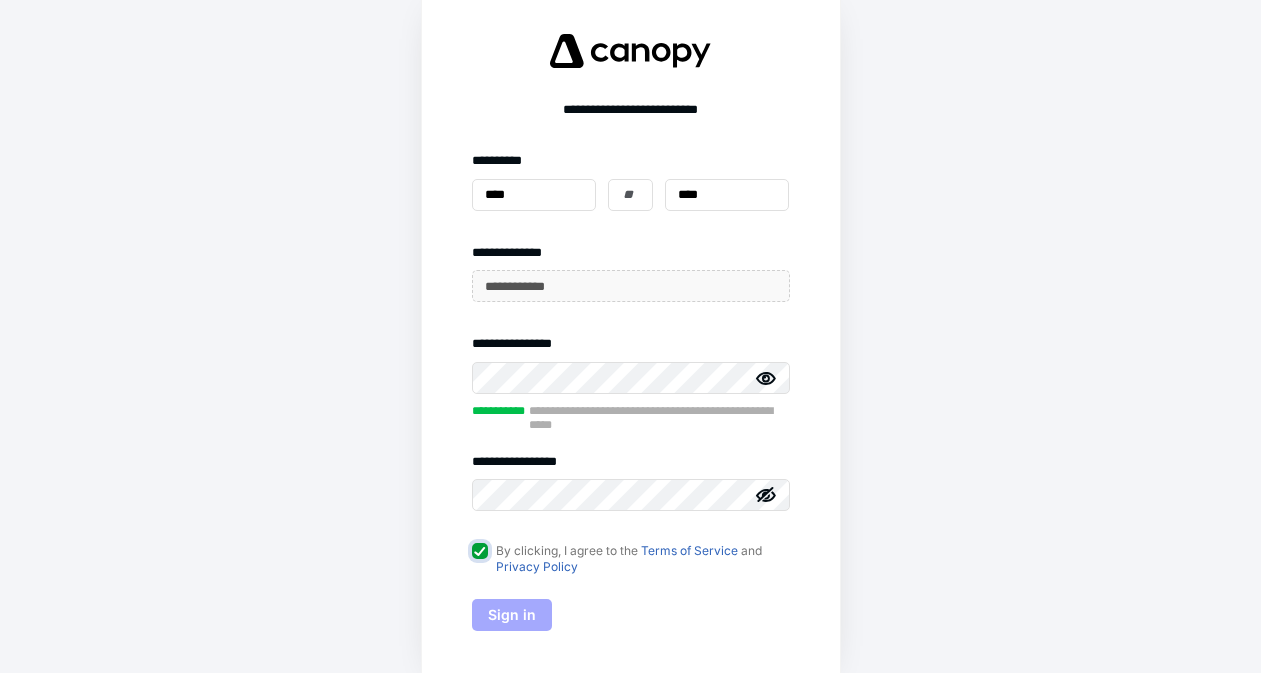 checkbox on "true" 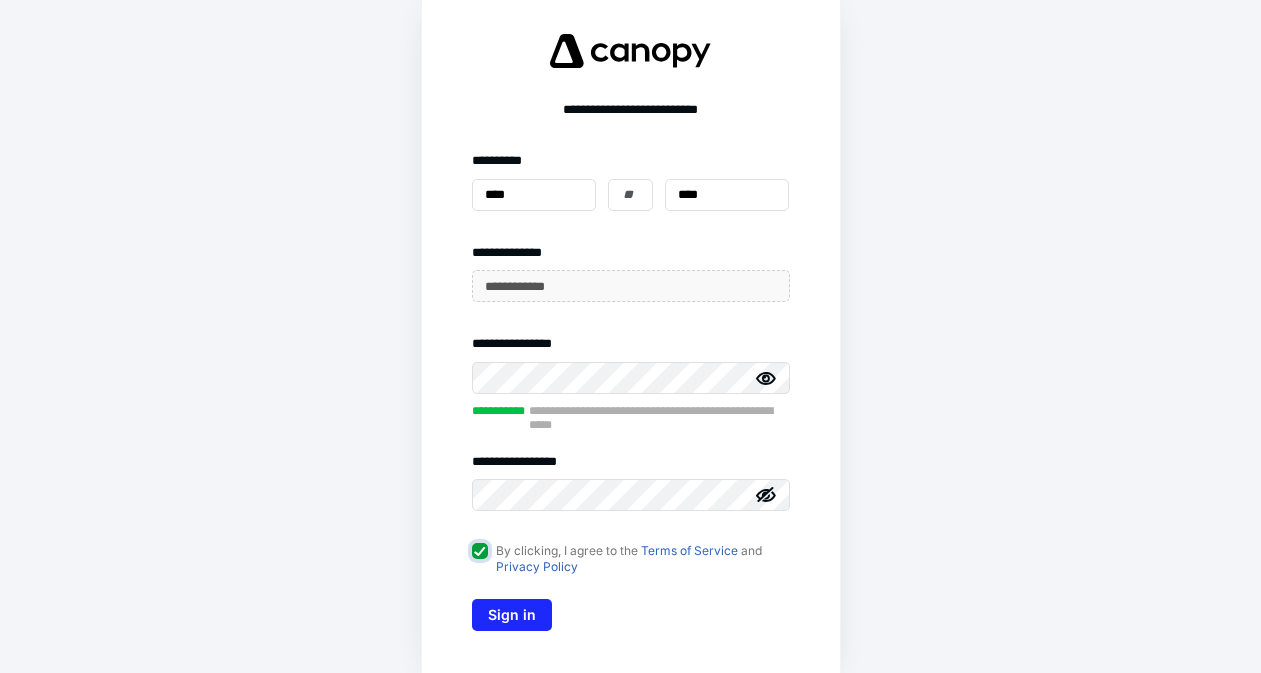scroll, scrollTop: 5, scrollLeft: 0, axis: vertical 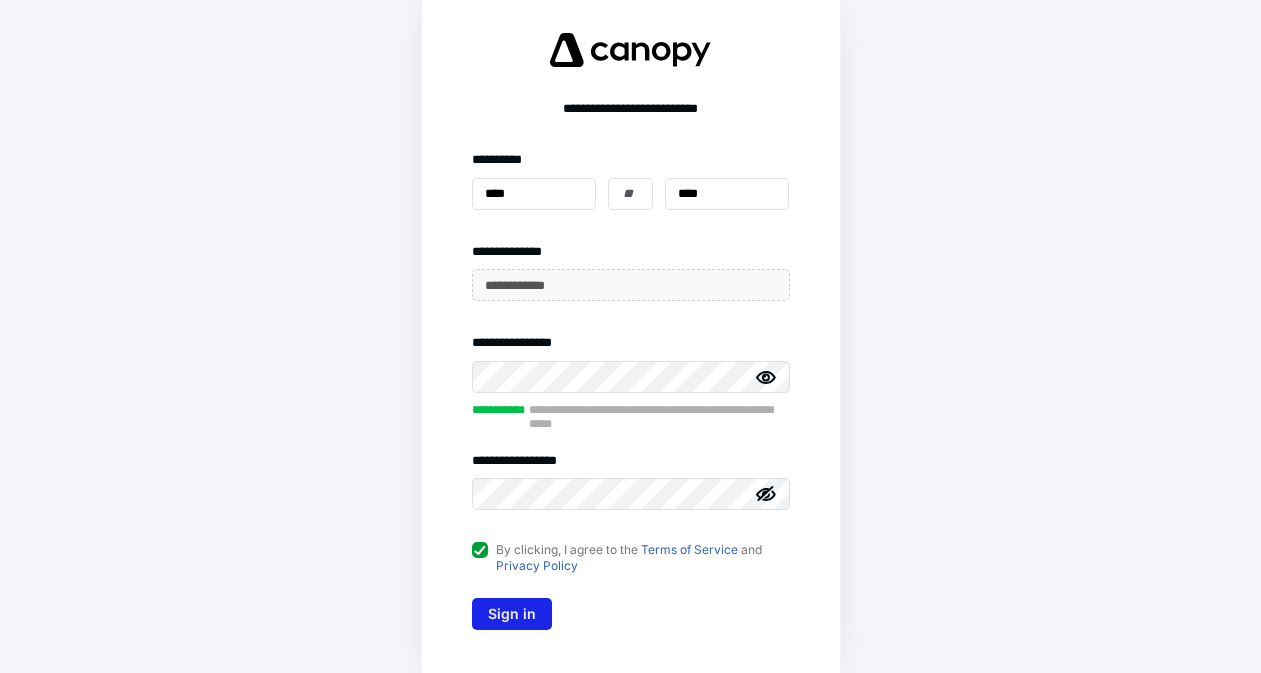 click on "Sign in" at bounding box center [512, 614] 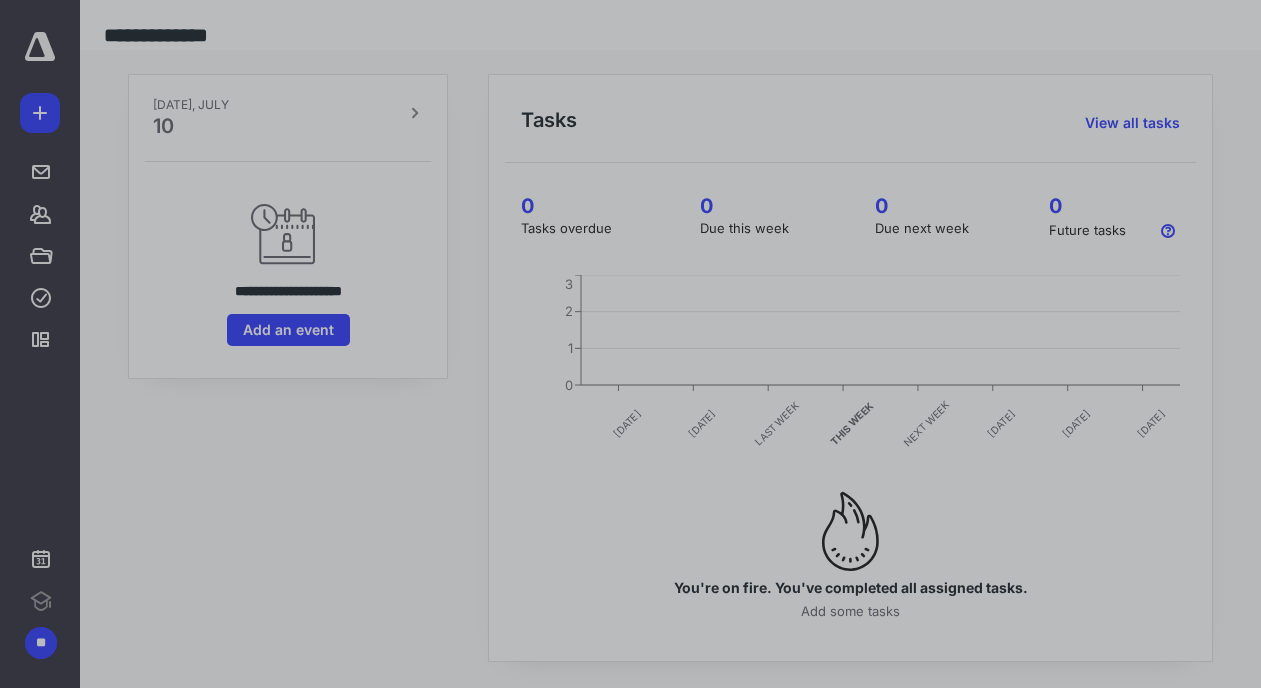 scroll, scrollTop: 0, scrollLeft: 0, axis: both 